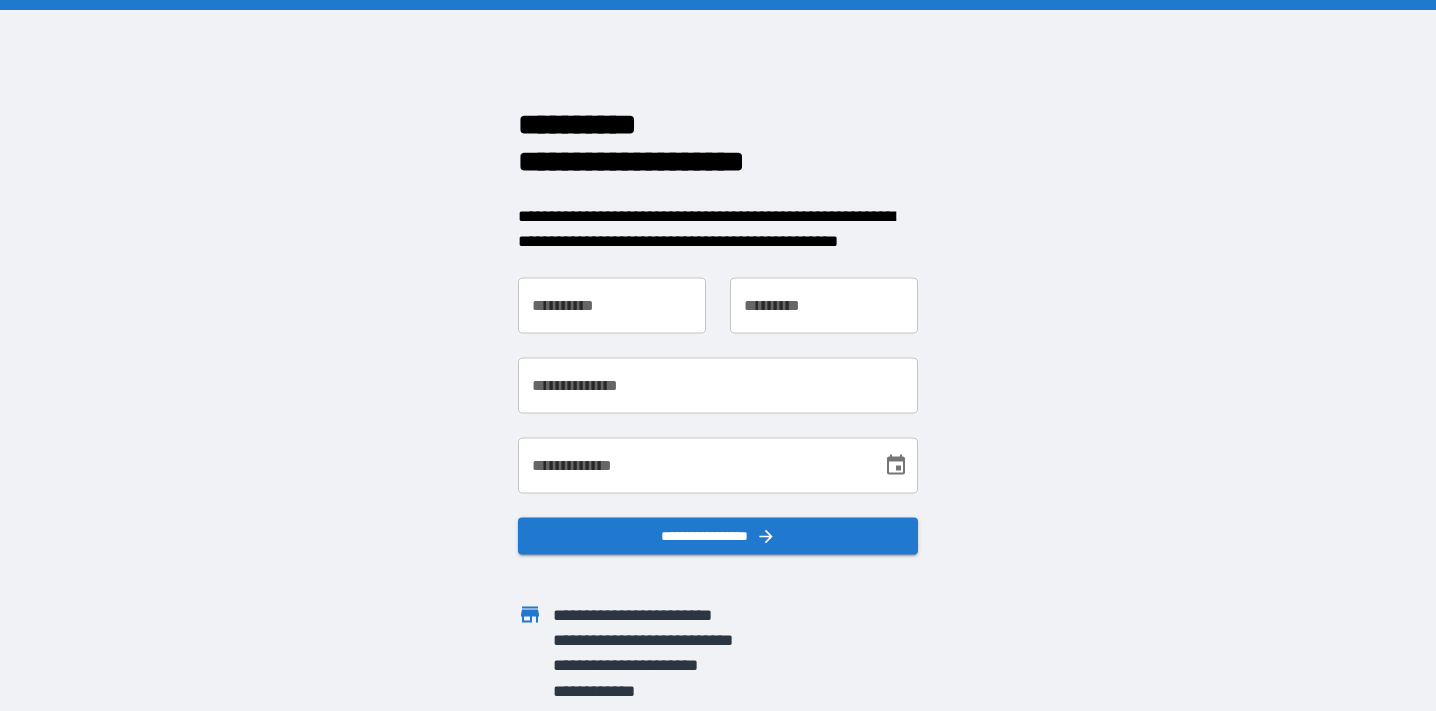 scroll, scrollTop: 0, scrollLeft: 0, axis: both 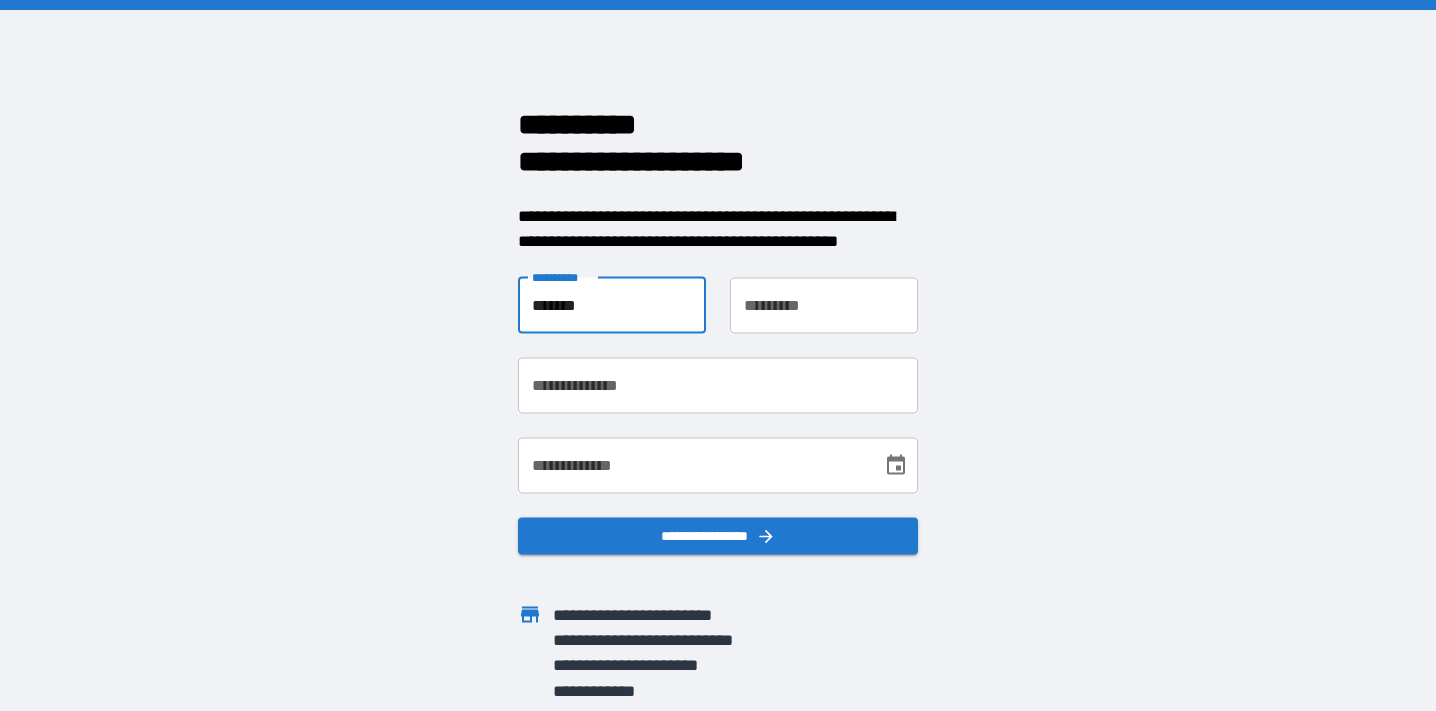 type on "*******" 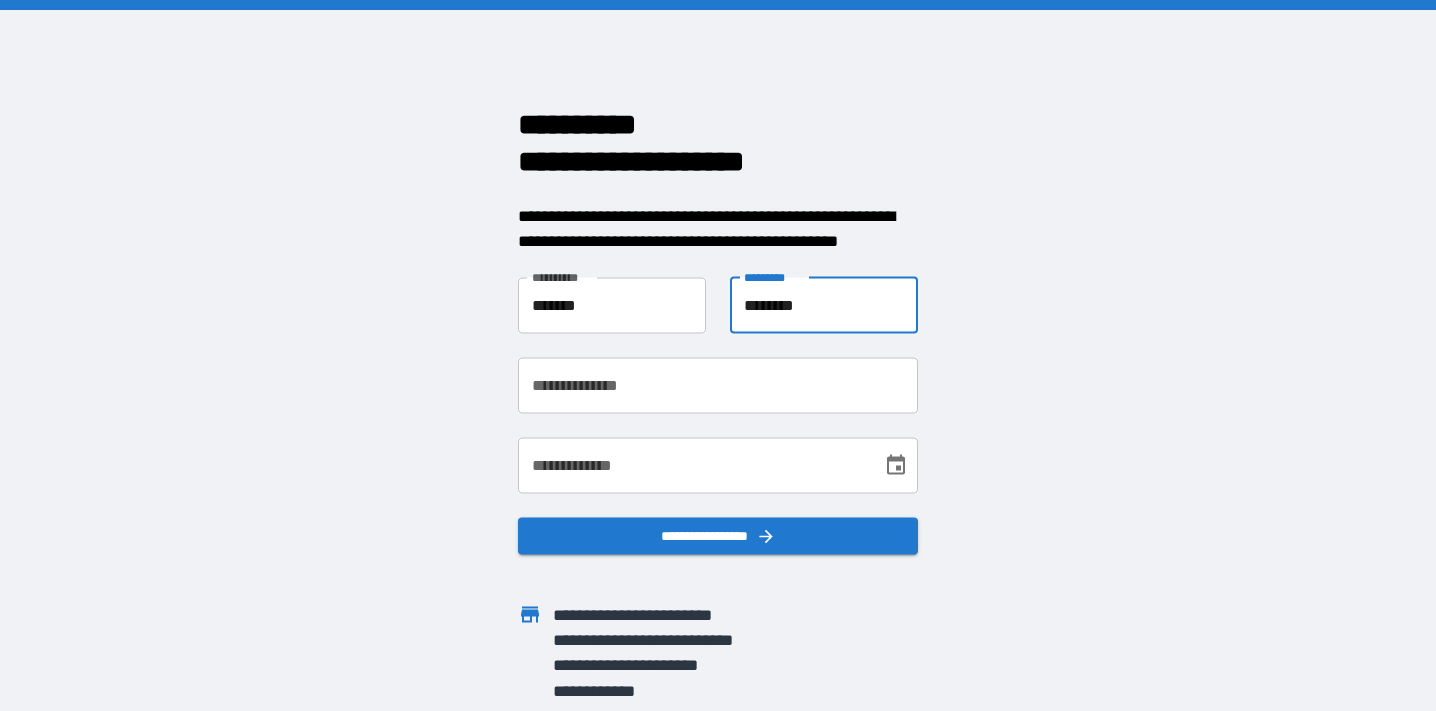 type on "********" 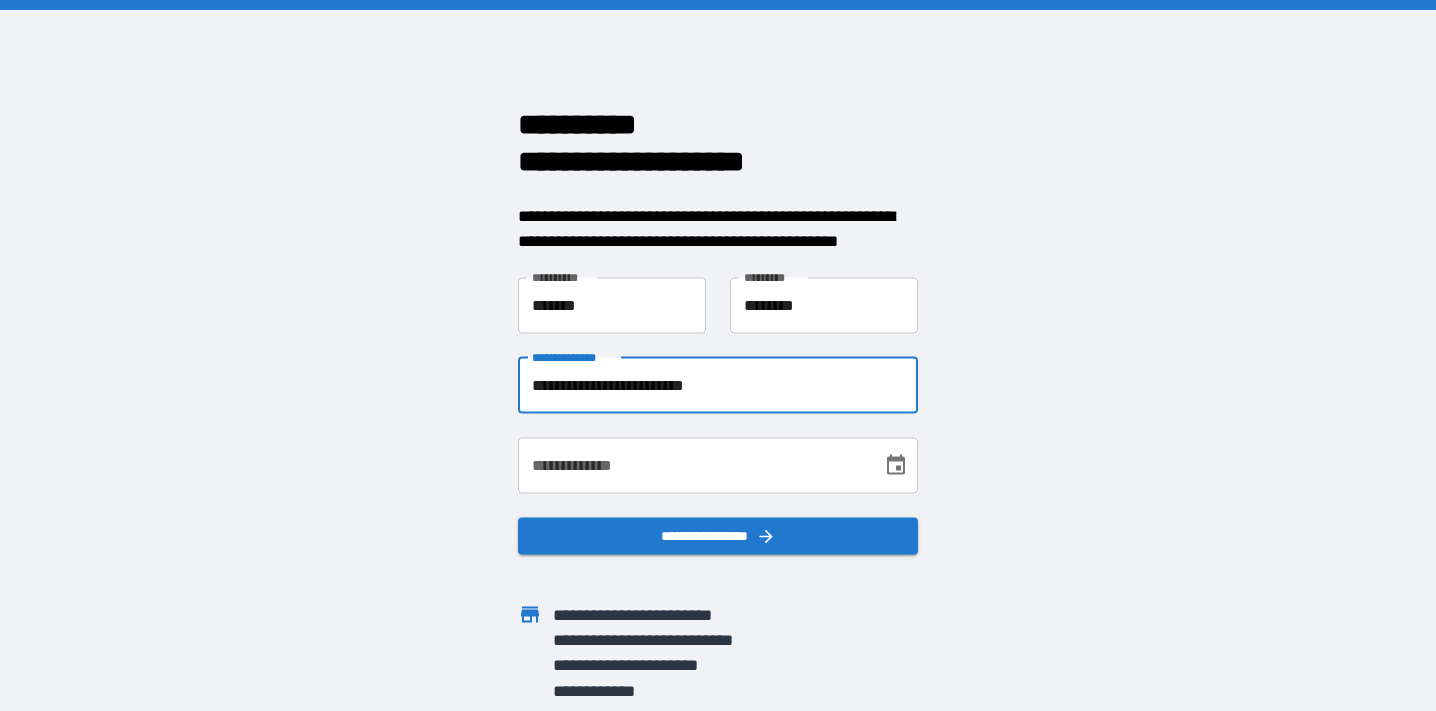type on "**********" 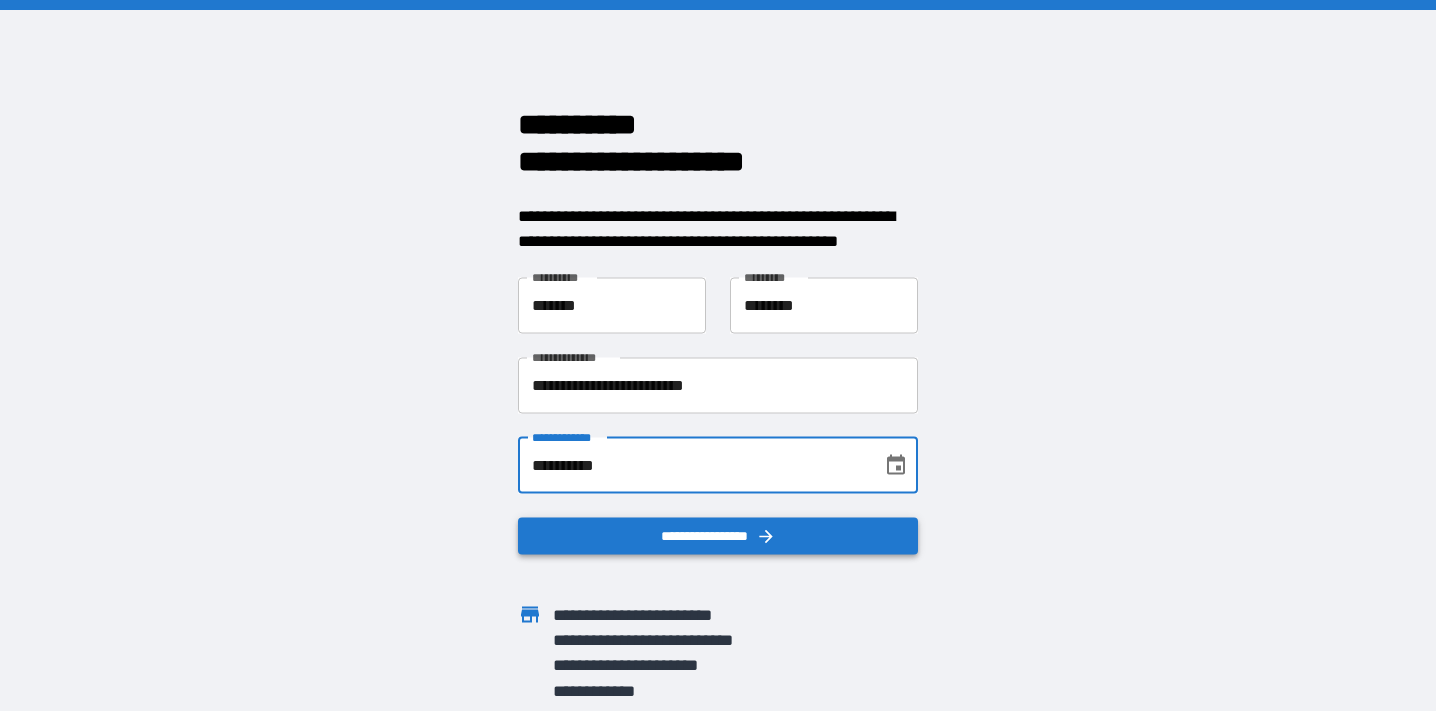 type on "**********" 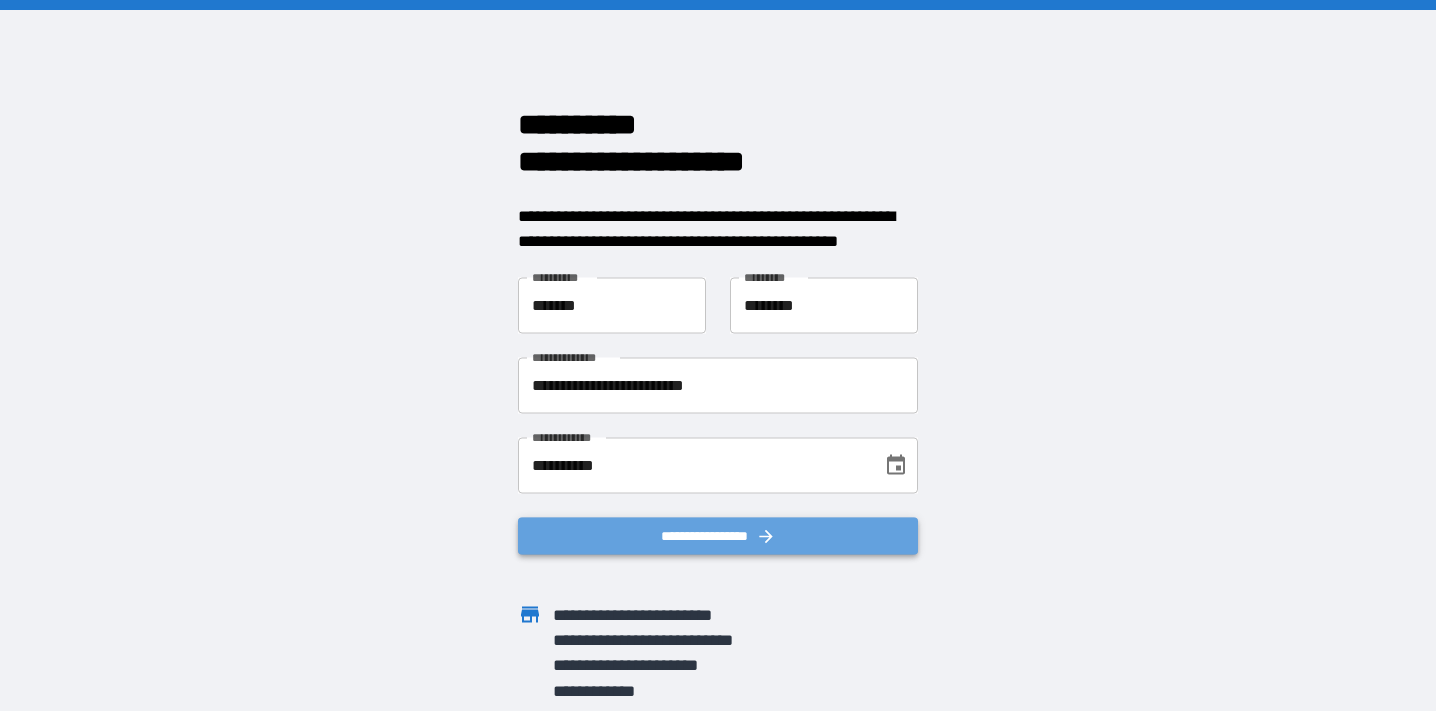 click on "**********" at bounding box center (718, 535) 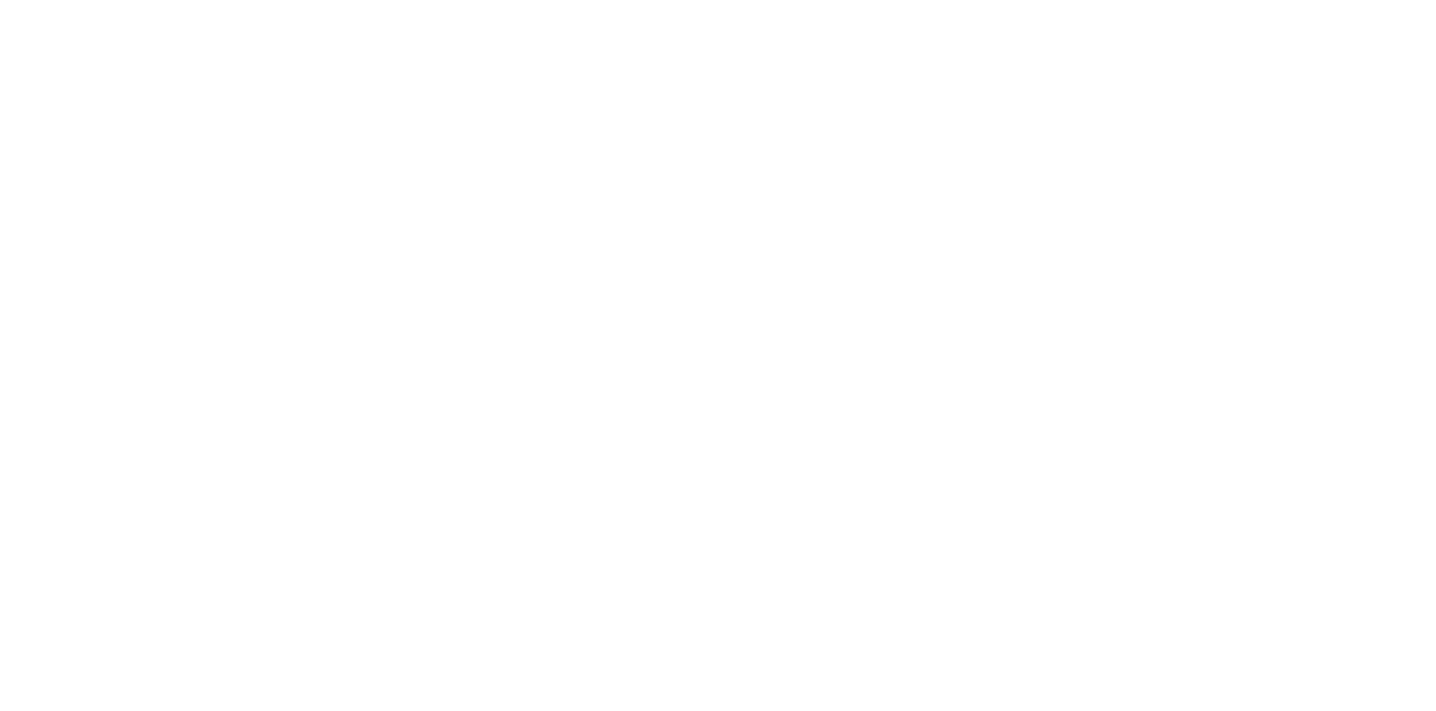 scroll, scrollTop: 0, scrollLeft: 0, axis: both 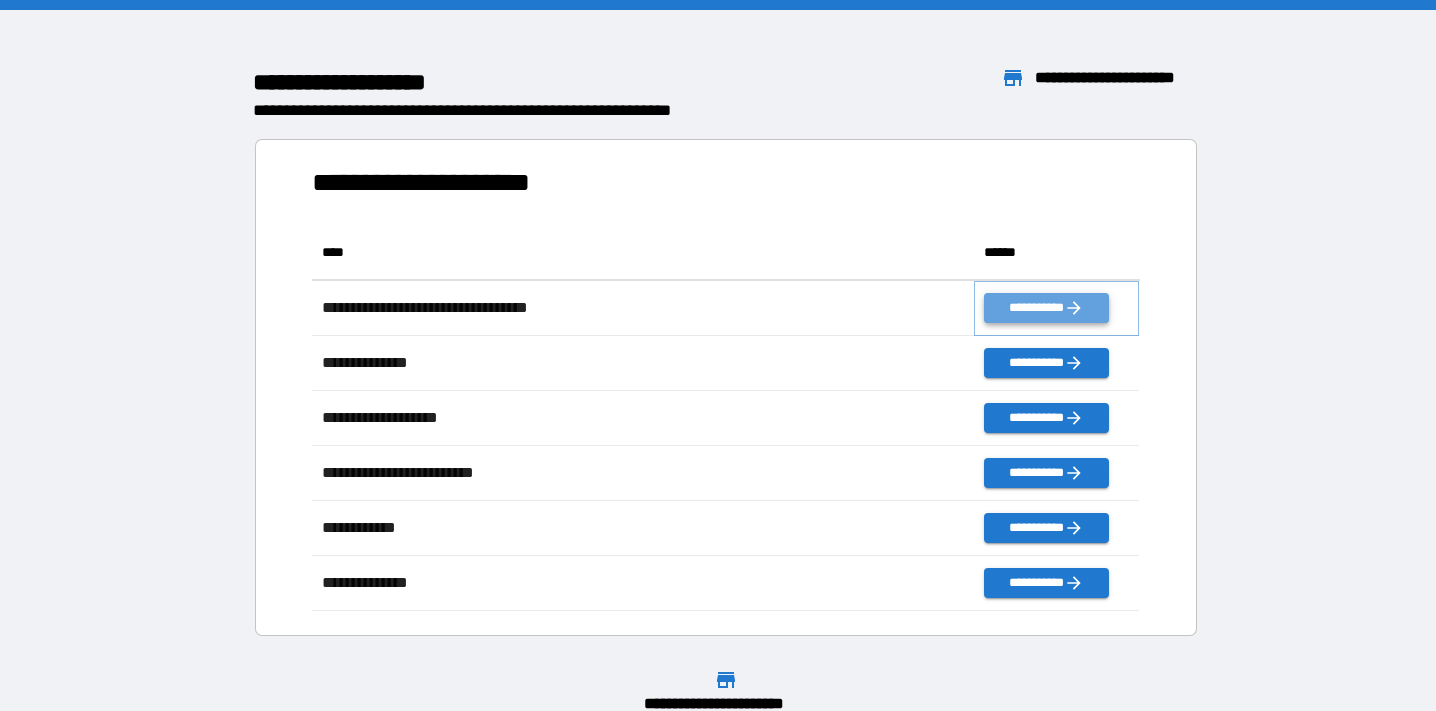 click on "**********" at bounding box center [1046, 308] 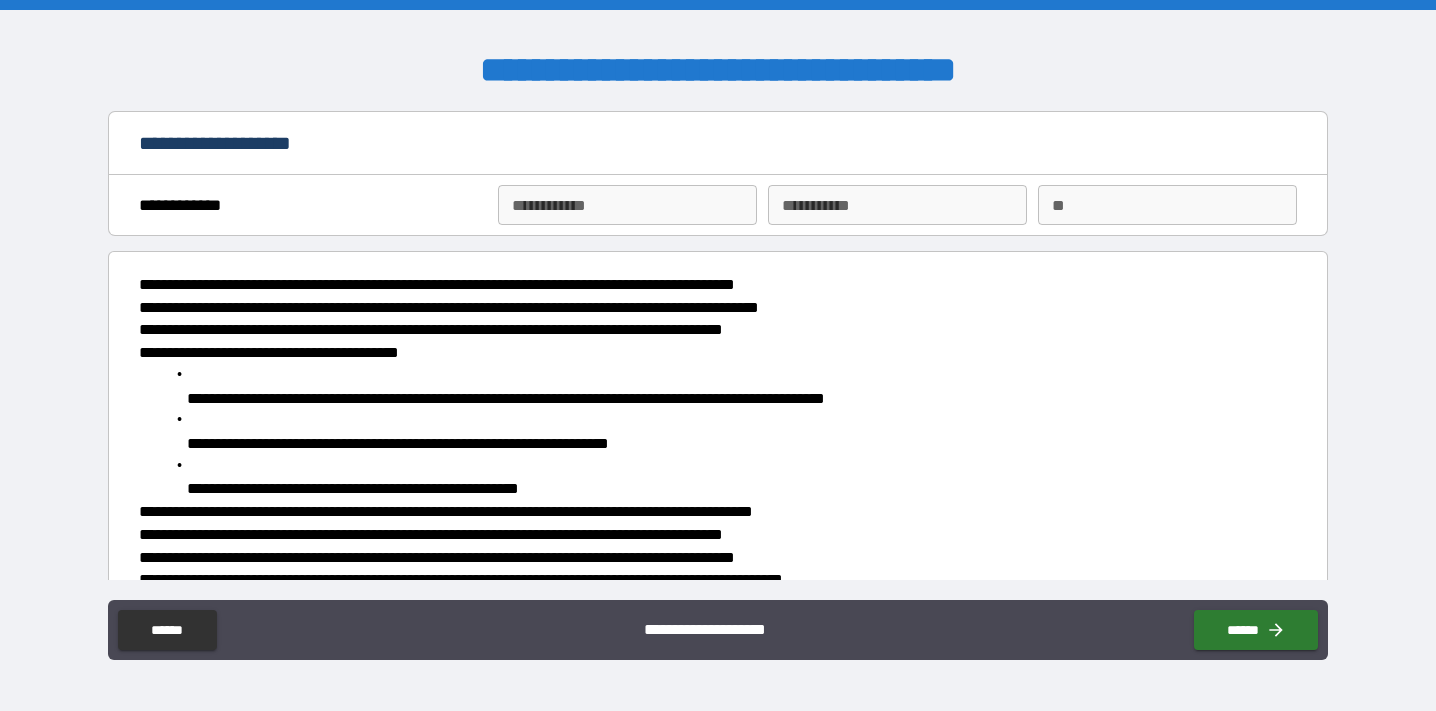 type on "*" 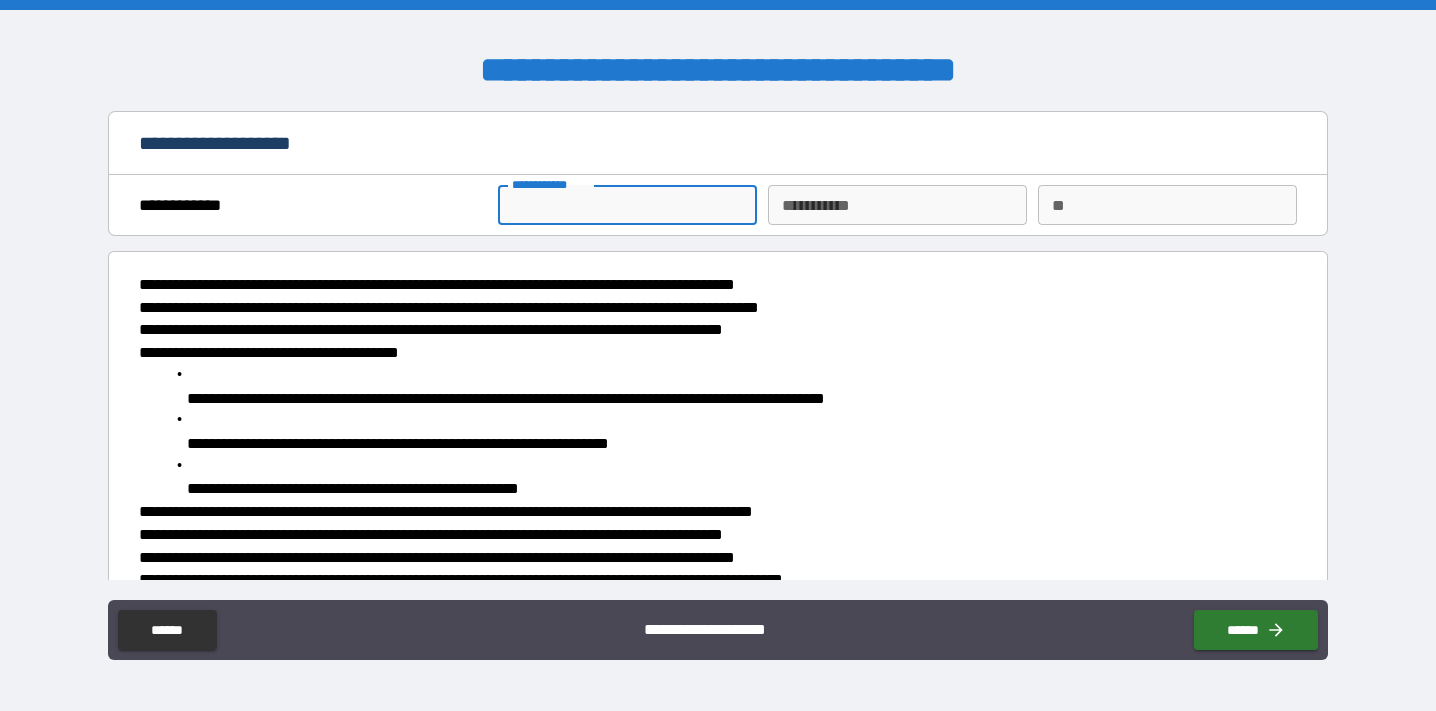type on "*" 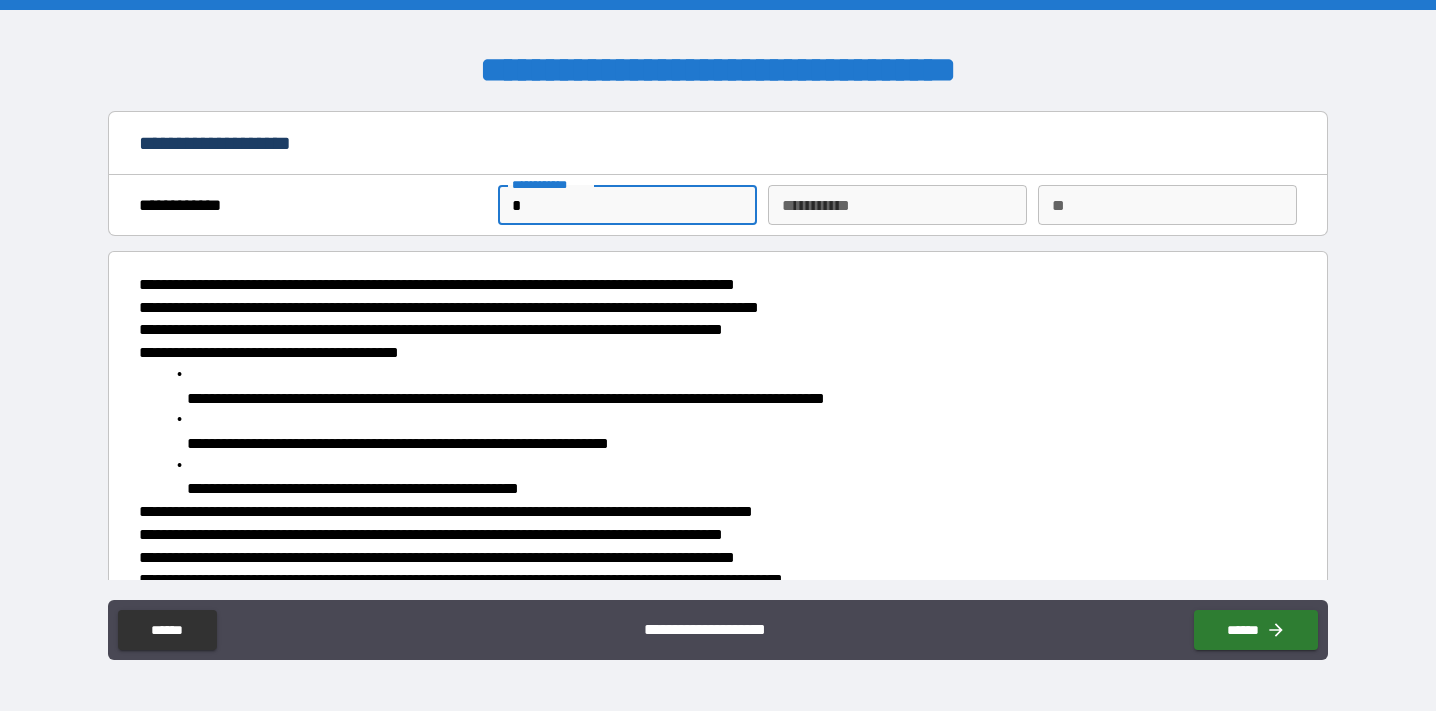 type on "*" 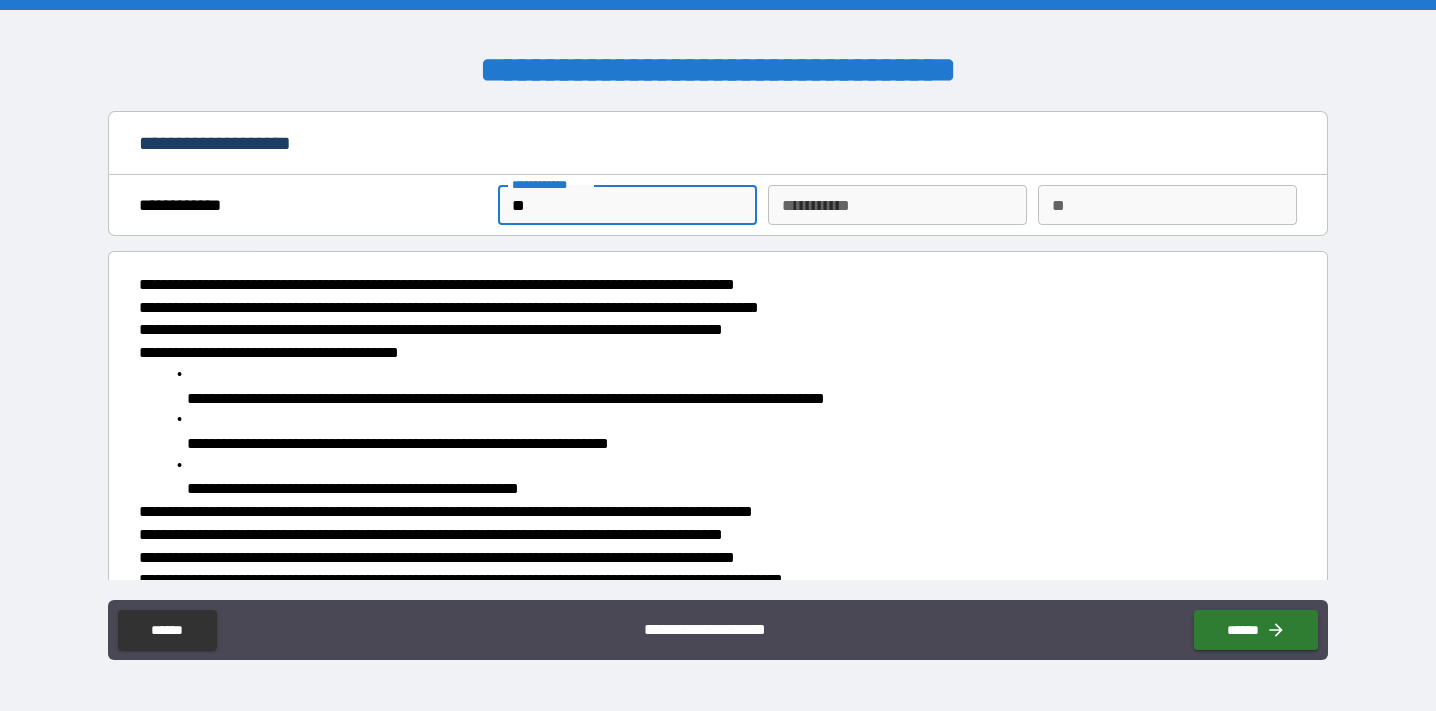 type on "***" 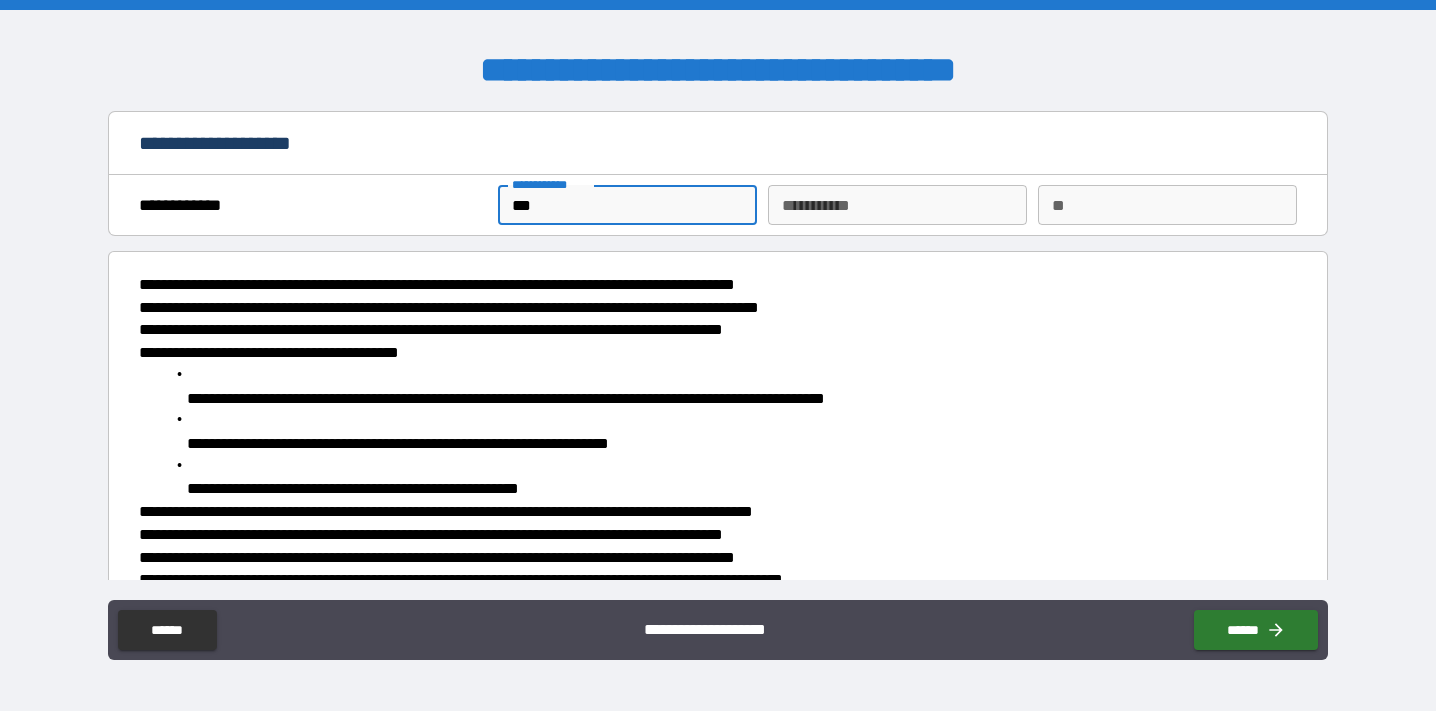 type on "*" 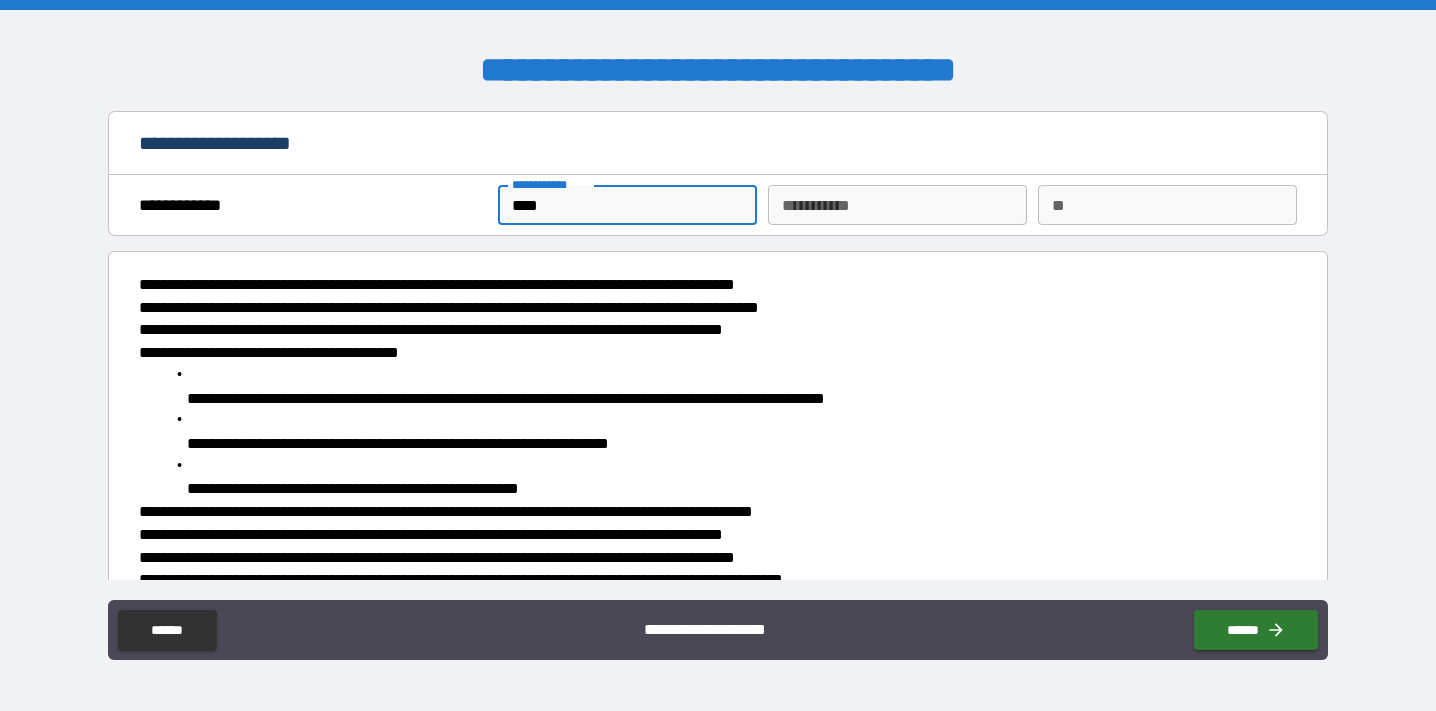 type on "*****" 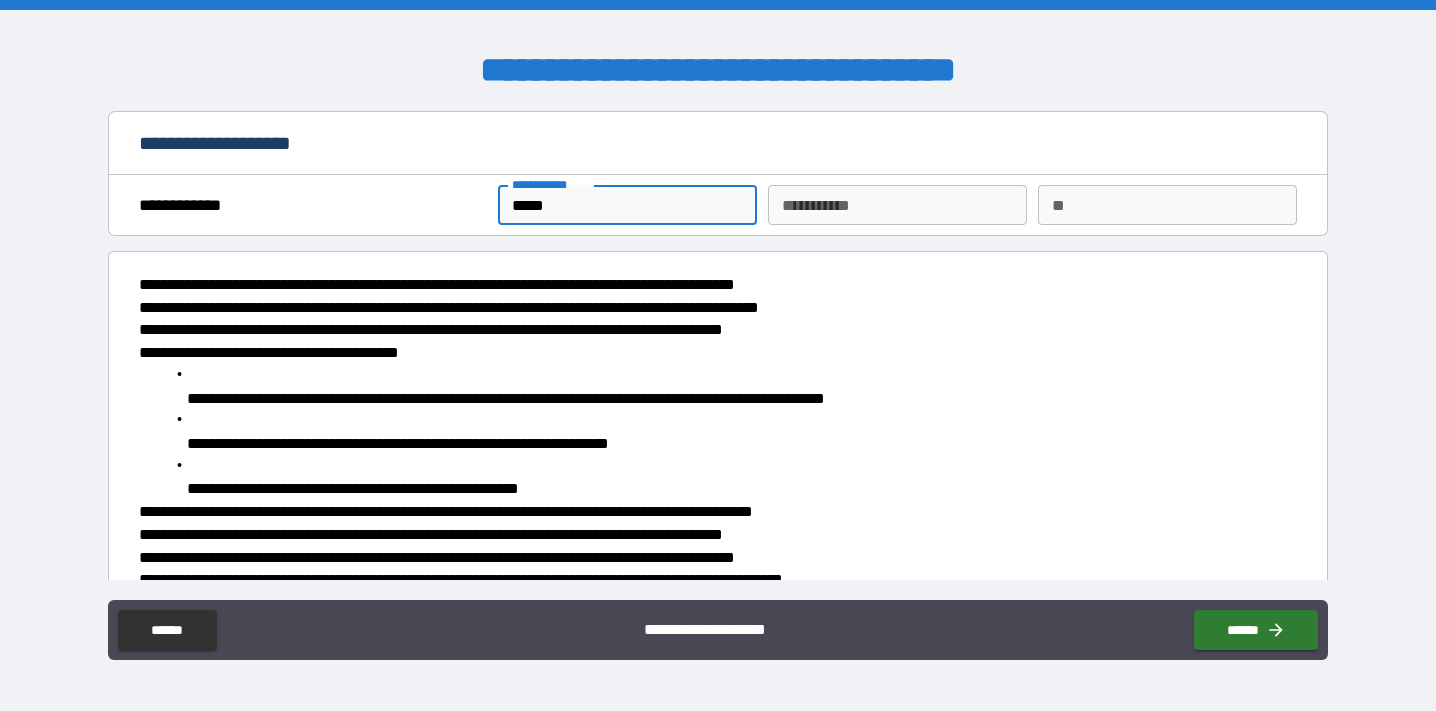 type on "******" 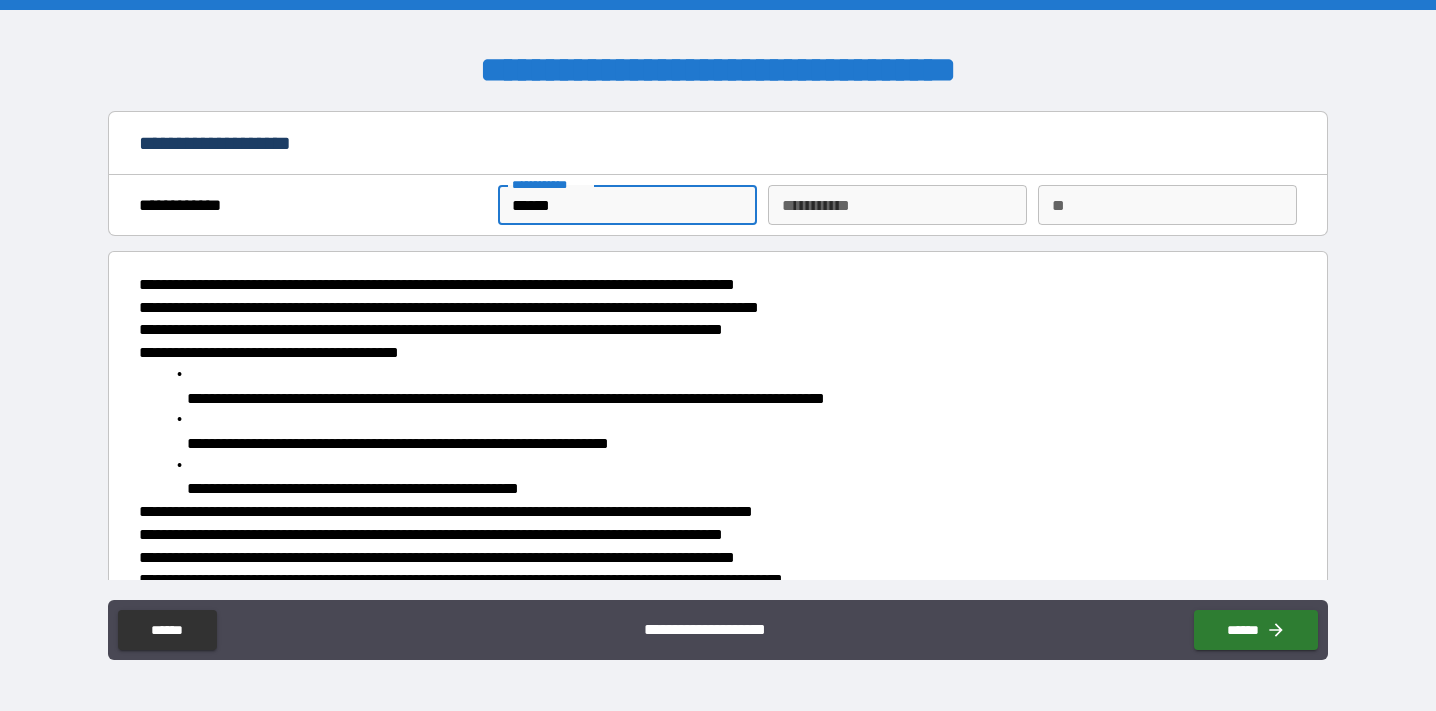type on "*******" 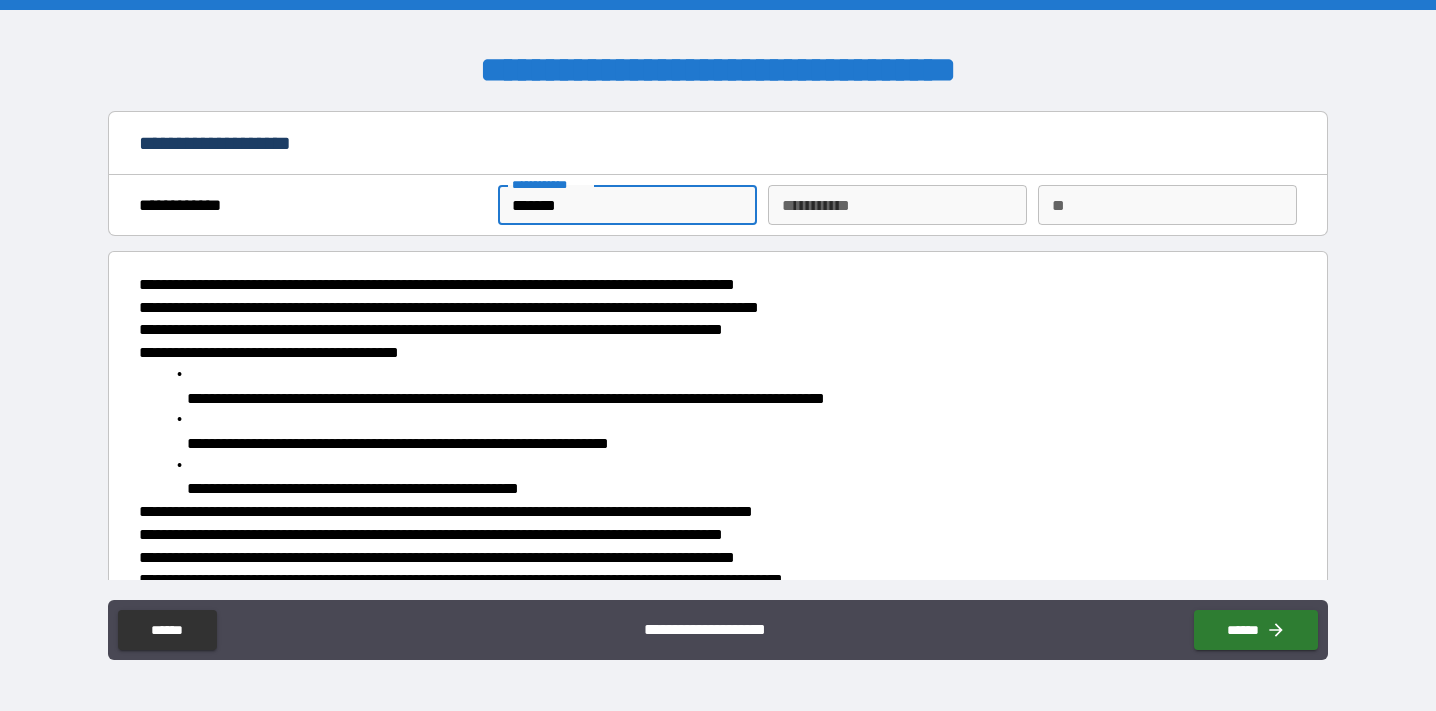 type on "*" 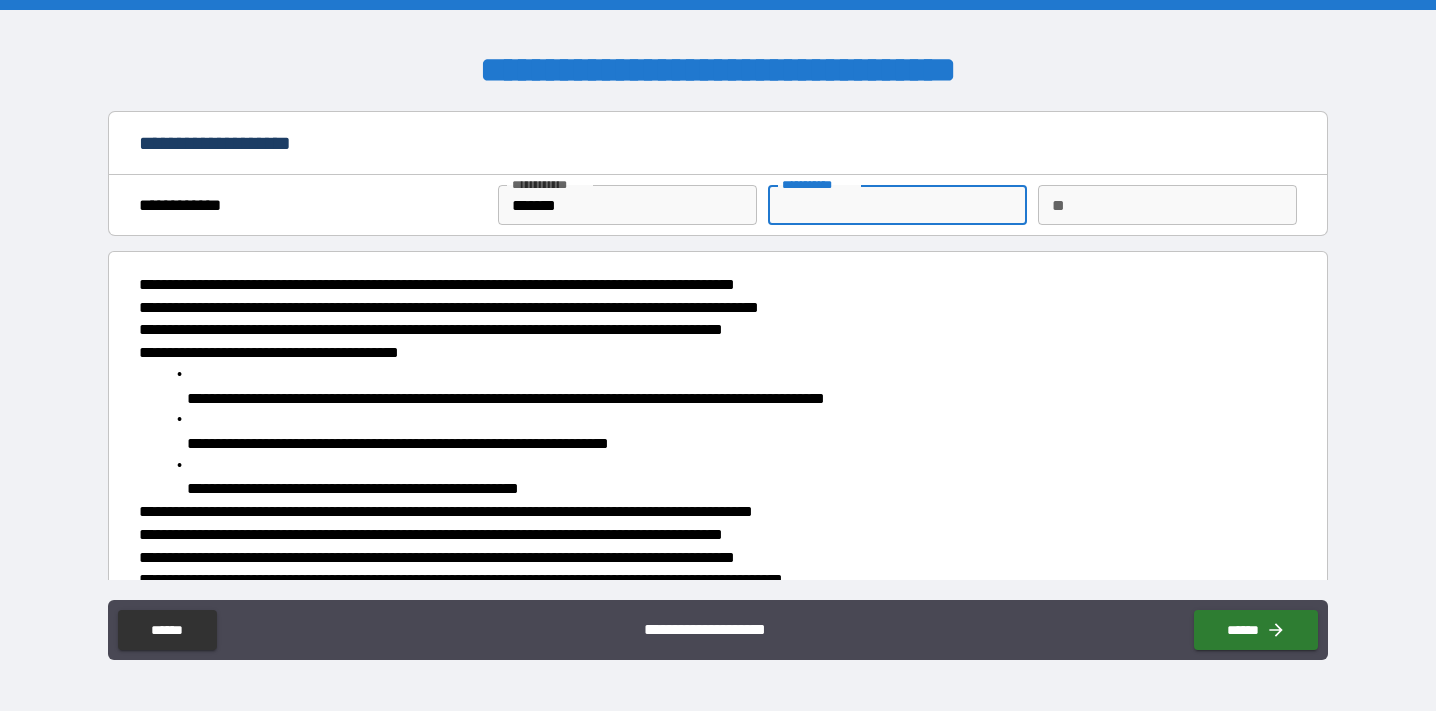 type on "*" 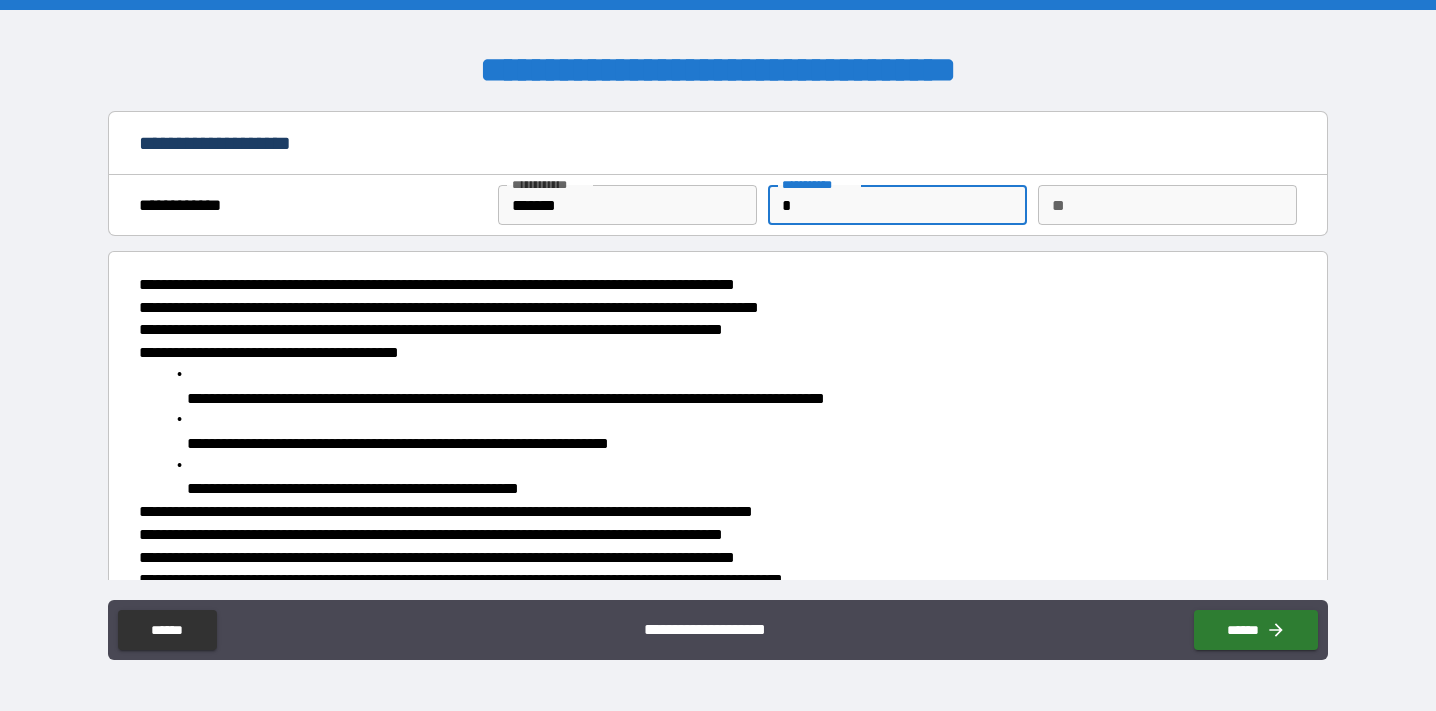 type on "*" 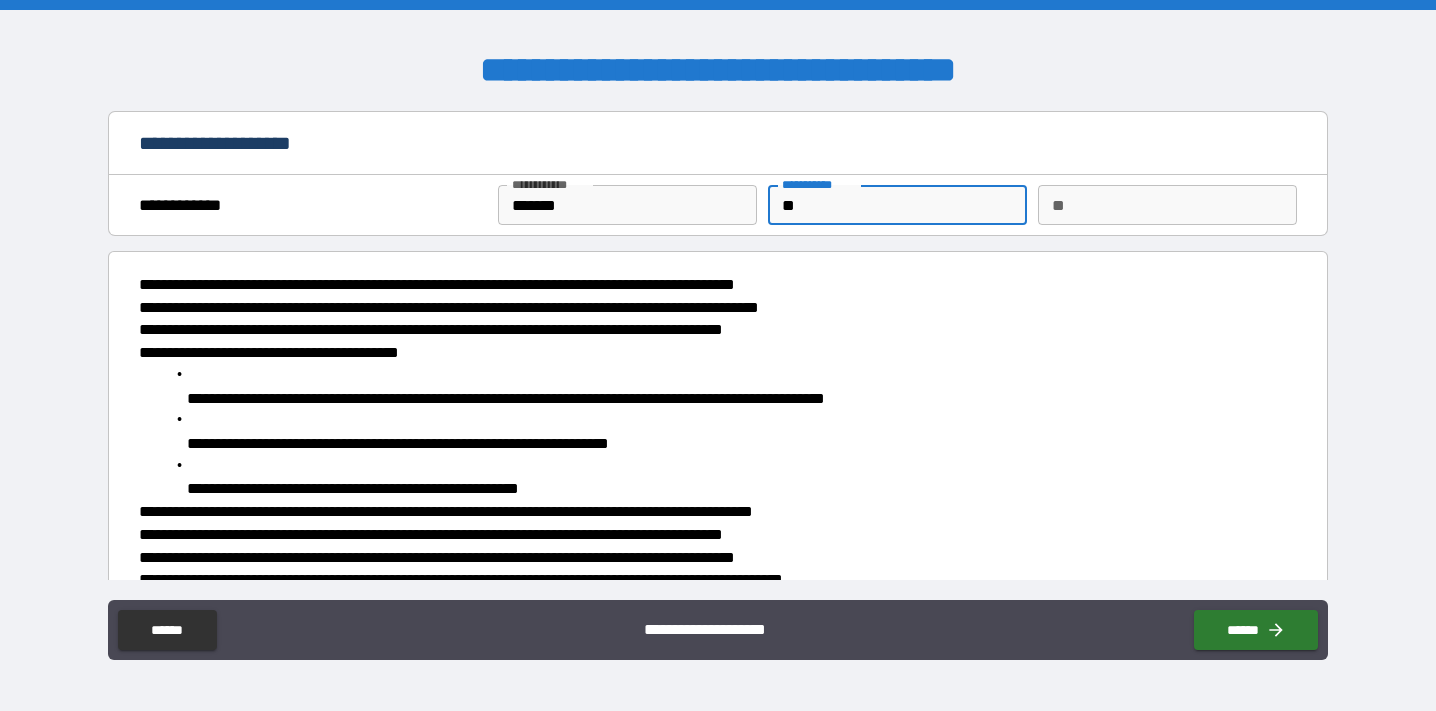 type on "***" 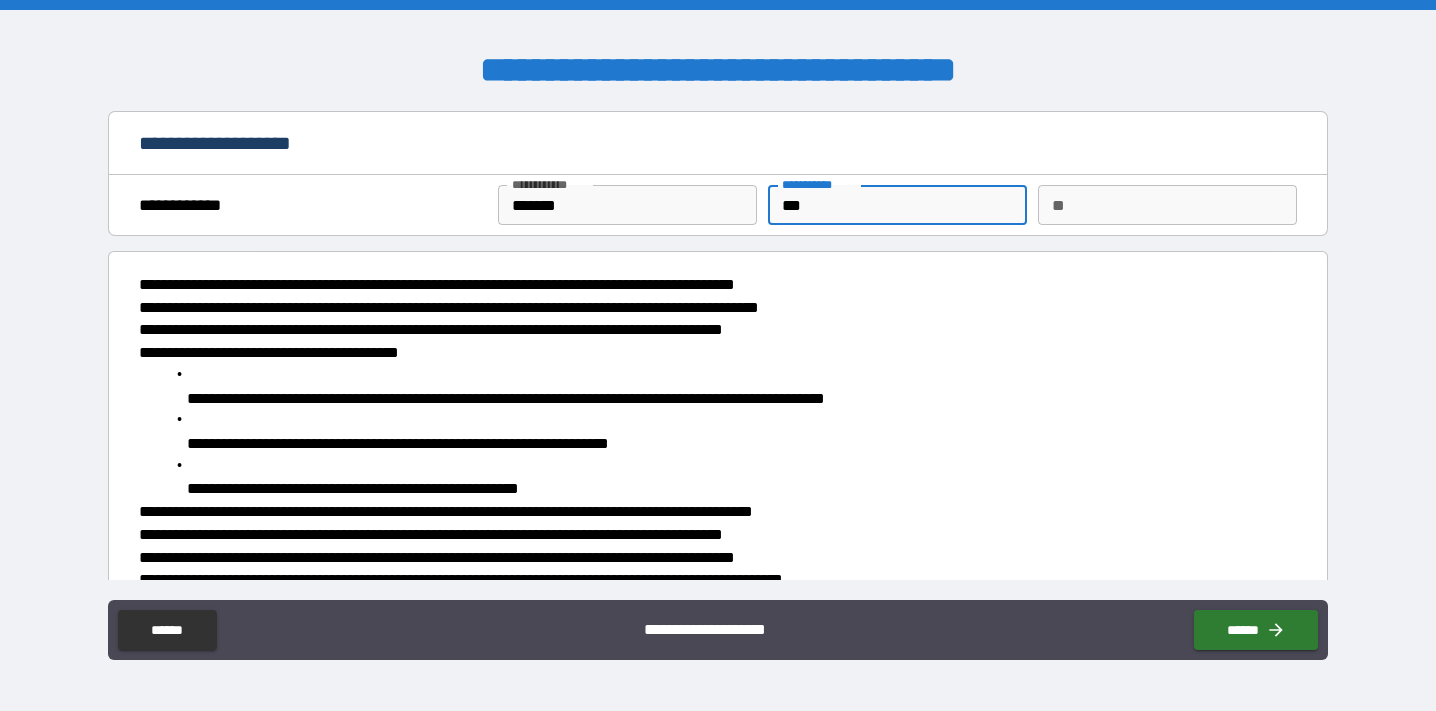 type on "****" 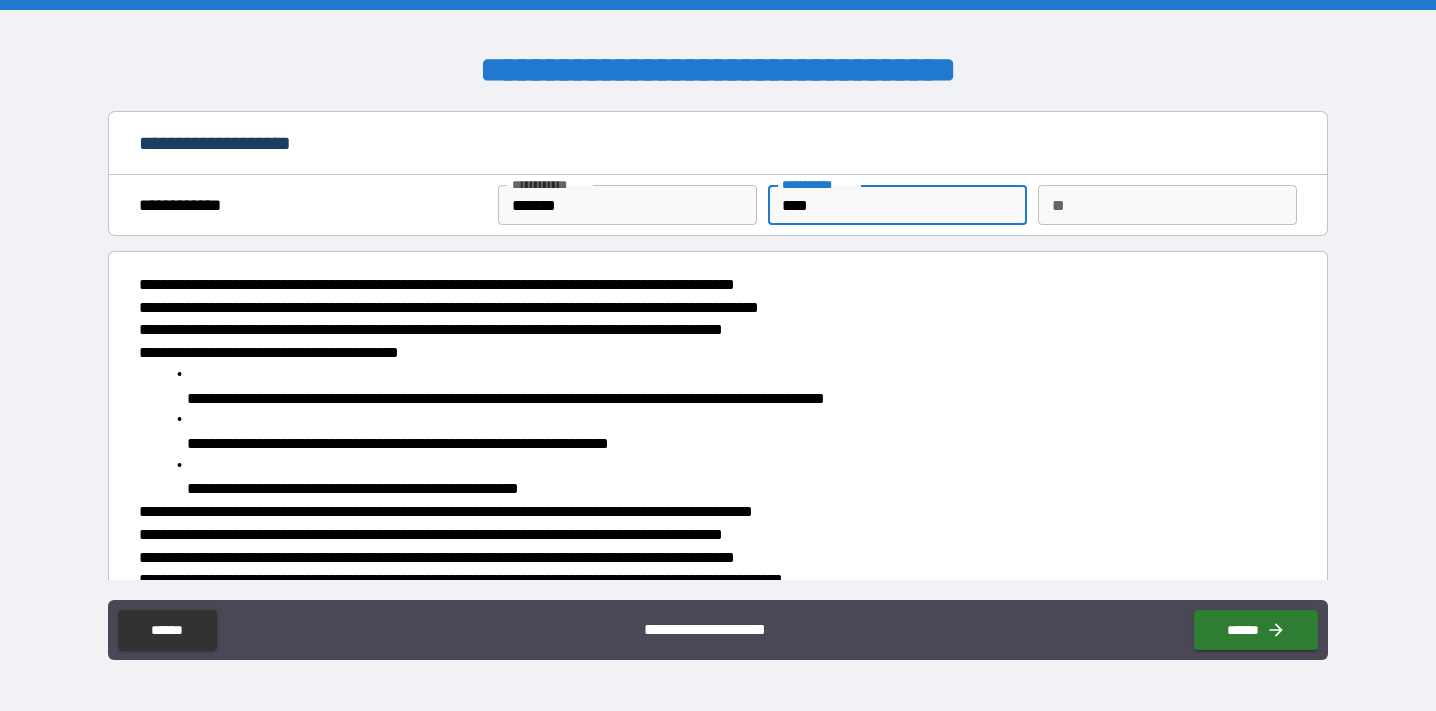 type on "*****" 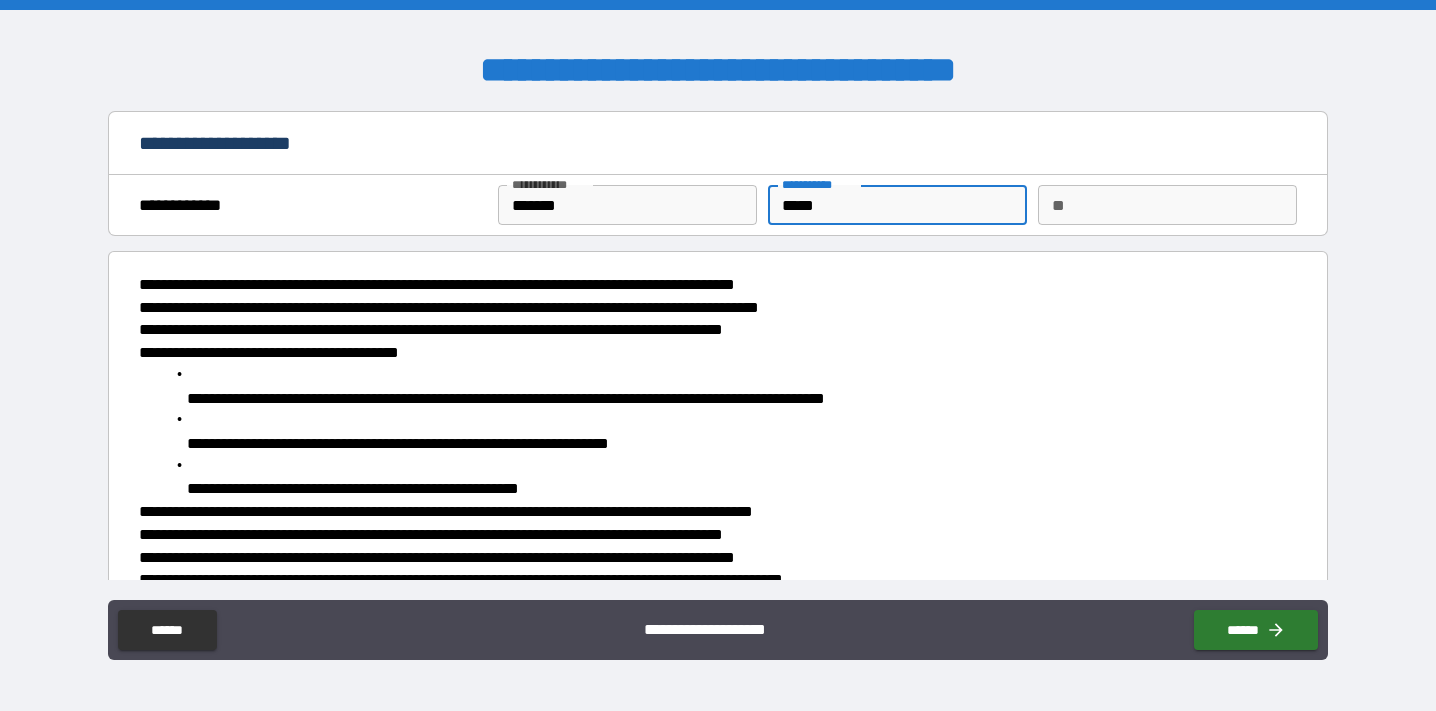 type on "******" 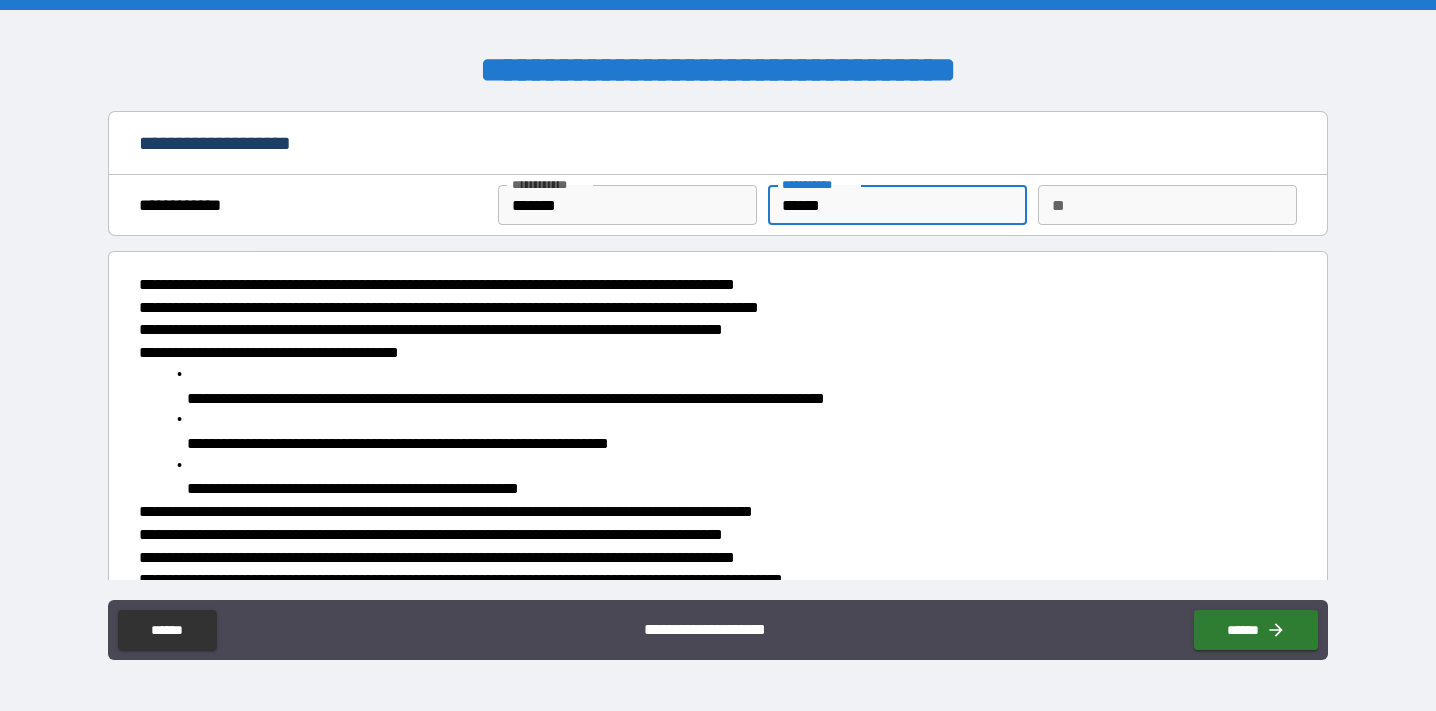 type on "*" 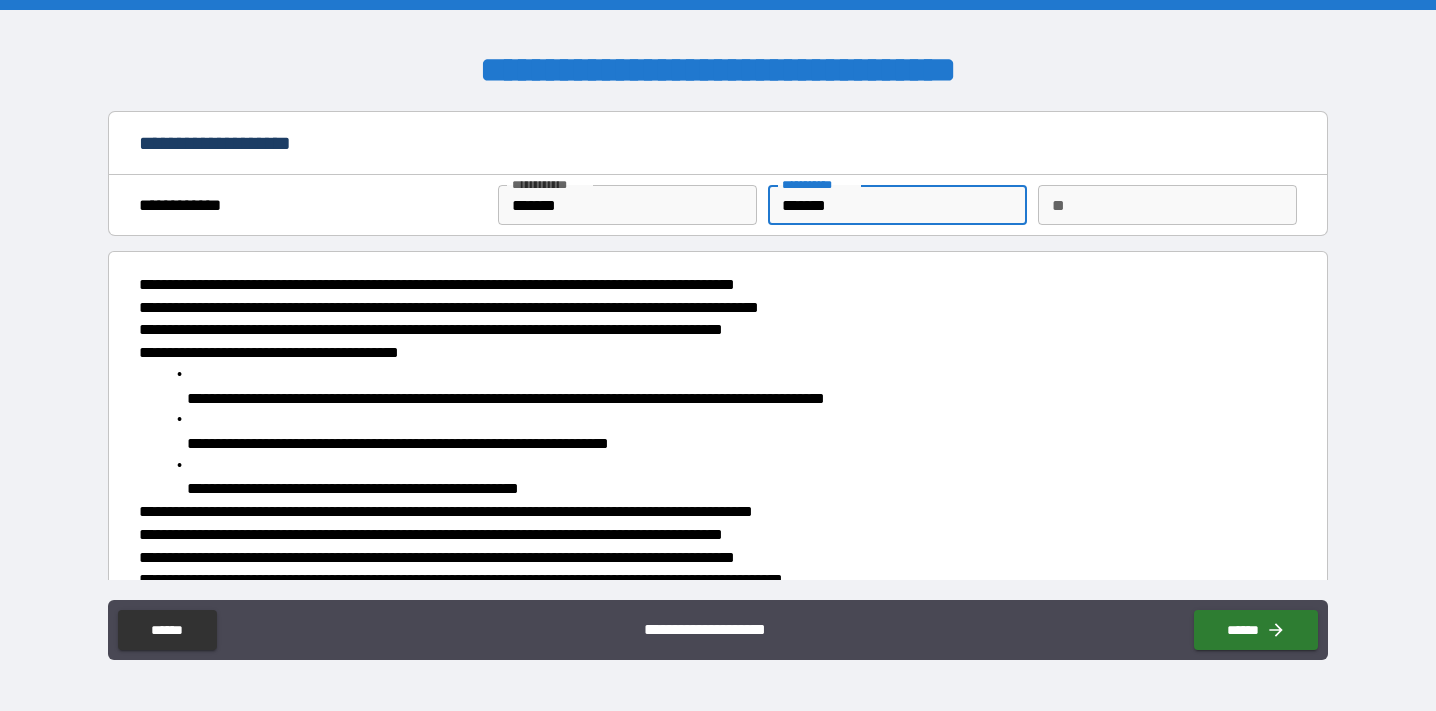 type on "********" 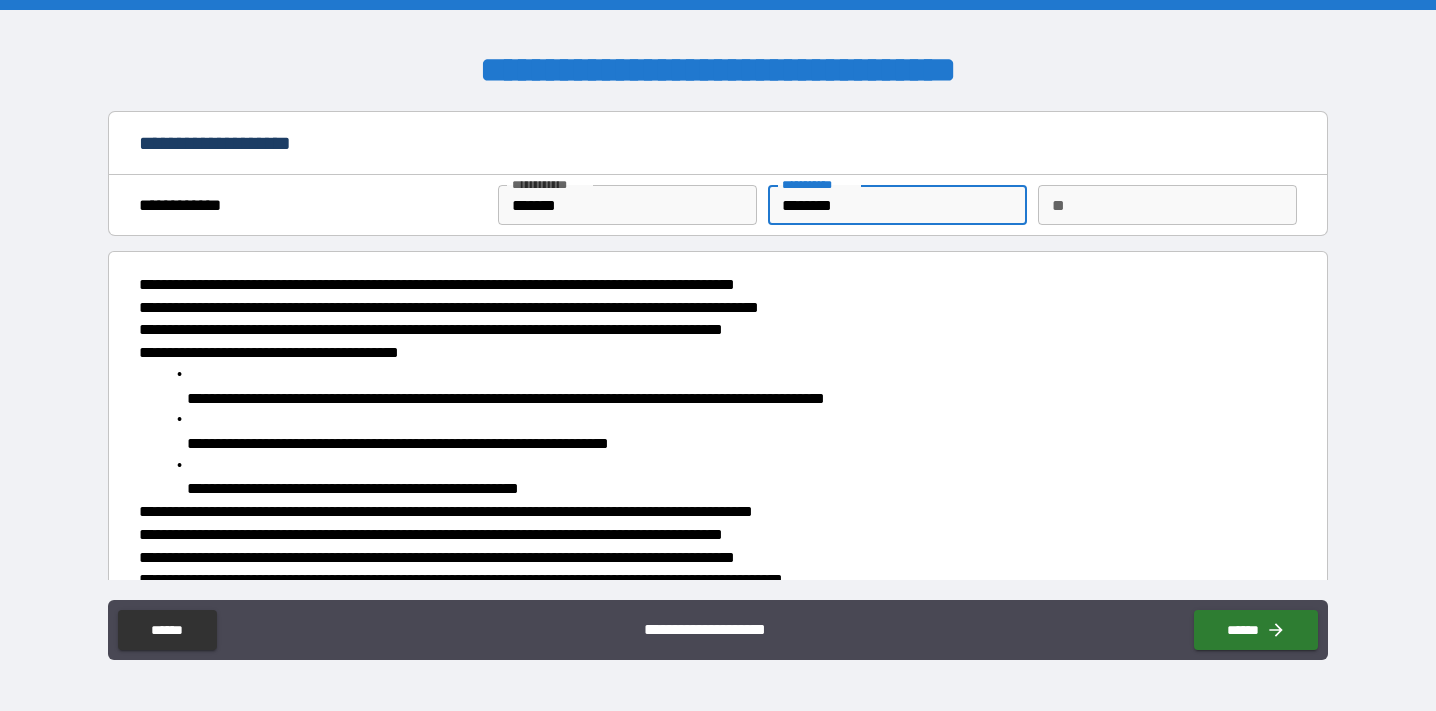 type on "*" 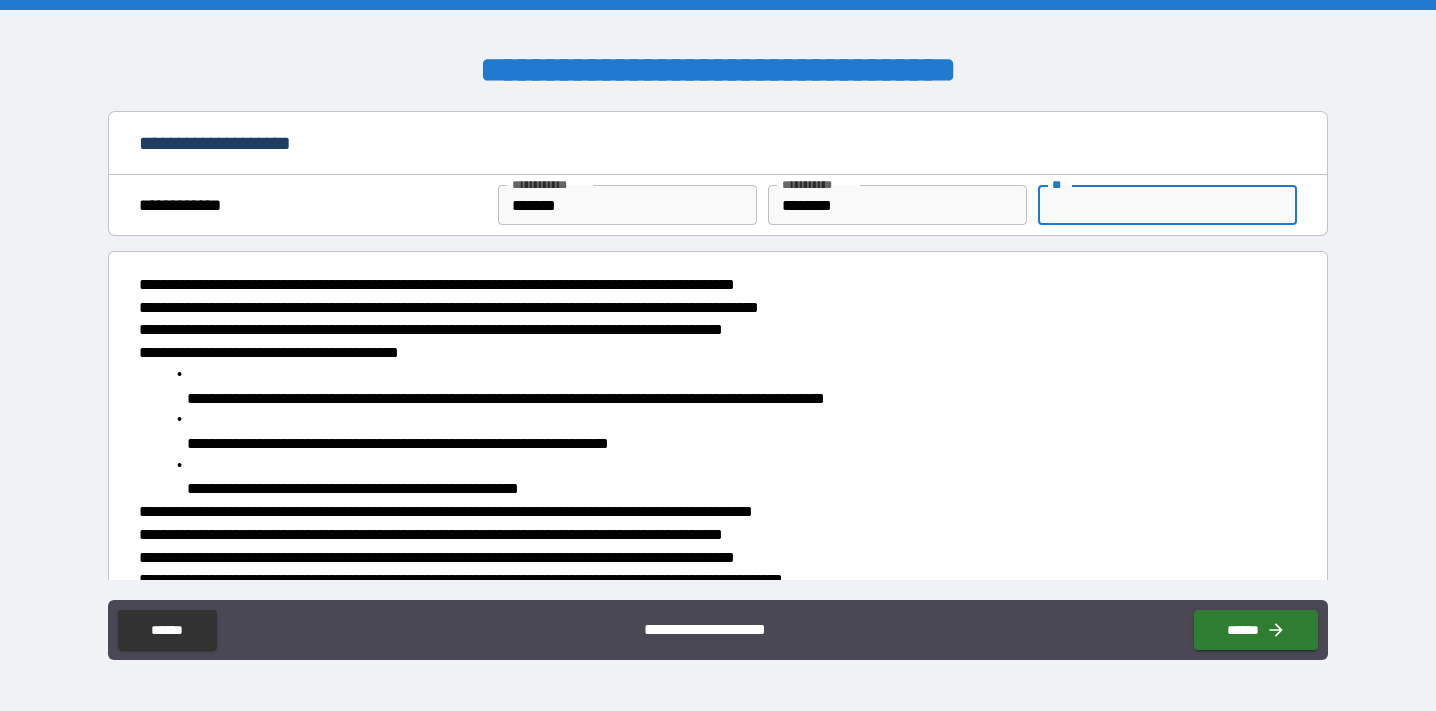 click on "**" at bounding box center [1167, 205] 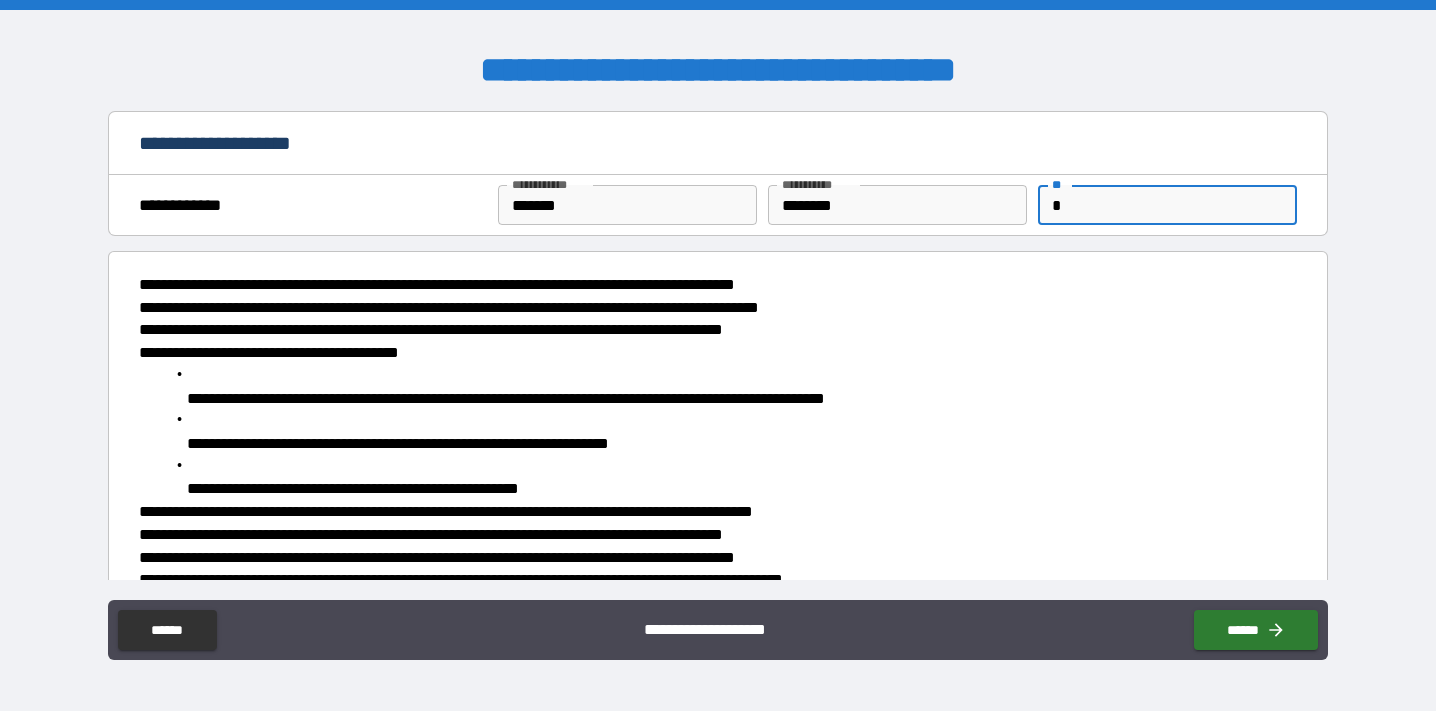 type on "*" 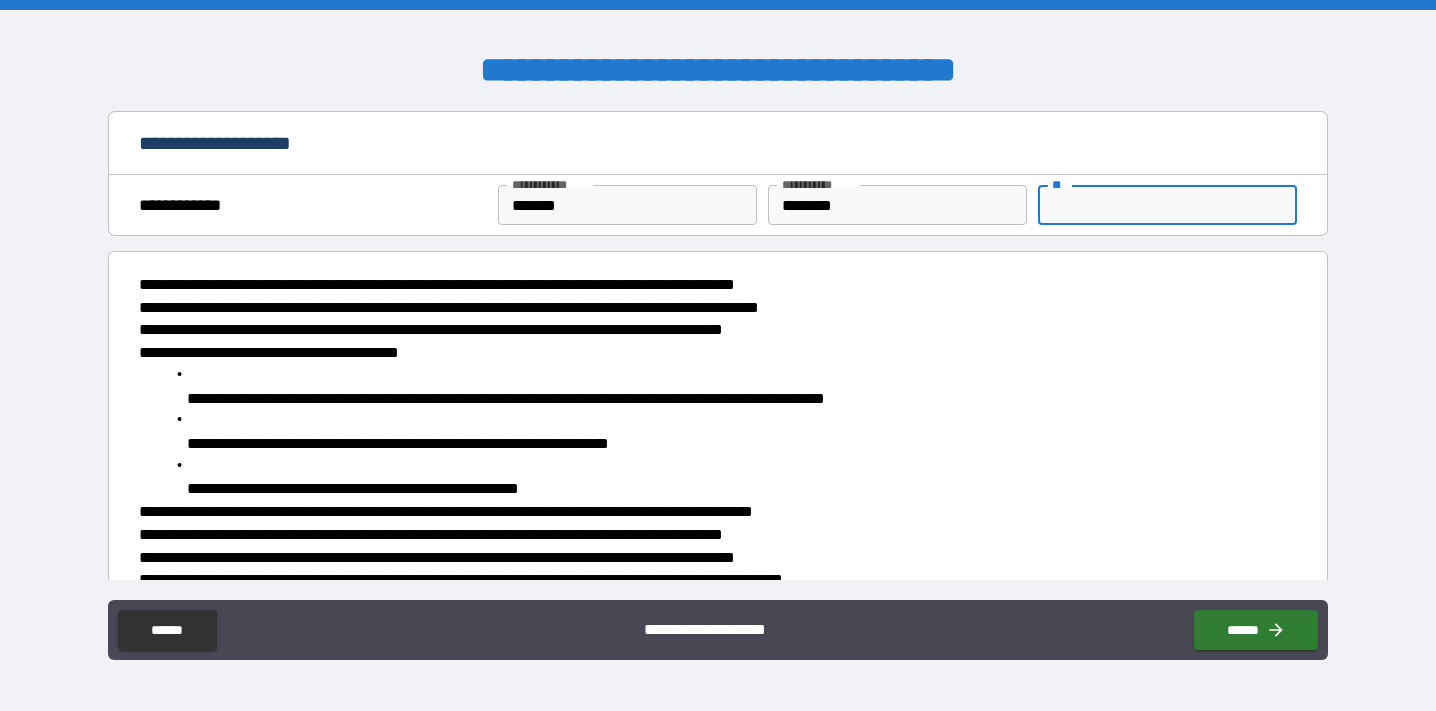 type on "*" 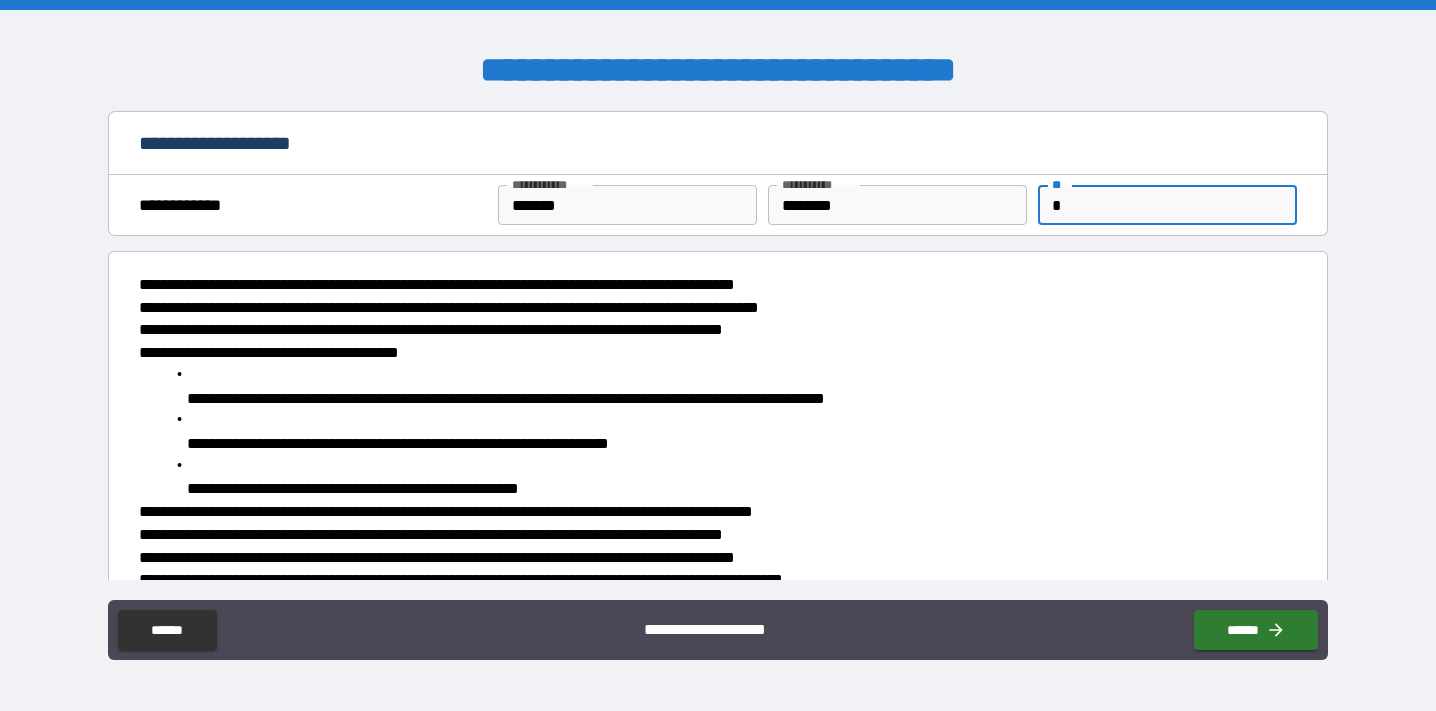 type on "*" 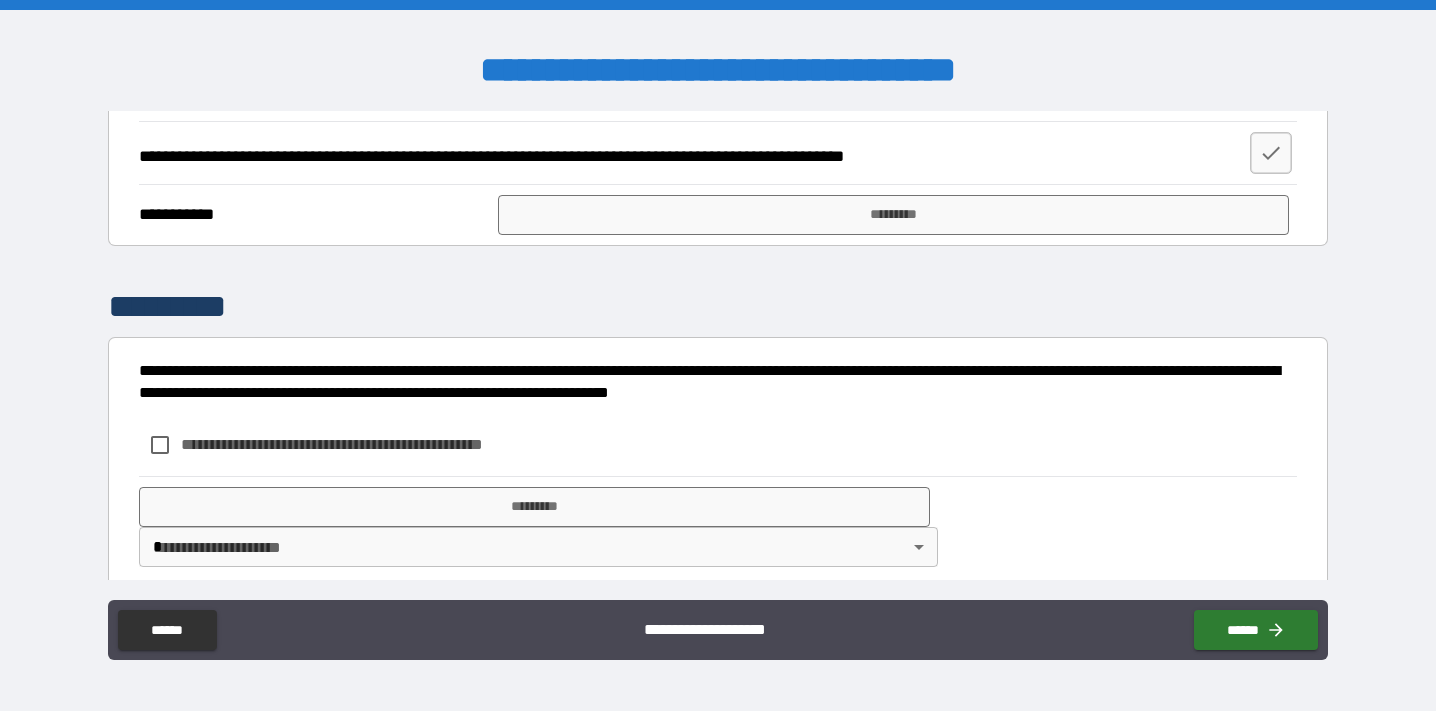 scroll, scrollTop: 1268, scrollLeft: 0, axis: vertical 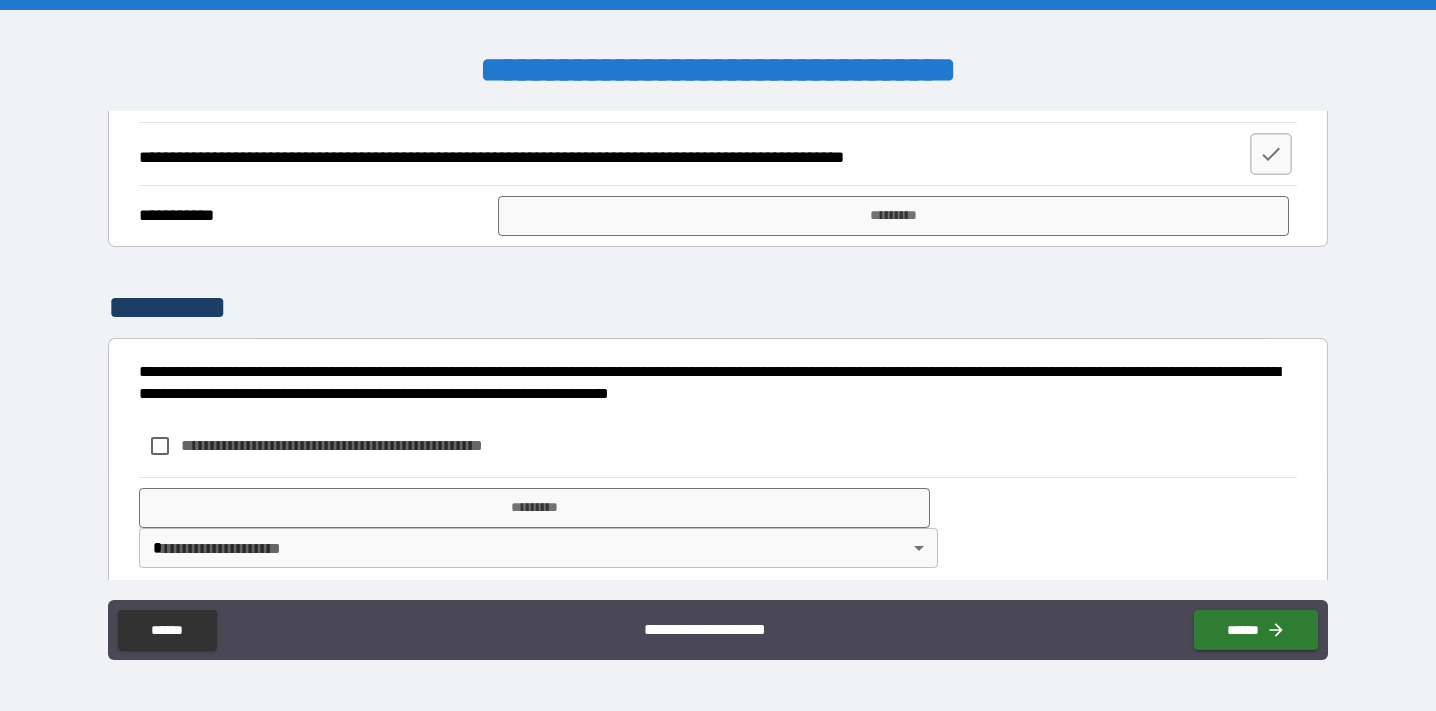 type on "*" 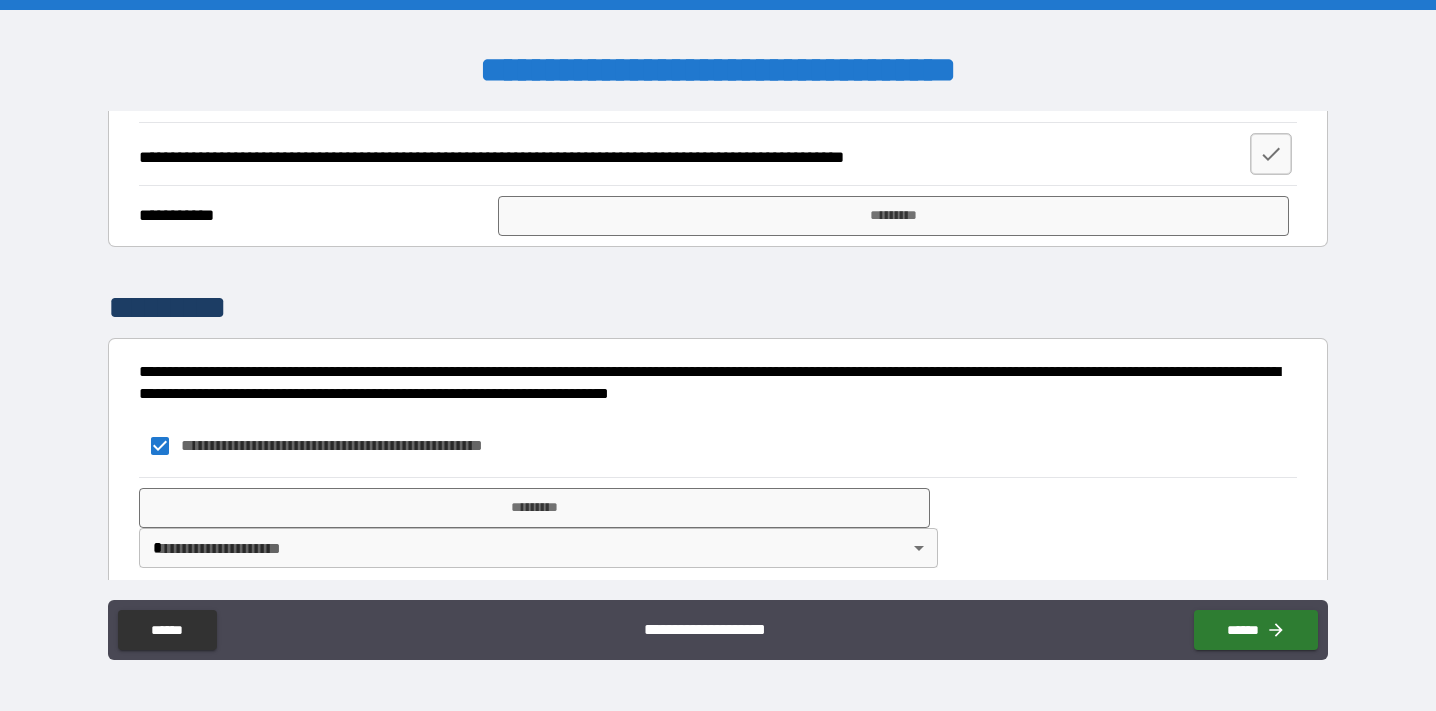 type on "*" 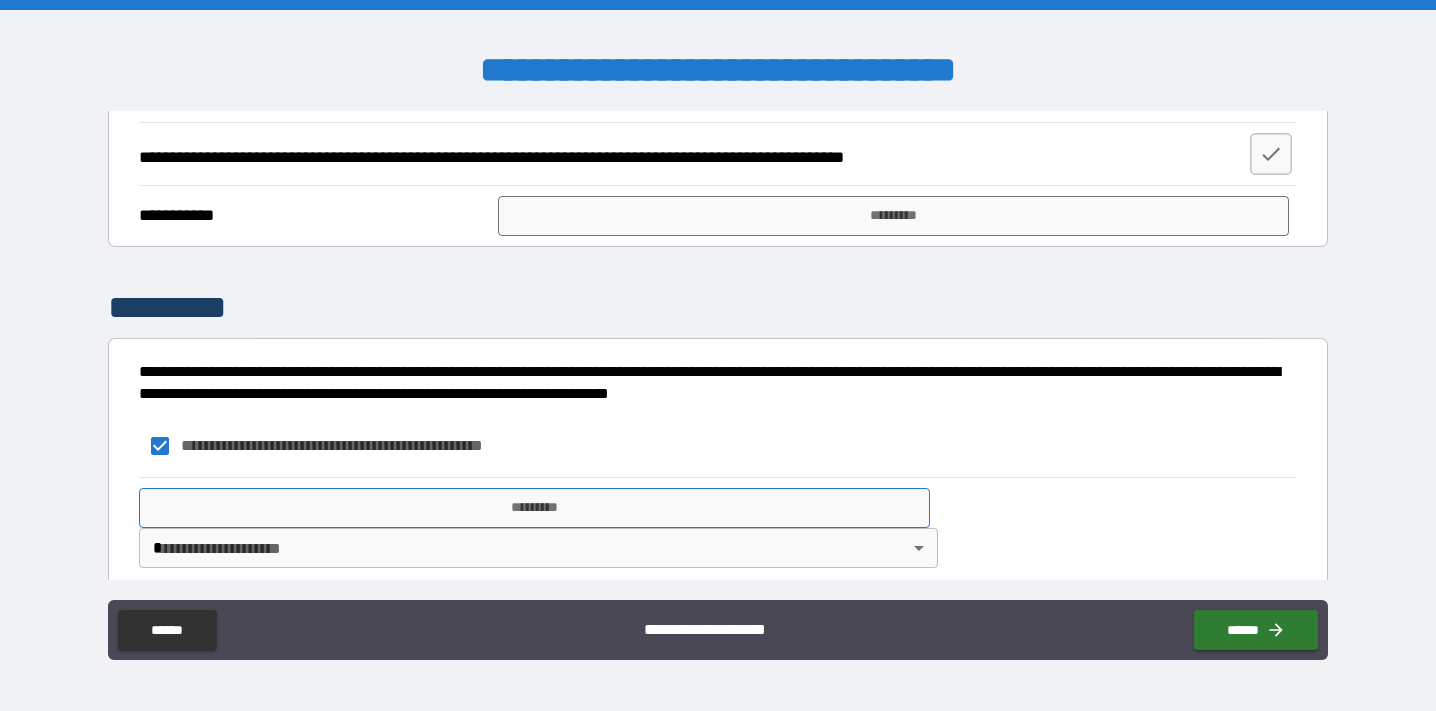 click on "*********" at bounding box center [534, 508] 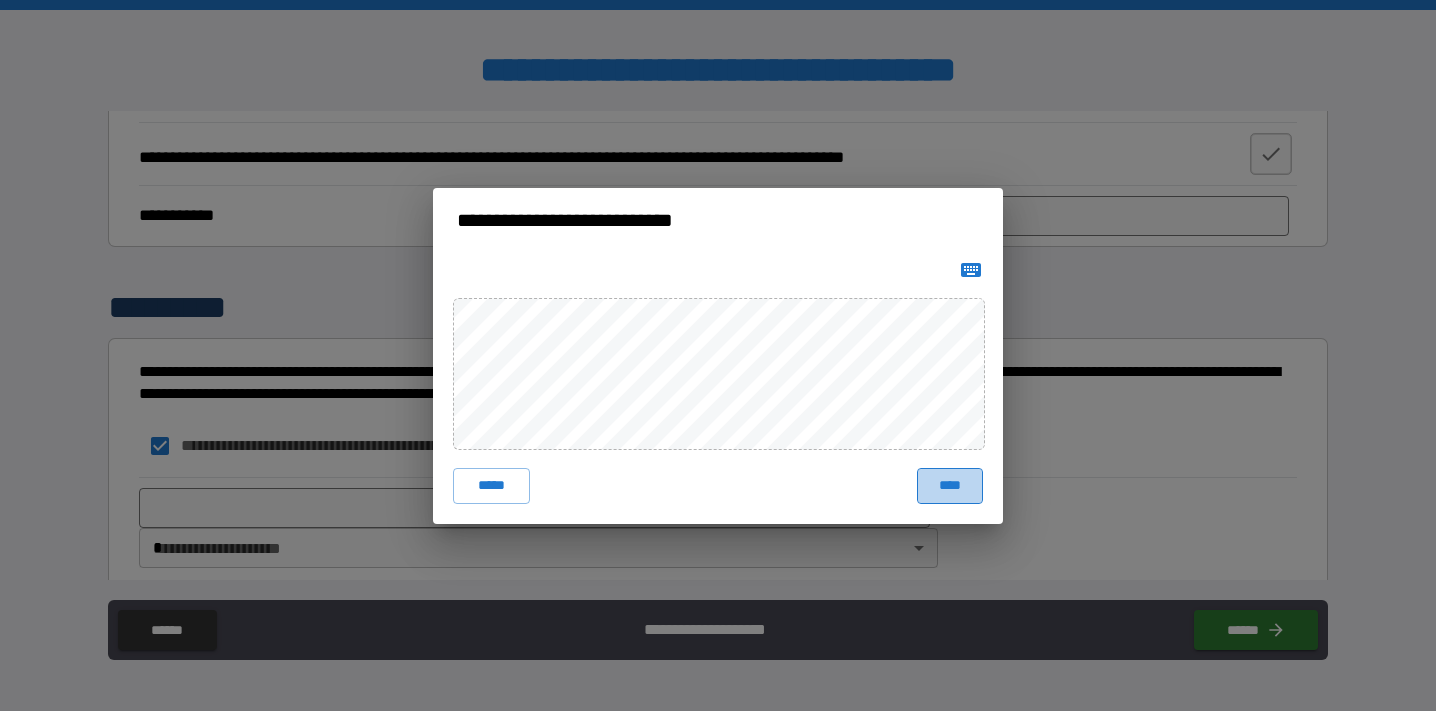 click on "****" at bounding box center [950, 486] 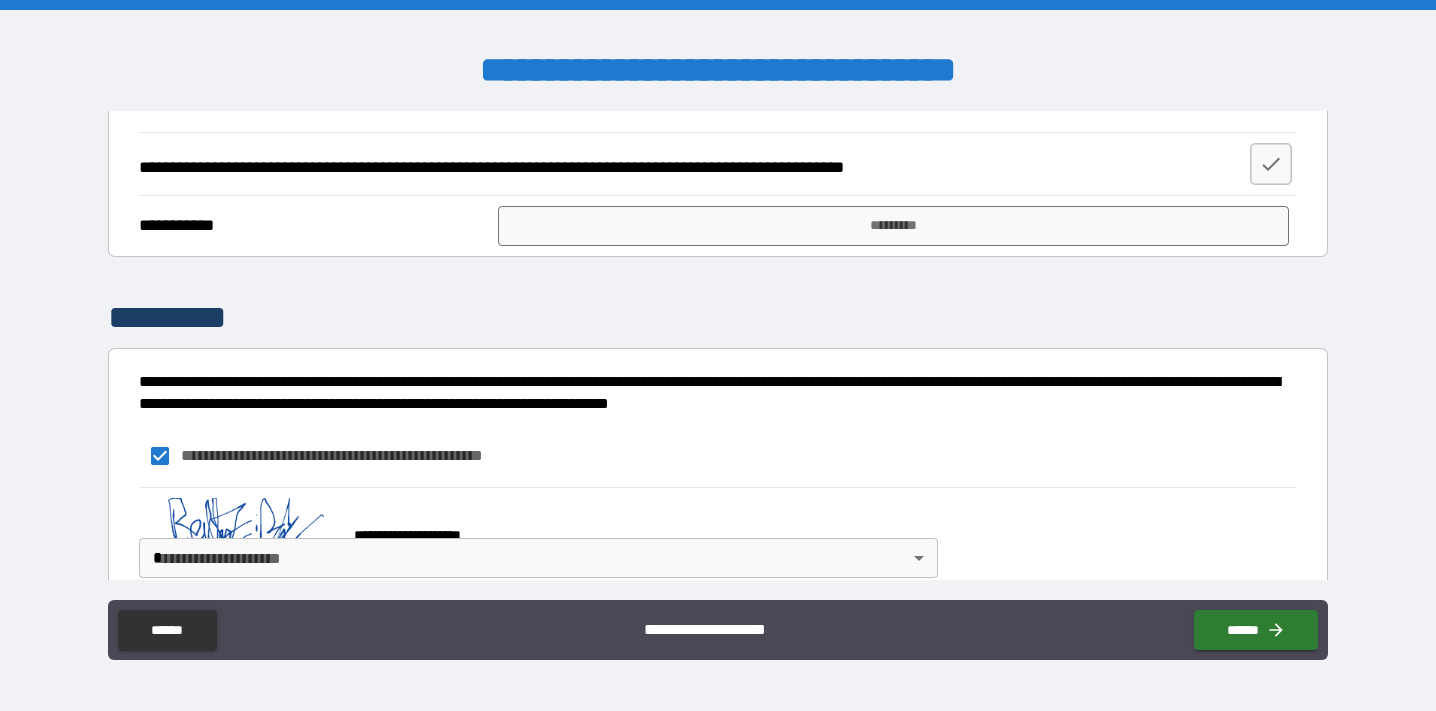 type on "*" 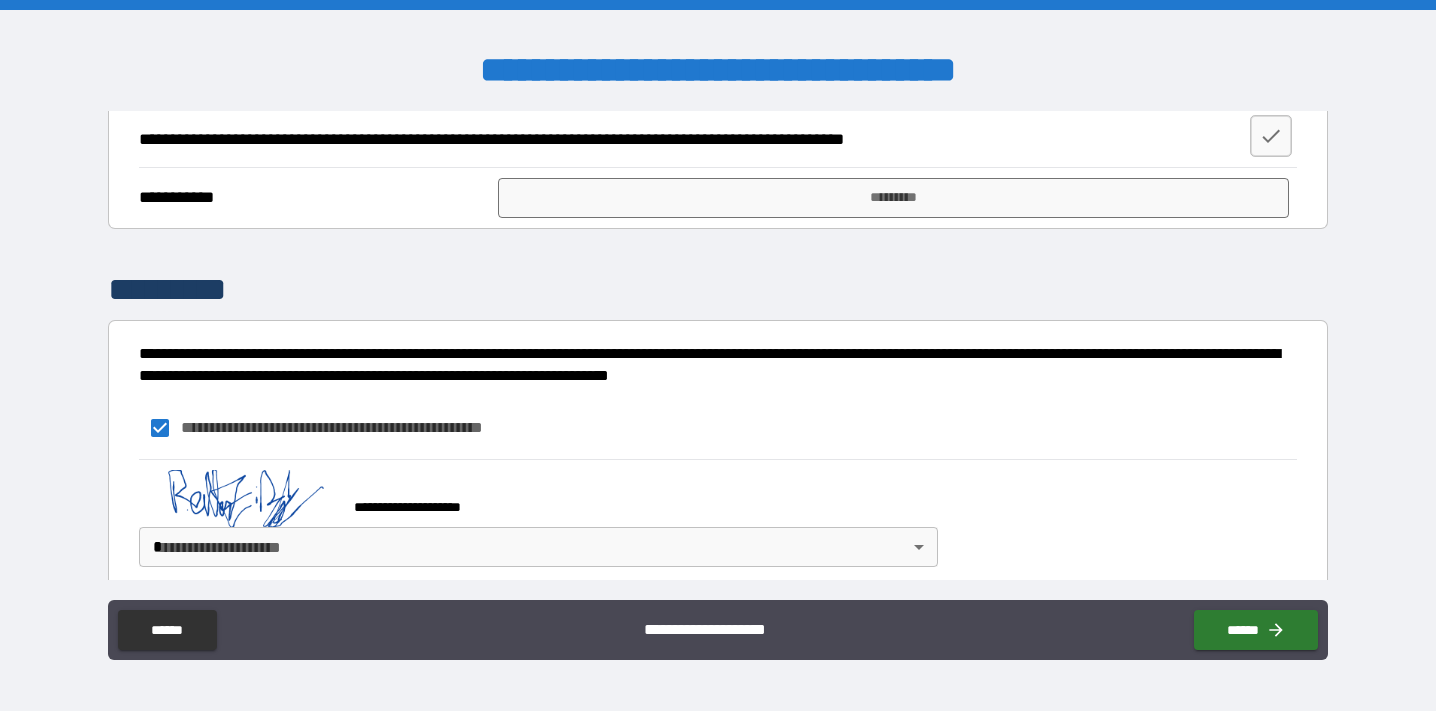 scroll, scrollTop: 1285, scrollLeft: 0, axis: vertical 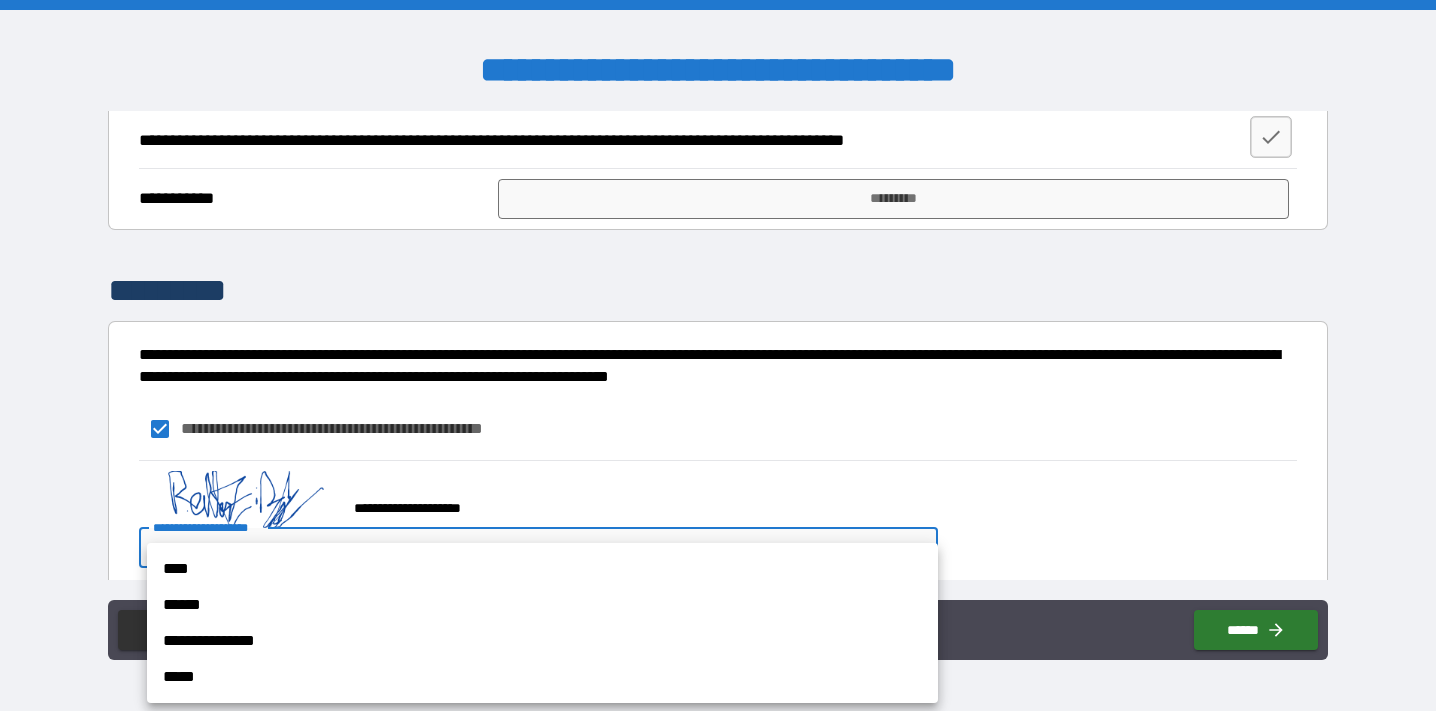 click on "**********" at bounding box center [718, 355] 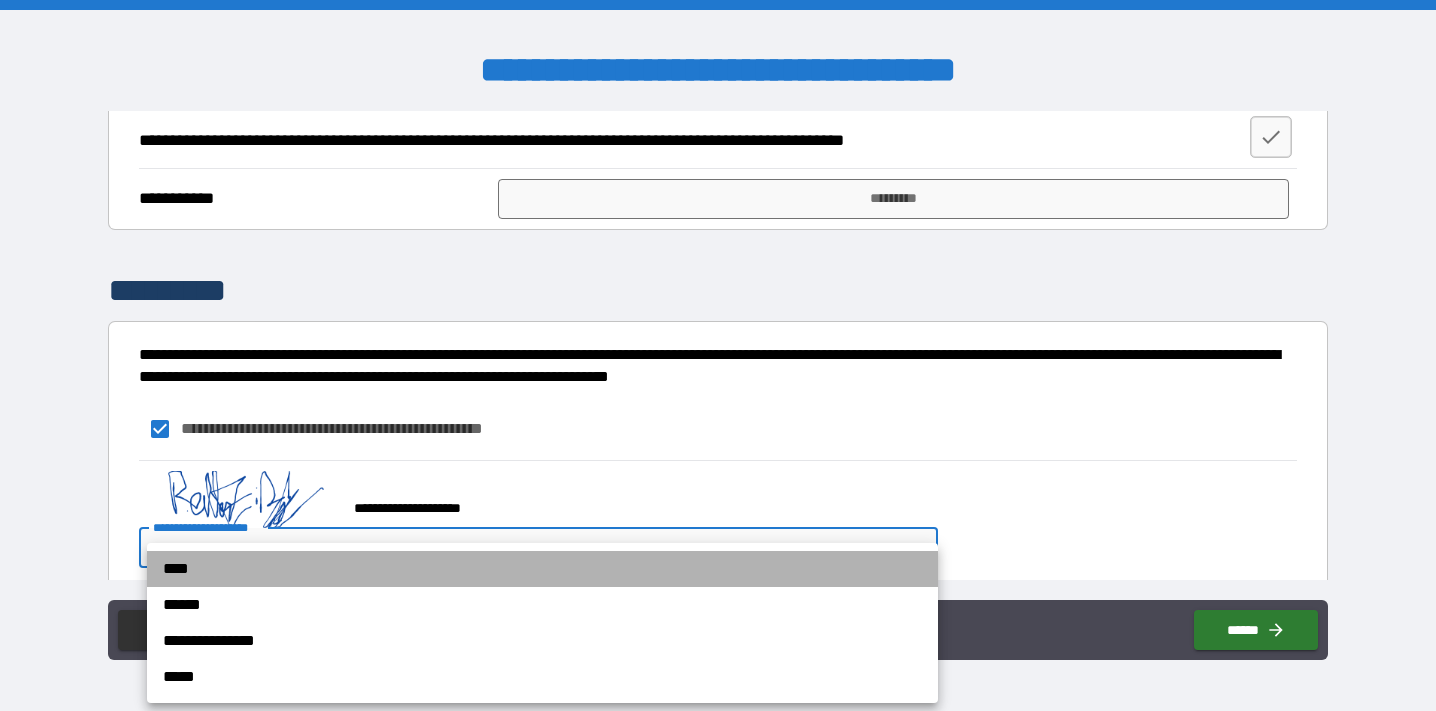 click on "****" at bounding box center [542, 569] 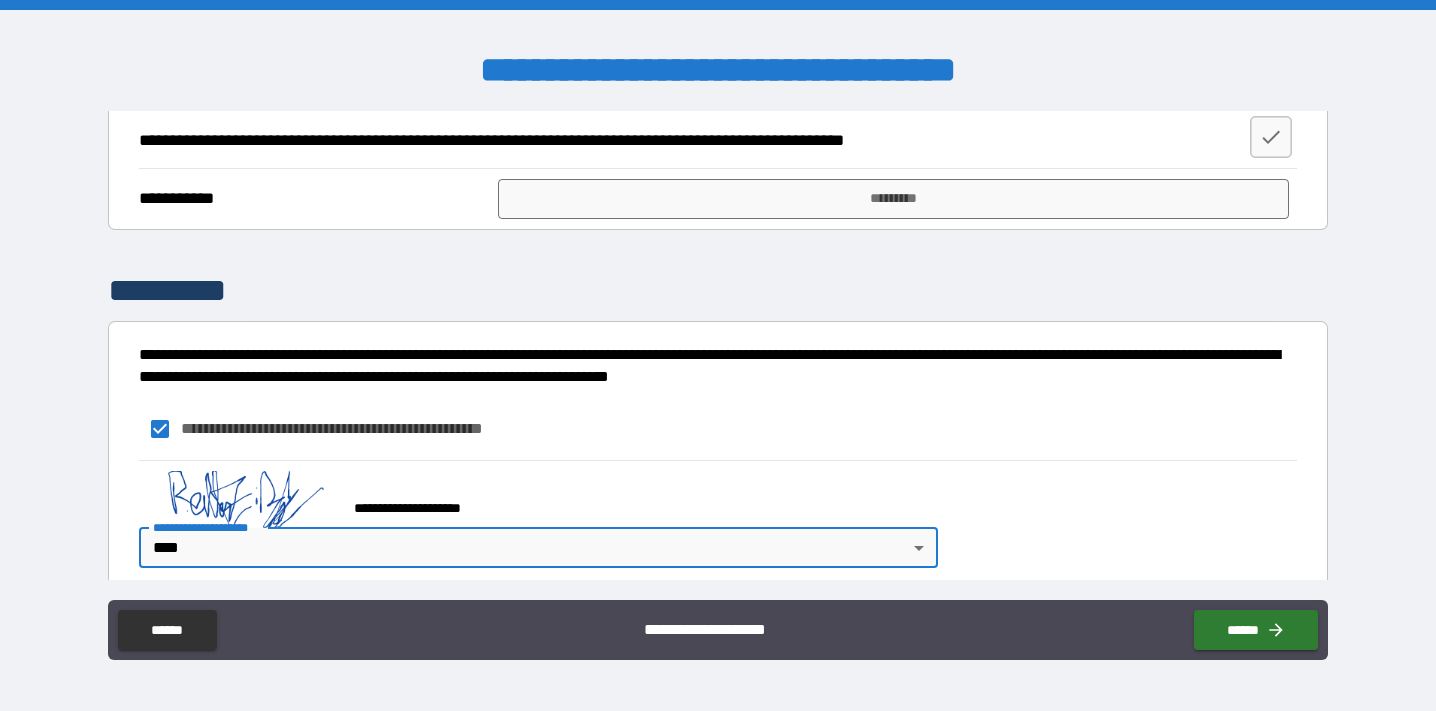 type on "*" 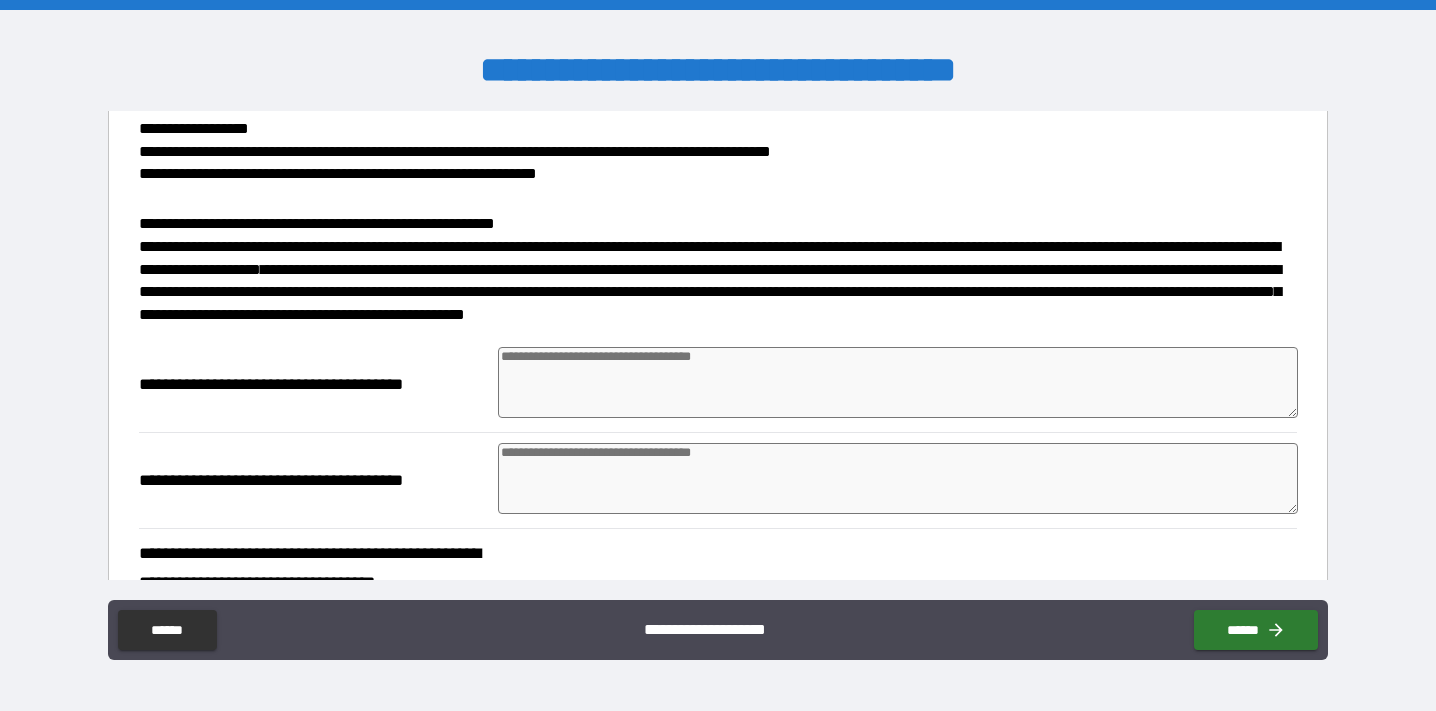 scroll, scrollTop: 568, scrollLeft: 0, axis: vertical 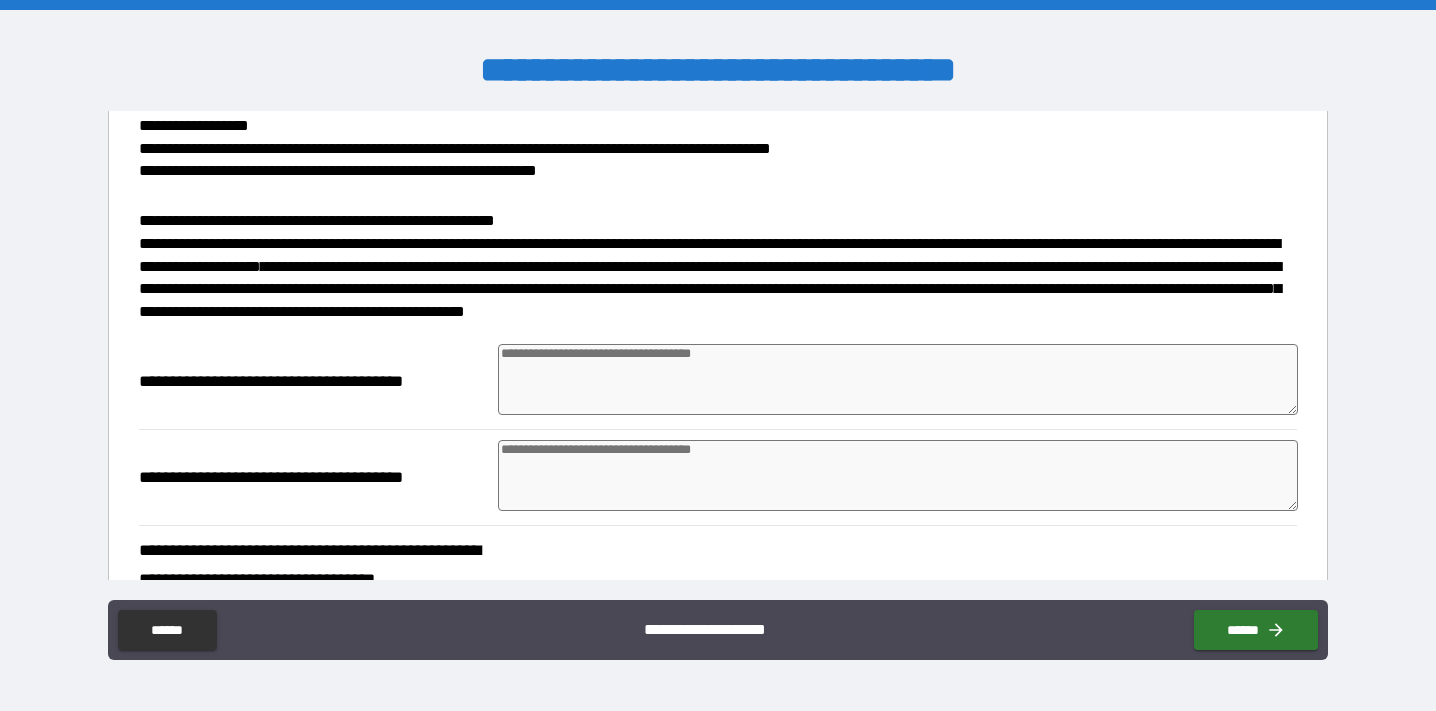 click at bounding box center [898, 379] 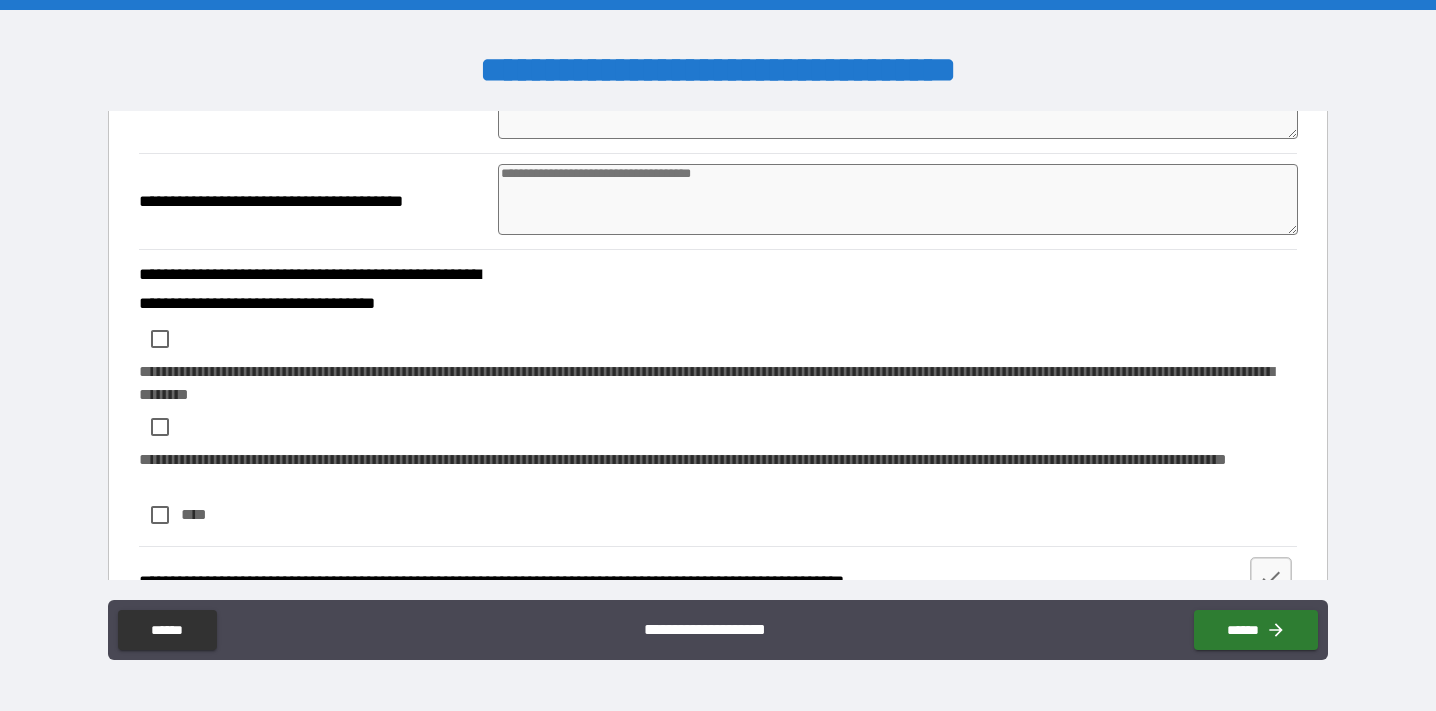 scroll, scrollTop: 886, scrollLeft: 0, axis: vertical 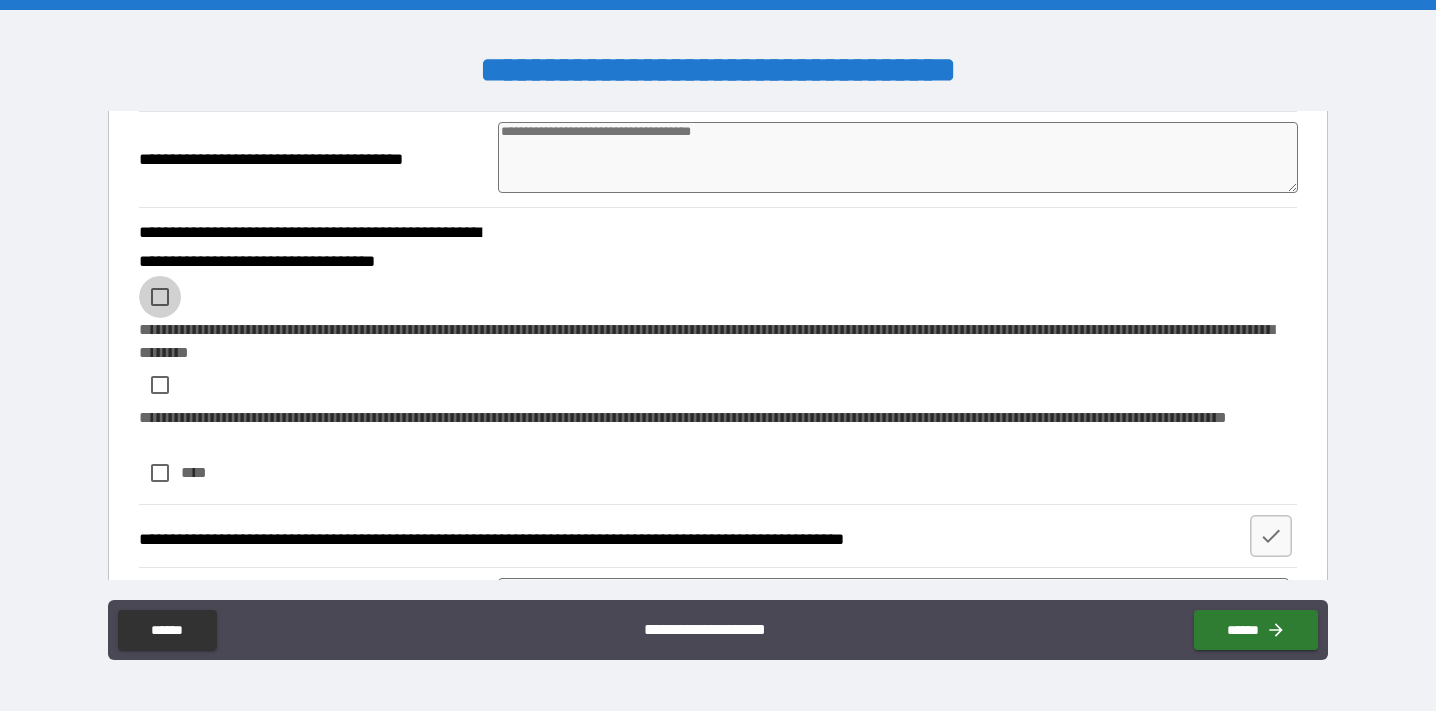 type on "*" 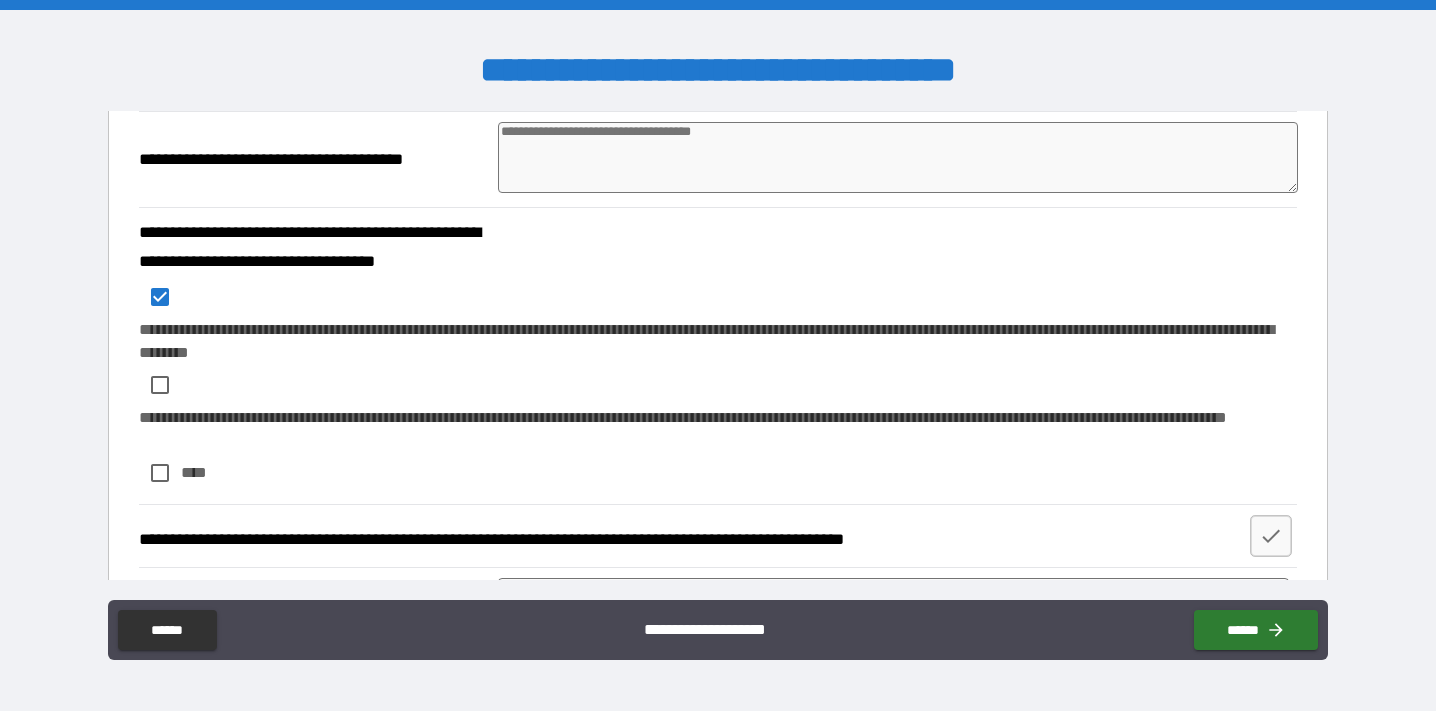 type on "*" 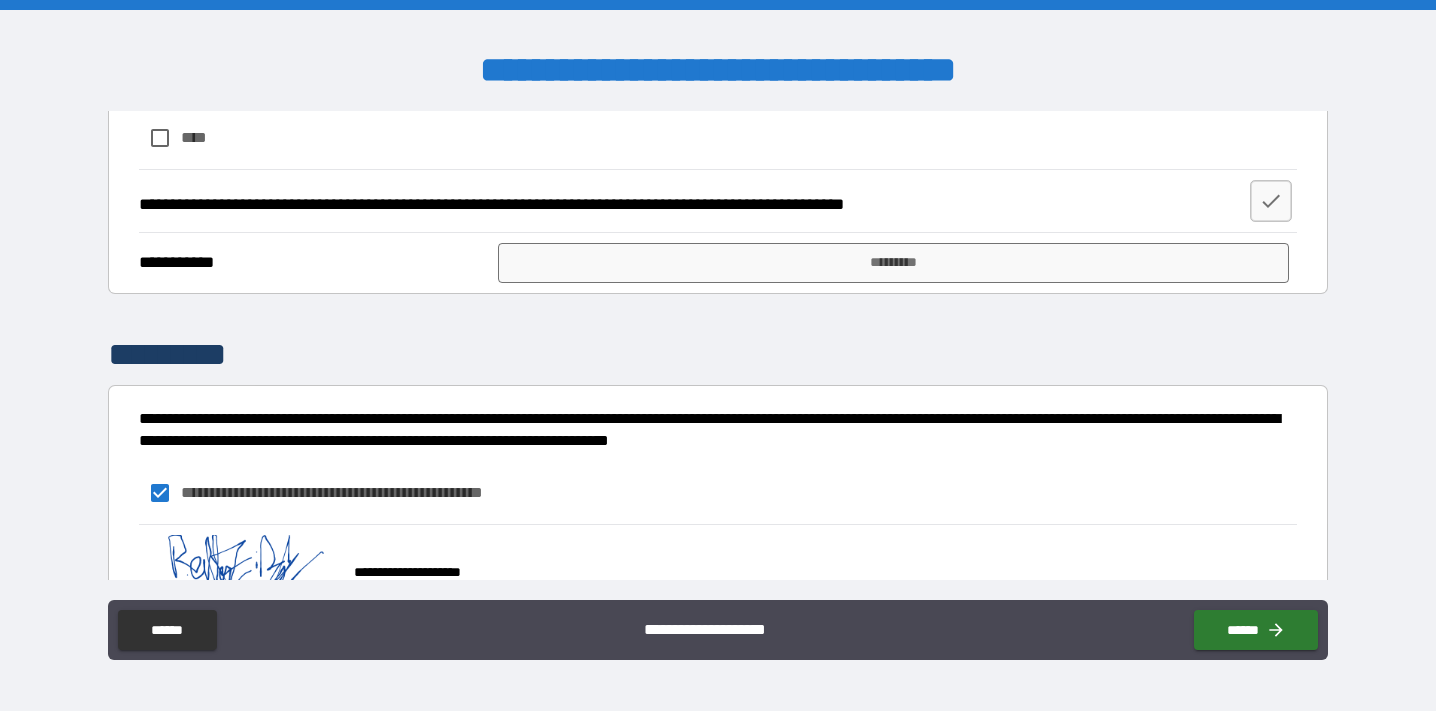 scroll, scrollTop: 1236, scrollLeft: 0, axis: vertical 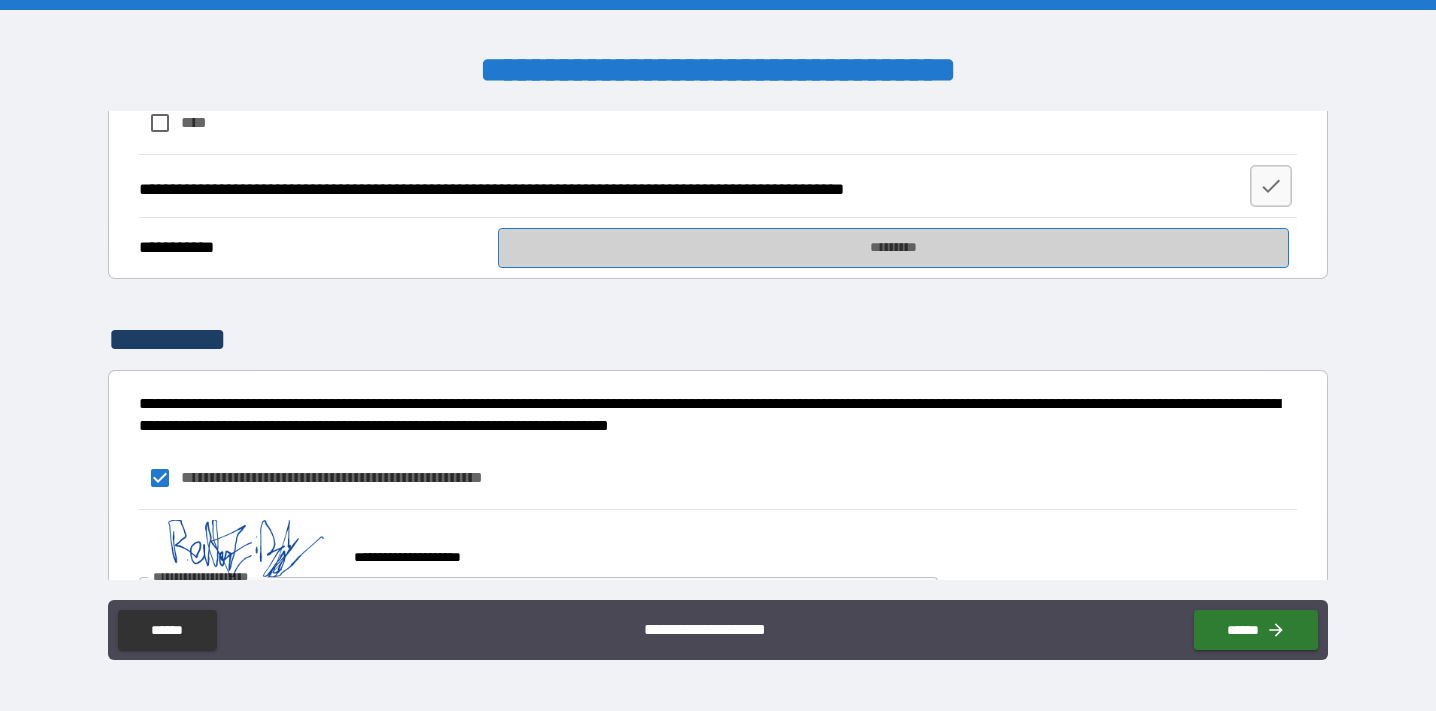 click on "*********" at bounding box center (893, 248) 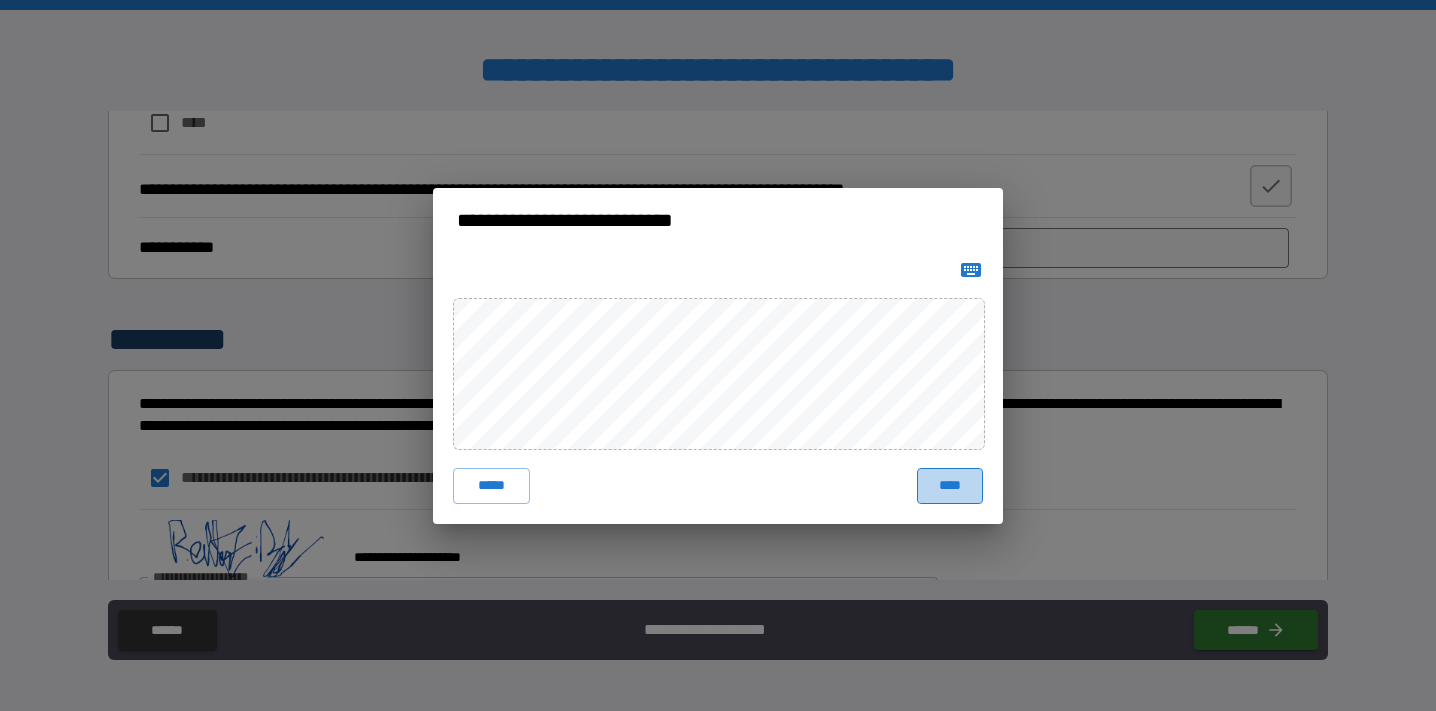 click on "****" at bounding box center (950, 486) 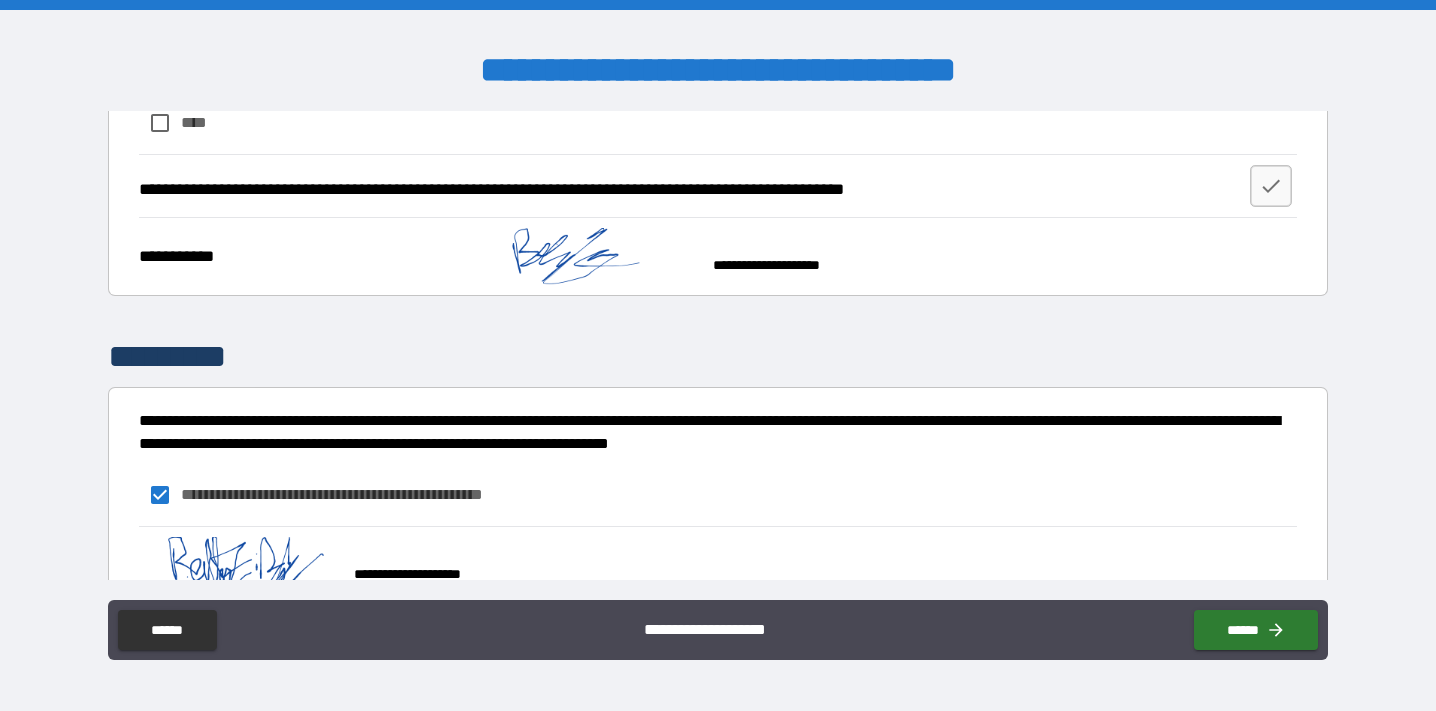 type on "*" 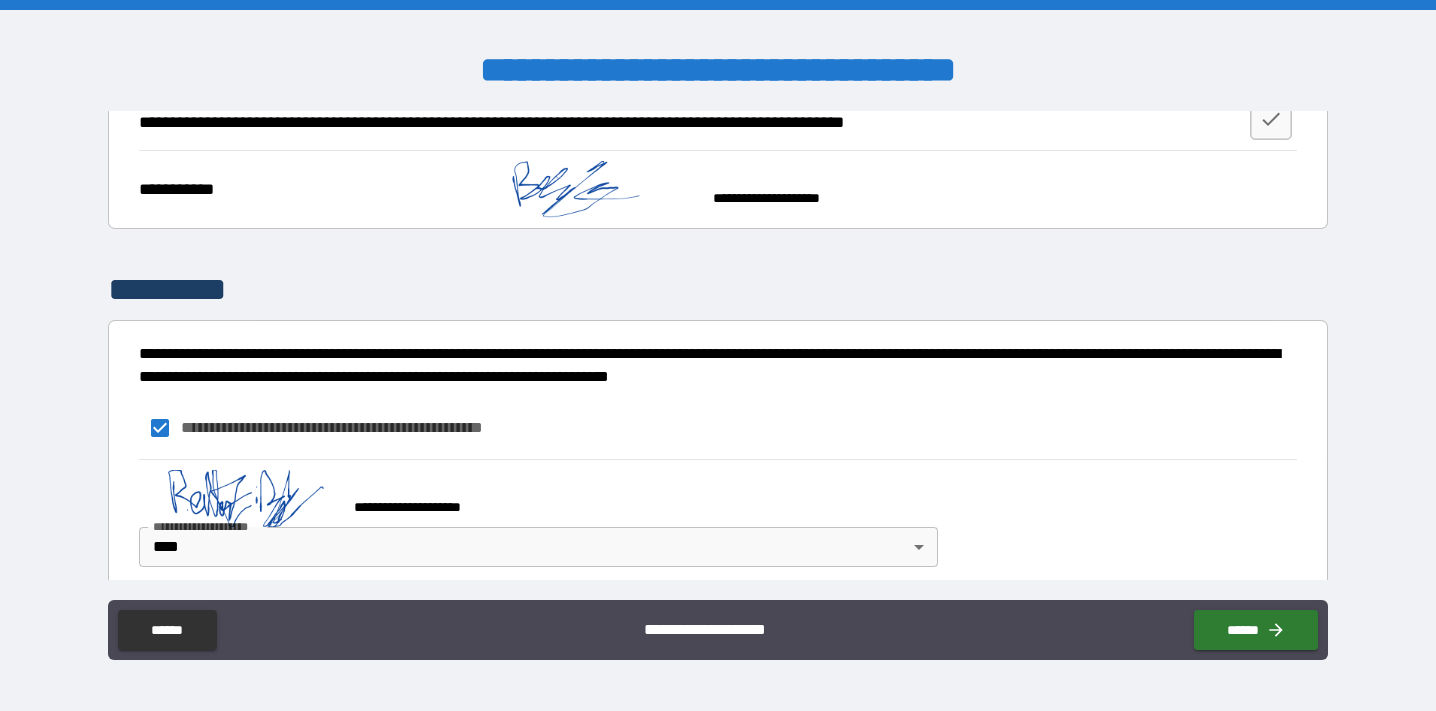 scroll, scrollTop: 1302, scrollLeft: 0, axis: vertical 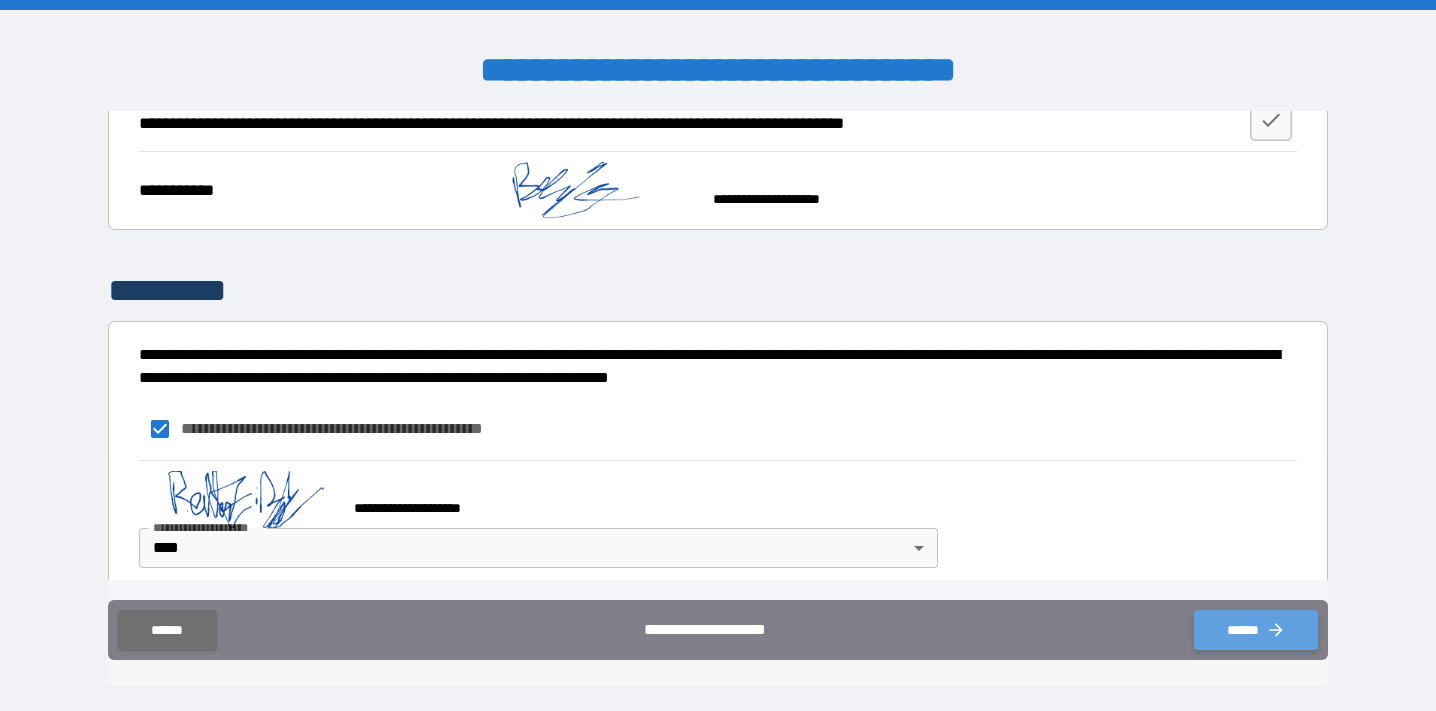 click on "******" at bounding box center [1256, 630] 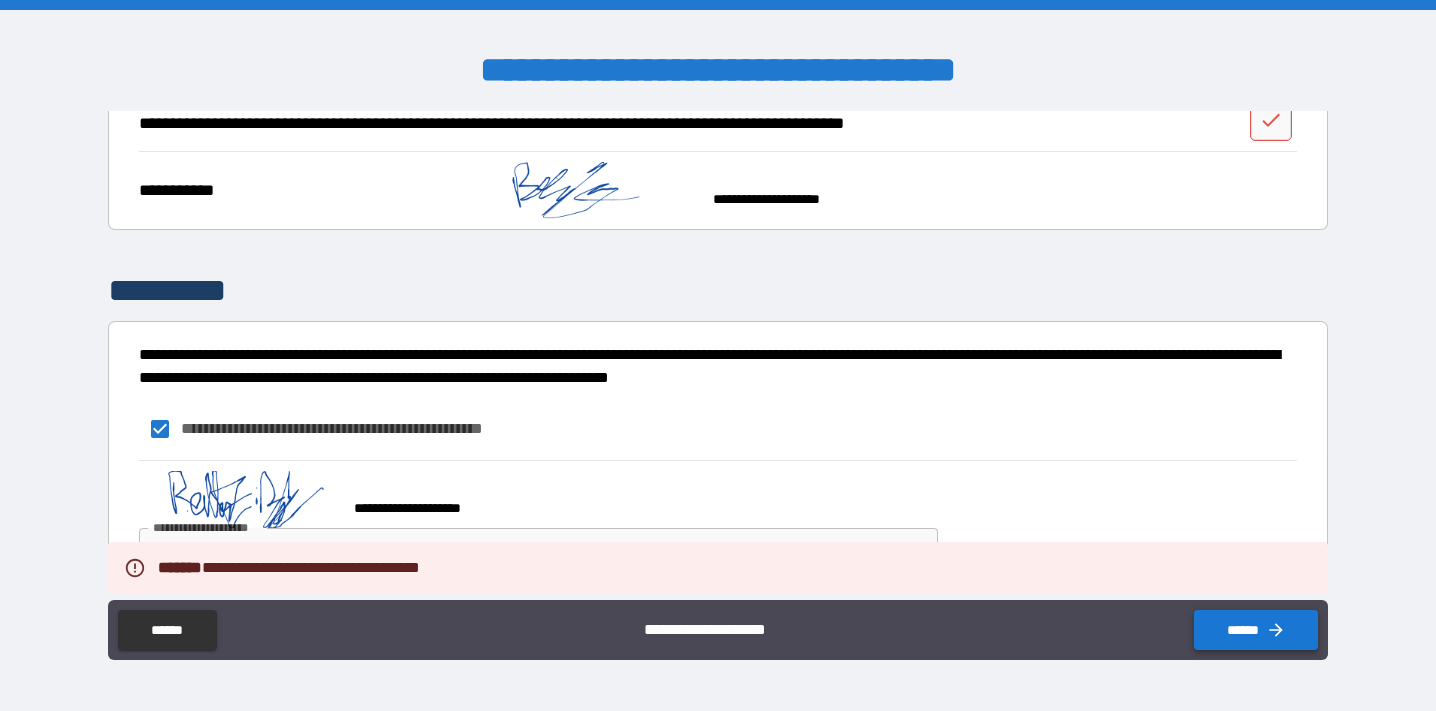 type on "*" 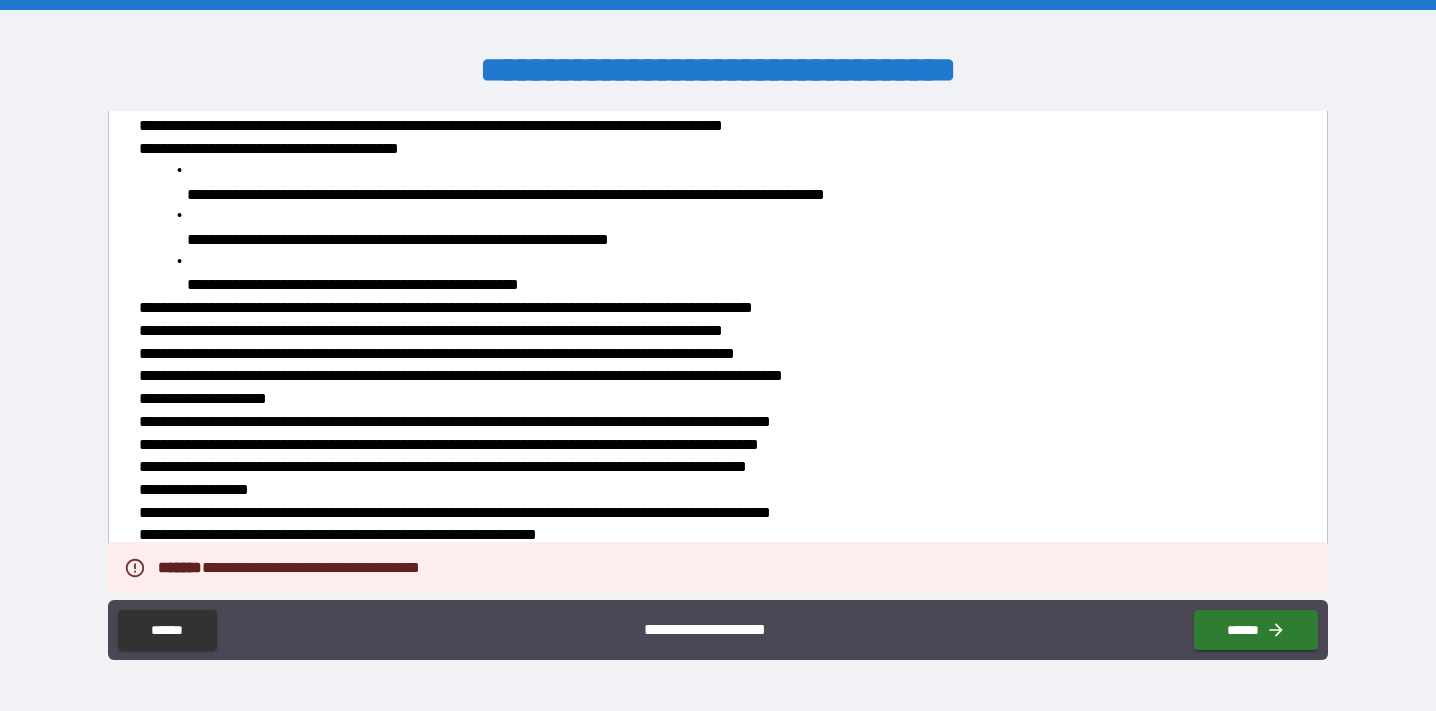 scroll, scrollTop: 583, scrollLeft: 0, axis: vertical 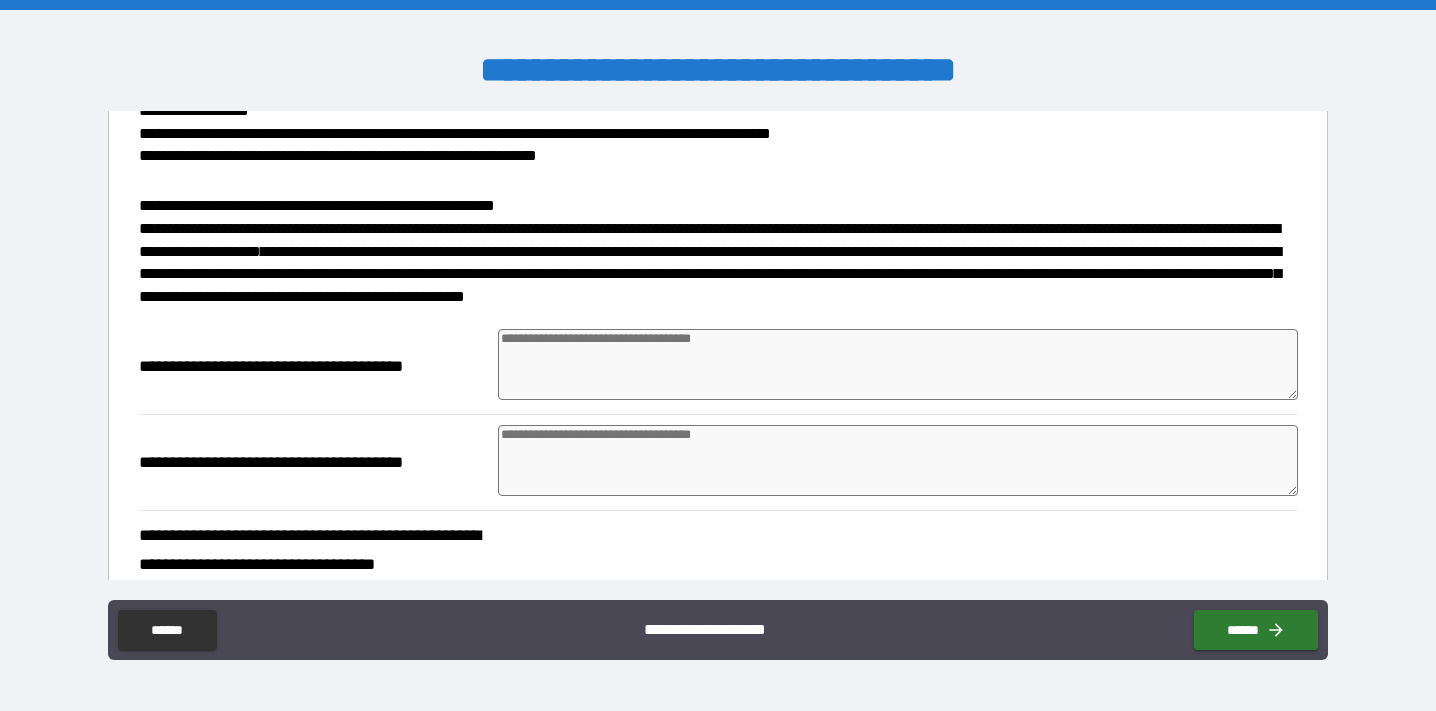 click at bounding box center [898, 364] 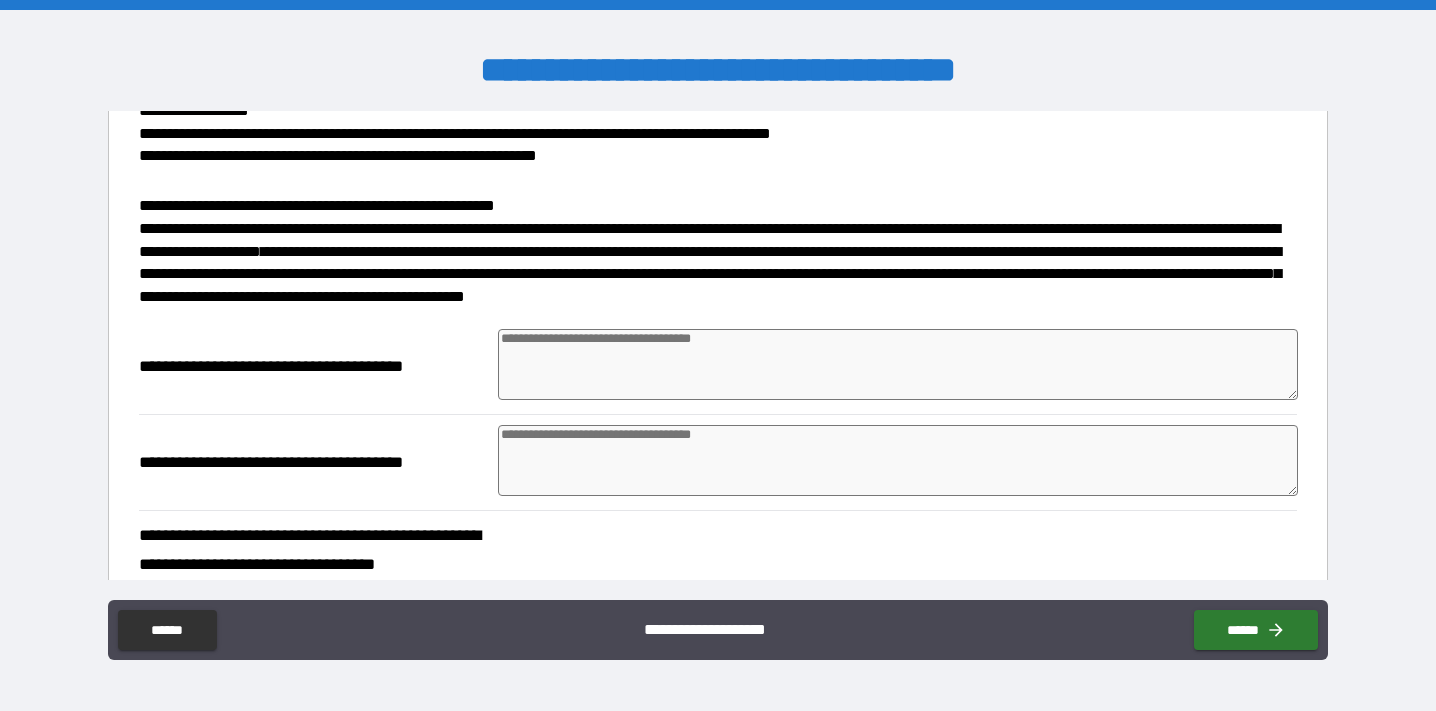 type on "*" 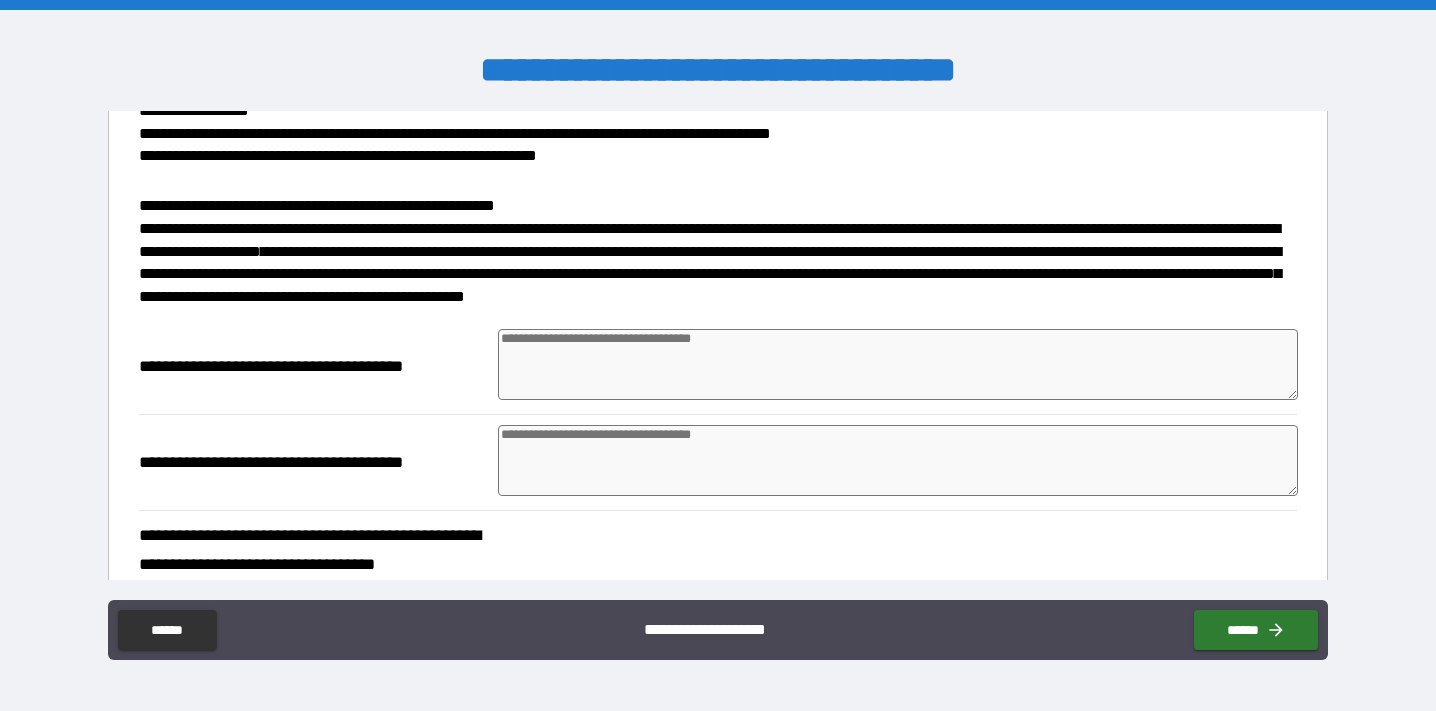 type on "*" 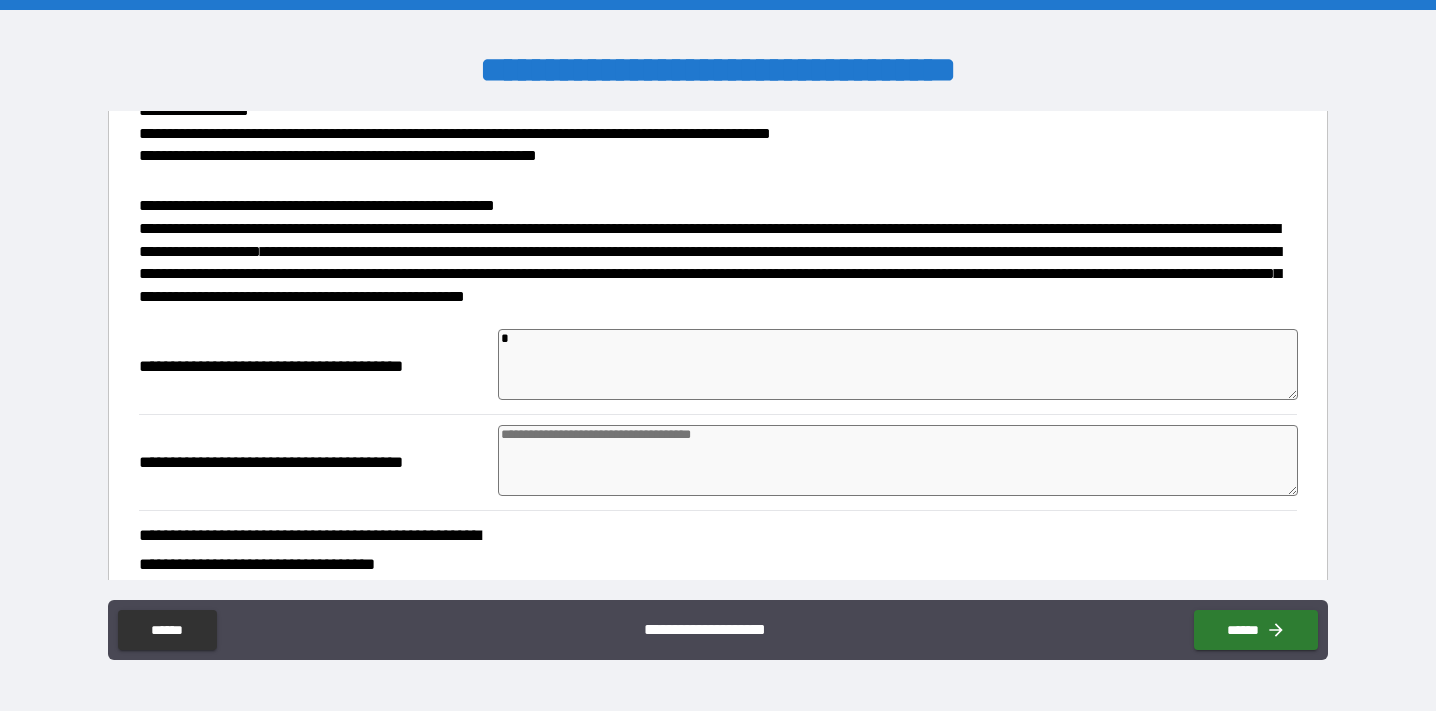 type on "*" 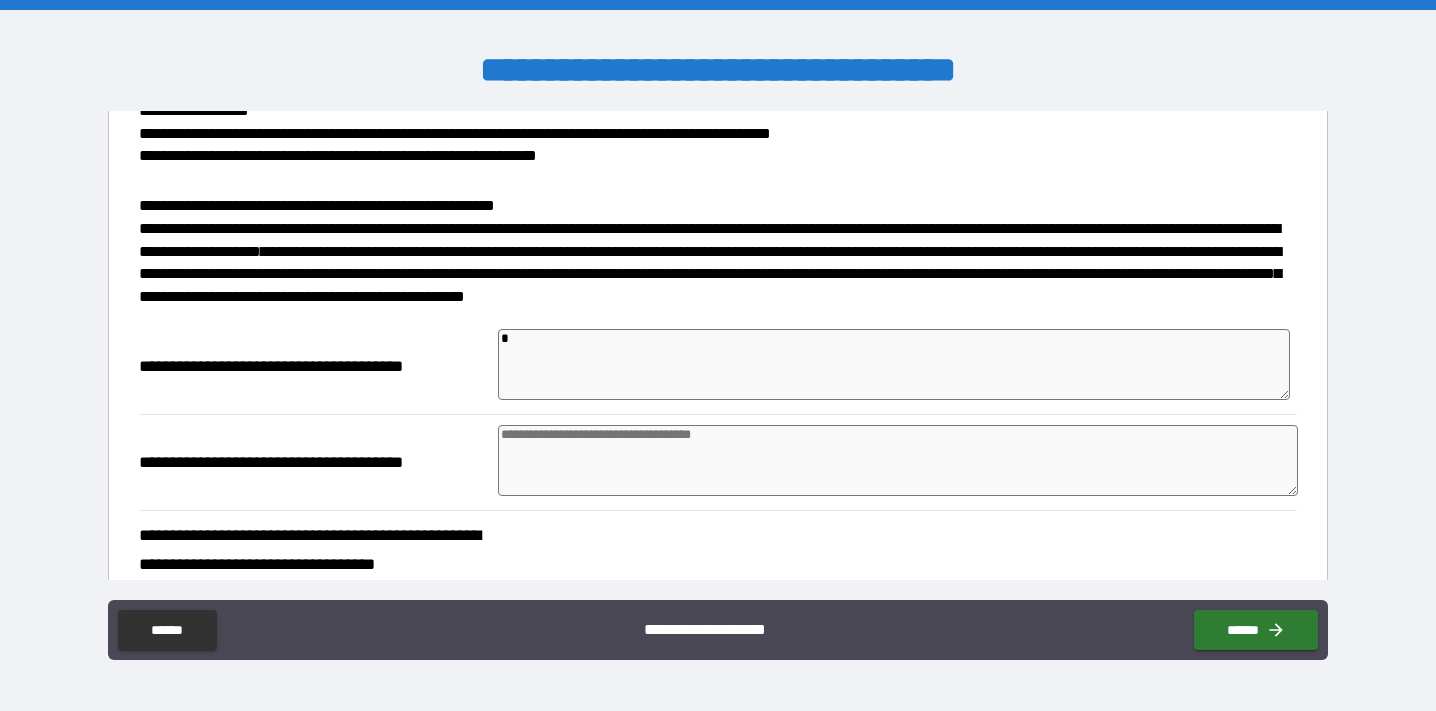 type on "*" 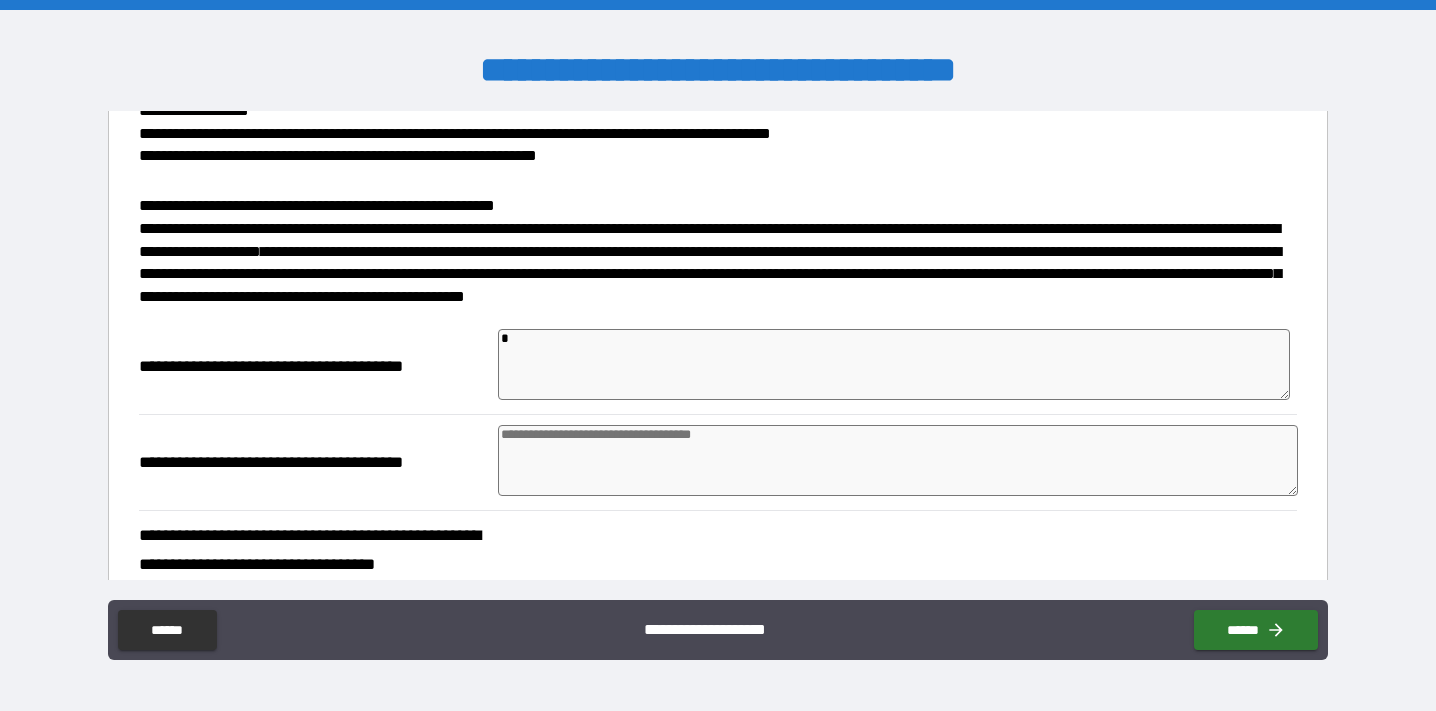 type on "*" 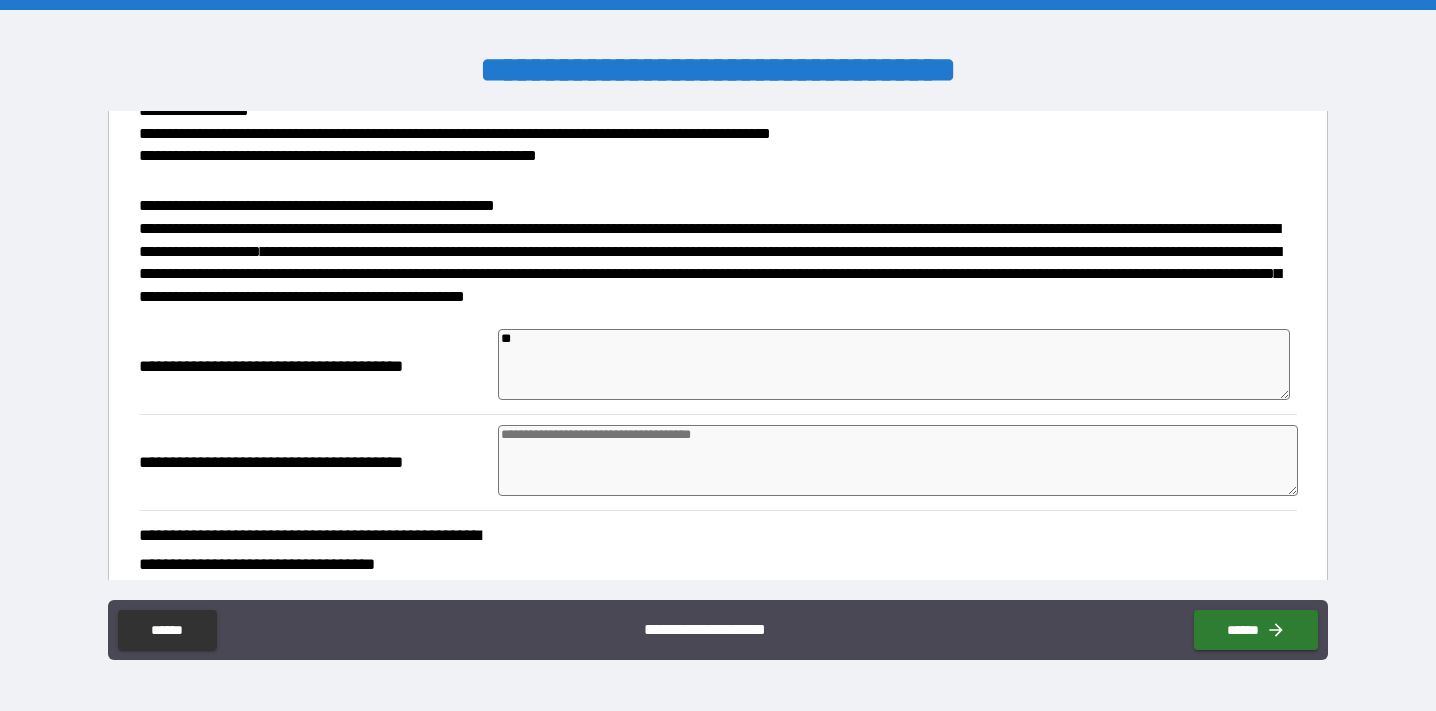 type on "***" 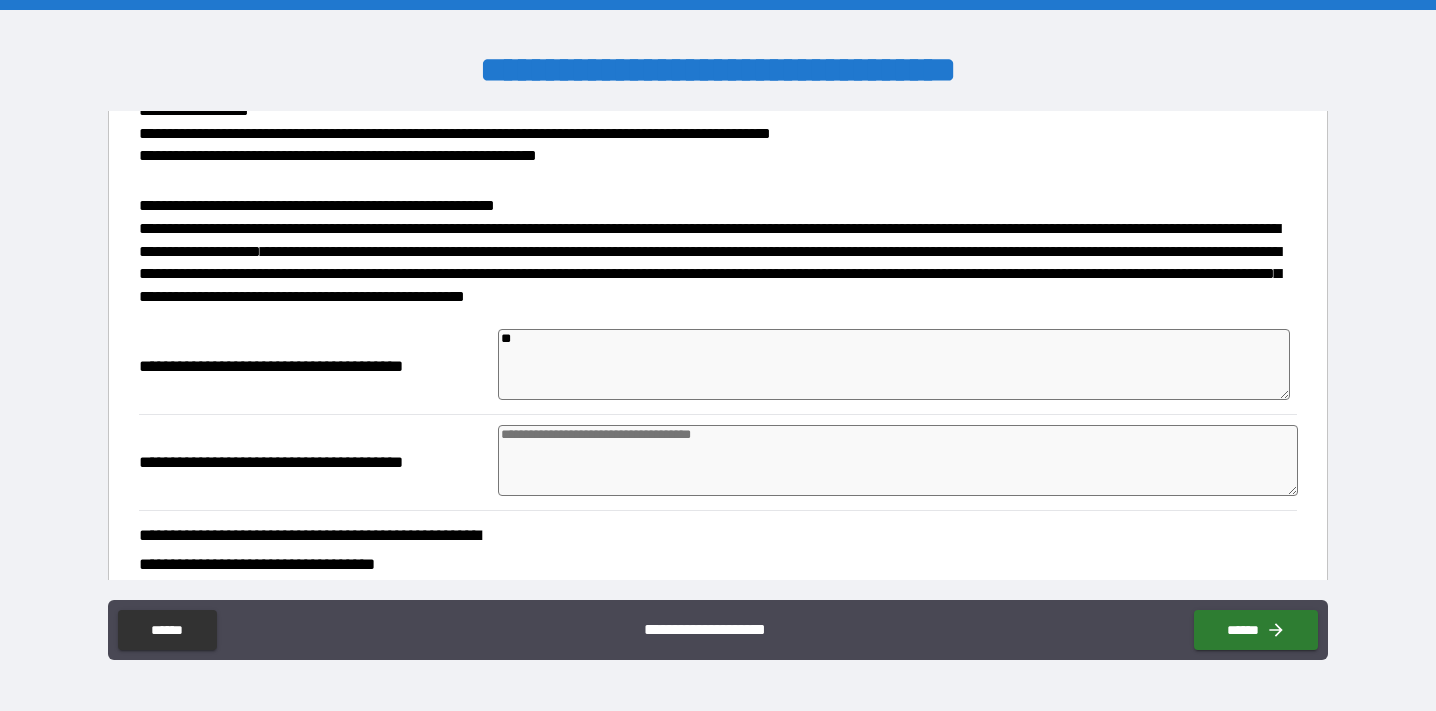 type on "*" 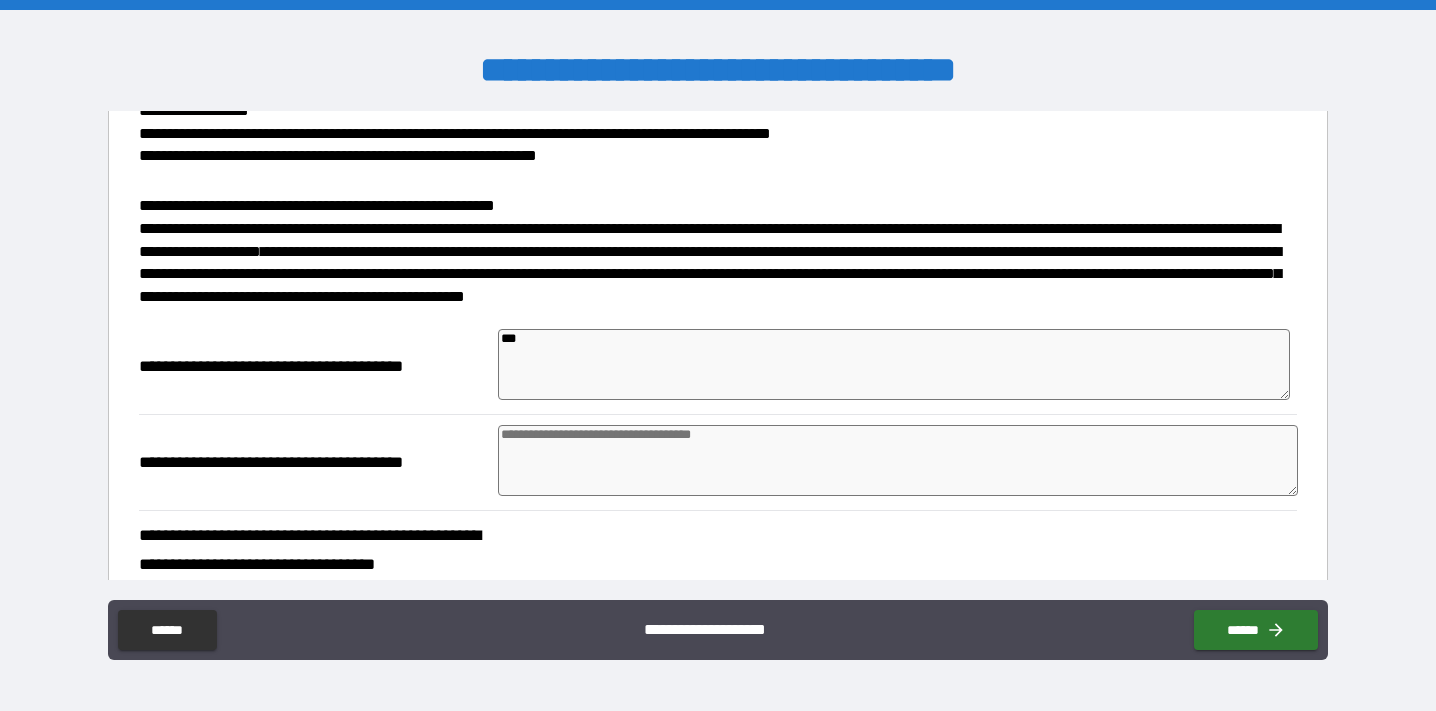 type on "****" 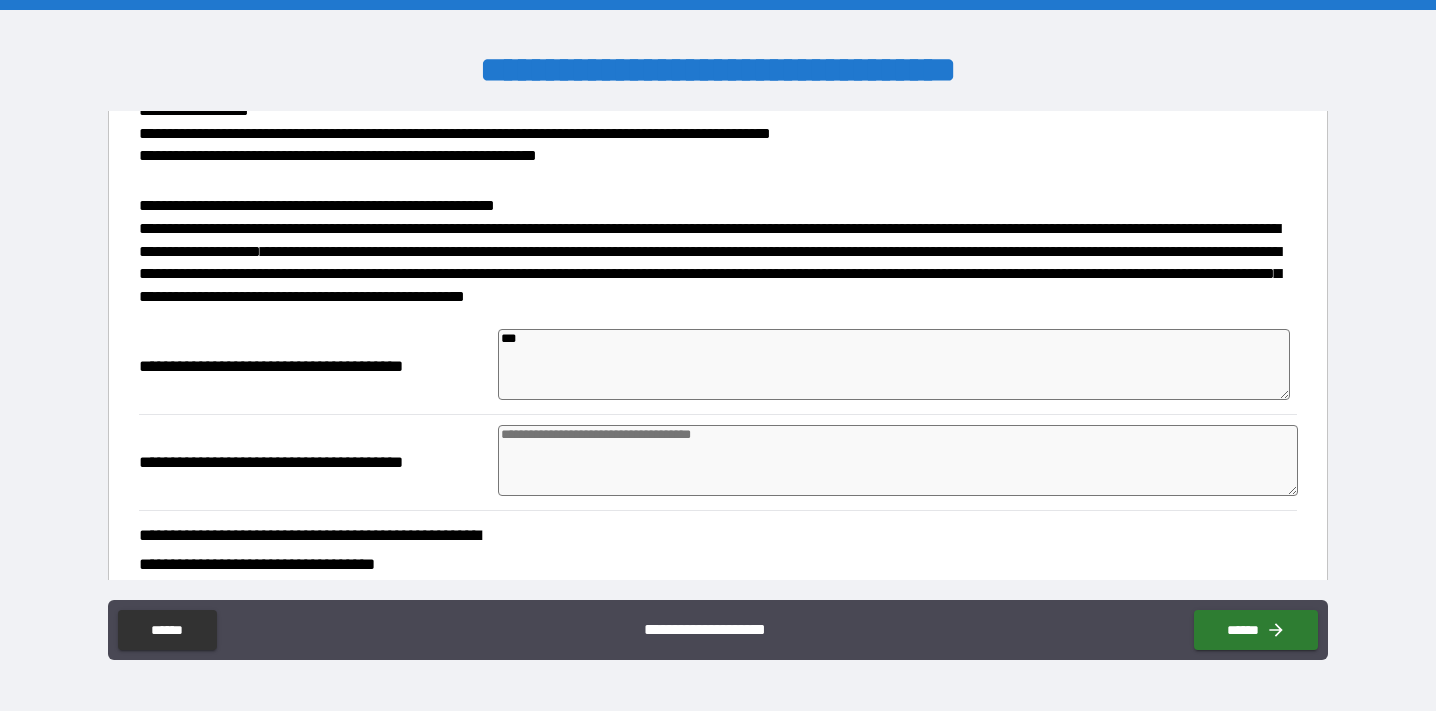 type on "*" 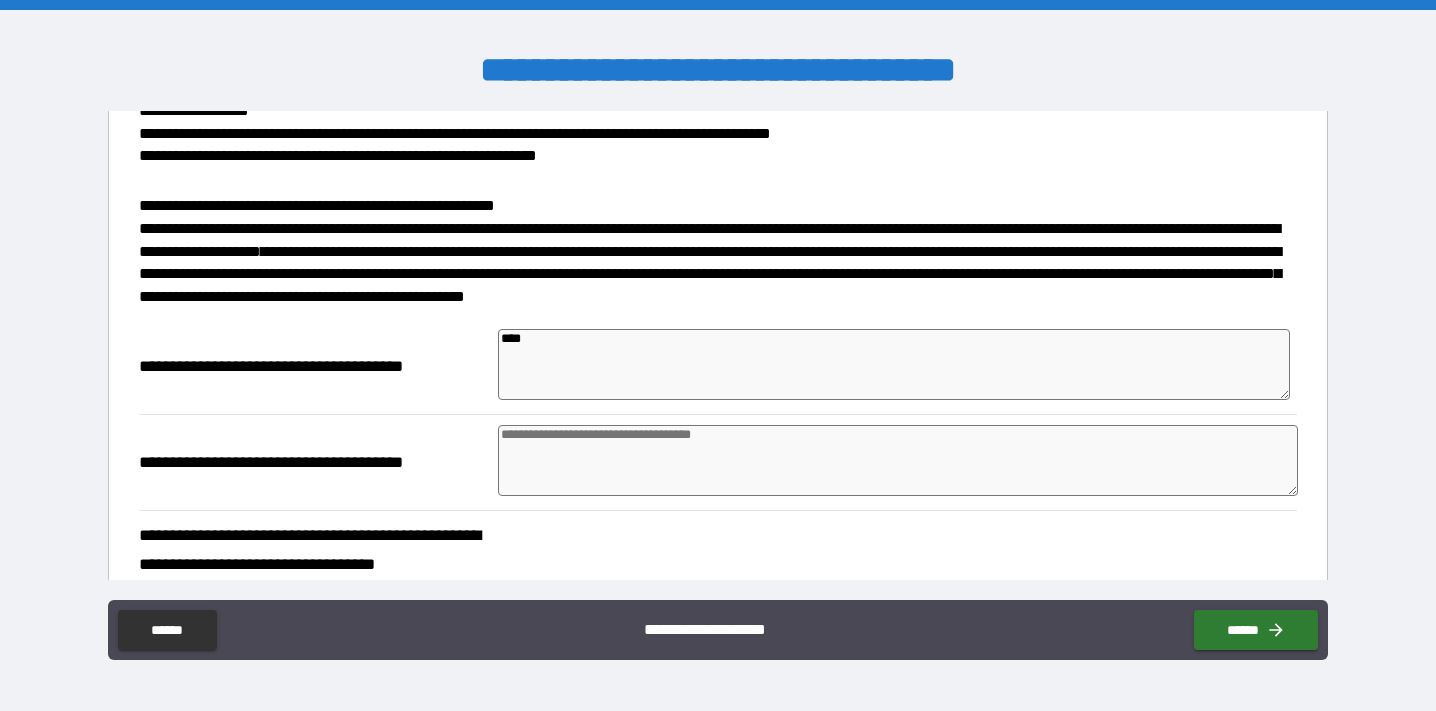 type on "*****" 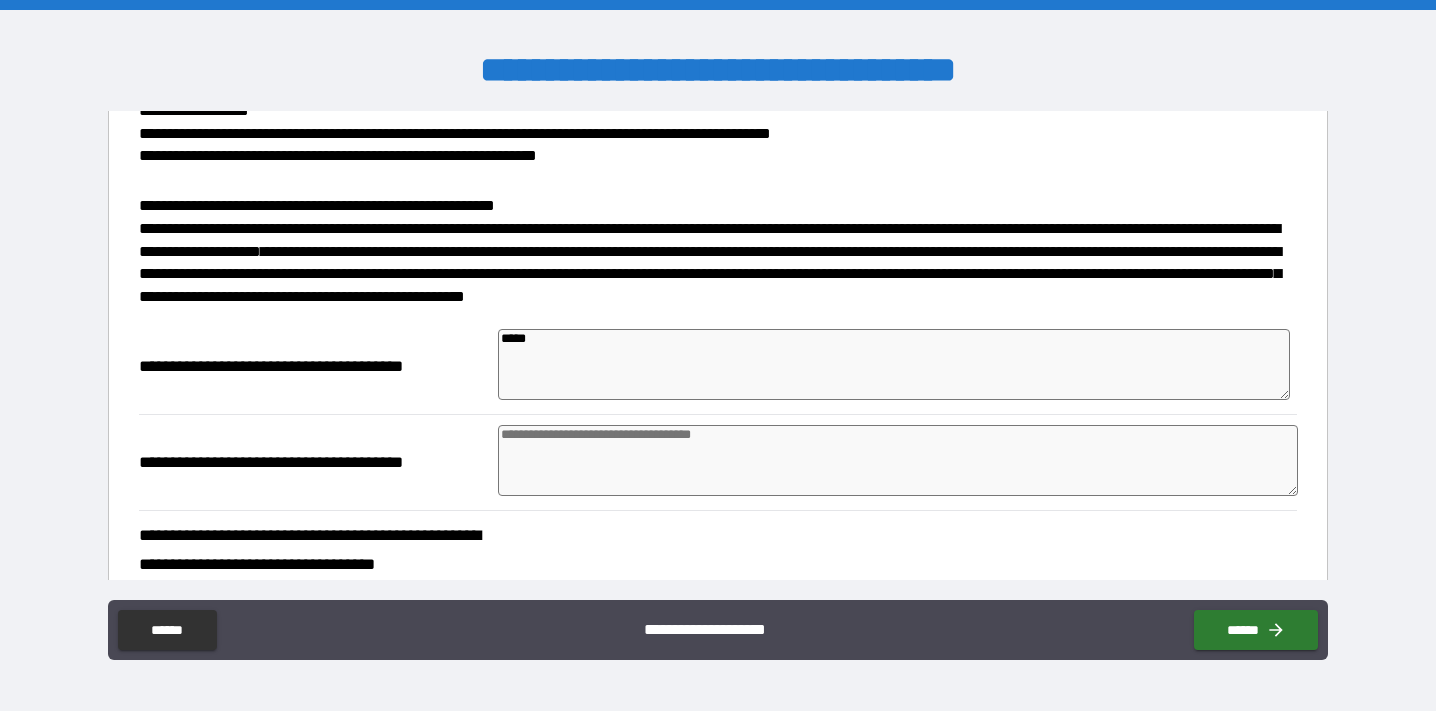type on "*" 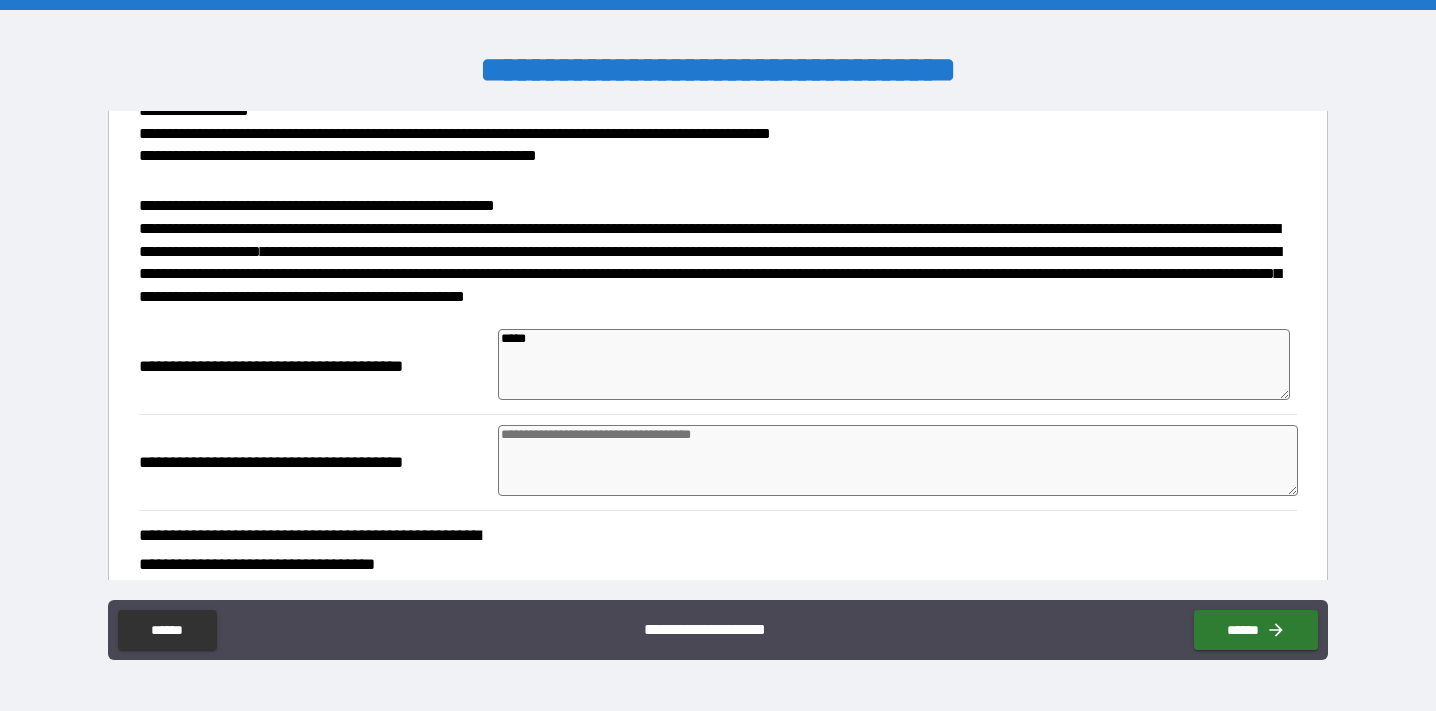 type on "*" 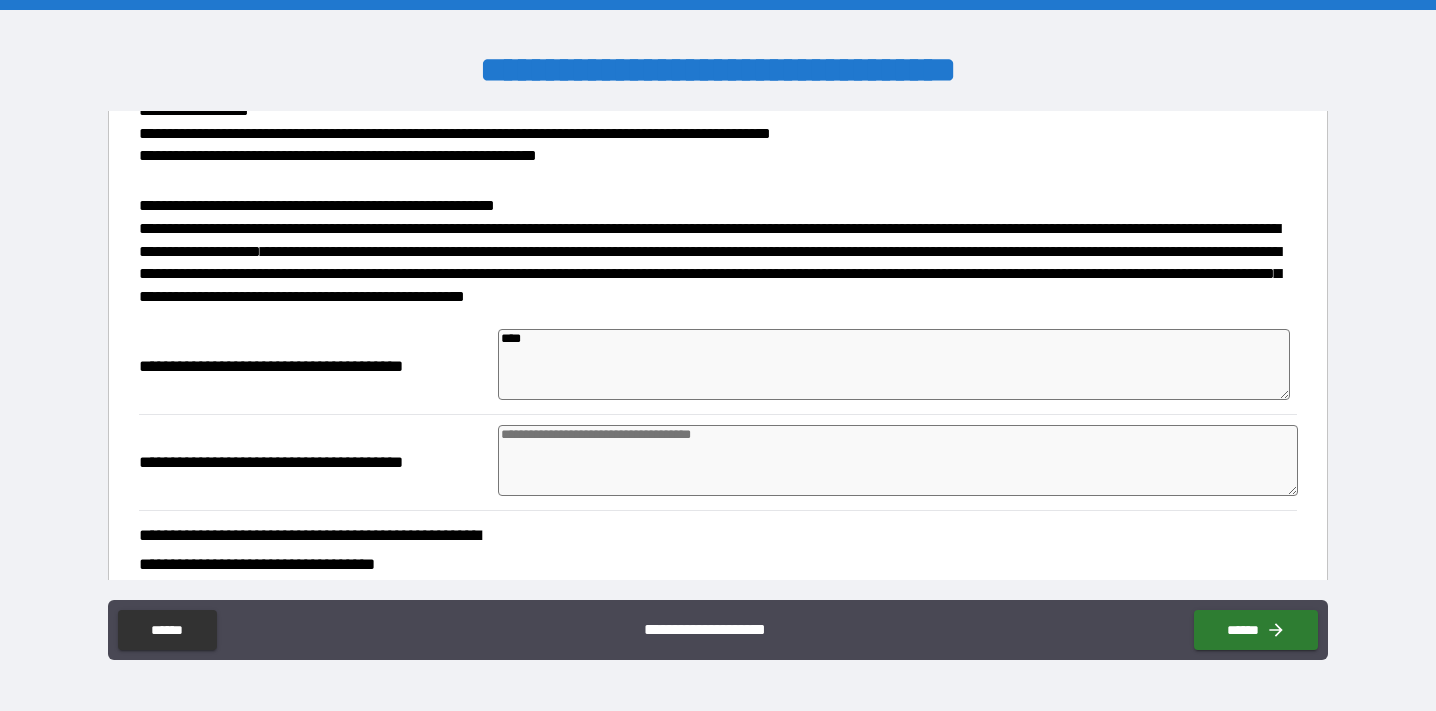 type on "*" 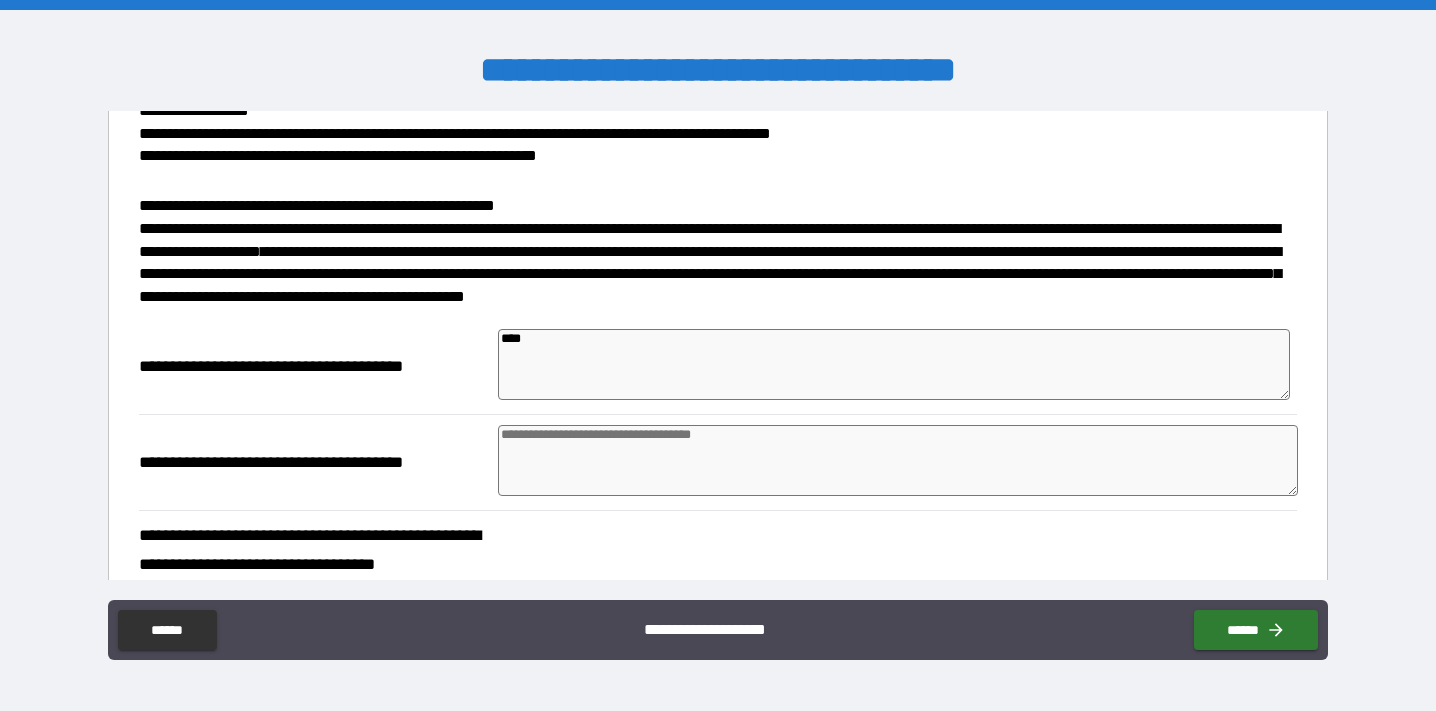 type on "*" 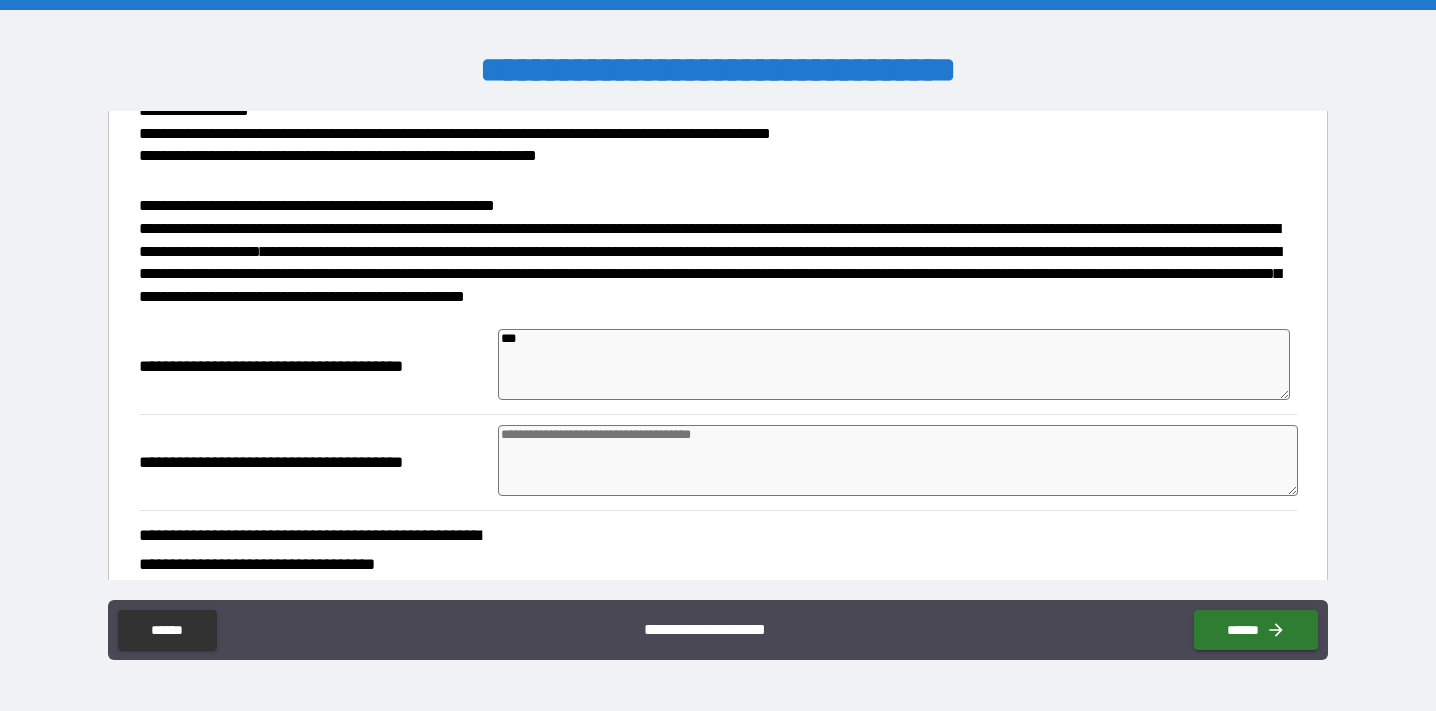 type on "*" 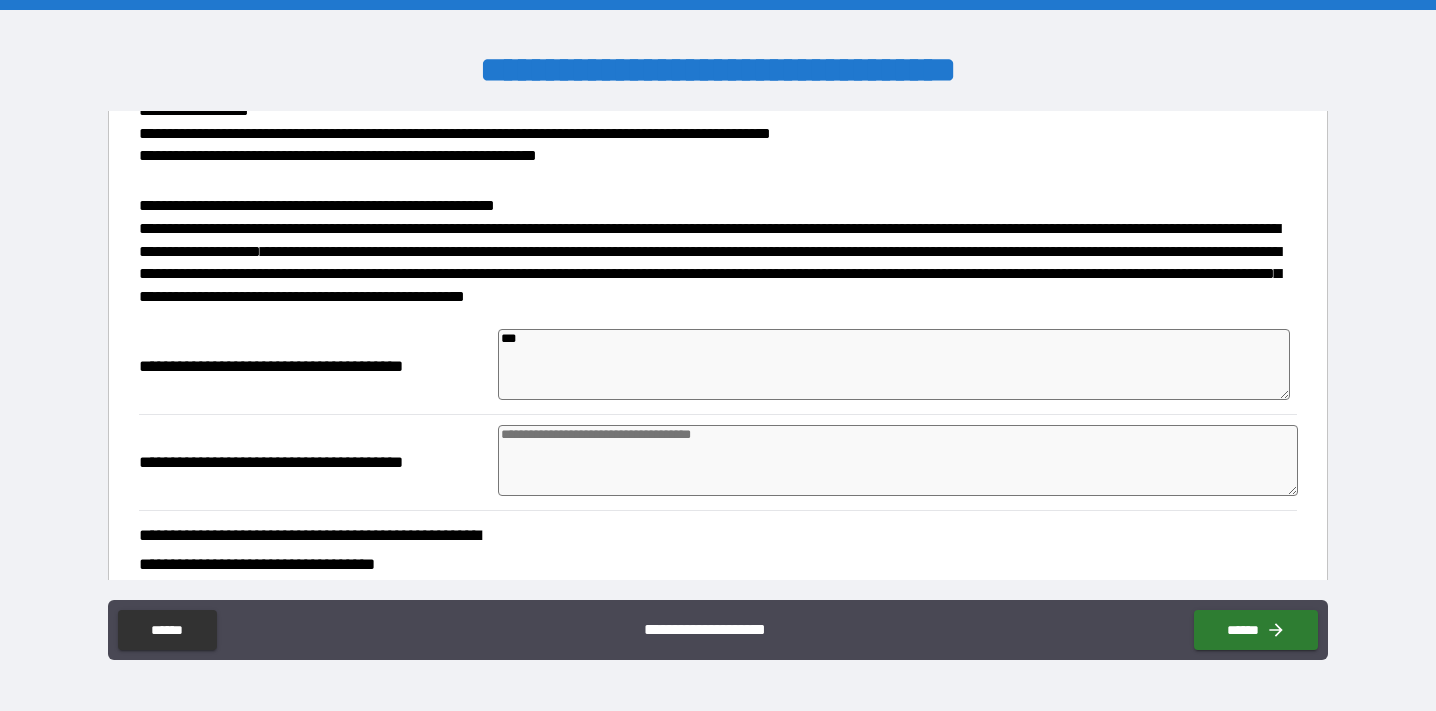 type on "*" 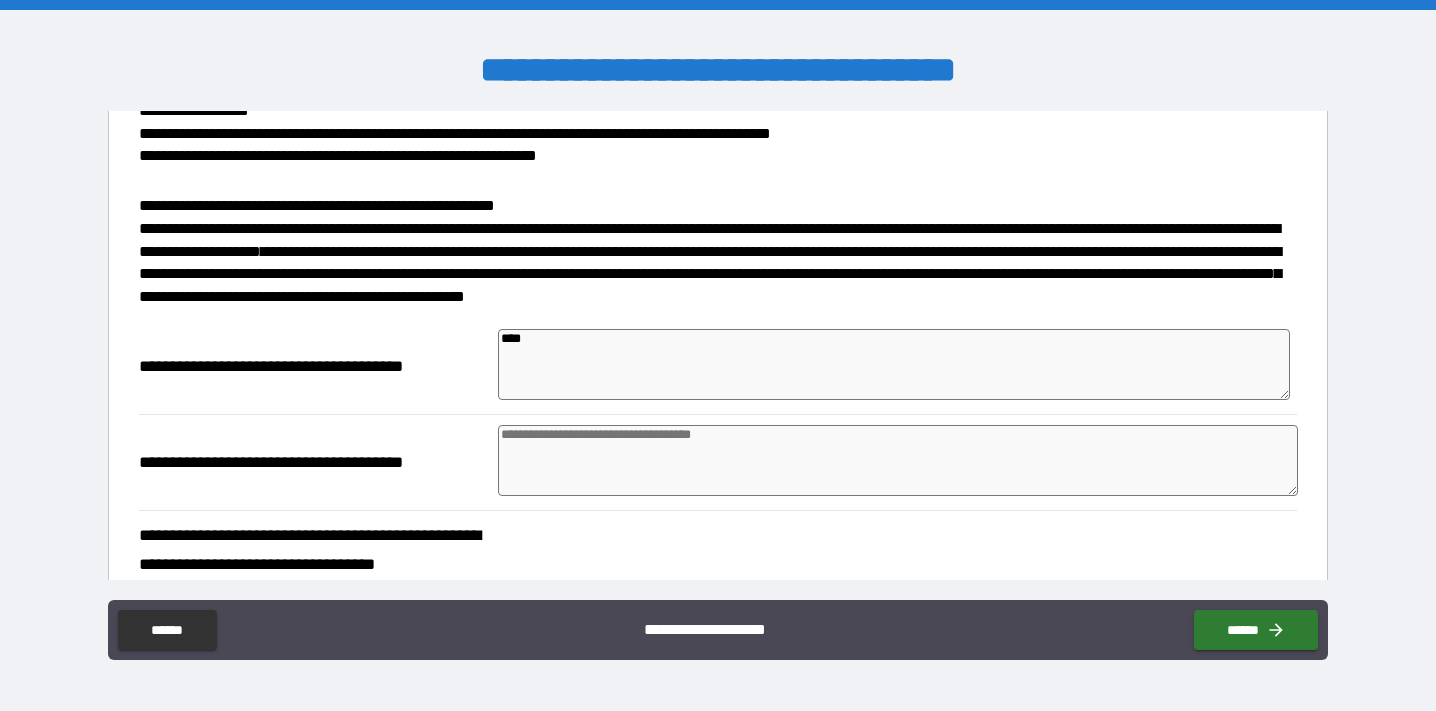 type on "*****" 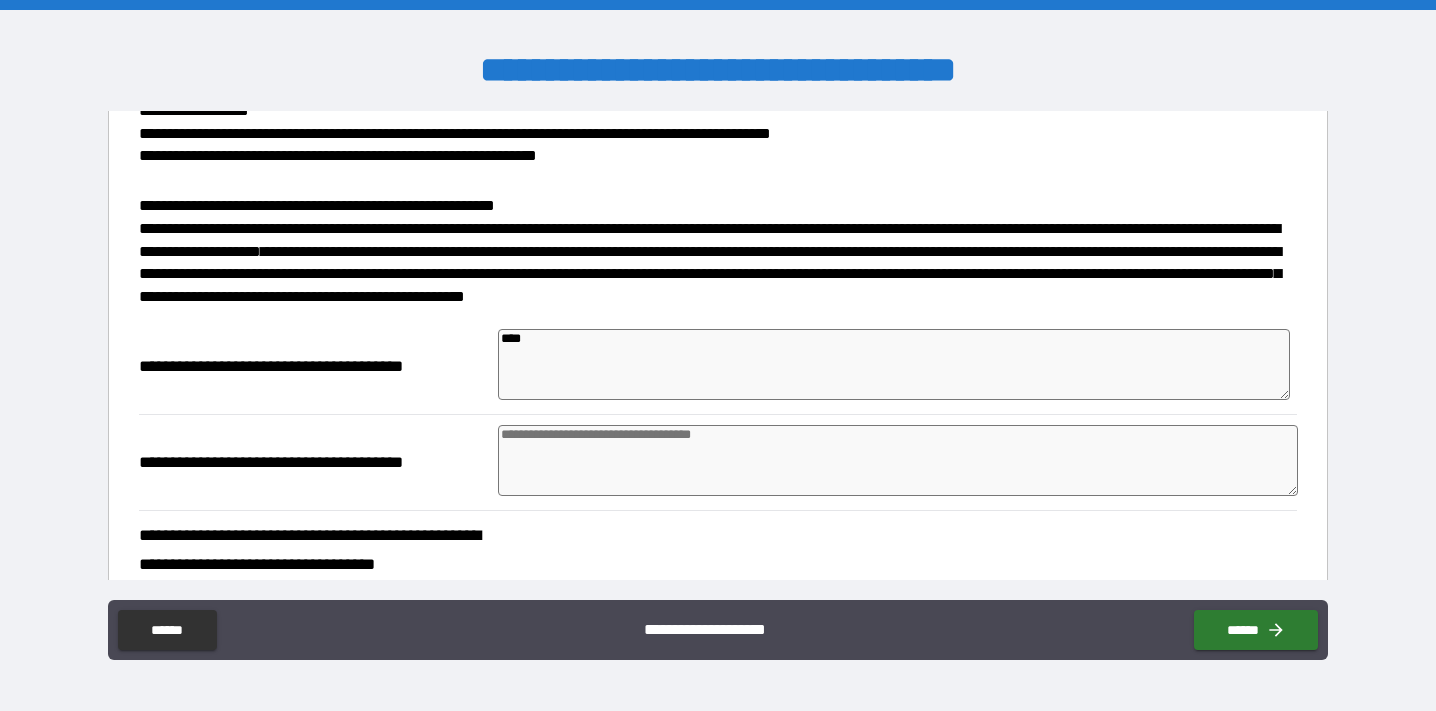 type on "*" 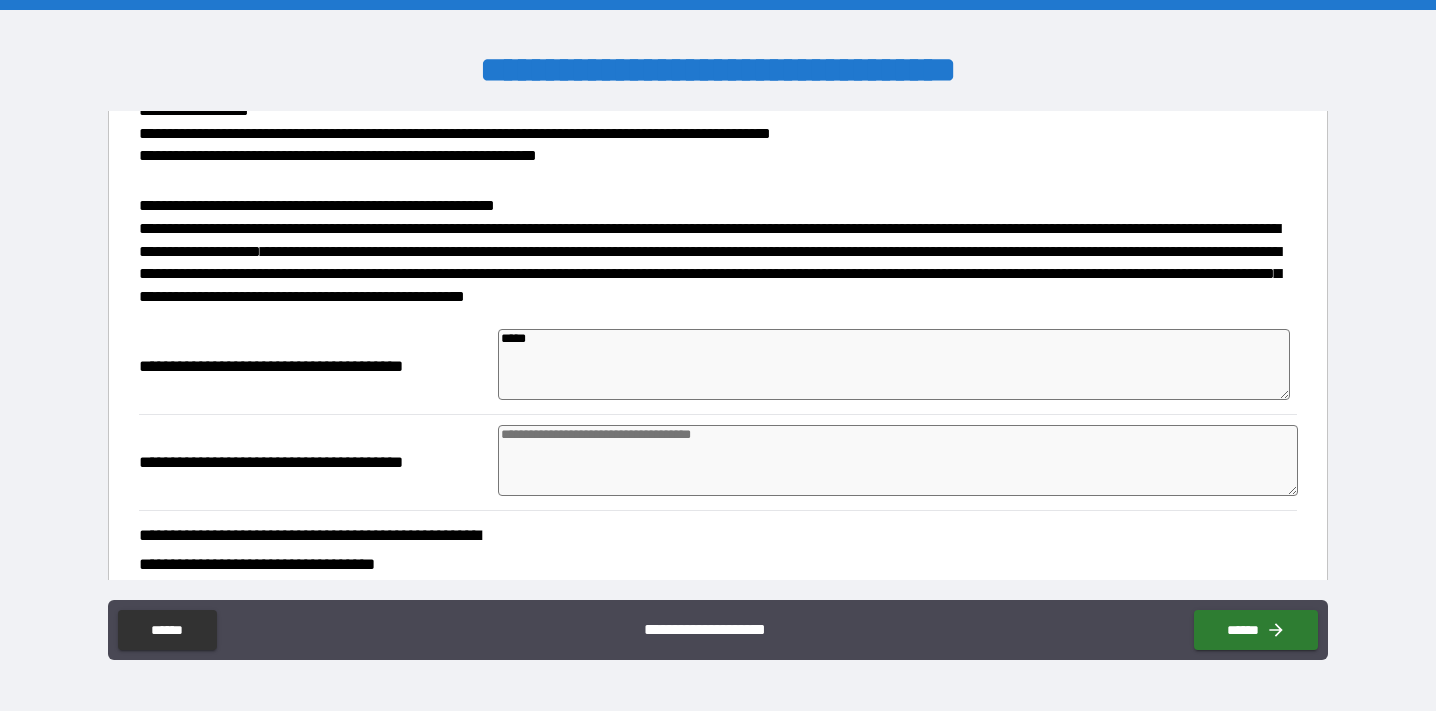 type on "*" 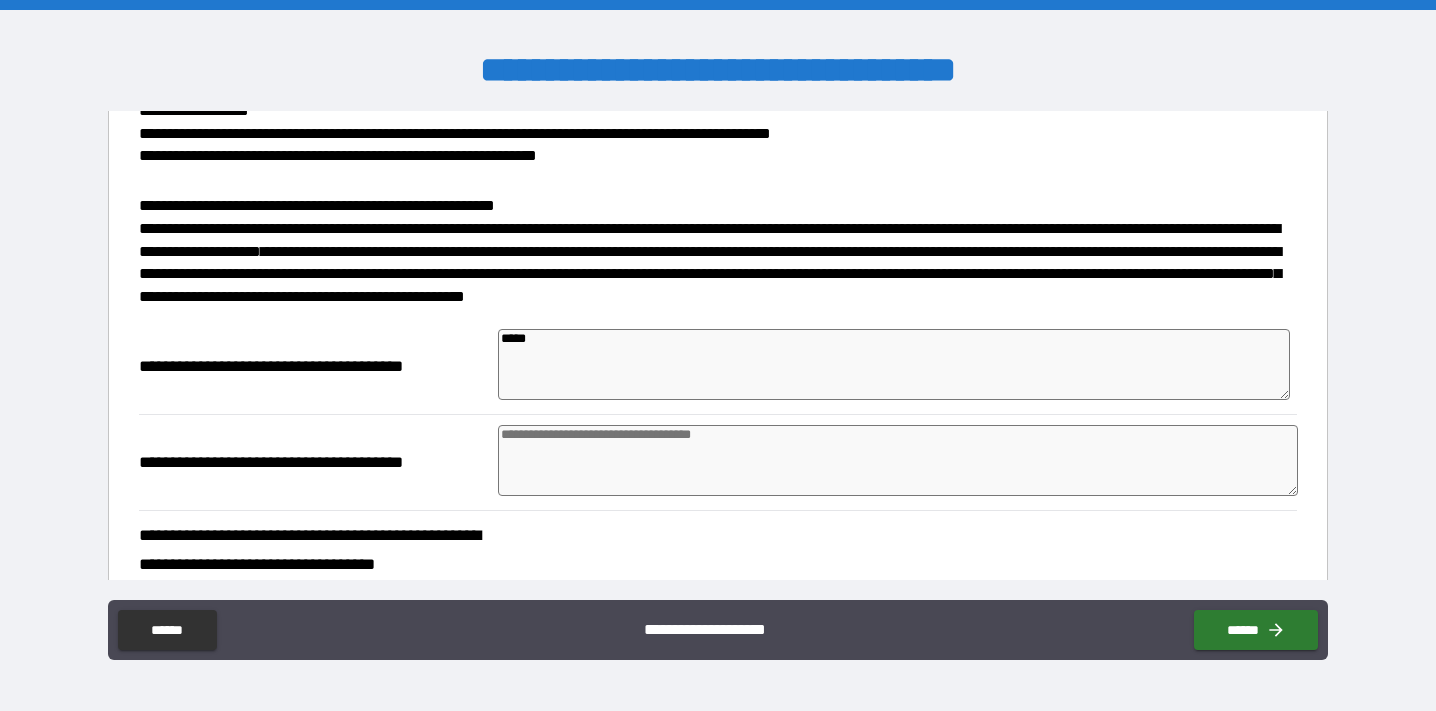 type on "*" 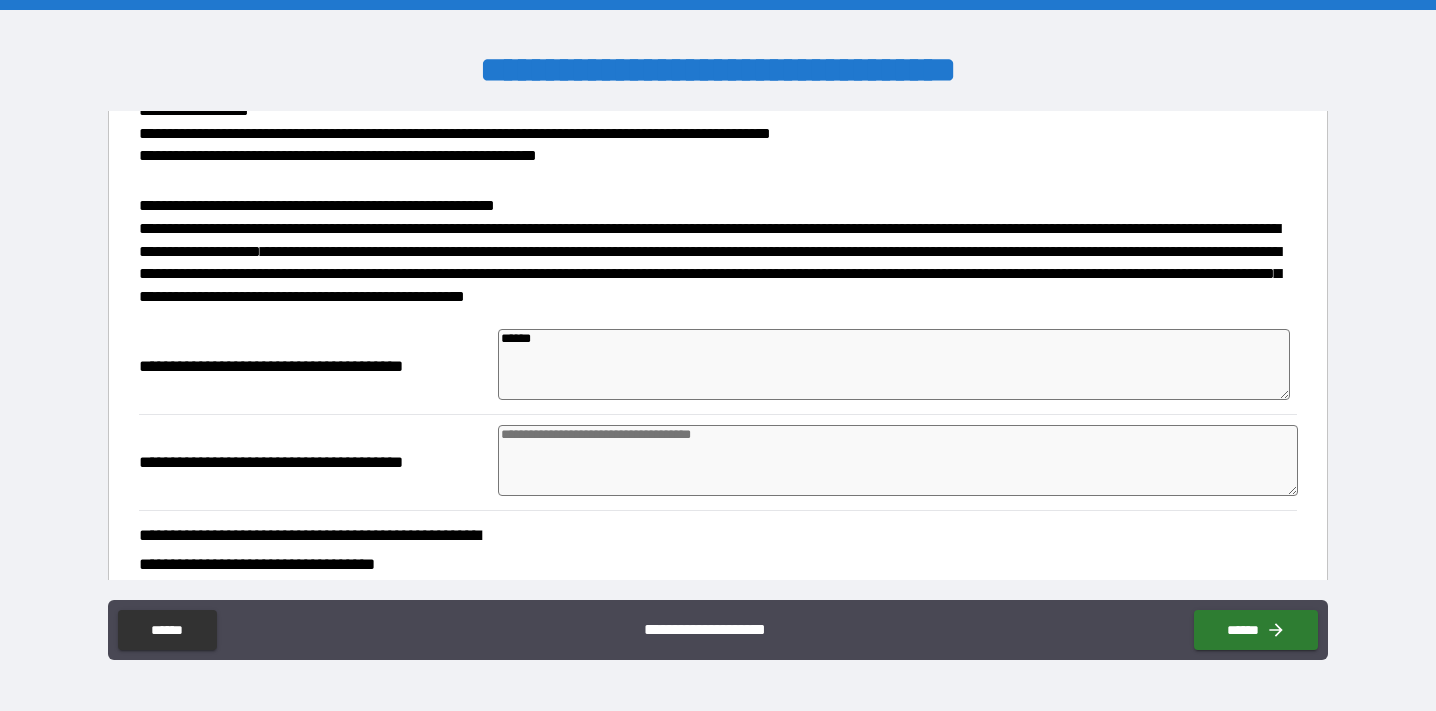 type on "*******" 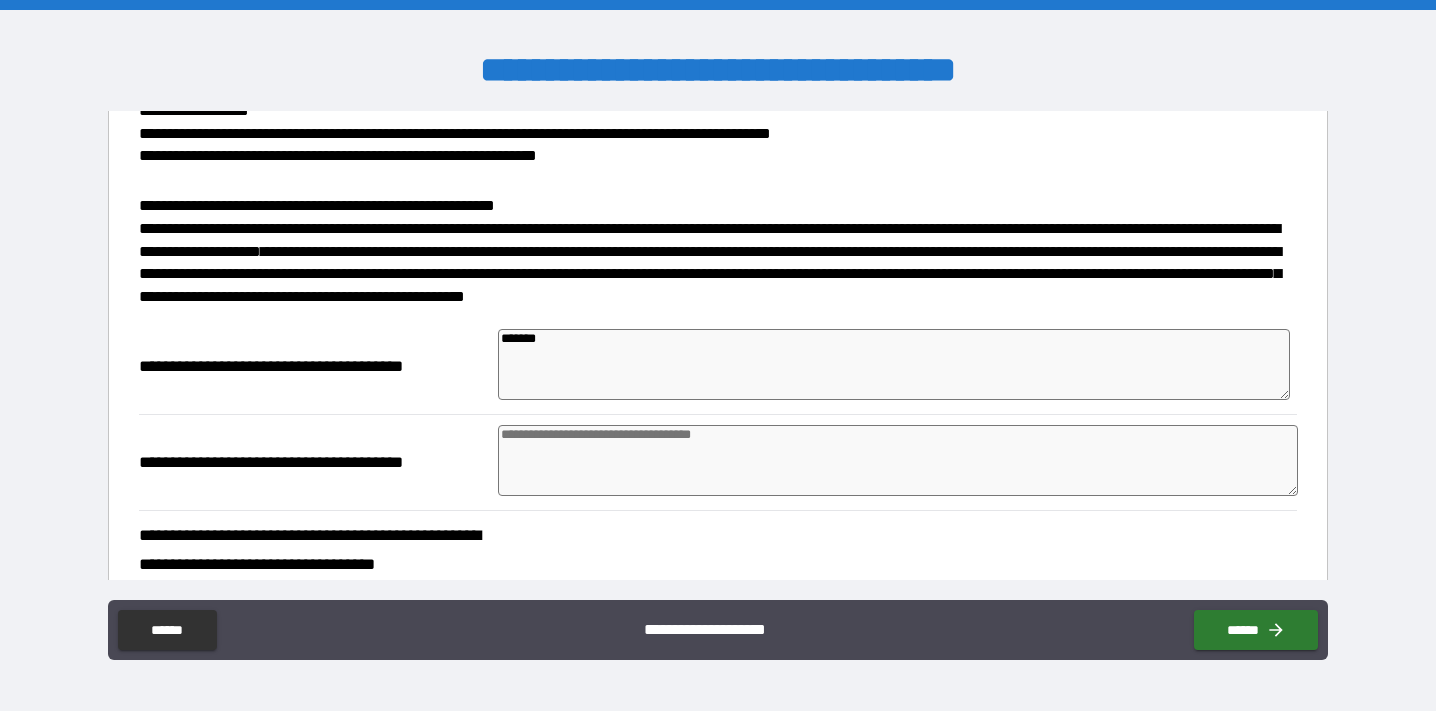 type on "*******" 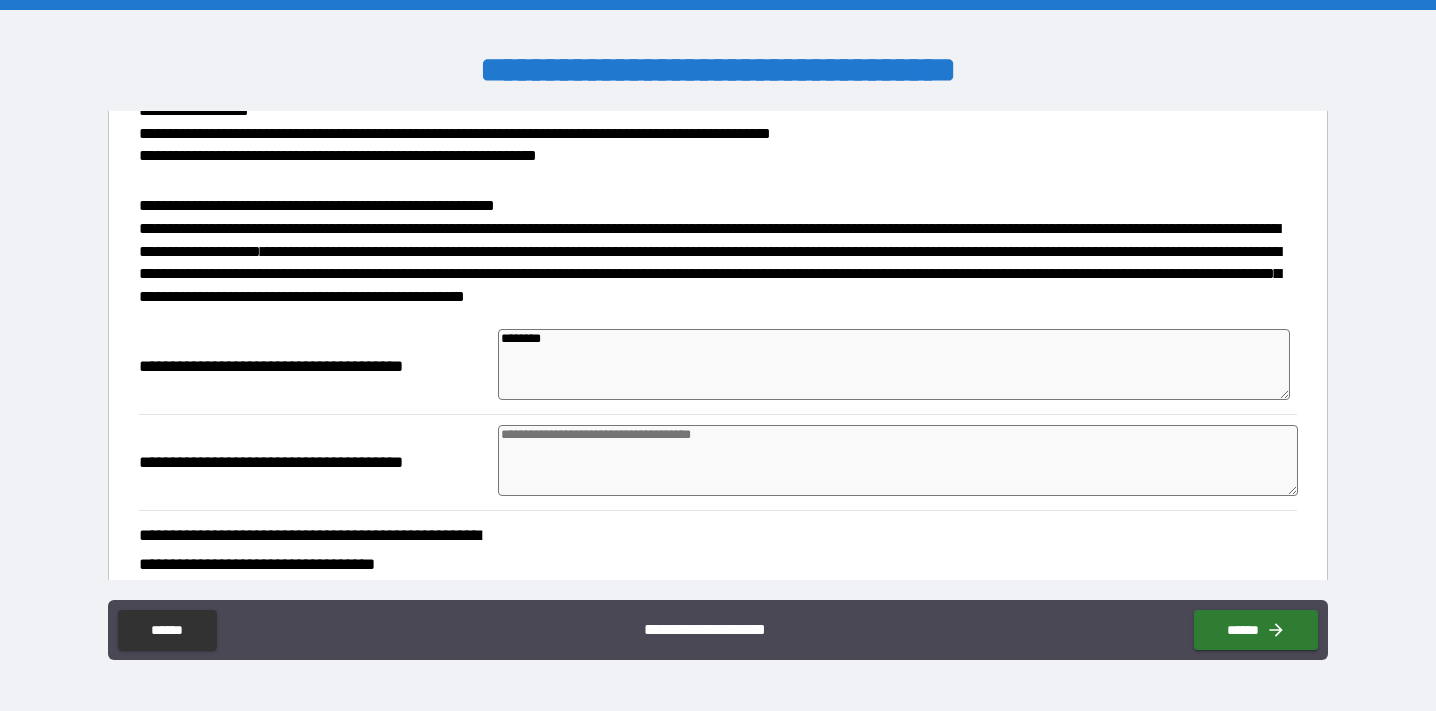 type on "*********" 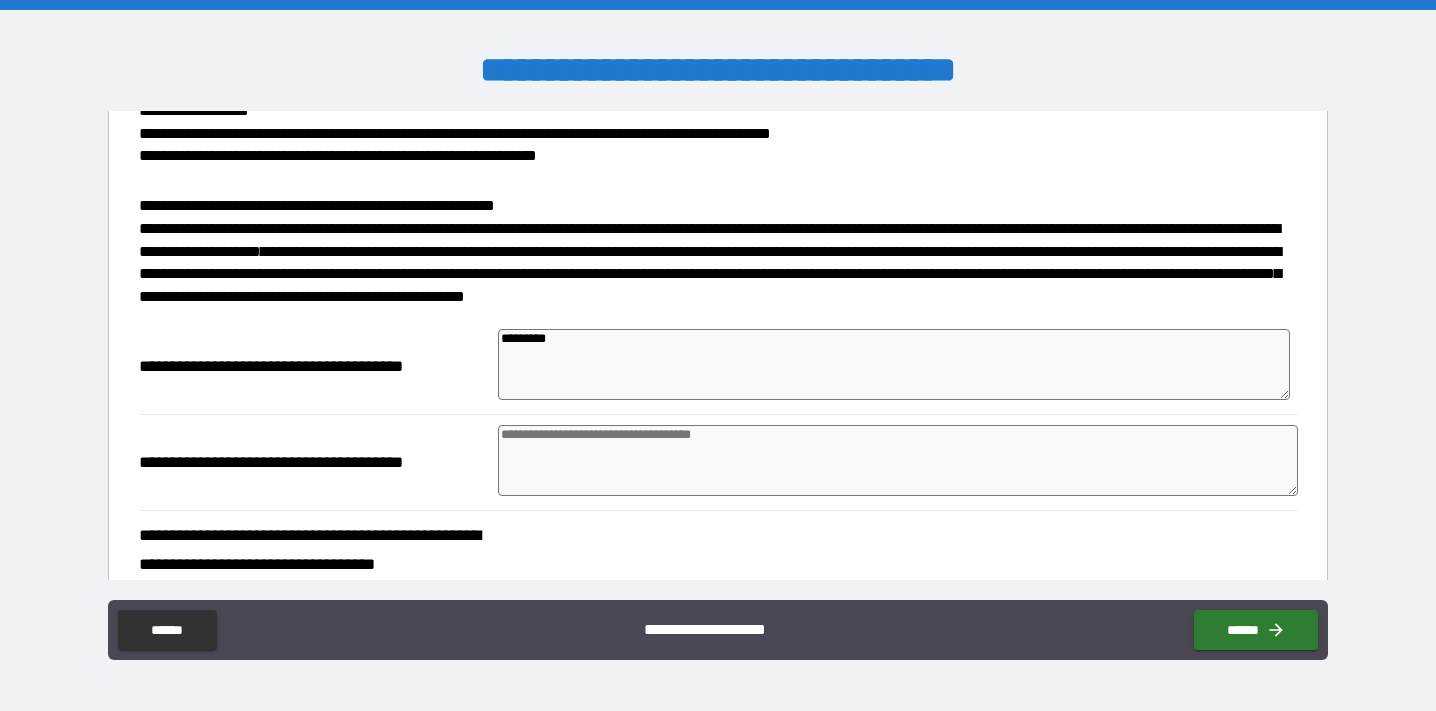 type on "**********" 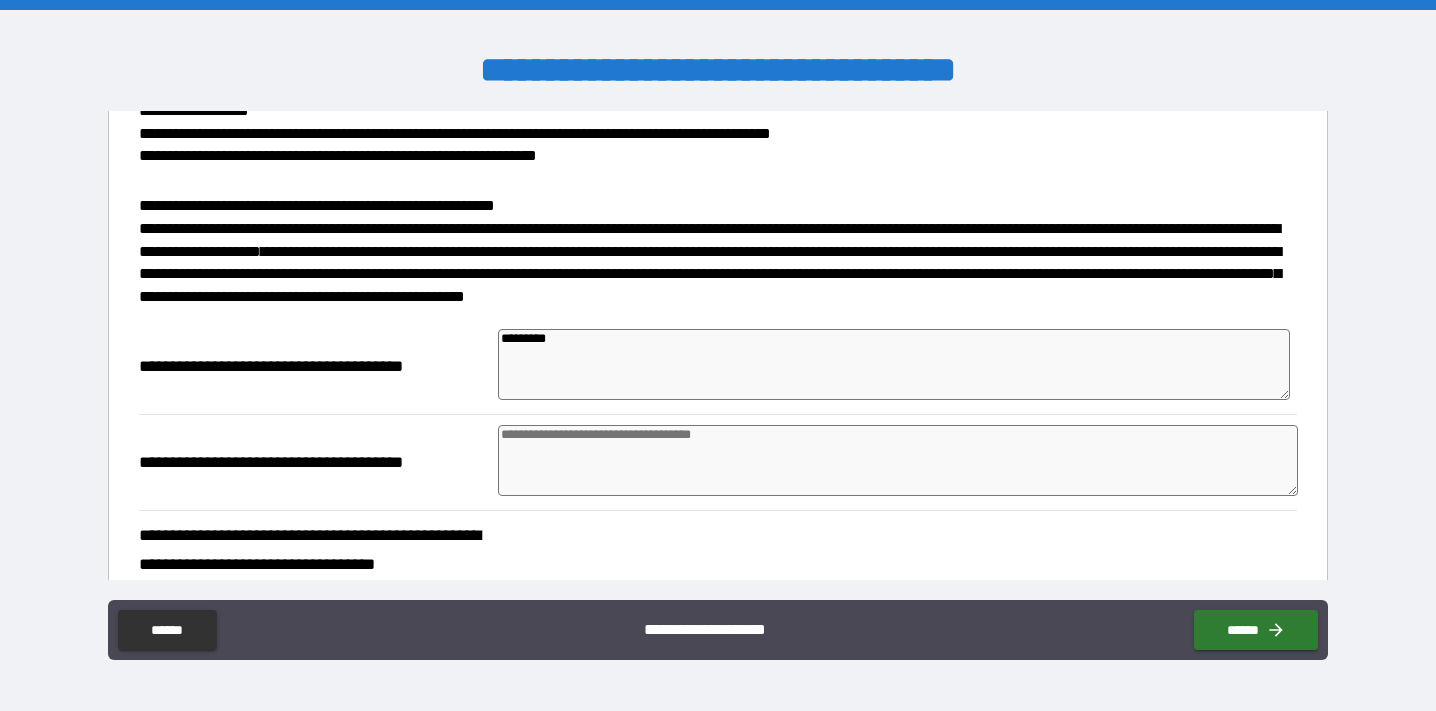 type on "*" 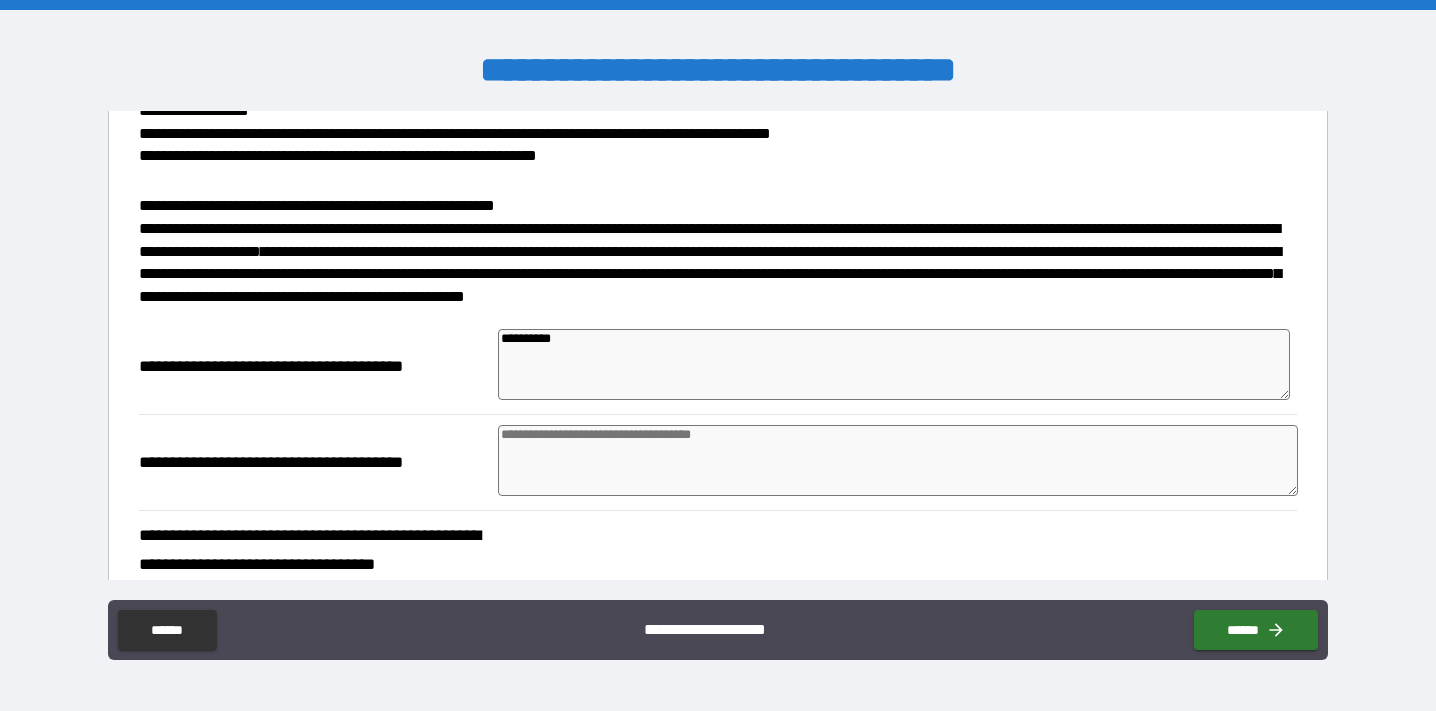 type on "**********" 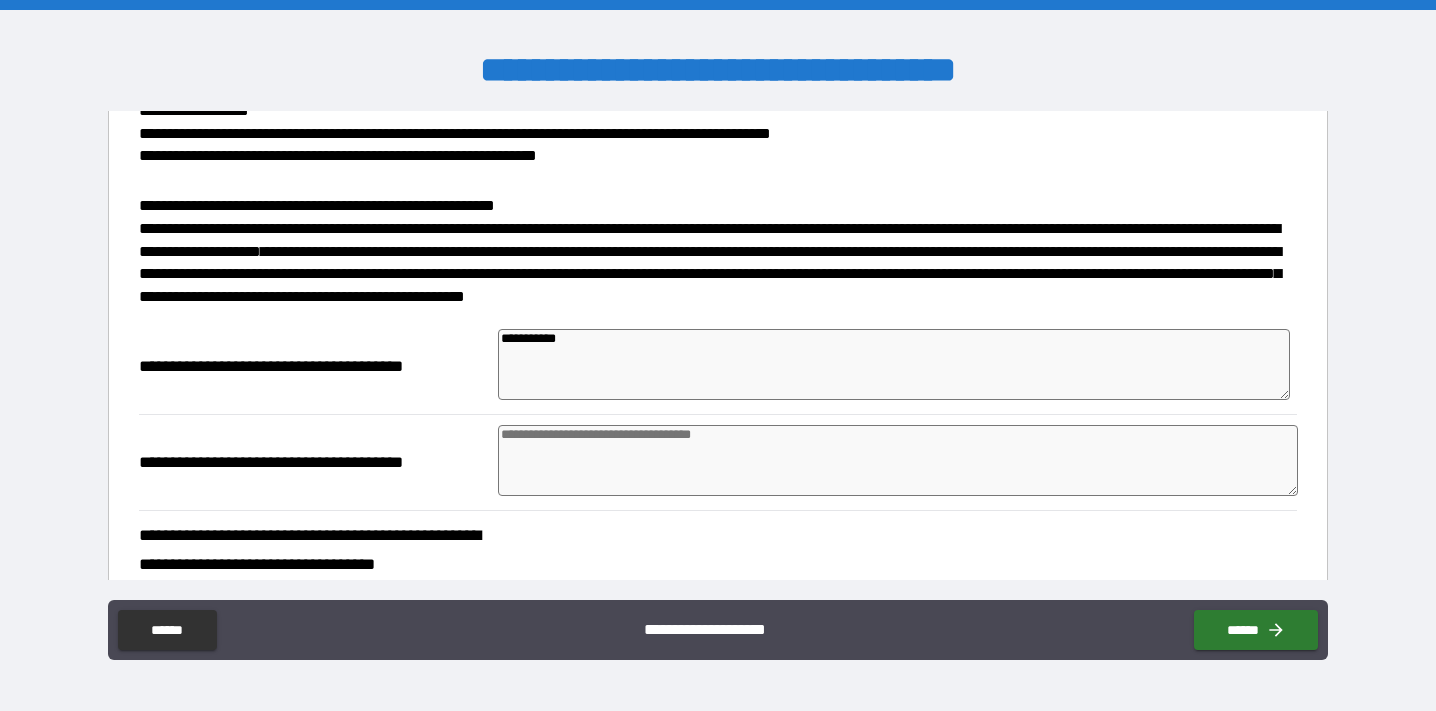 type on "**********" 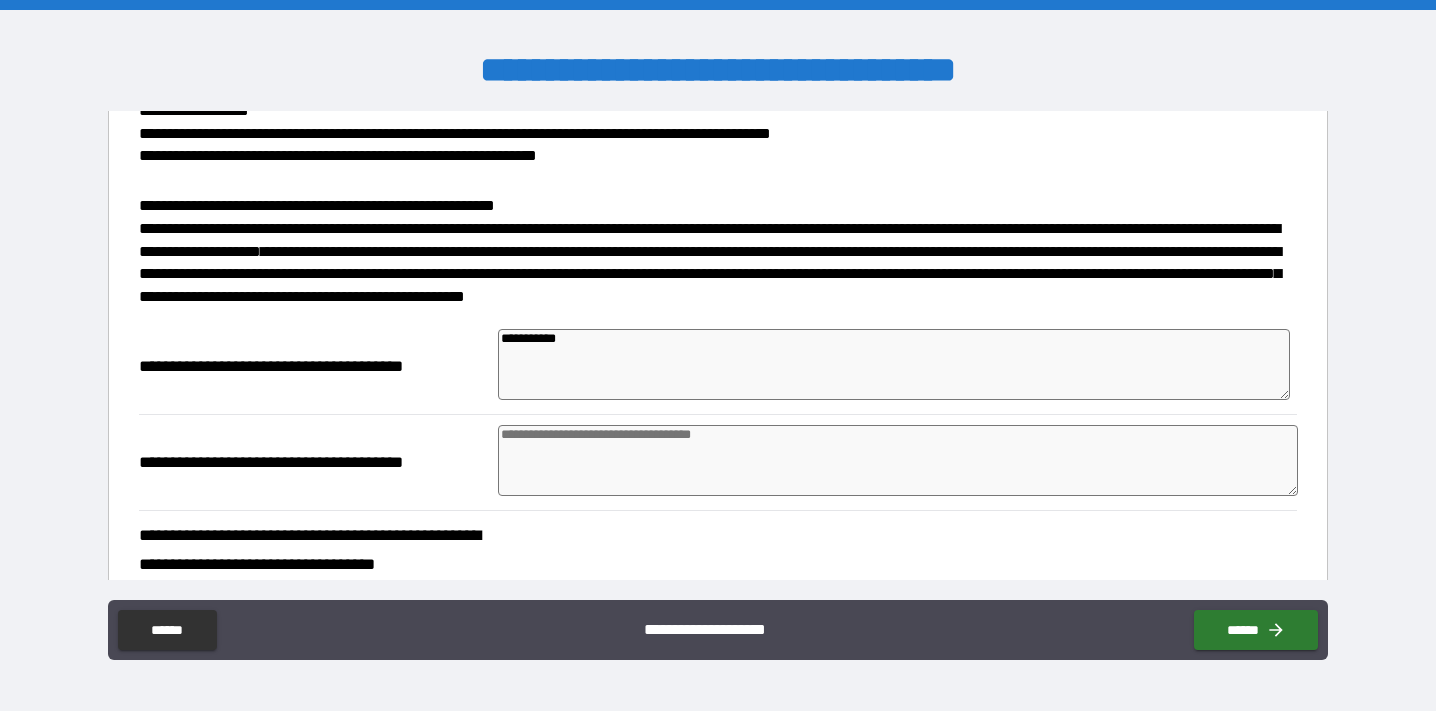type on "*" 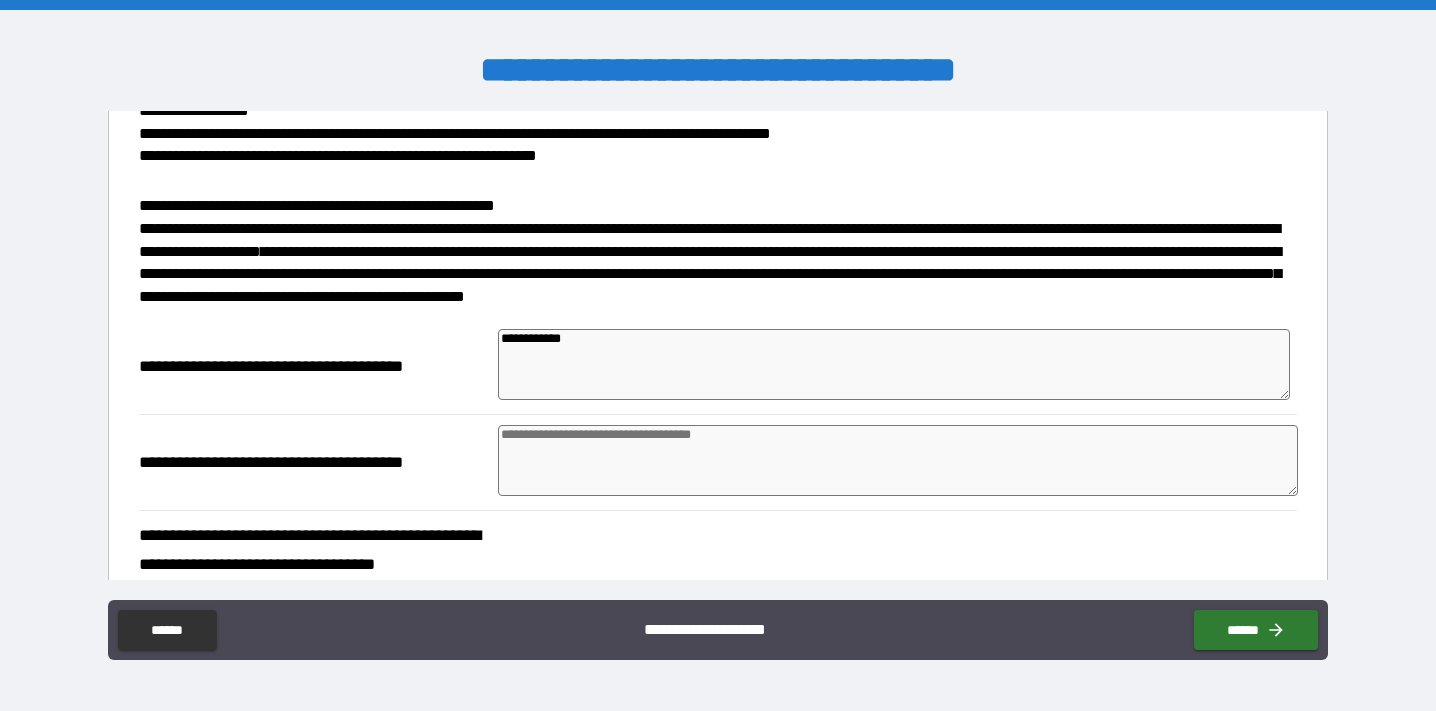 type on "**********" 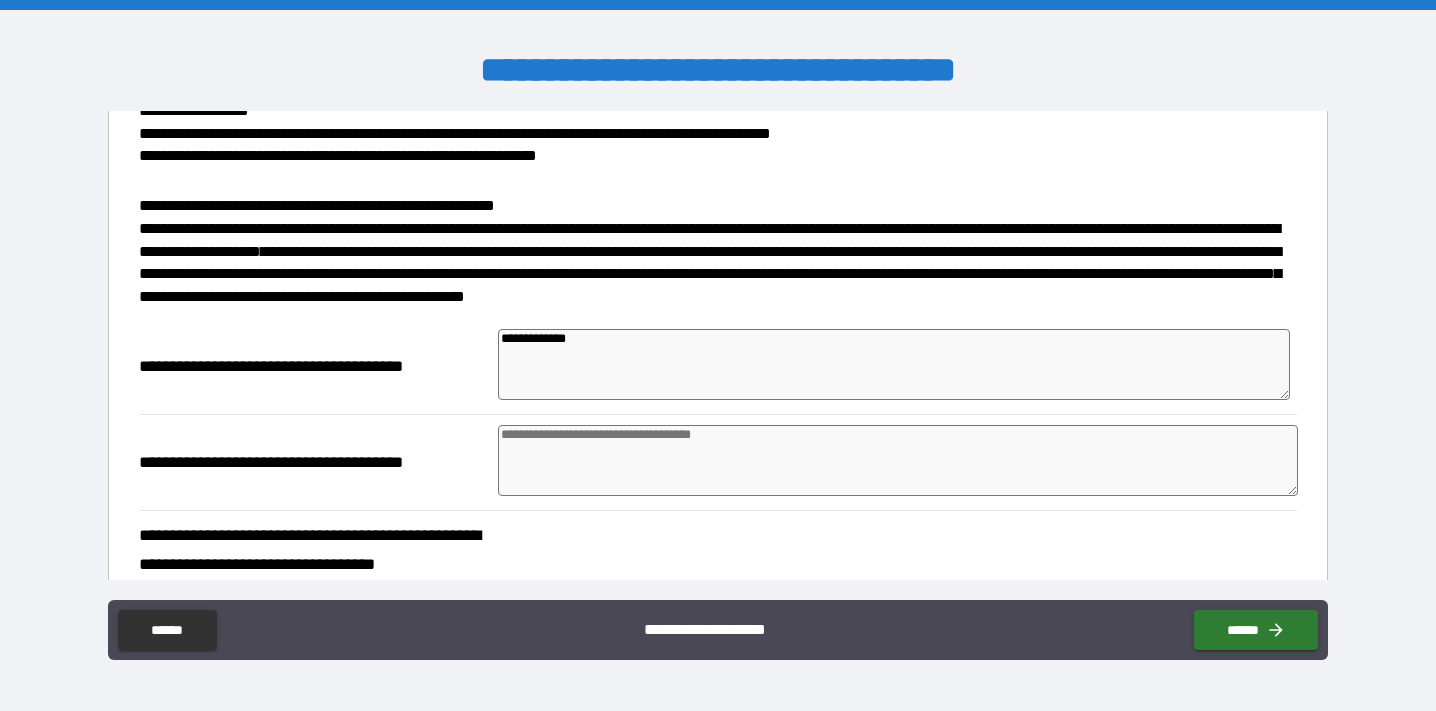 type on "**********" 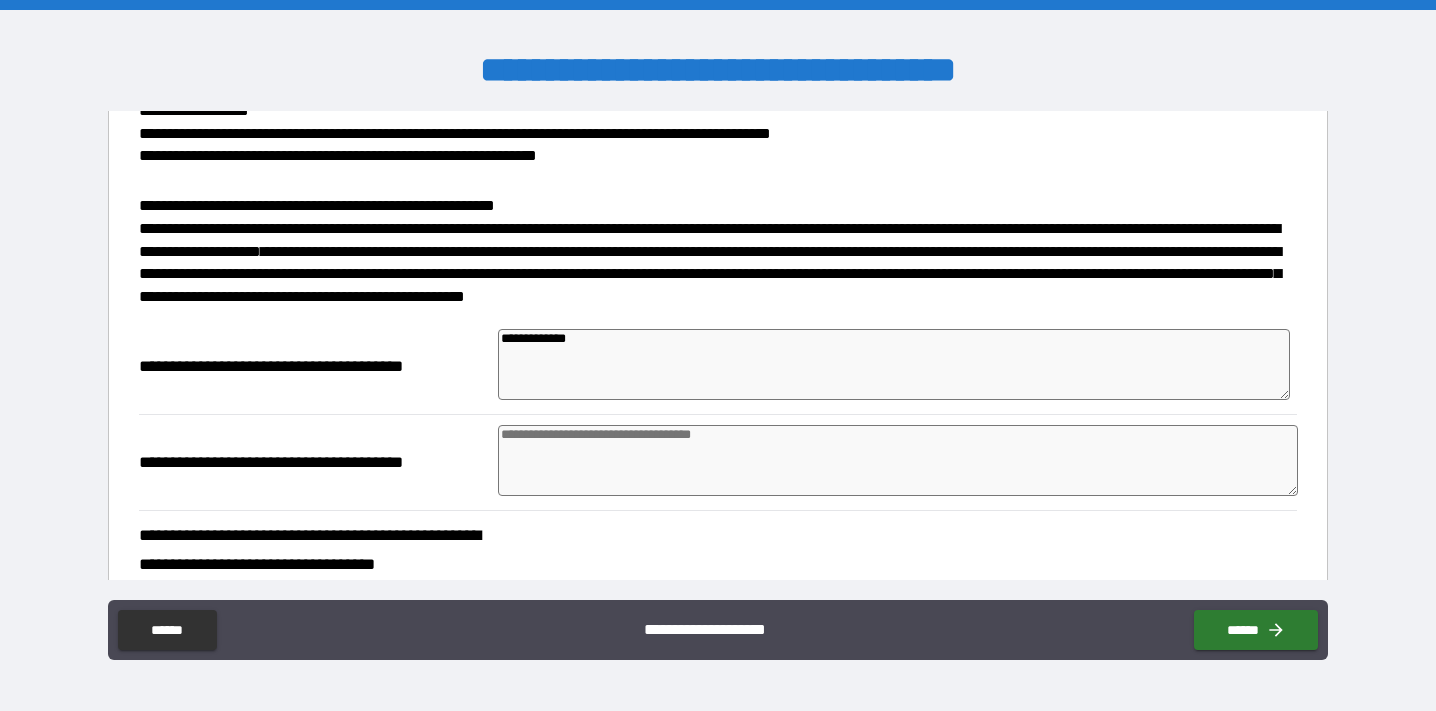 type on "*" 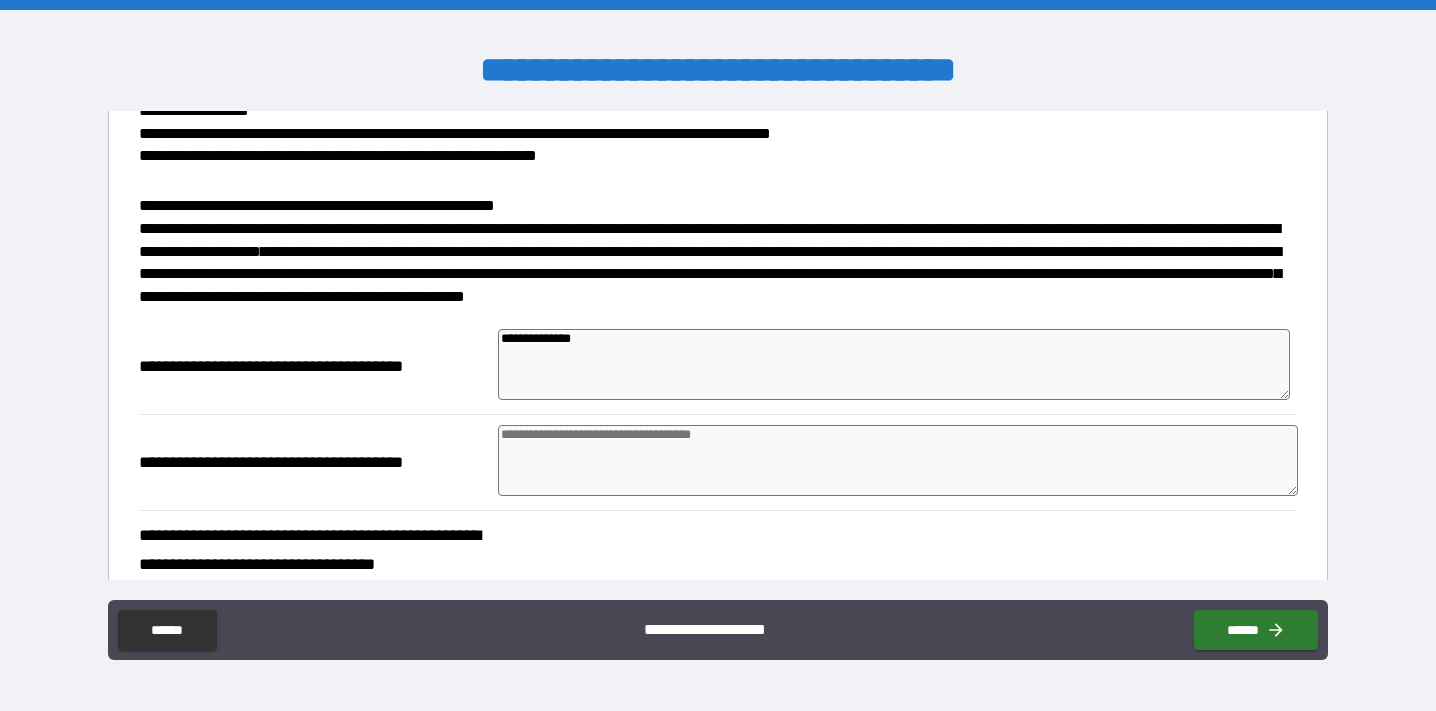 type on "*" 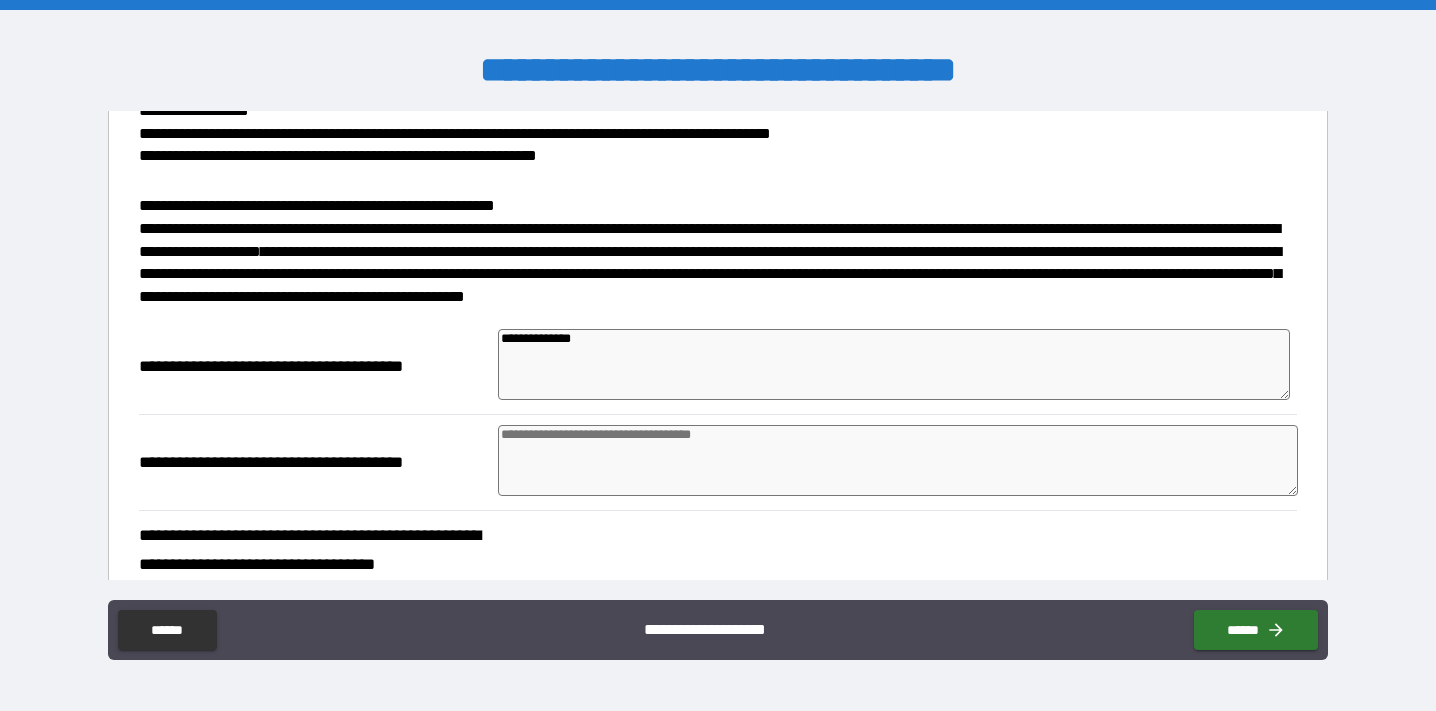 type on "*" 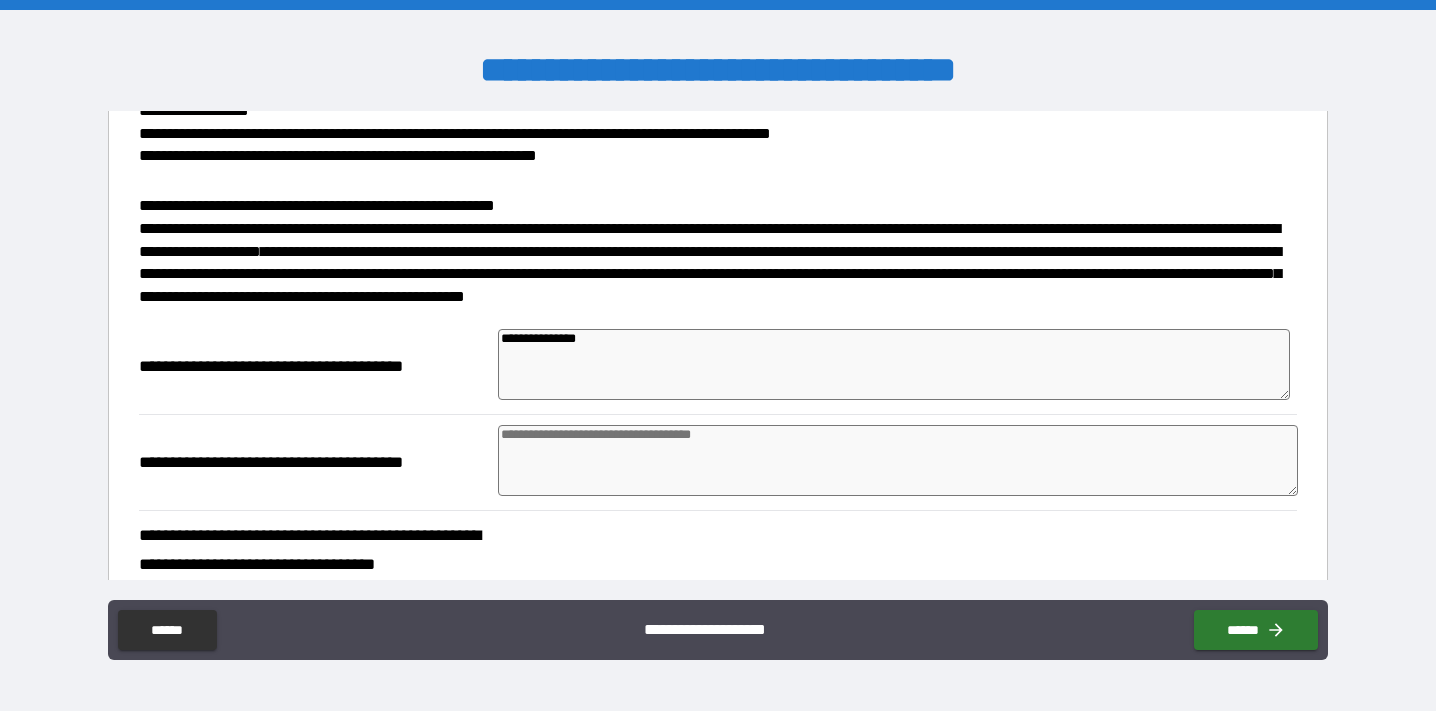type on "**********" 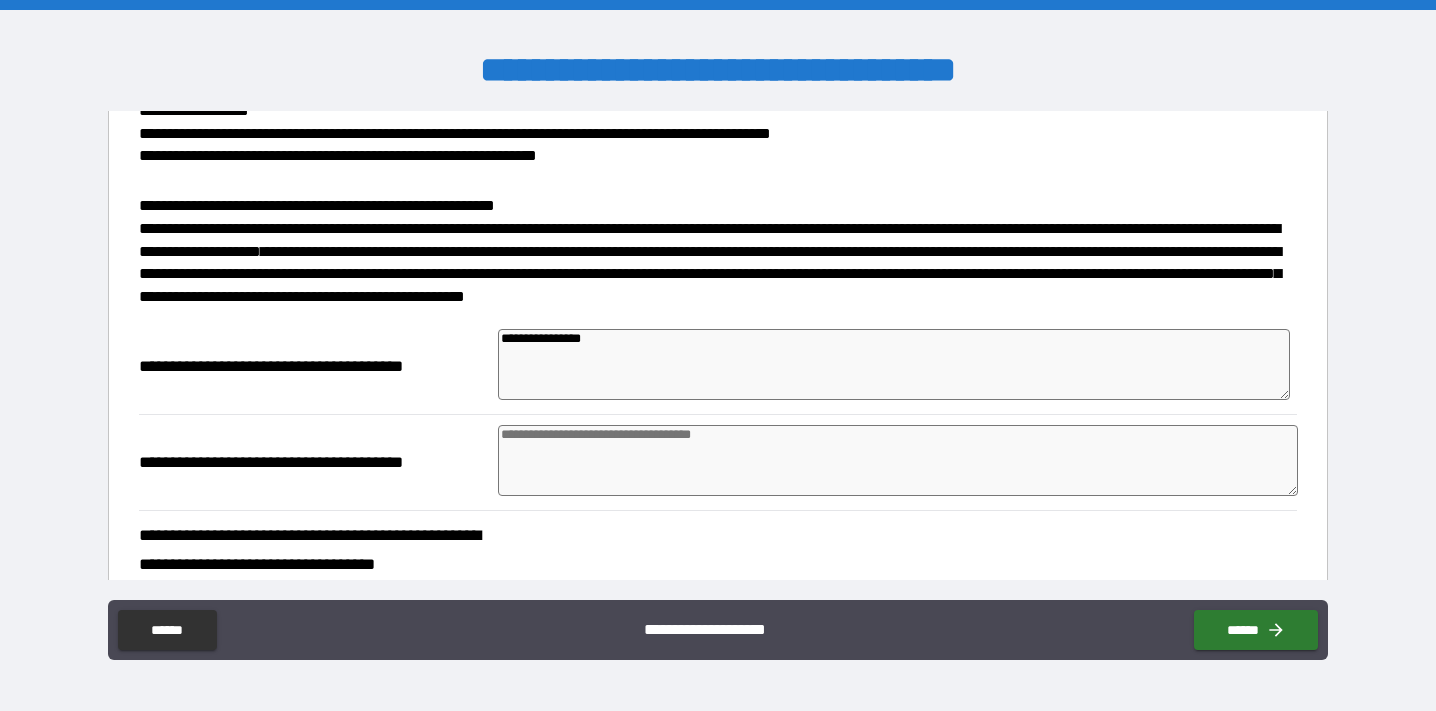 type on "*" 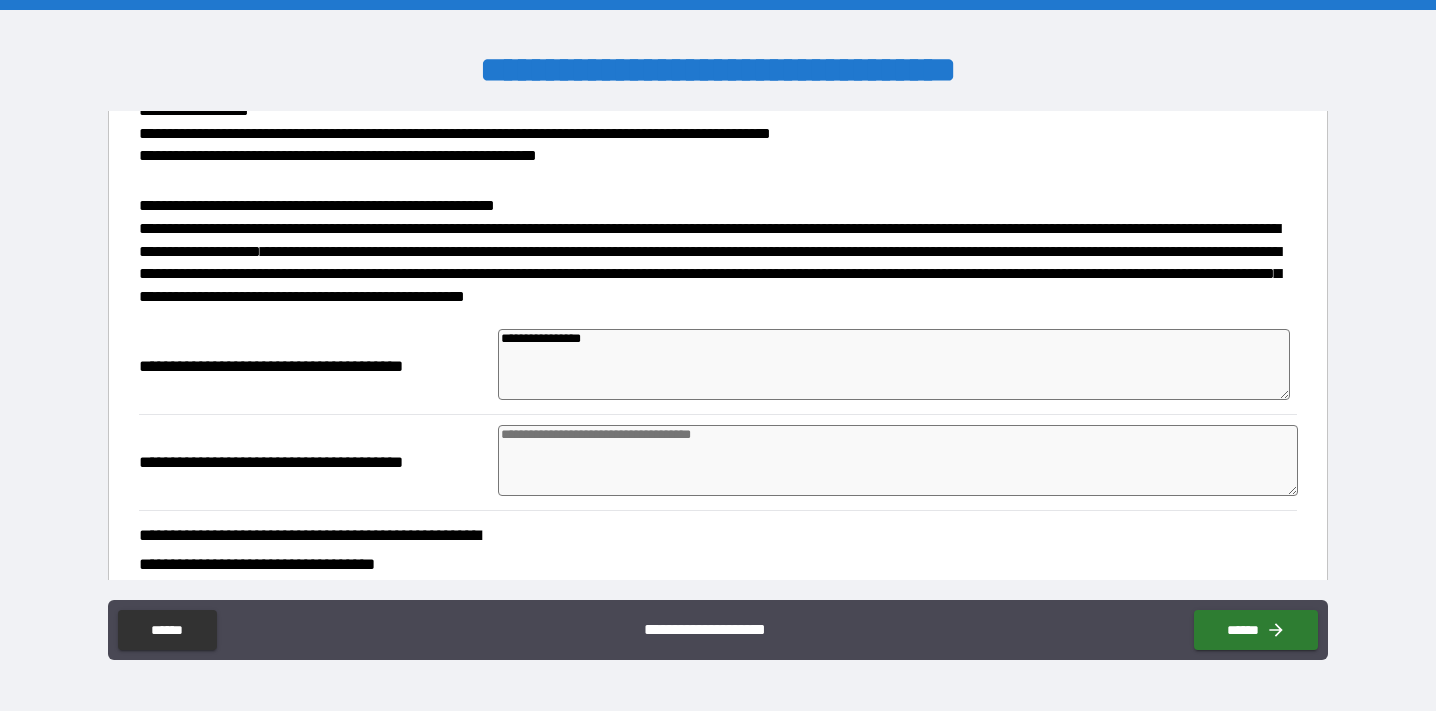 type on "*" 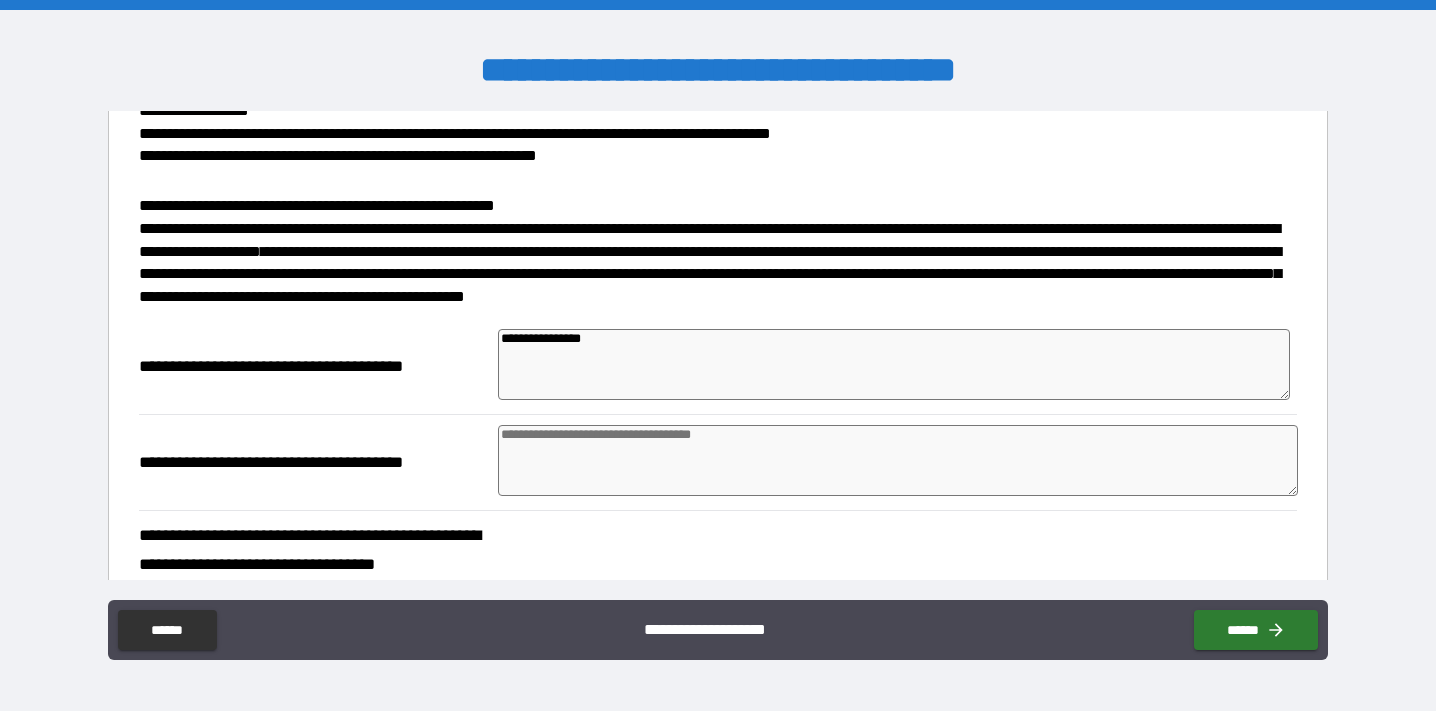 type on "**********" 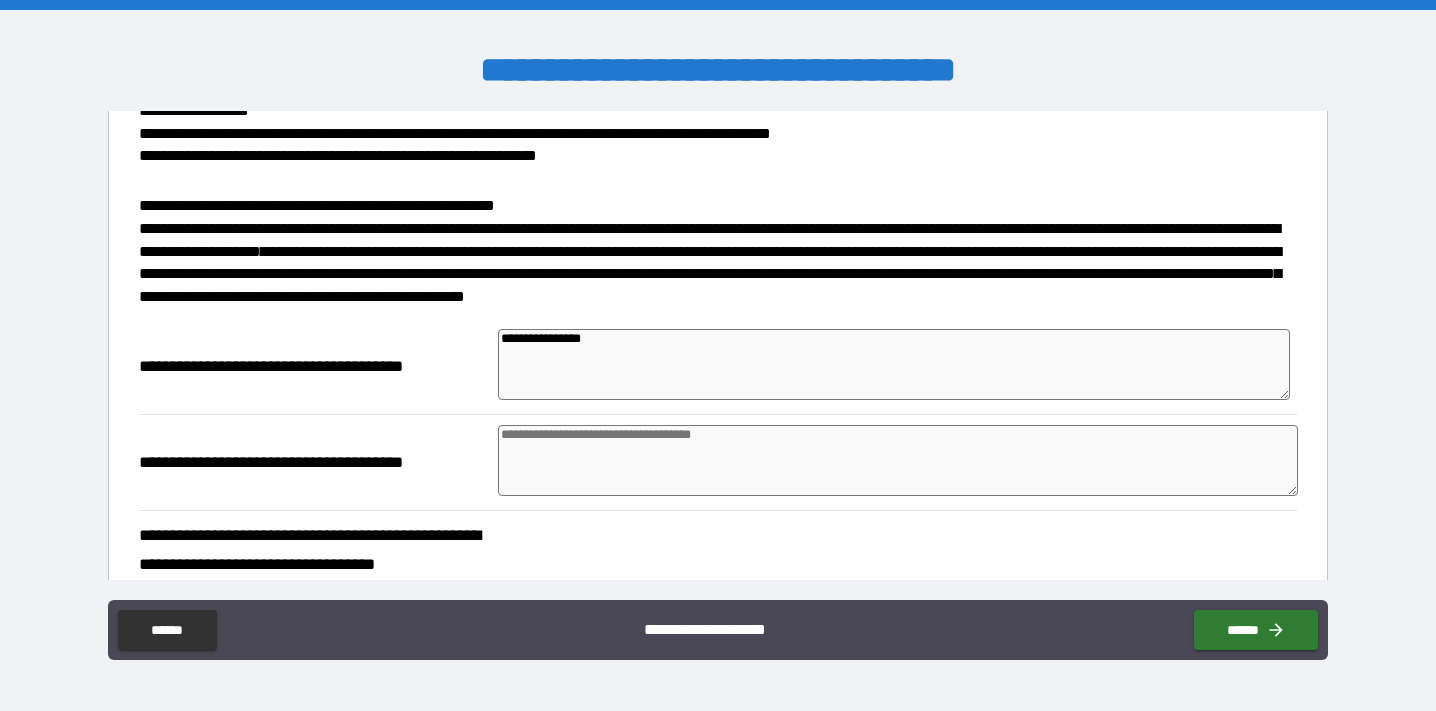 type on "*" 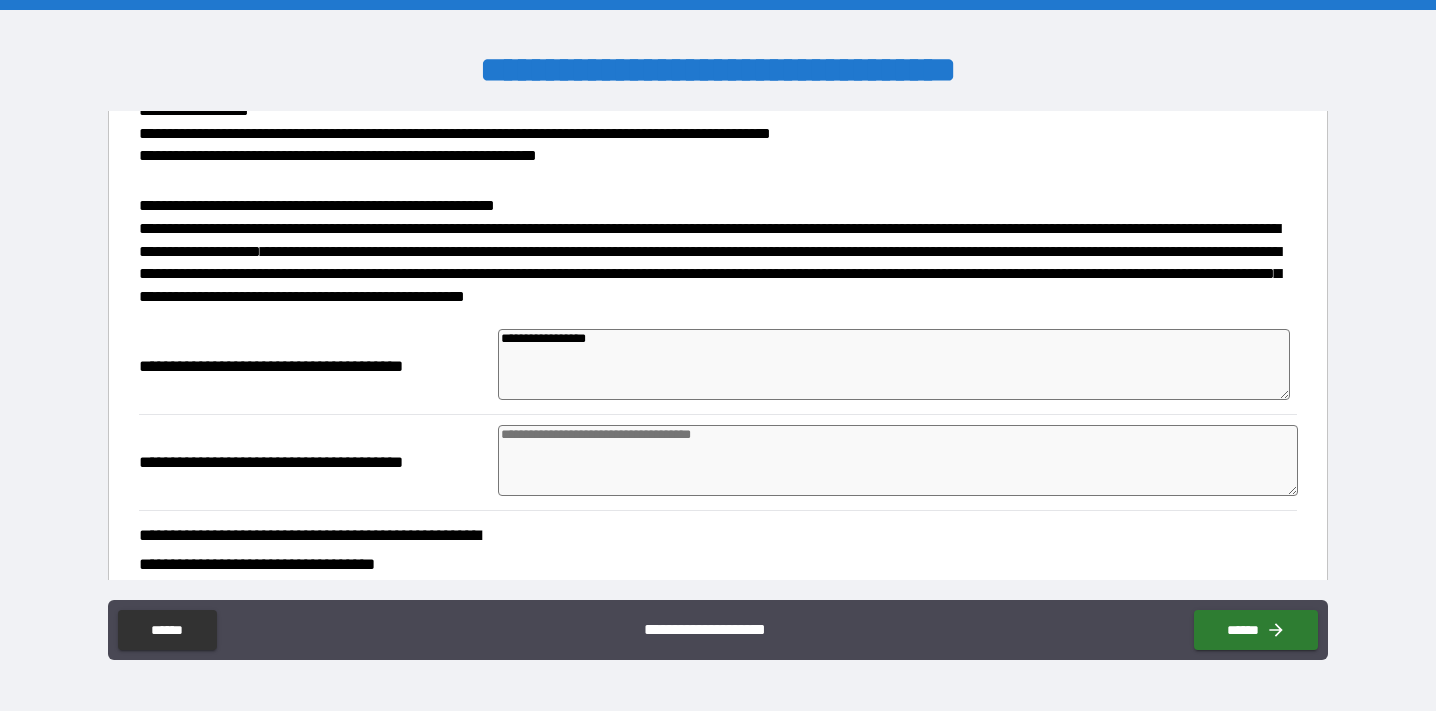 type on "*" 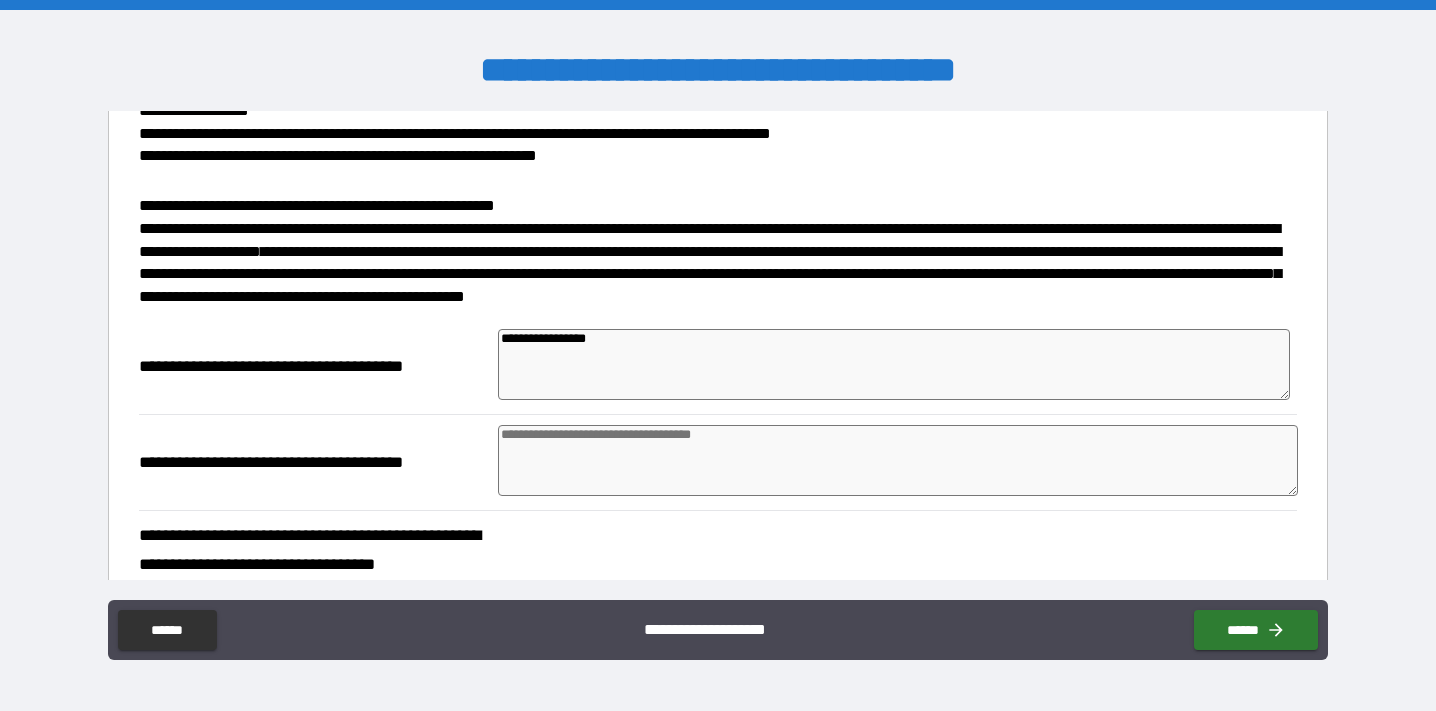 type on "*" 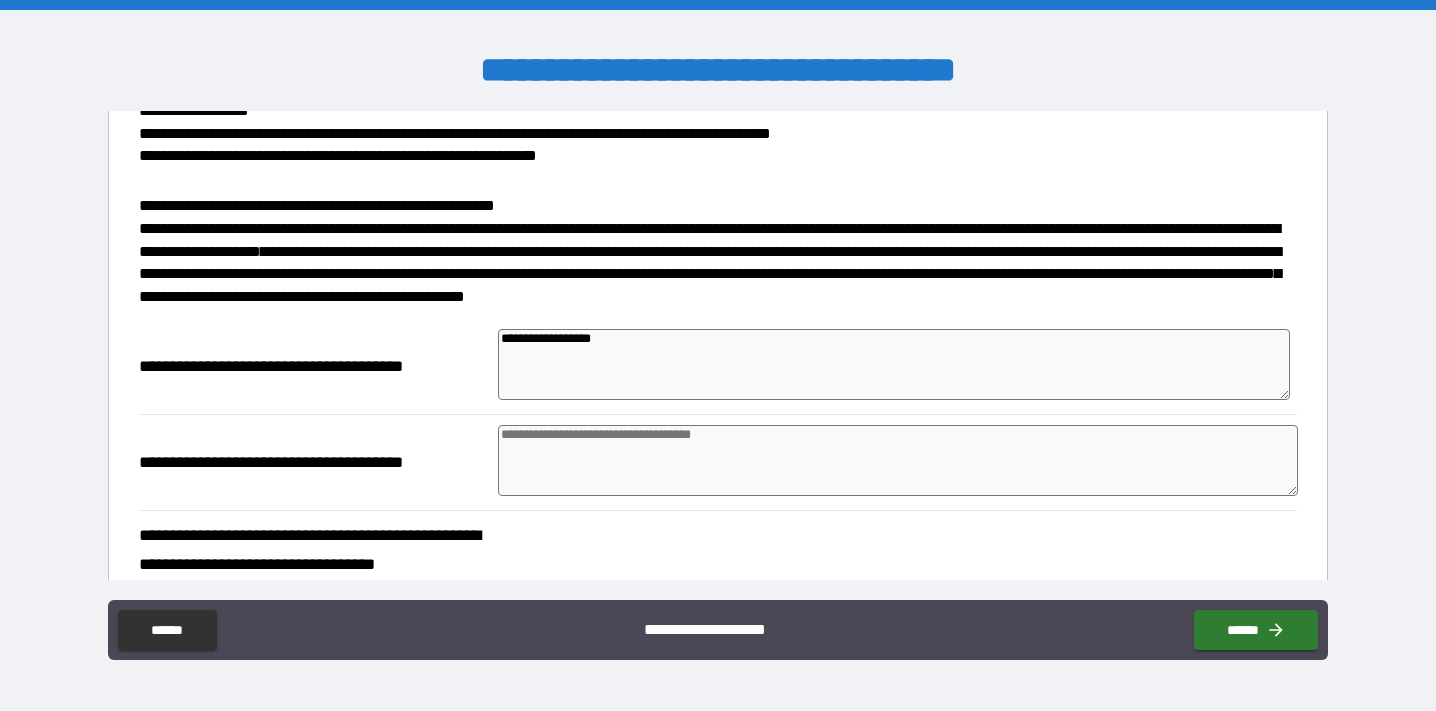 type on "*" 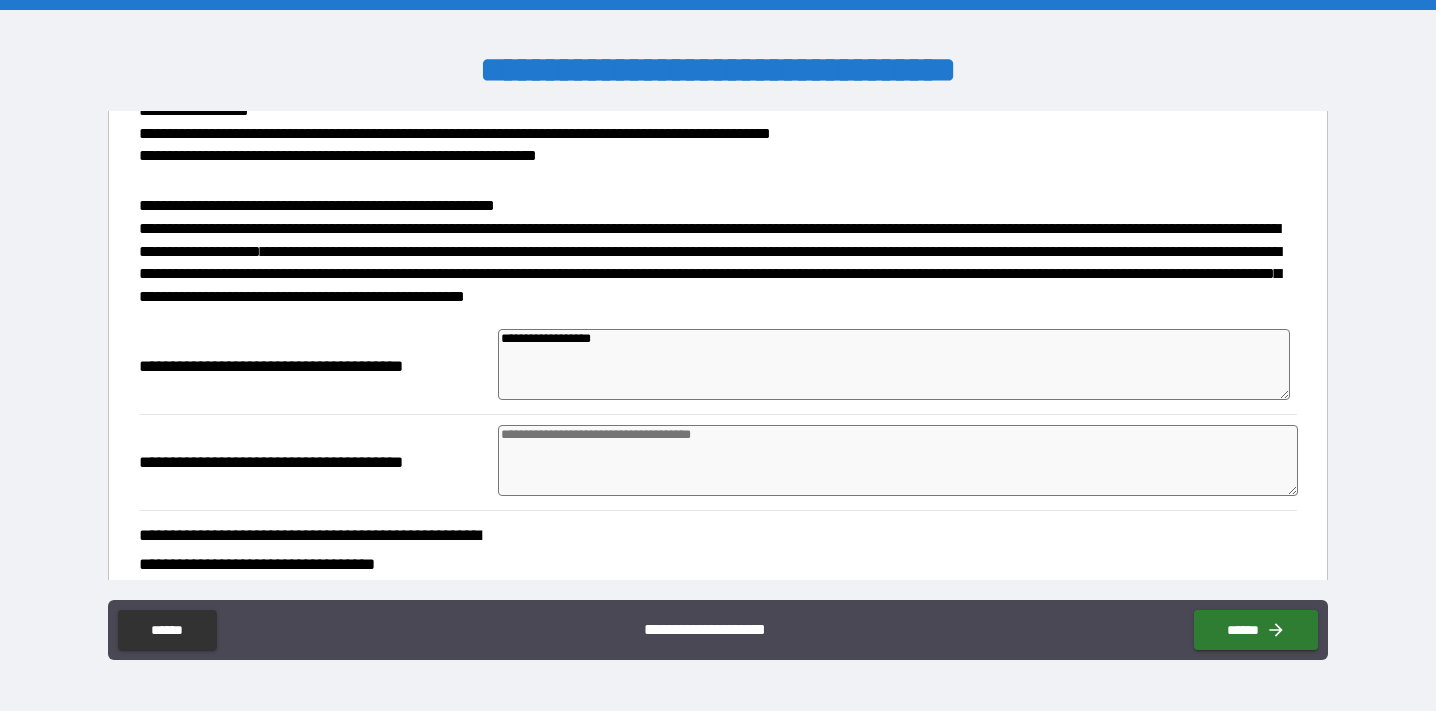 type on "*" 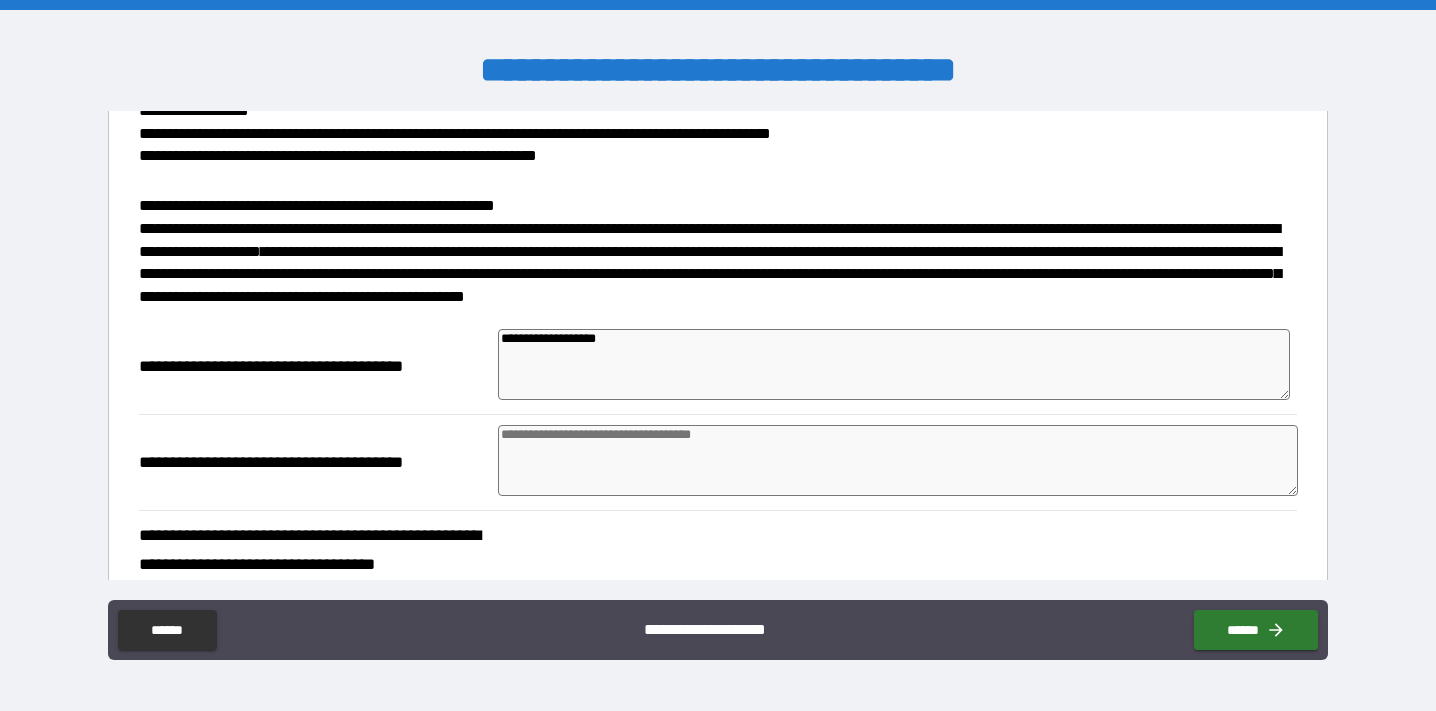 type on "**********" 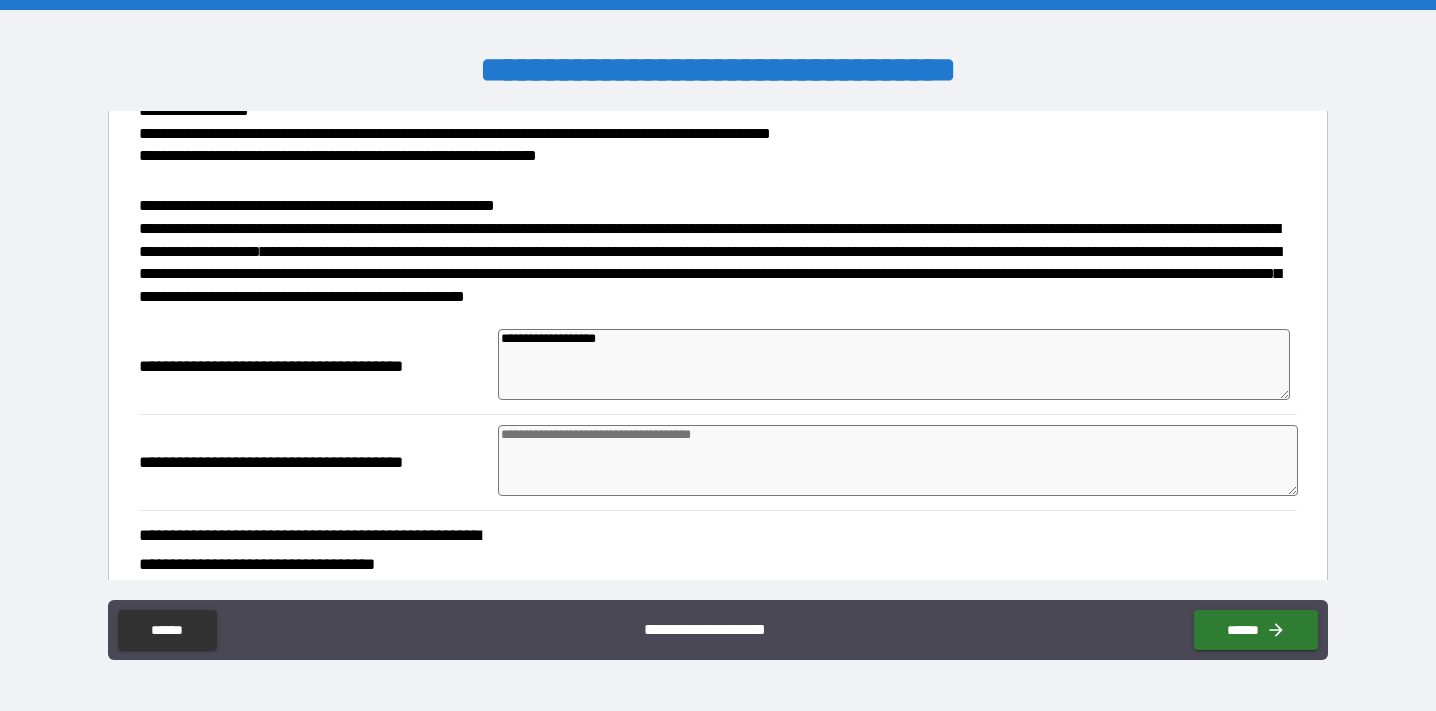 type on "*" 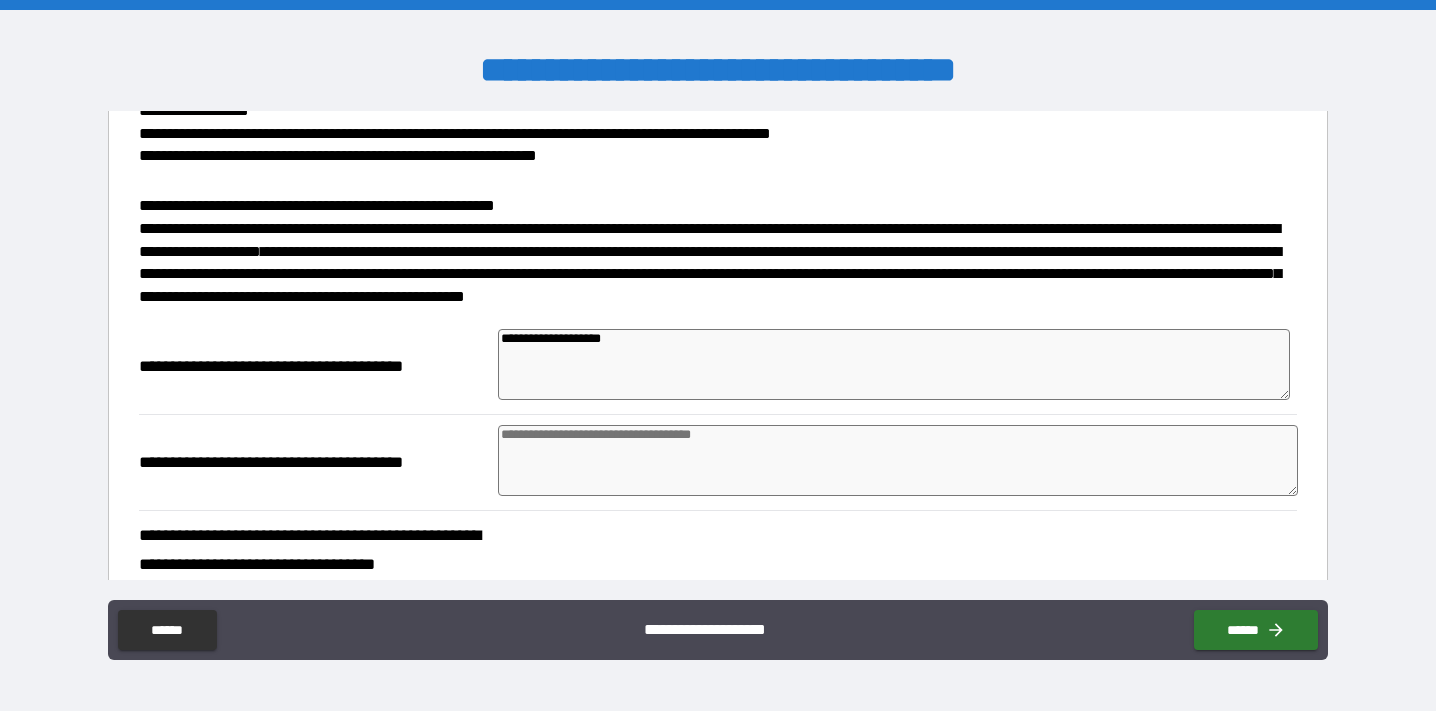 type on "**********" 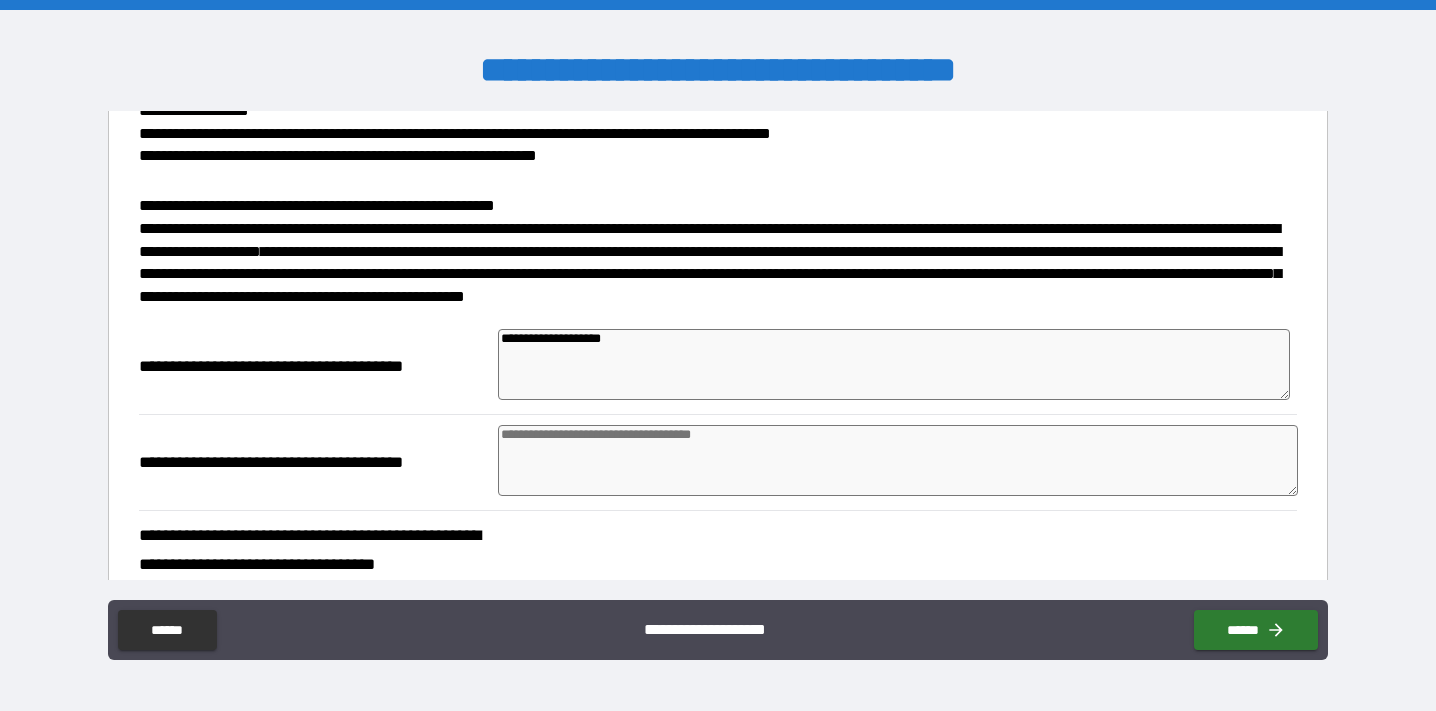 type on "*" 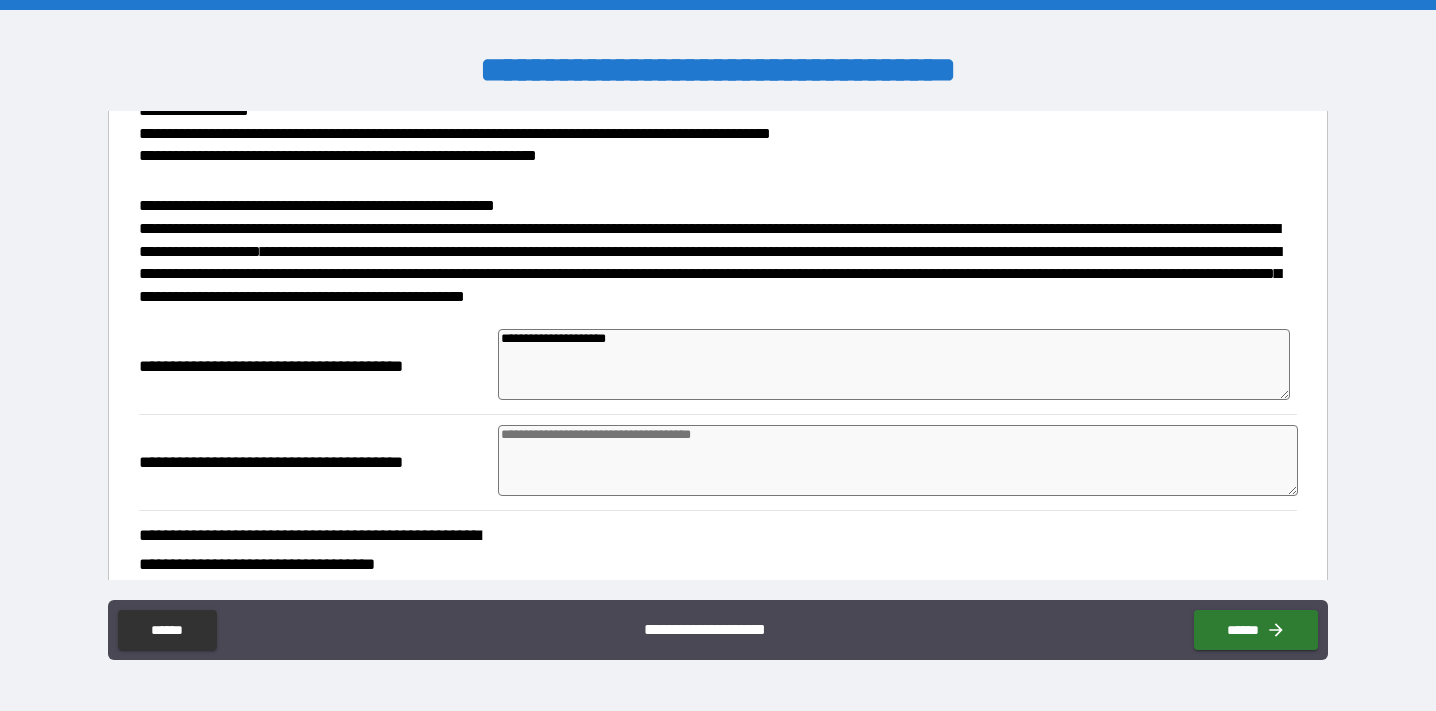 type on "*" 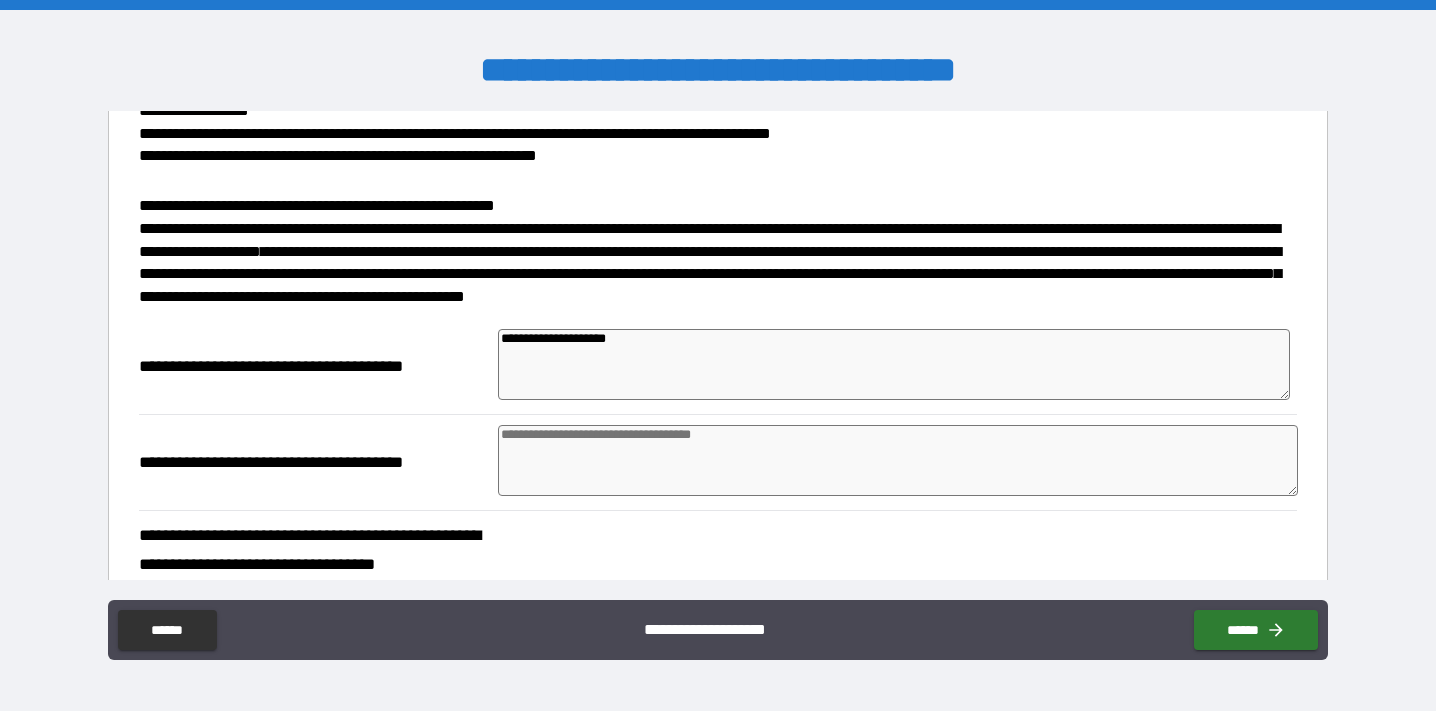 type on "**********" 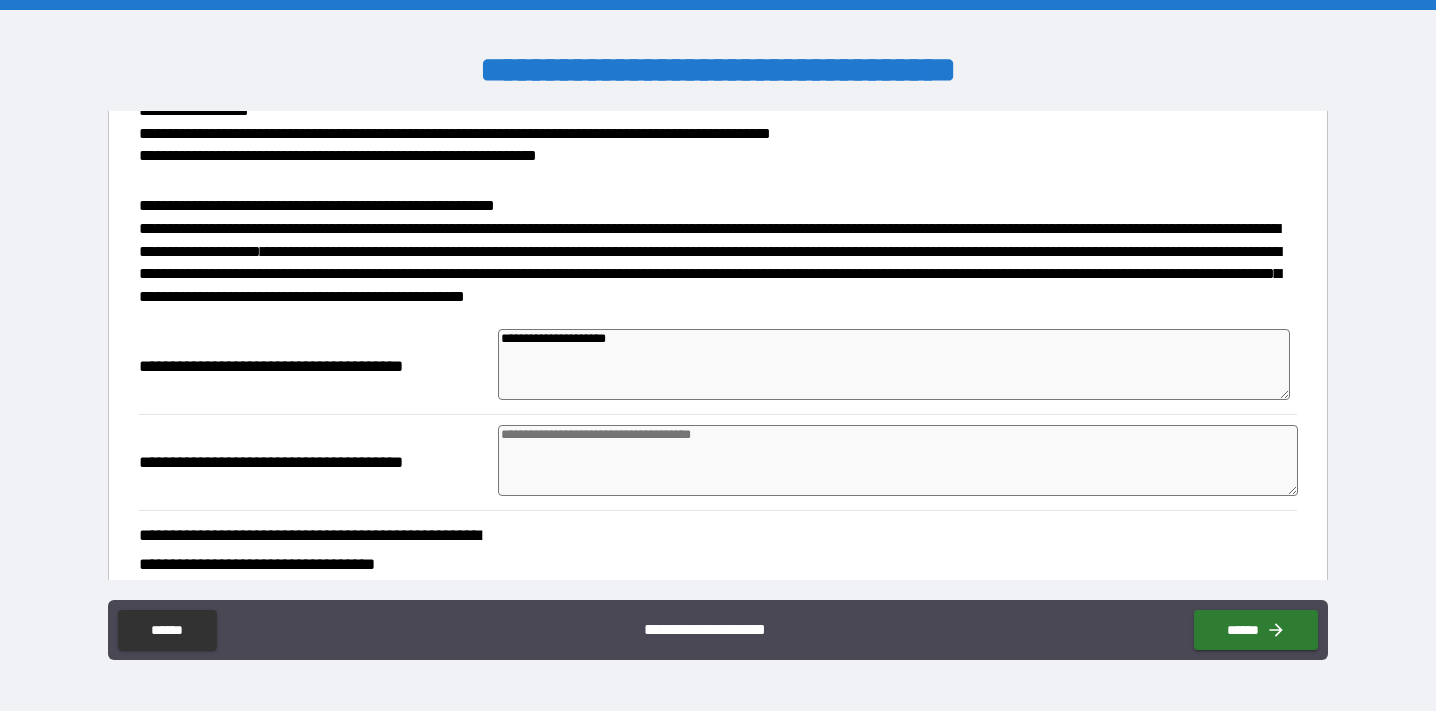type on "*" 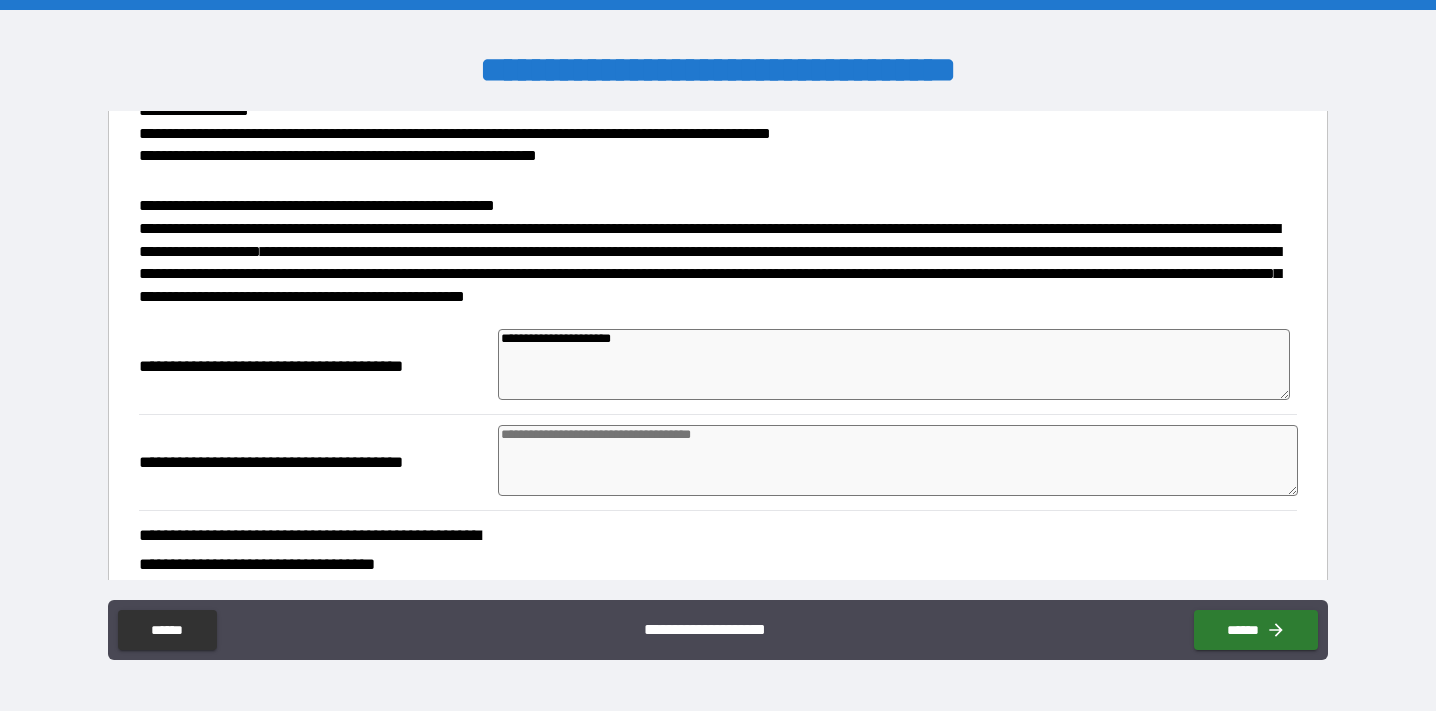 type 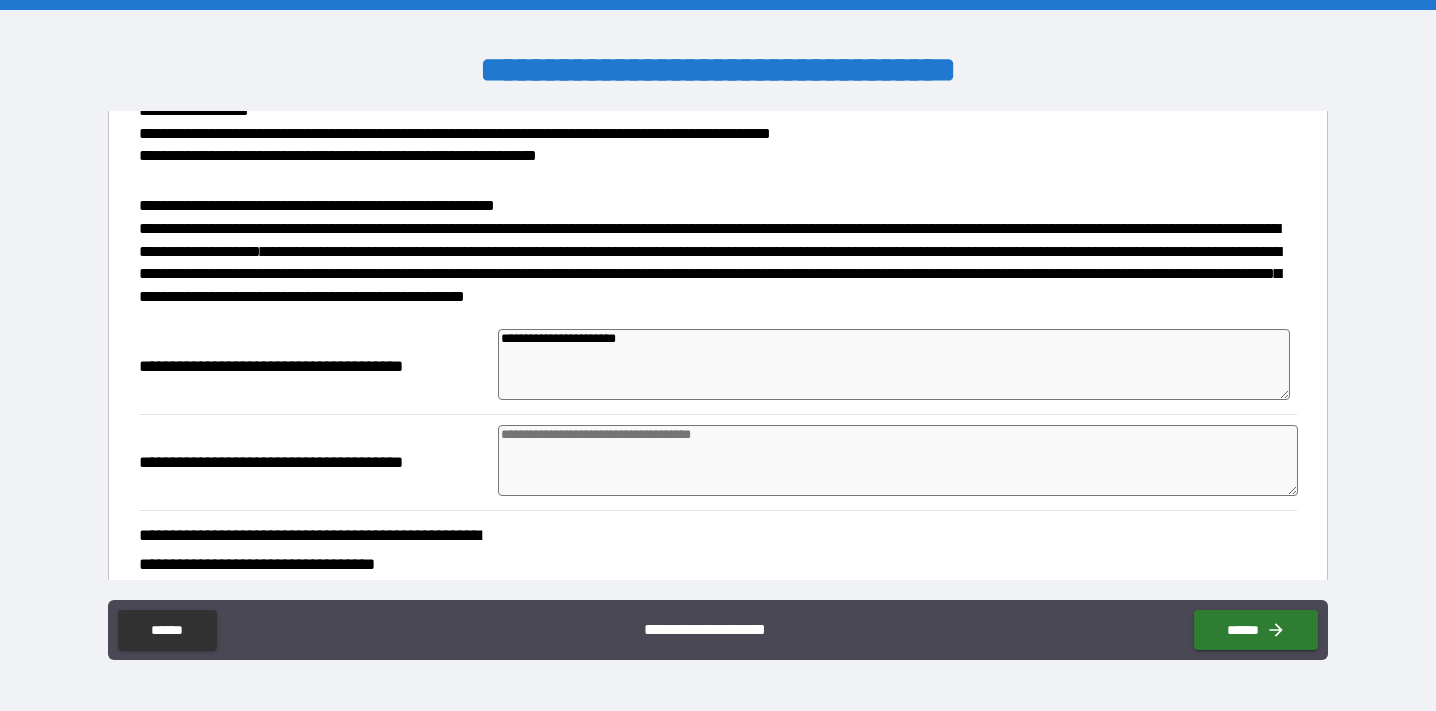 click at bounding box center (898, 460) 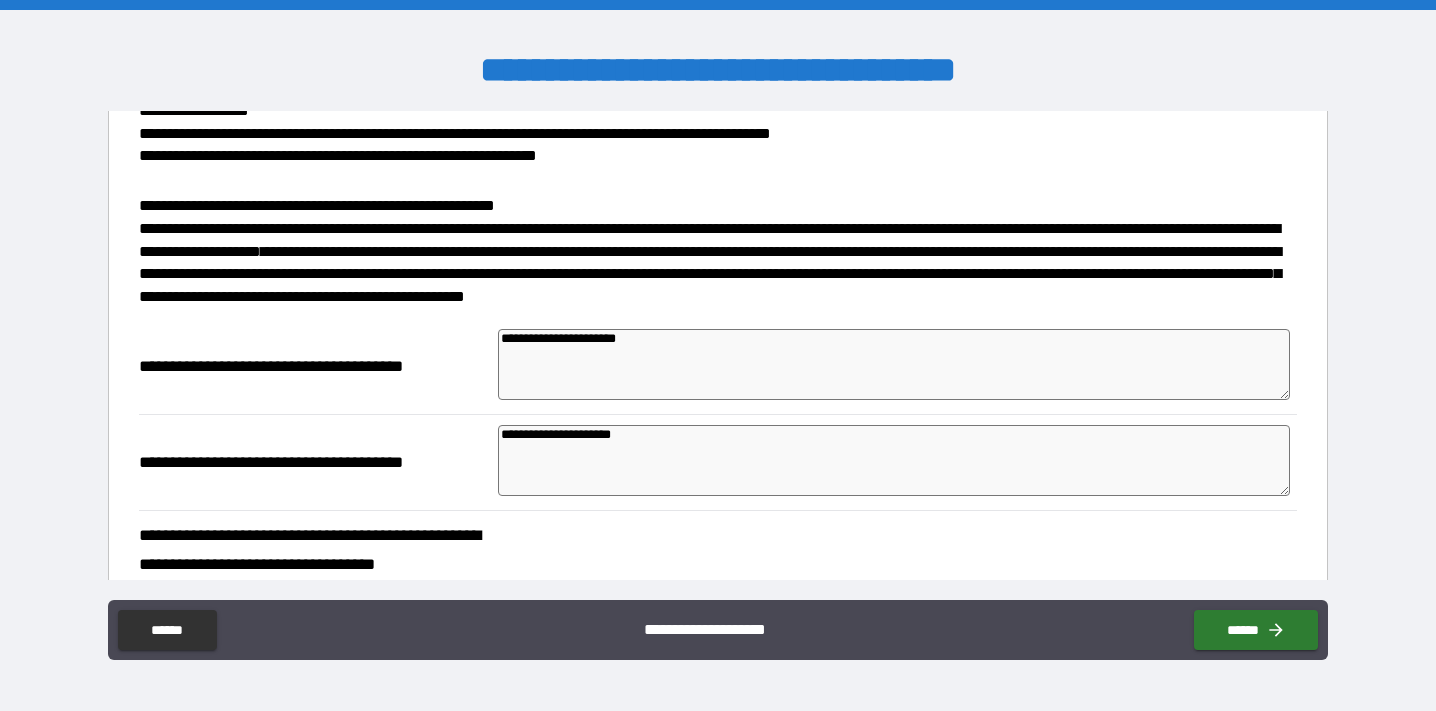 click on "**********" at bounding box center [718, 659] 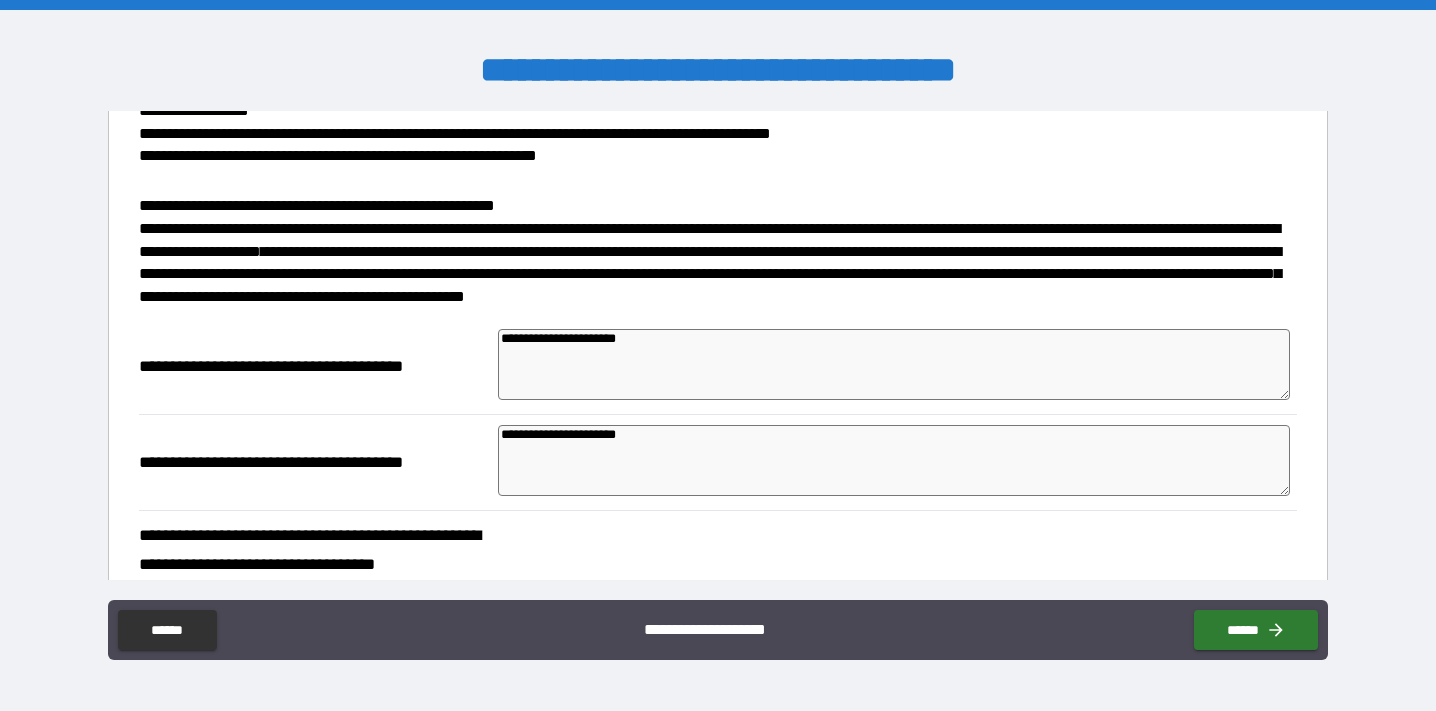 click on "**********" at bounding box center (718, 659) 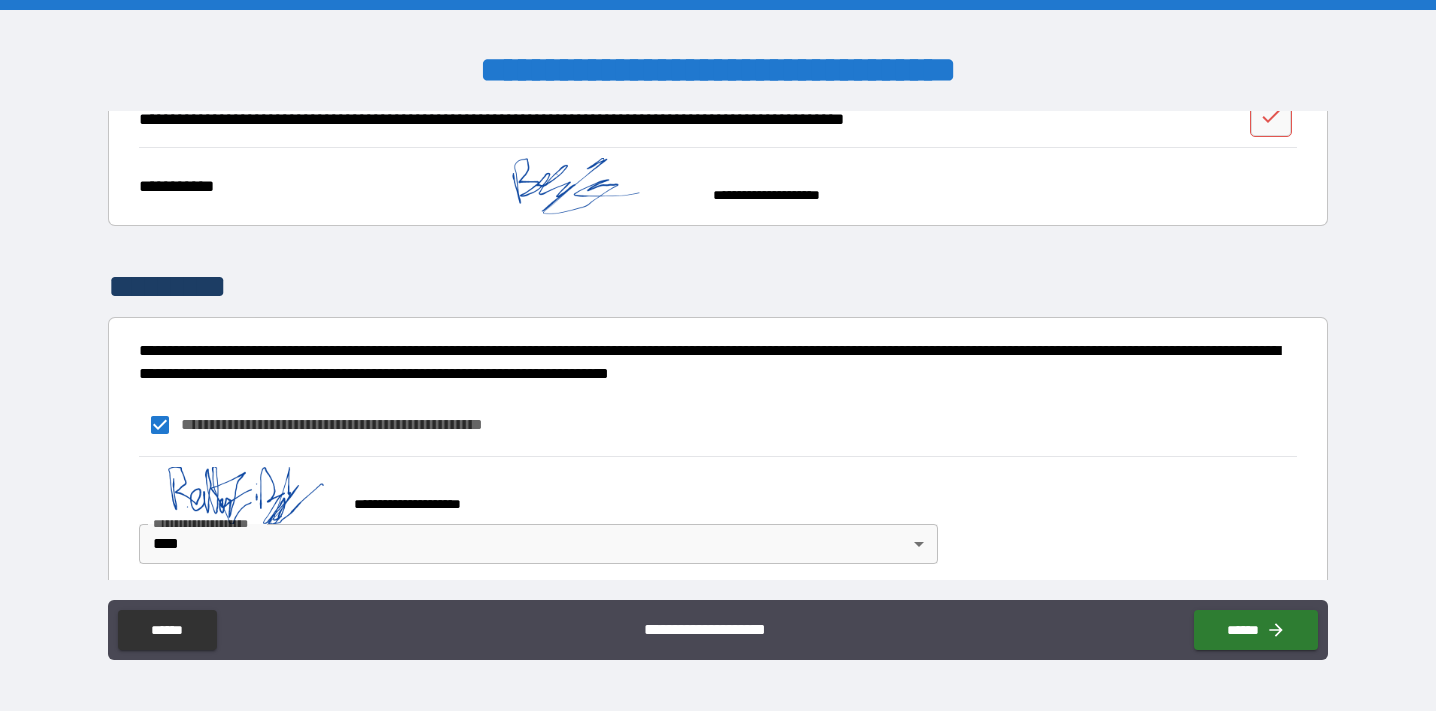 scroll, scrollTop: 1302, scrollLeft: 0, axis: vertical 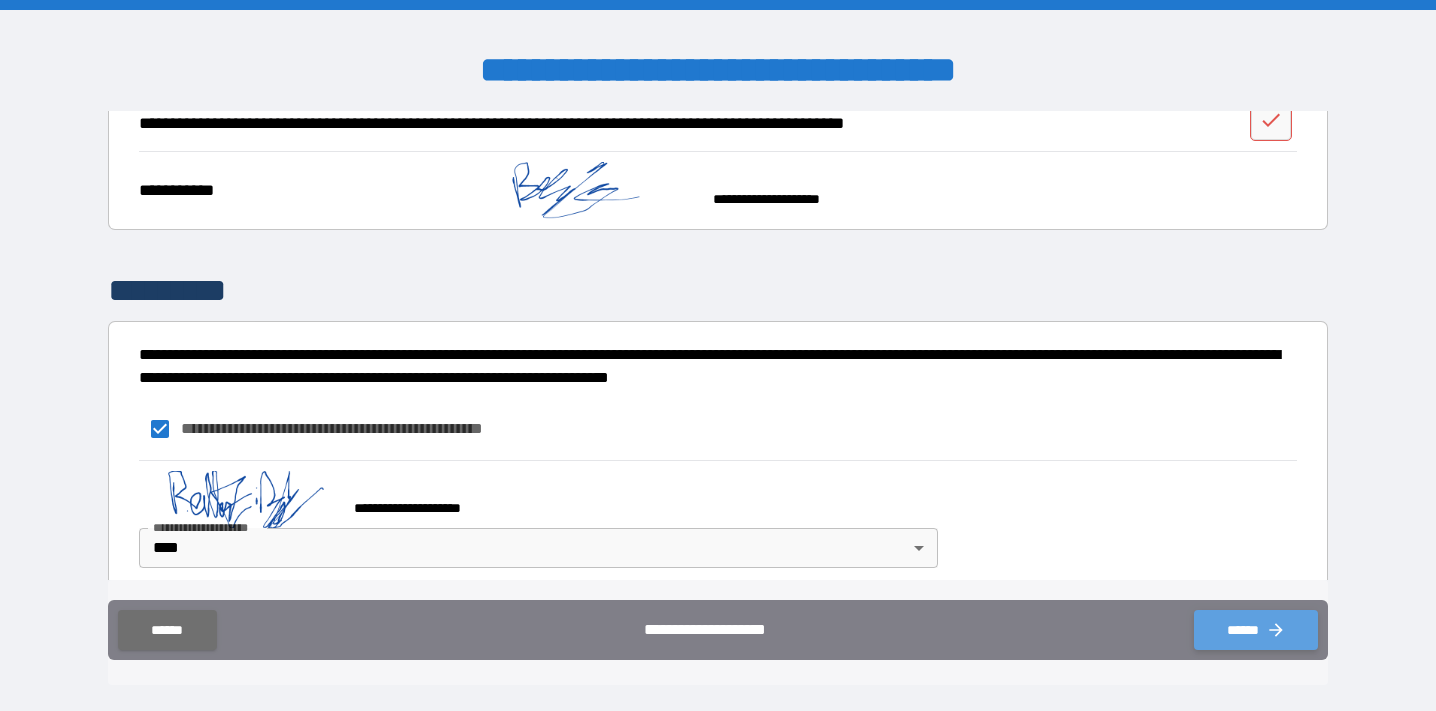 click on "******" at bounding box center [1256, 630] 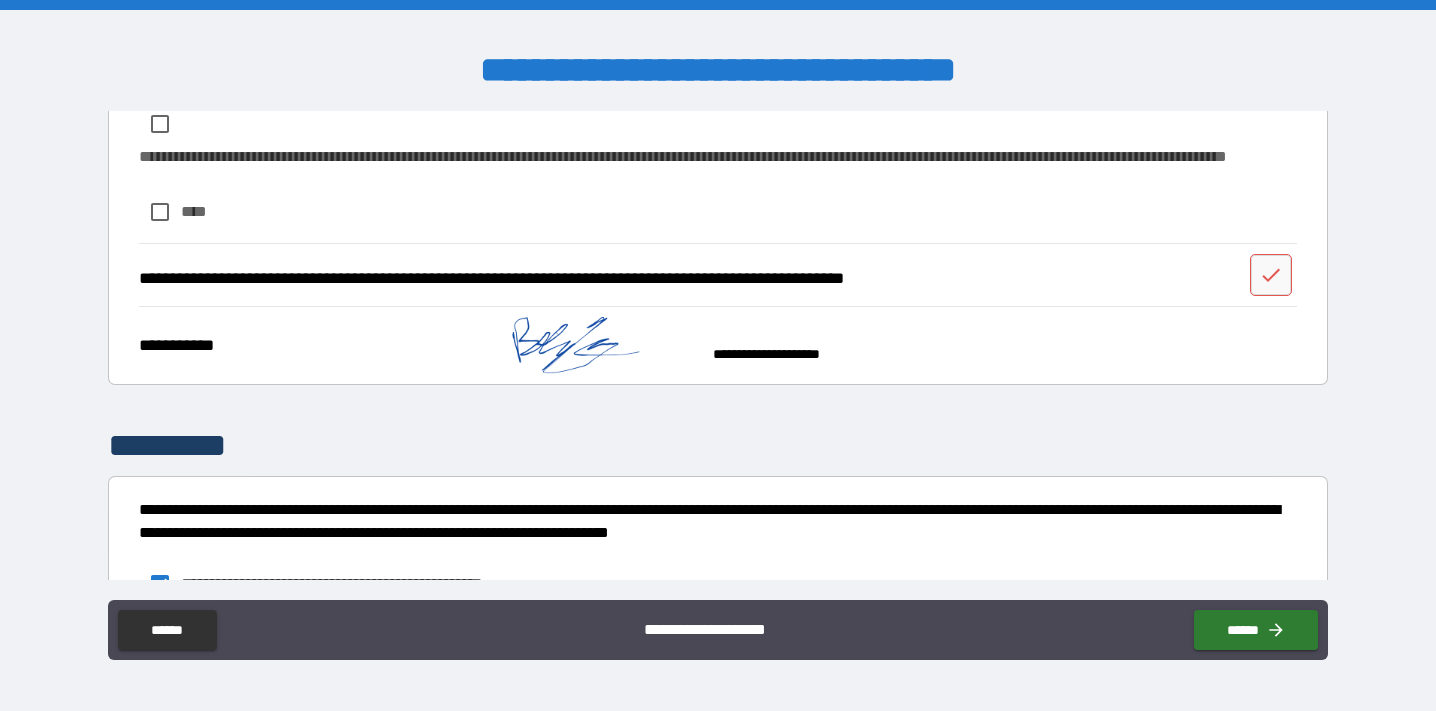 scroll, scrollTop: 1145, scrollLeft: 0, axis: vertical 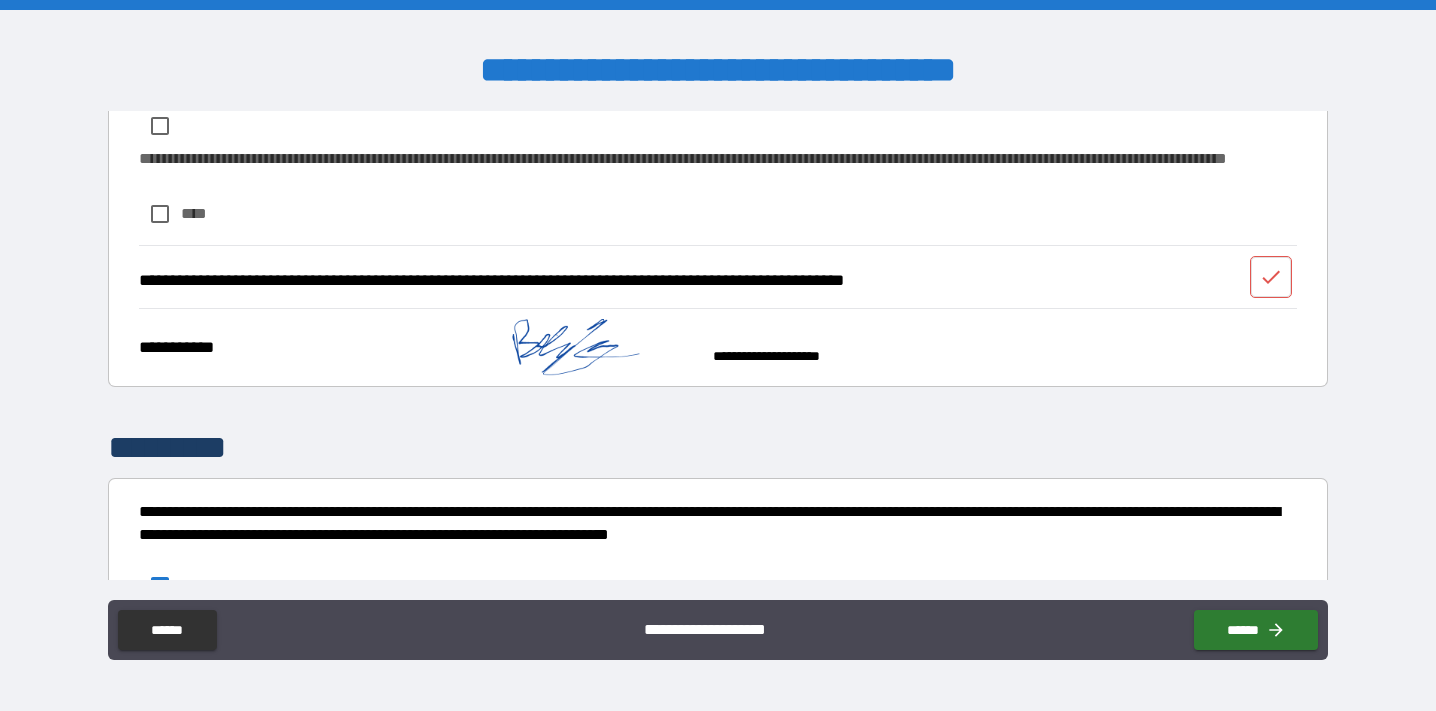 click at bounding box center [1271, 277] 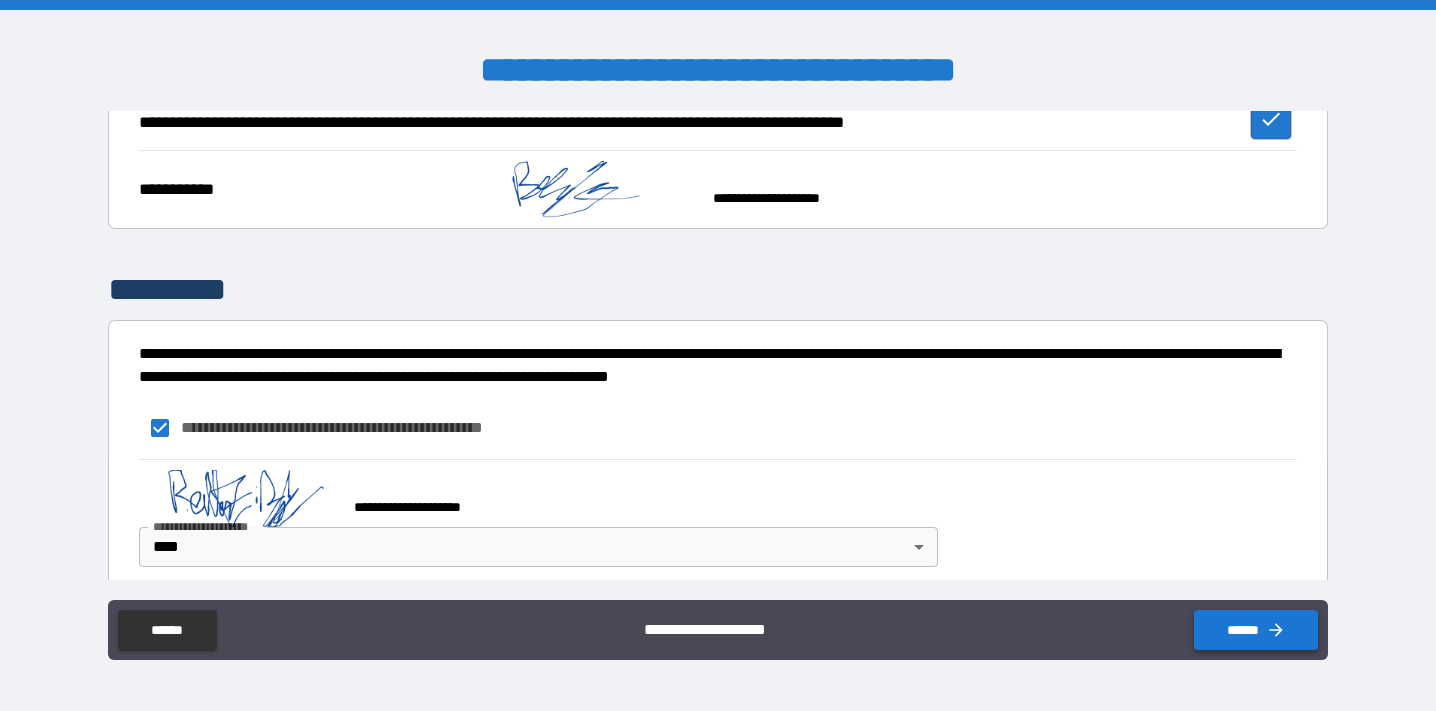 scroll, scrollTop: 1302, scrollLeft: 0, axis: vertical 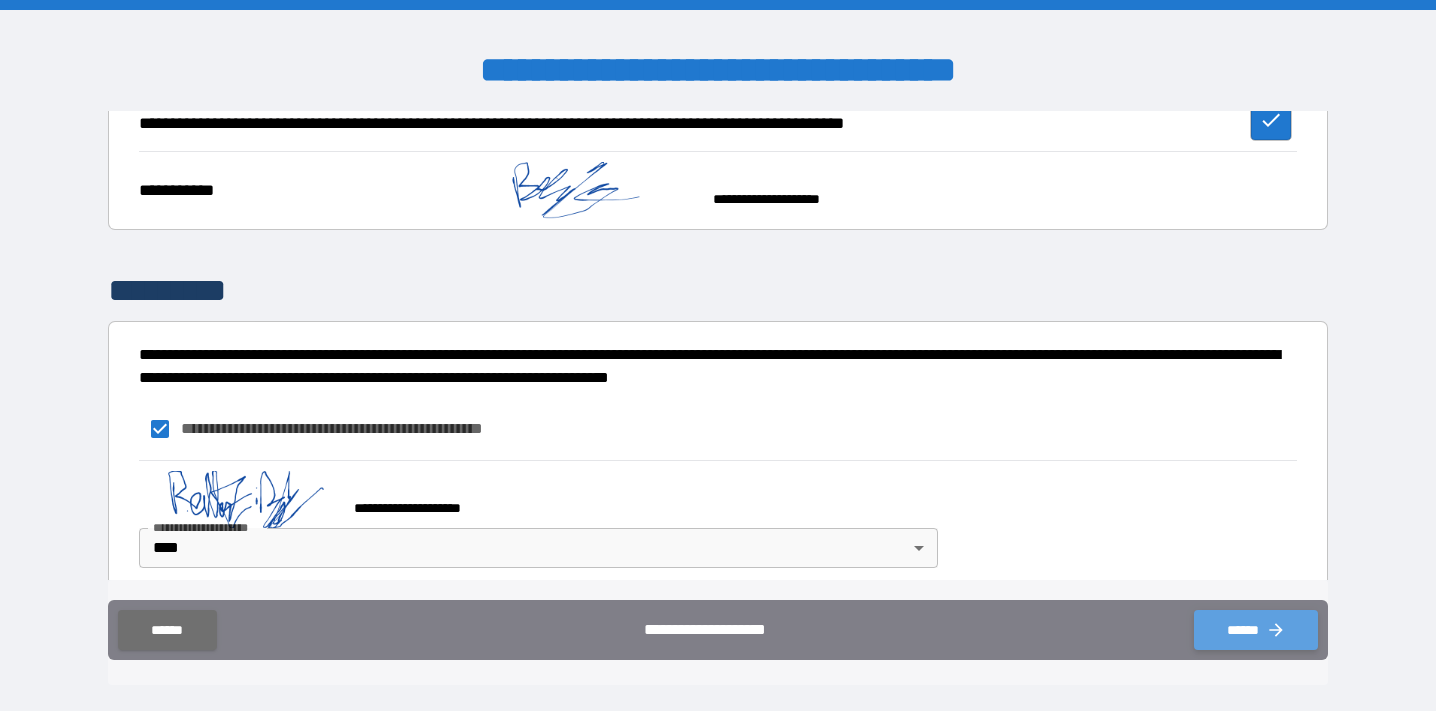 click on "******" at bounding box center (1256, 630) 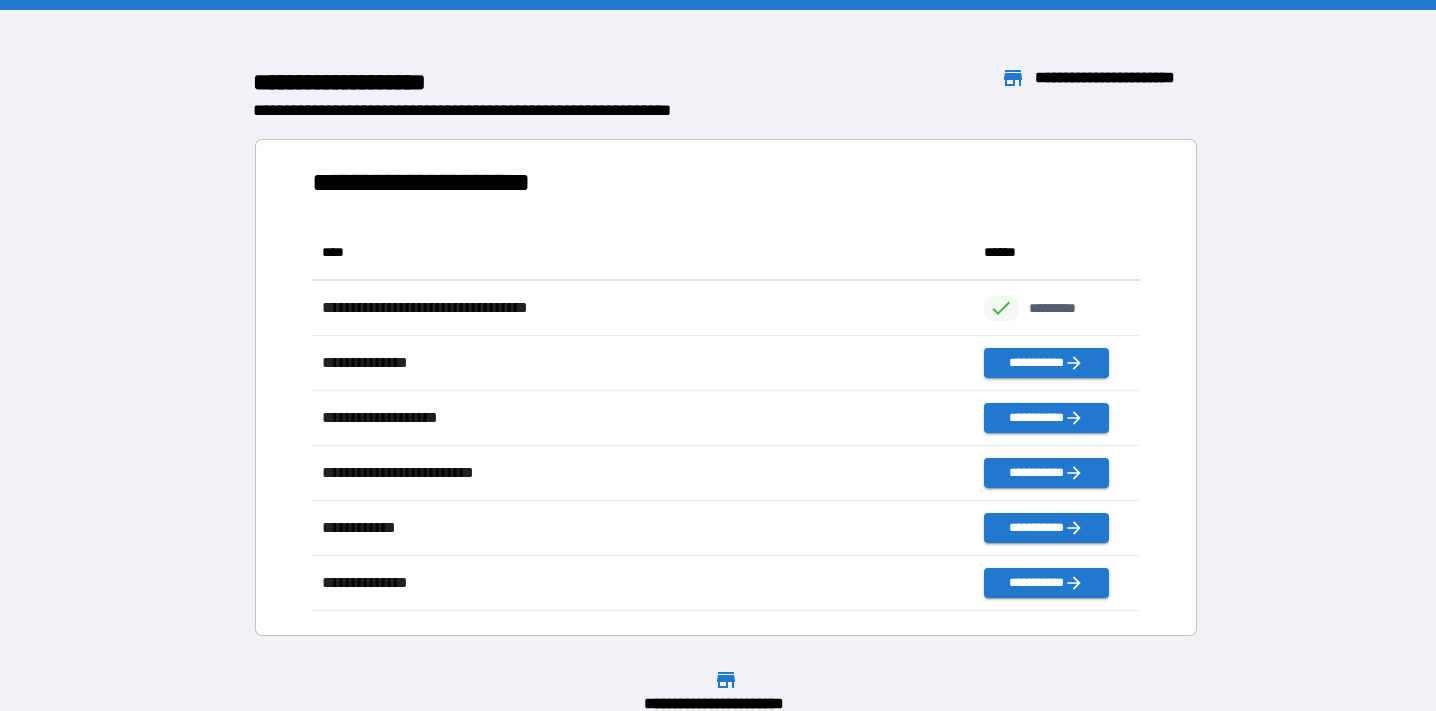 scroll, scrollTop: 1, scrollLeft: 1, axis: both 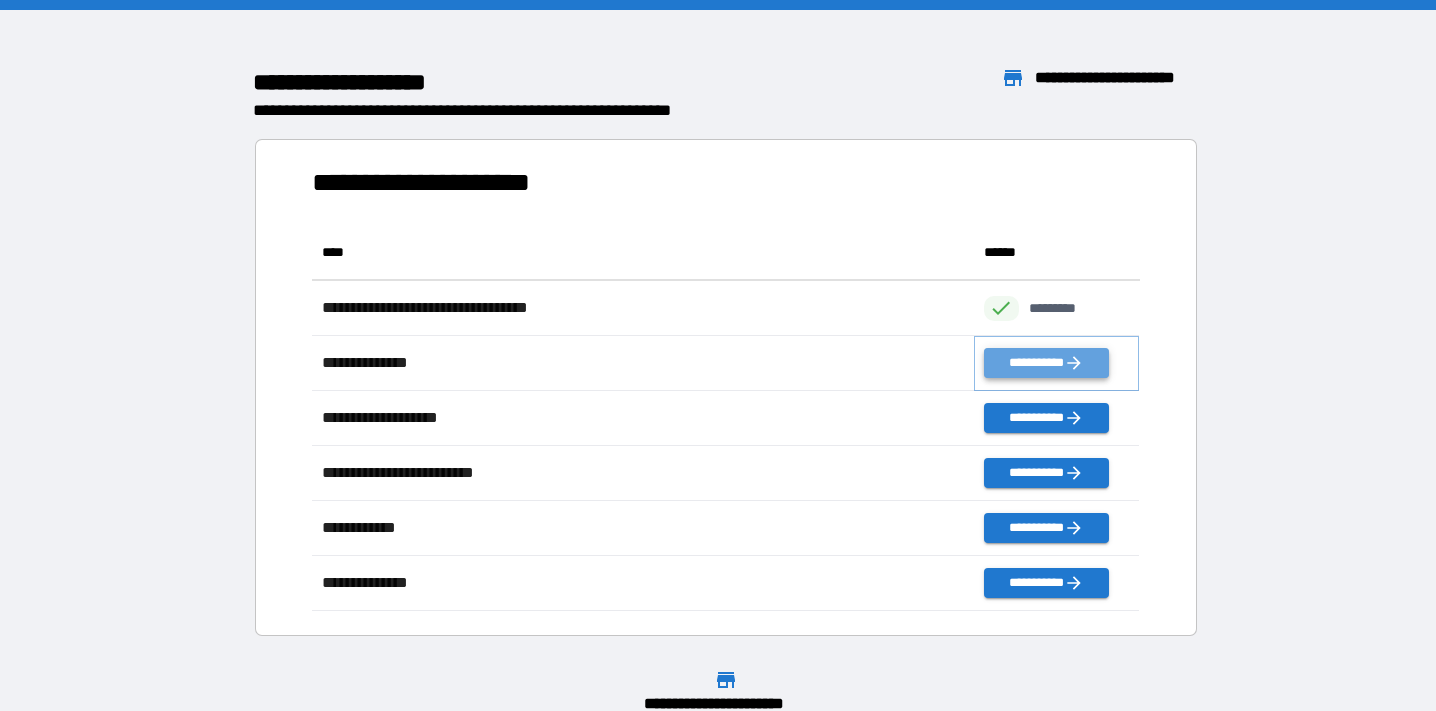 click on "**********" at bounding box center (1046, 363) 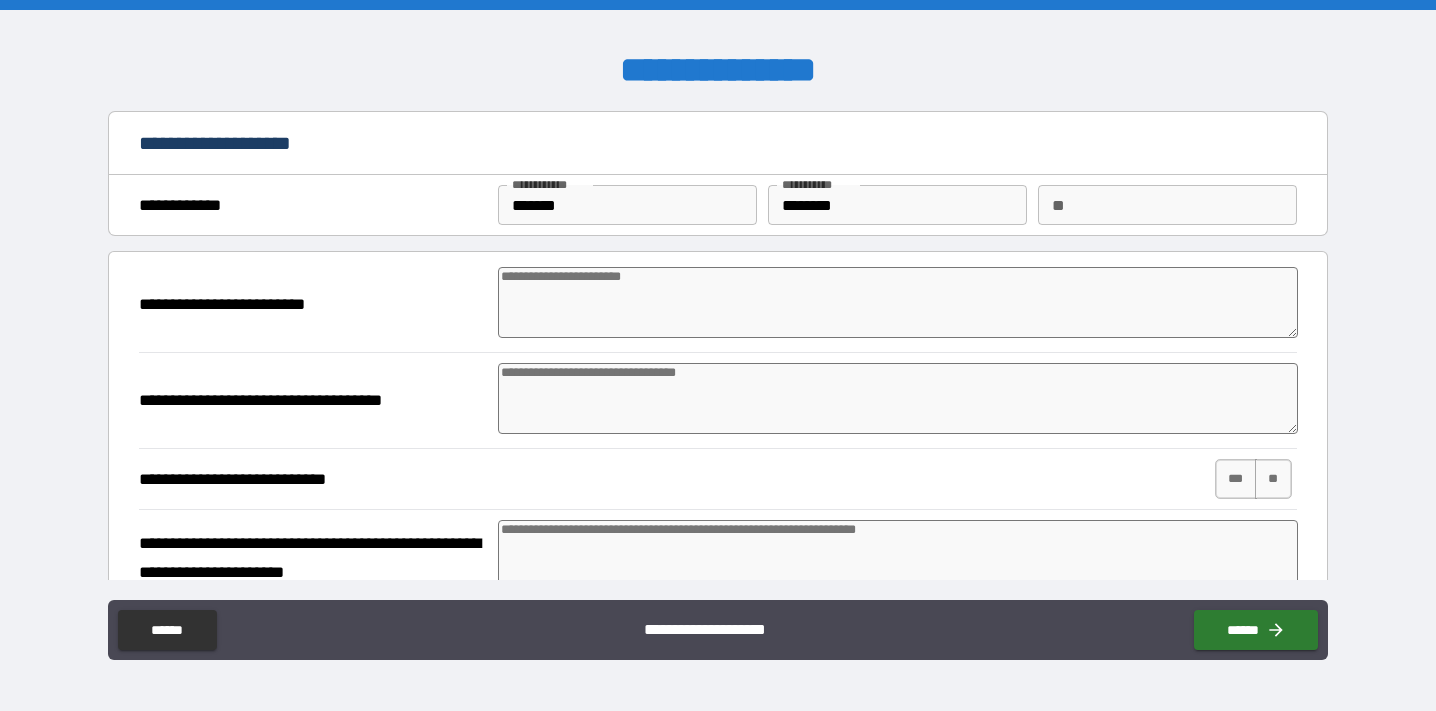 click at bounding box center (898, 302) 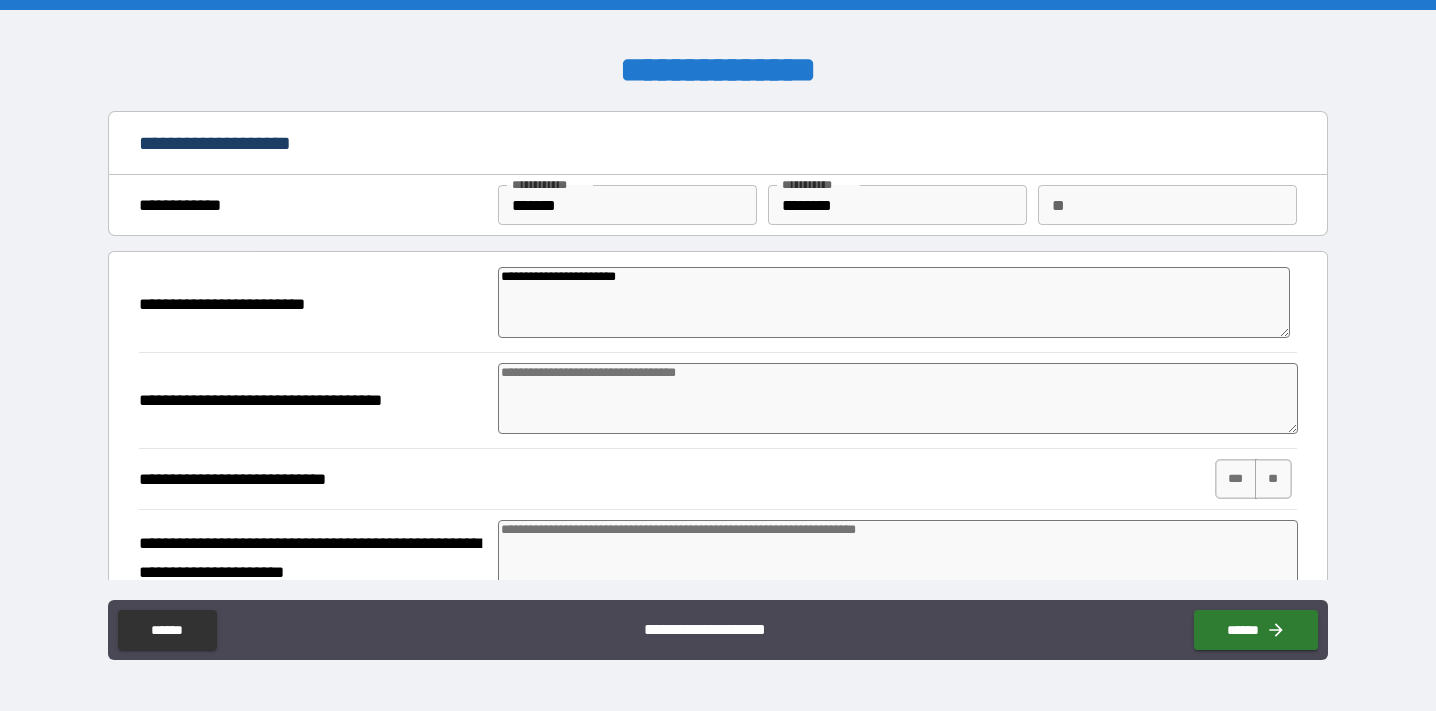 click at bounding box center [898, 398] 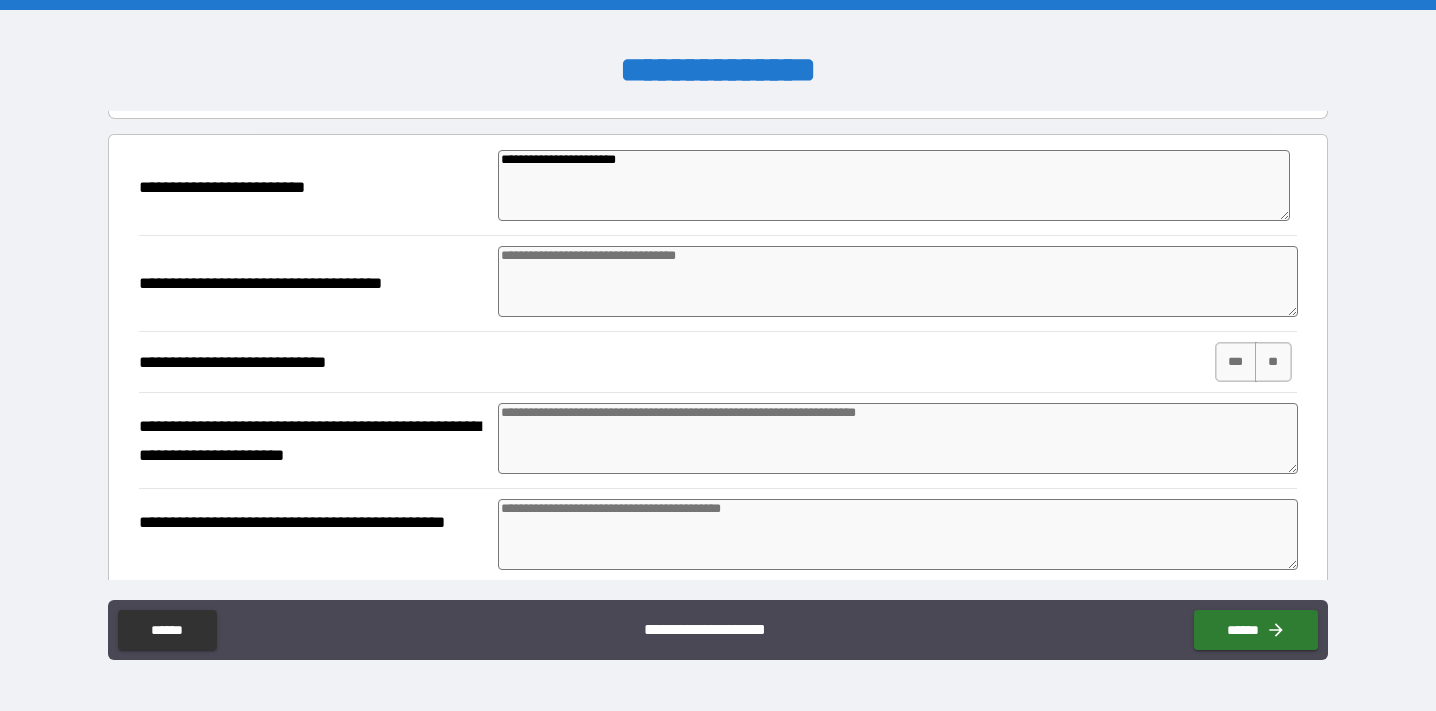 scroll, scrollTop: 151, scrollLeft: 0, axis: vertical 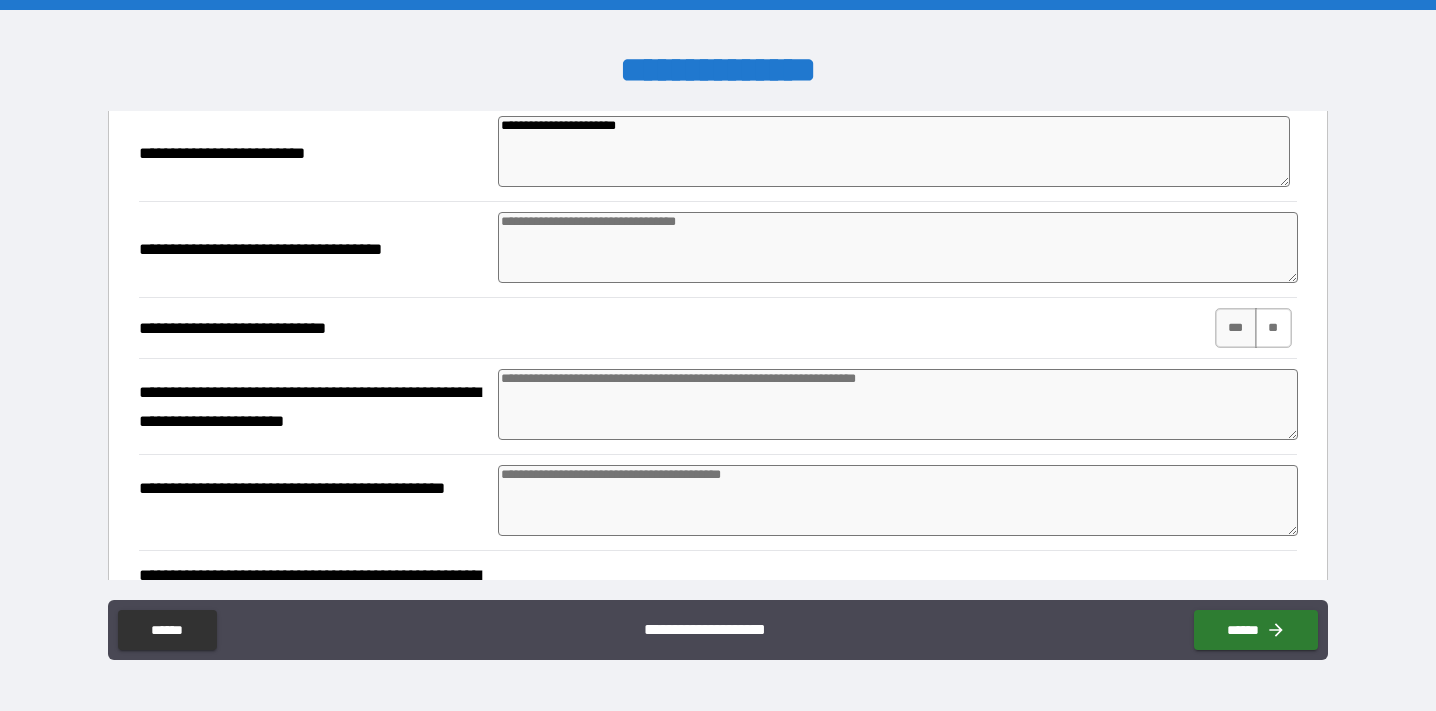 click on "**" at bounding box center [1273, 328] 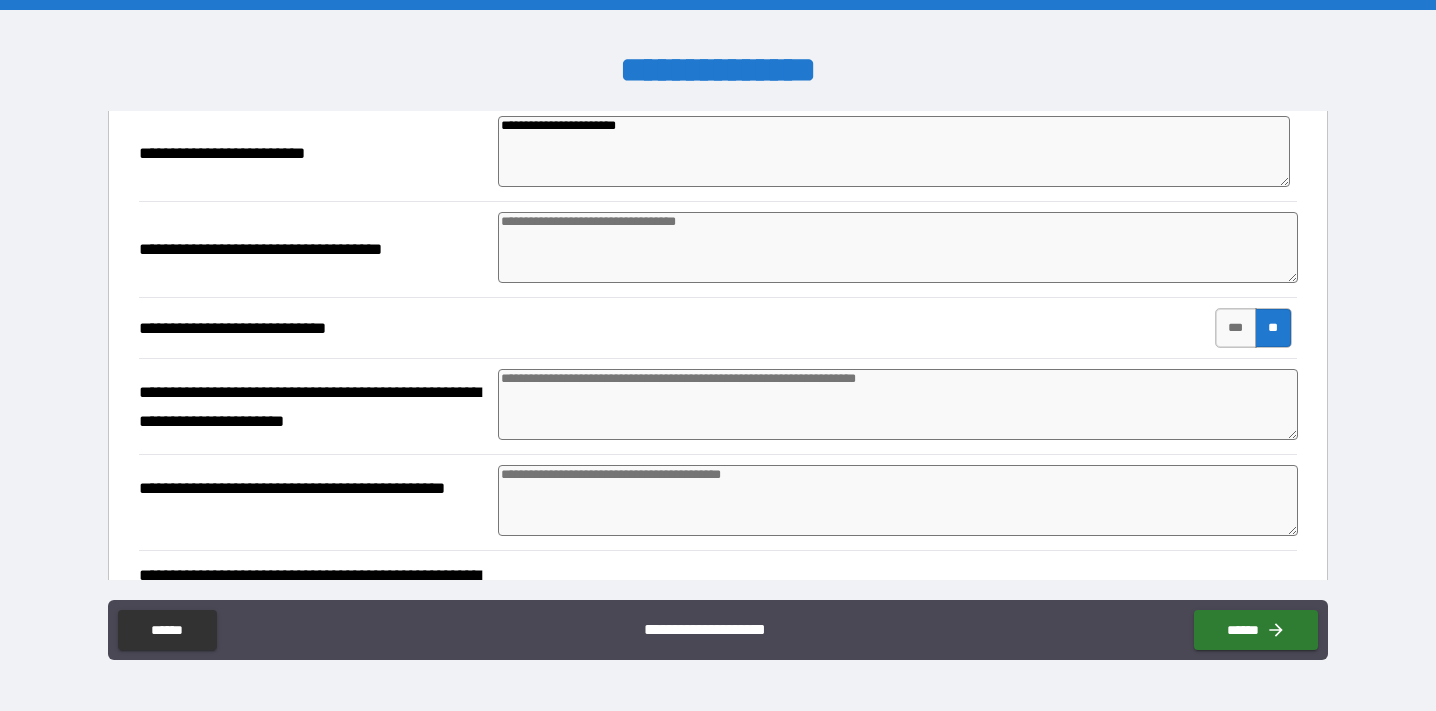 click at bounding box center [898, 404] 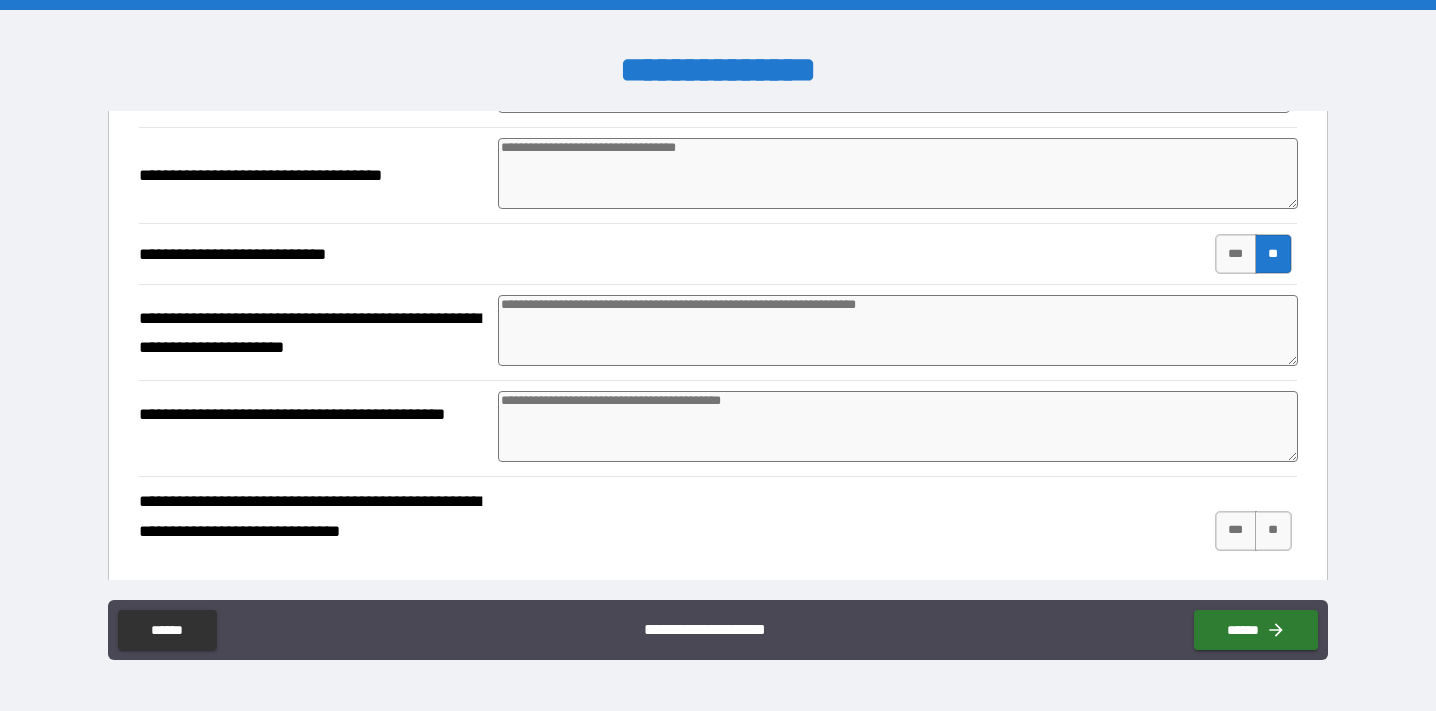 scroll, scrollTop: 221, scrollLeft: 0, axis: vertical 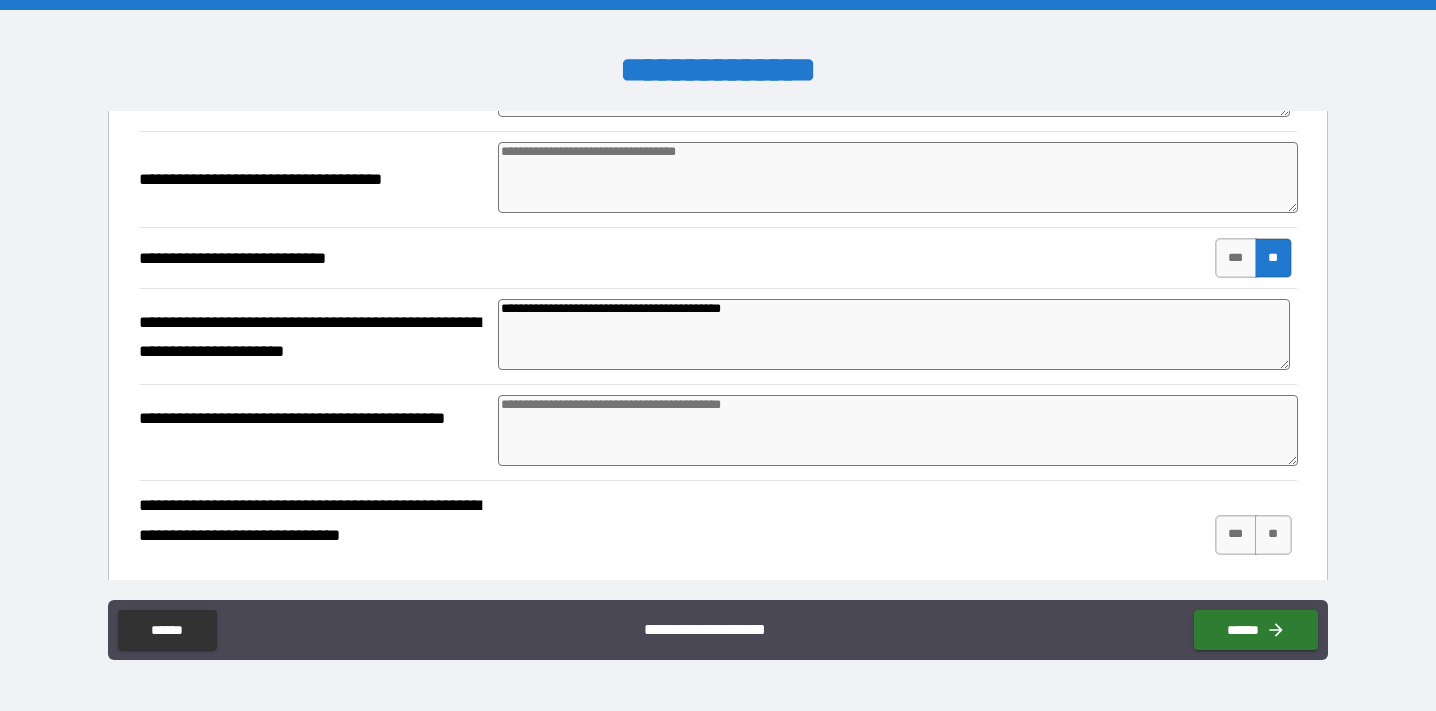 click at bounding box center (898, 430) 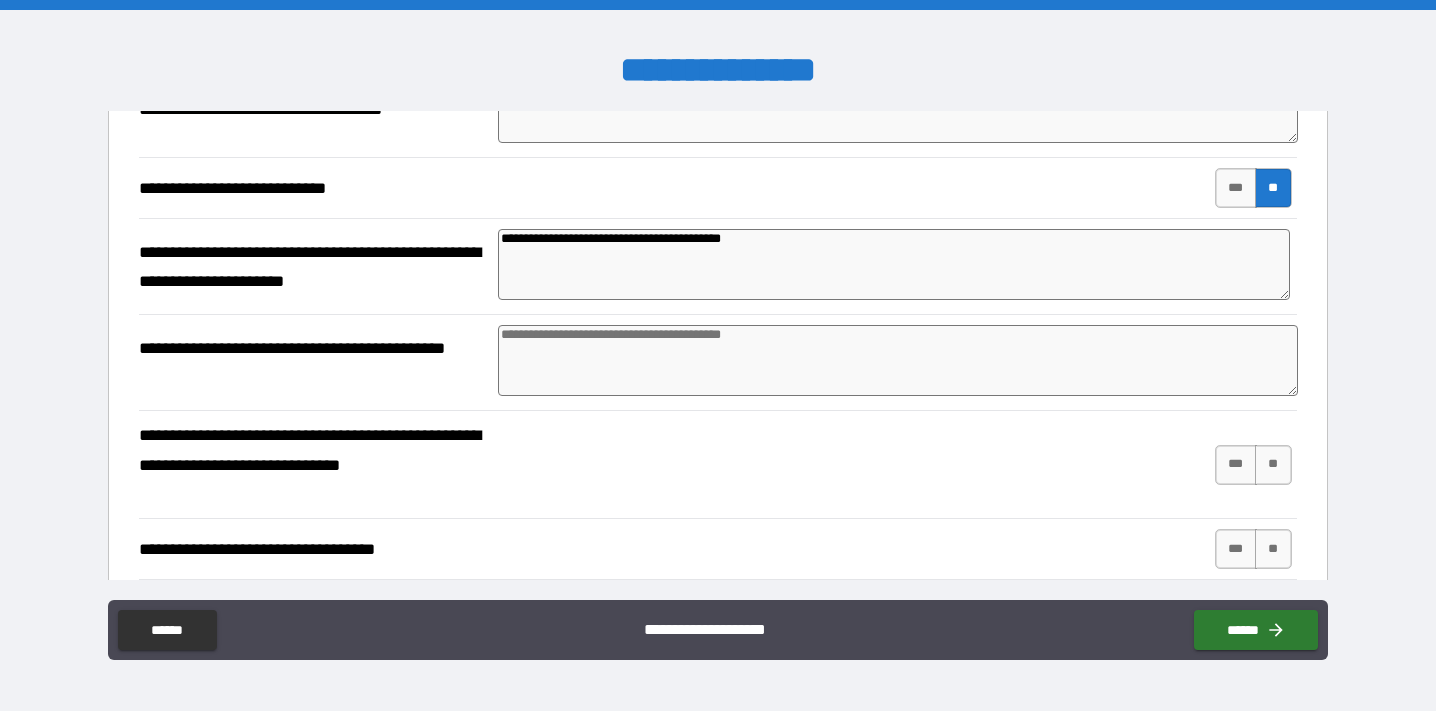 scroll, scrollTop: 293, scrollLeft: 0, axis: vertical 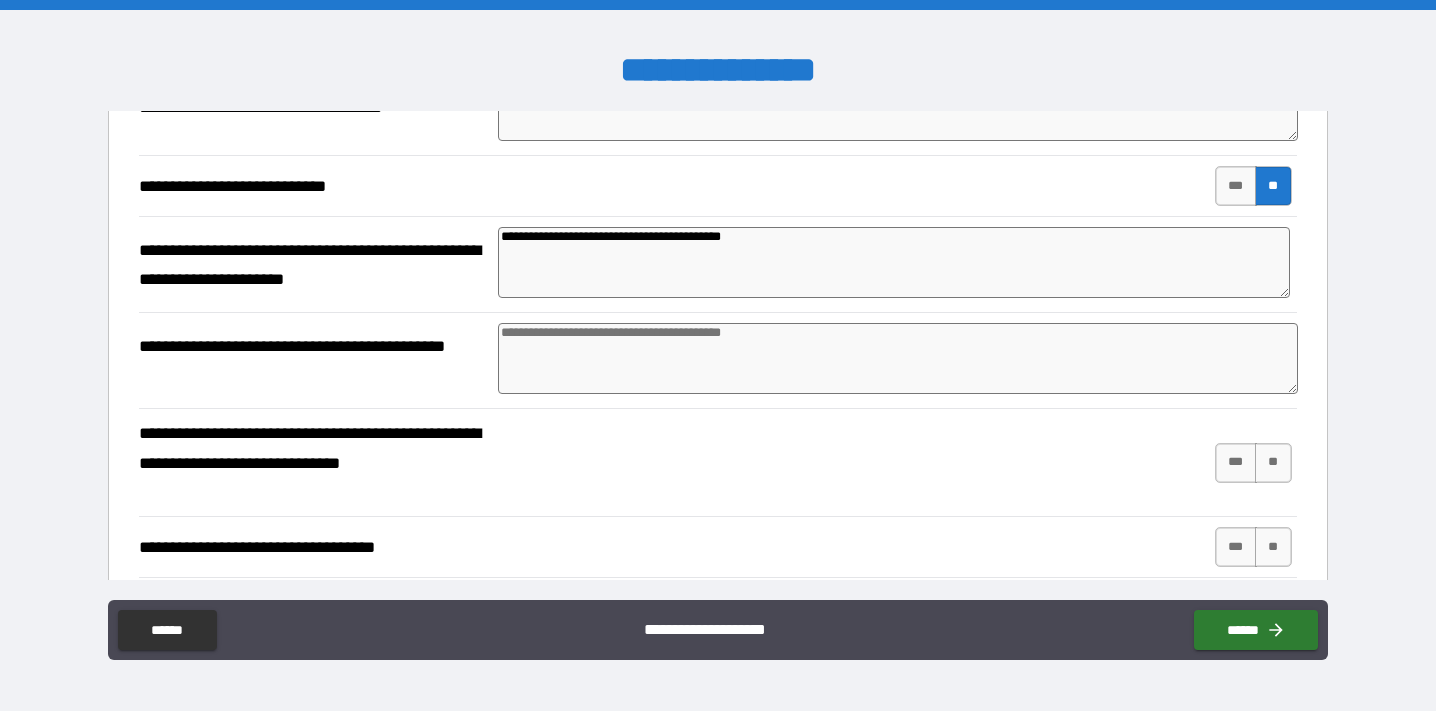 paste on "**********" 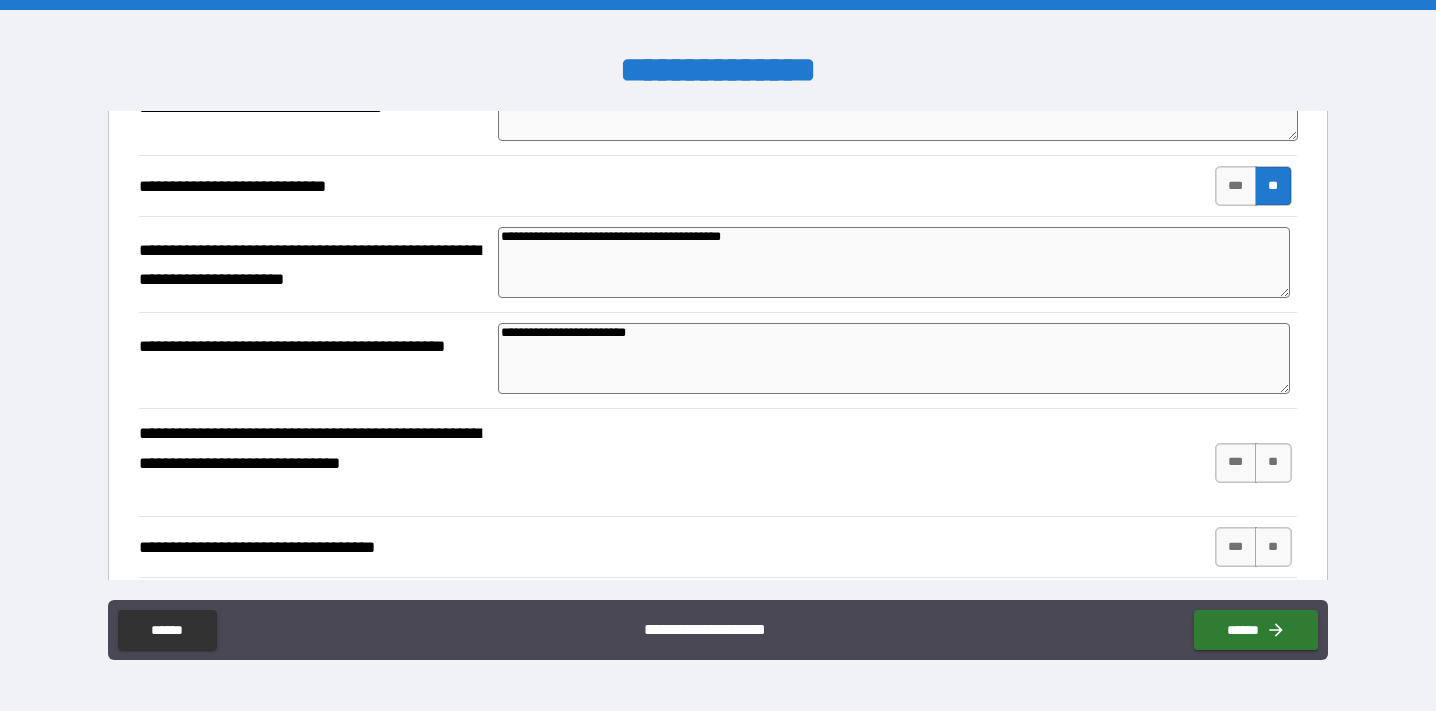 paste on "**********" 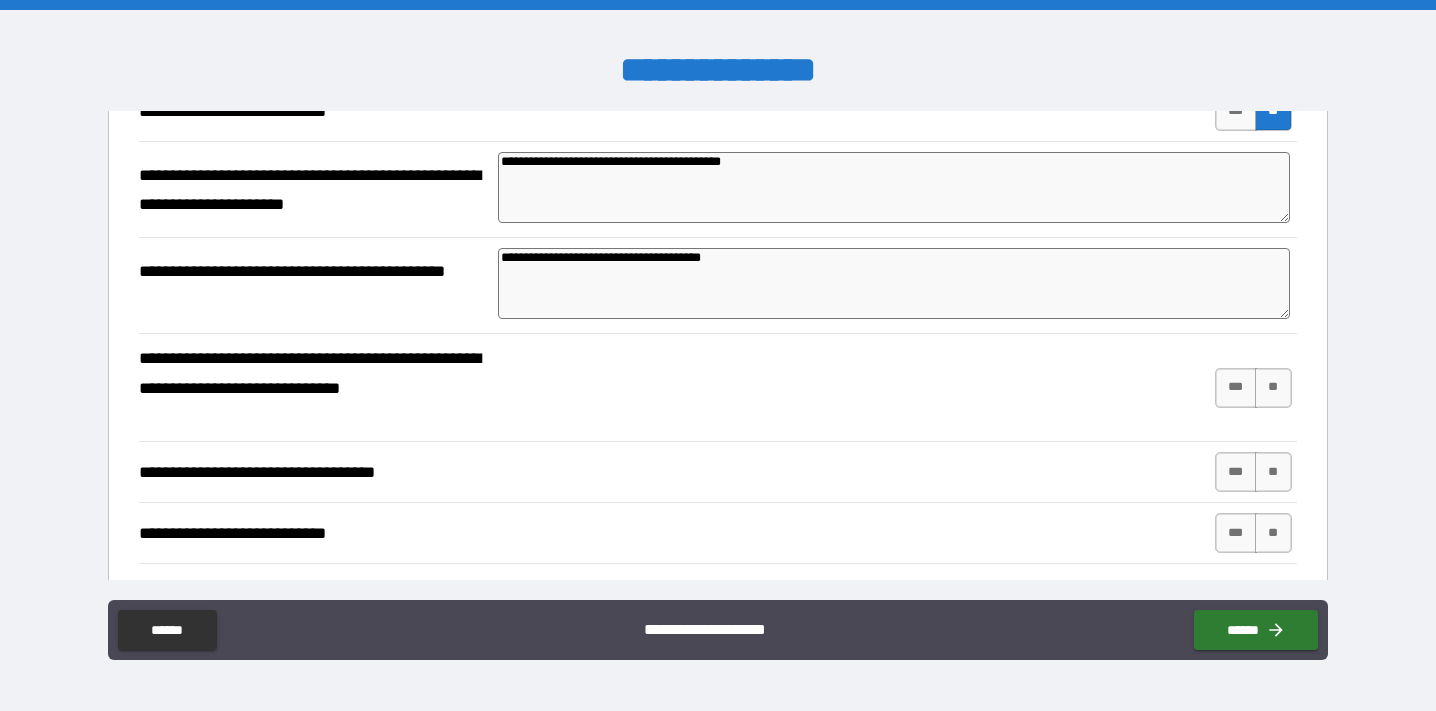 scroll, scrollTop: 383, scrollLeft: 0, axis: vertical 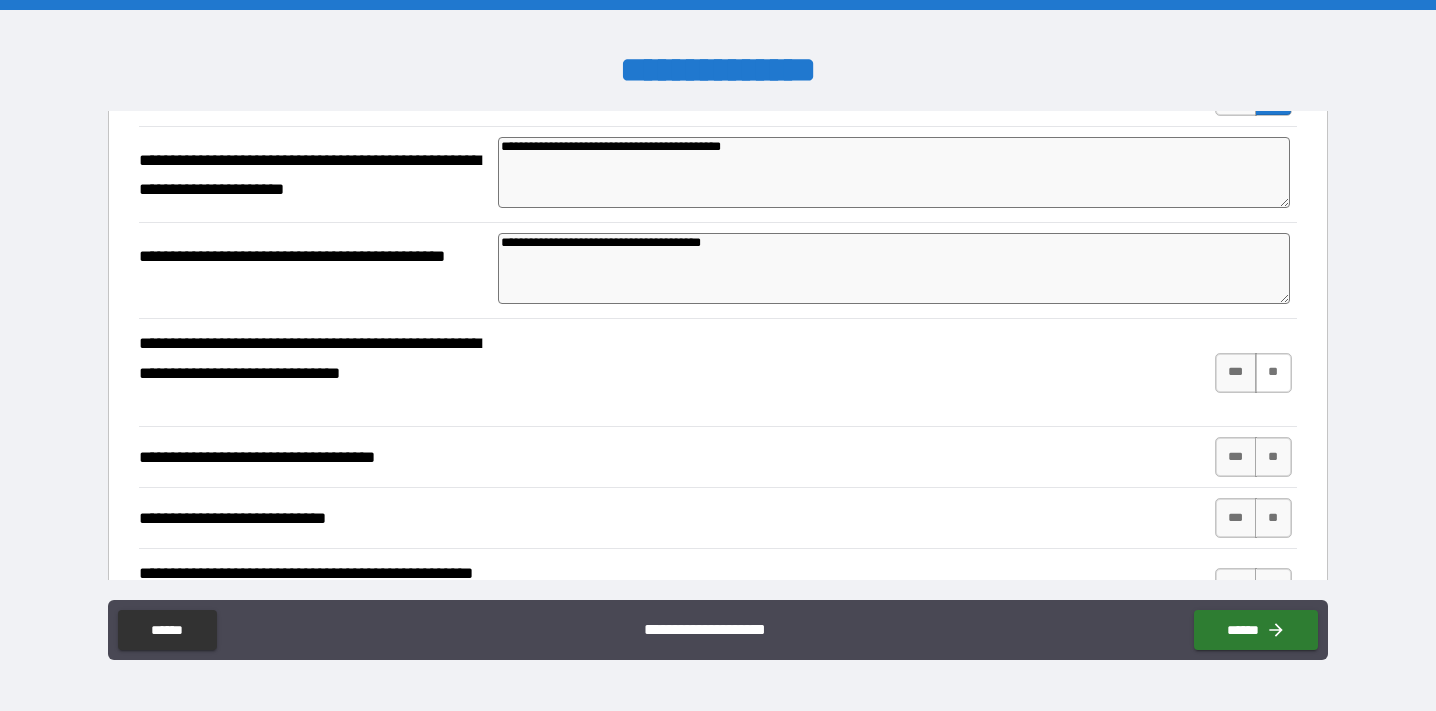 click on "**" at bounding box center [1273, 373] 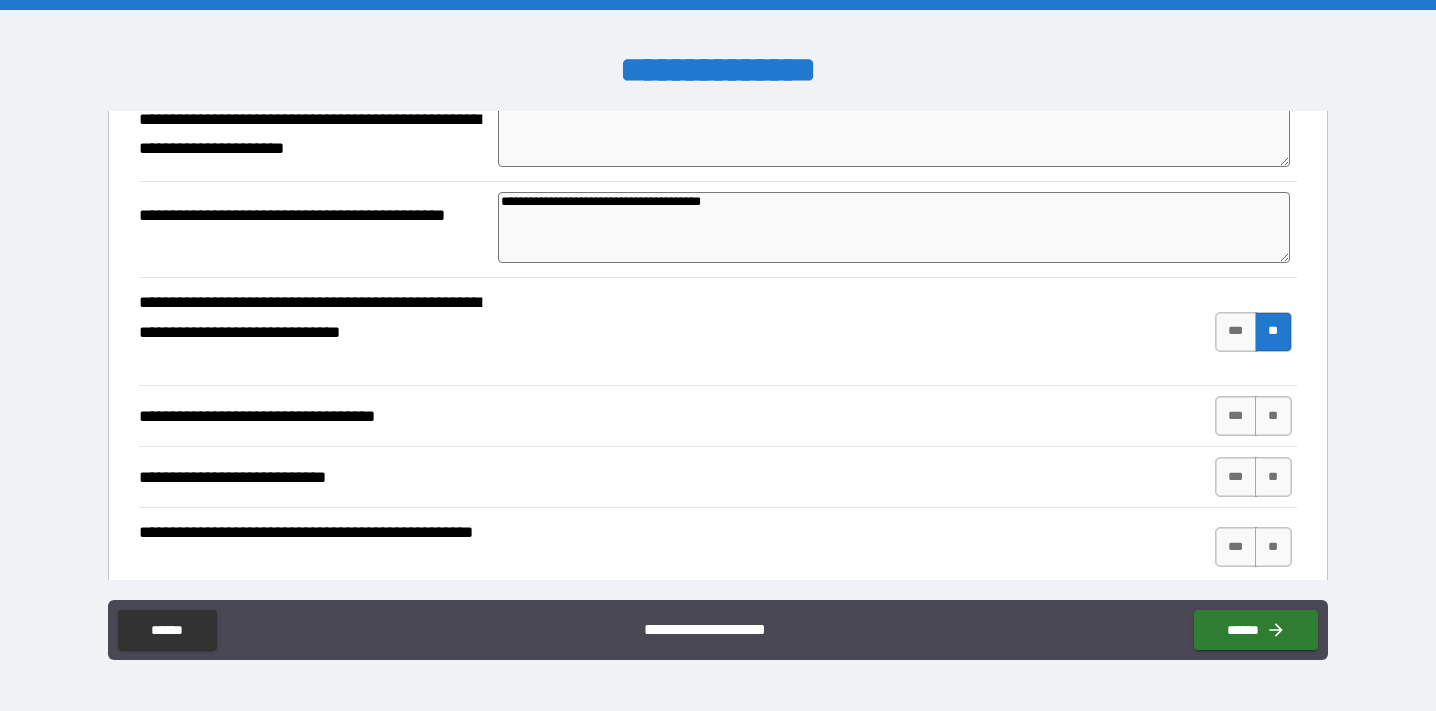 scroll, scrollTop: 429, scrollLeft: 0, axis: vertical 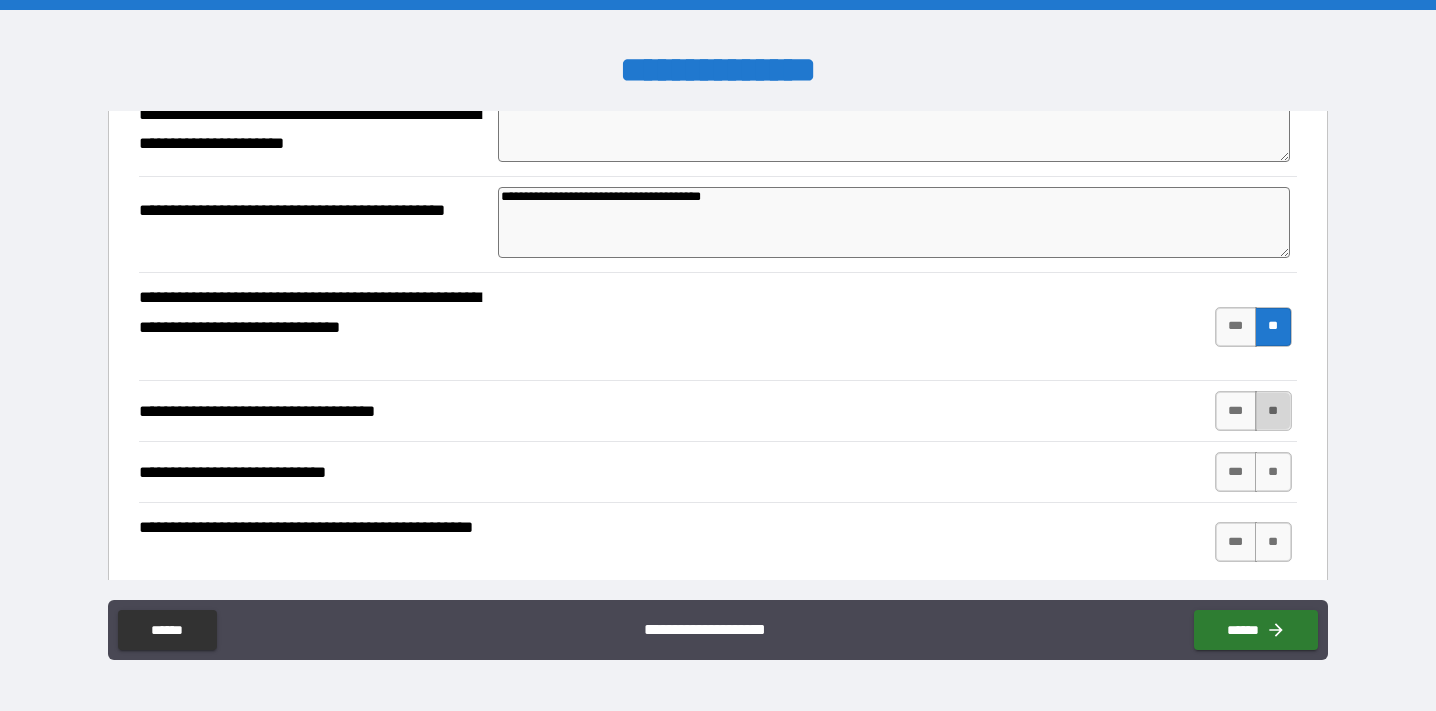 click on "**" at bounding box center [1273, 411] 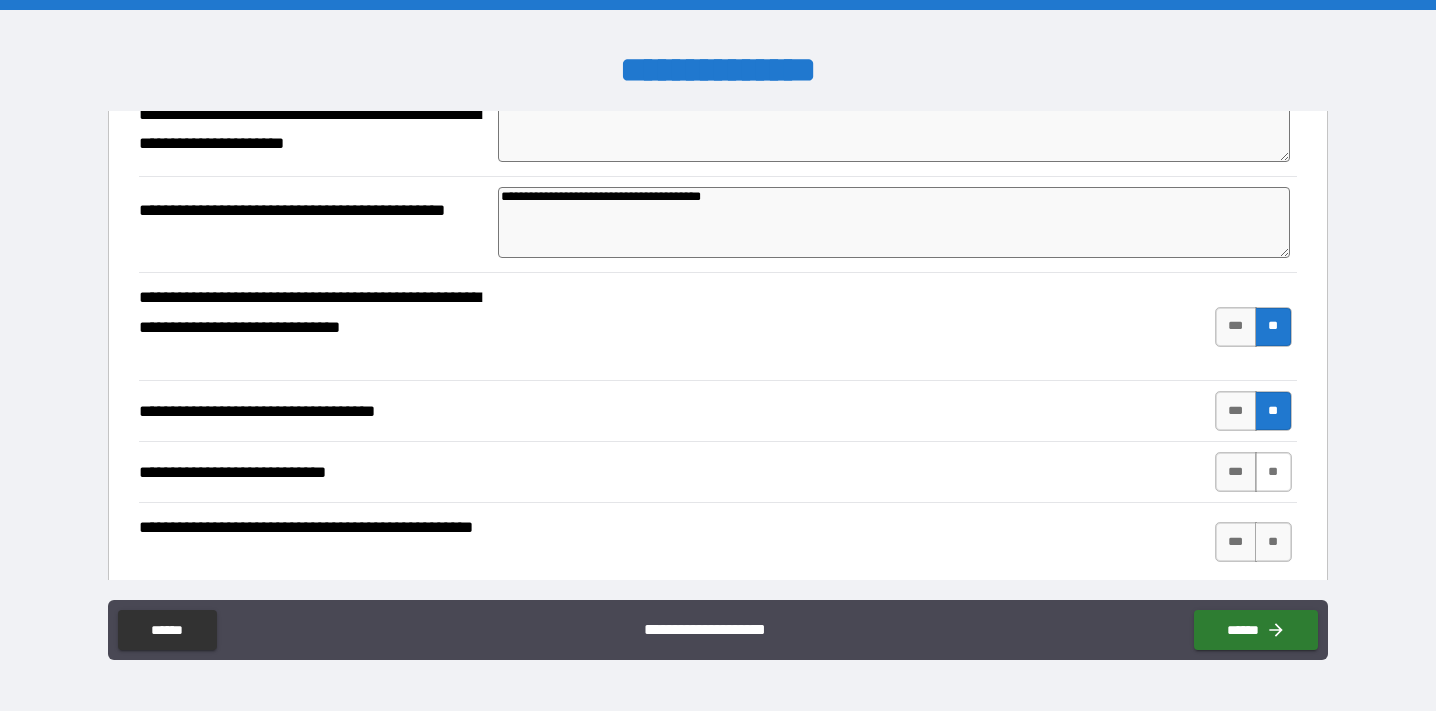 click on "**" at bounding box center [1273, 472] 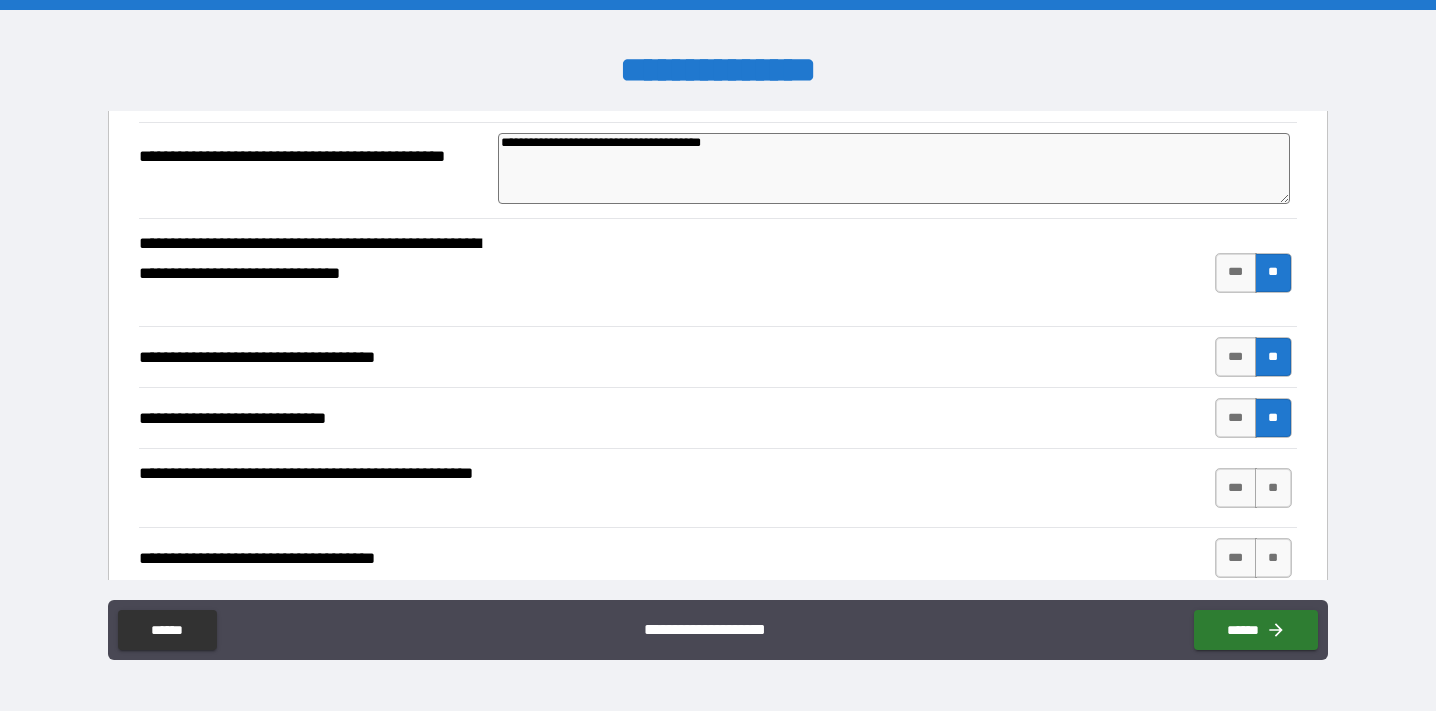 scroll, scrollTop: 494, scrollLeft: 0, axis: vertical 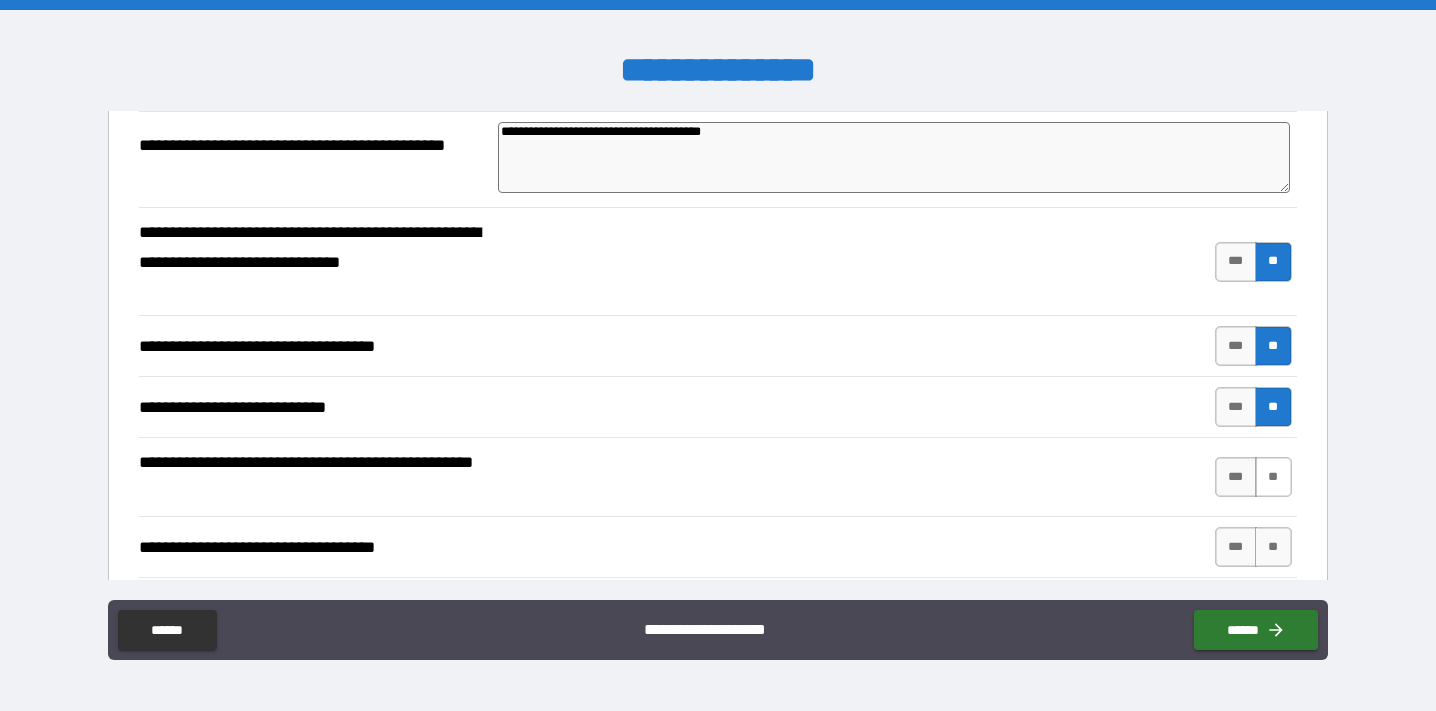 click on "**" at bounding box center (1273, 477) 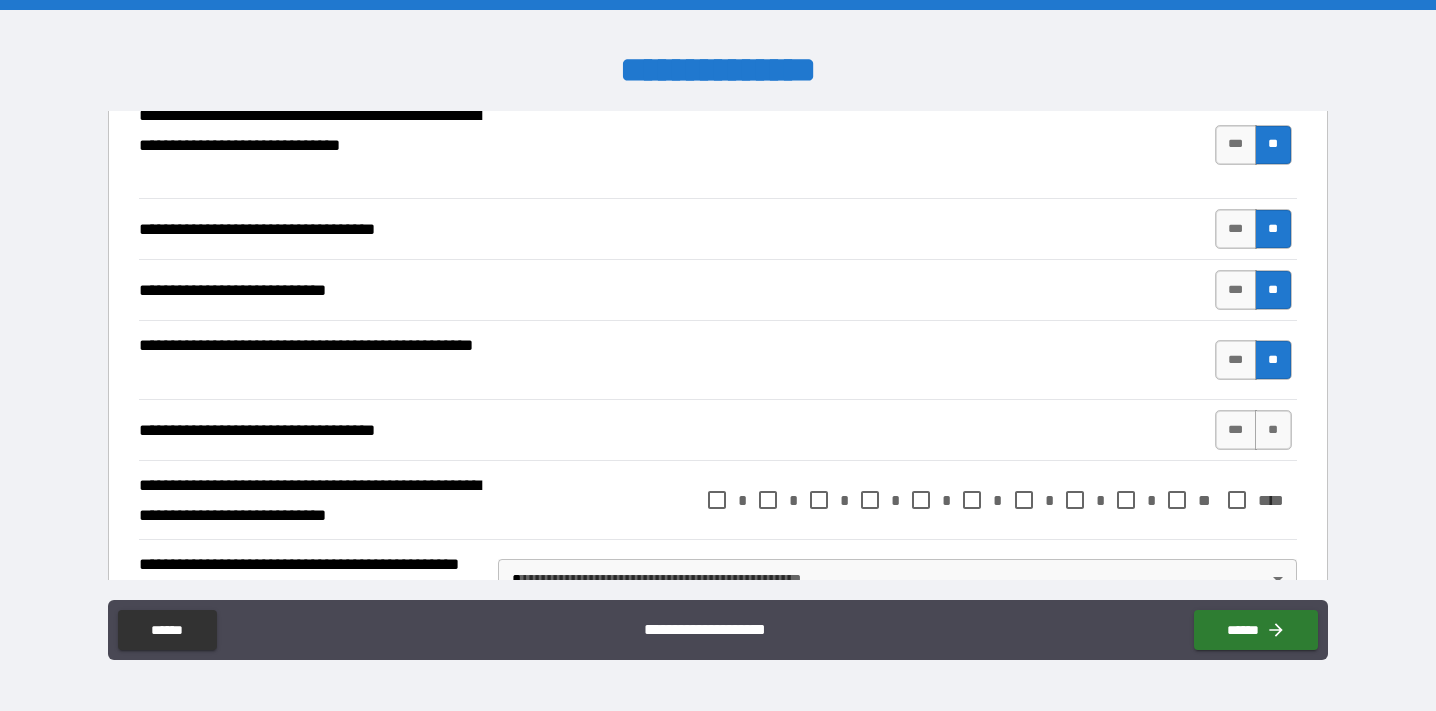 scroll, scrollTop: 612, scrollLeft: 0, axis: vertical 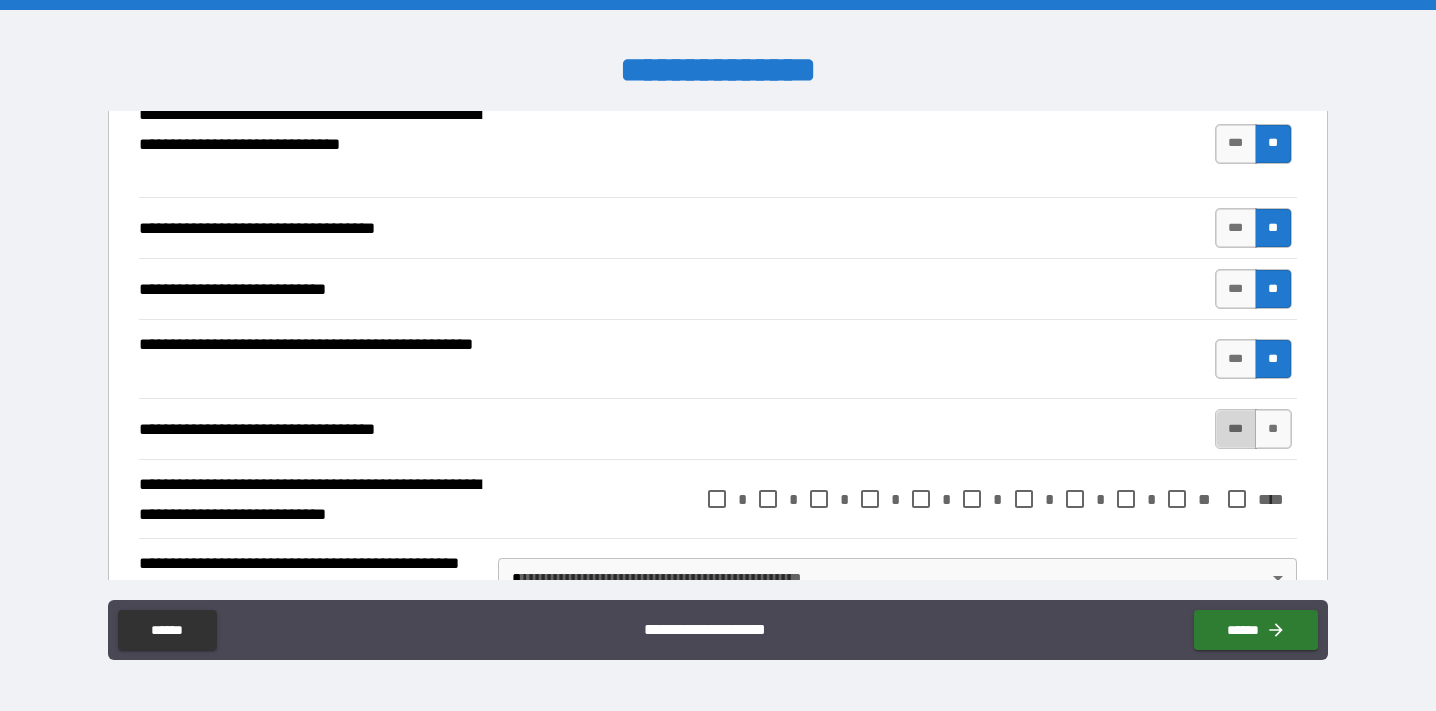 click on "***" at bounding box center [1236, 429] 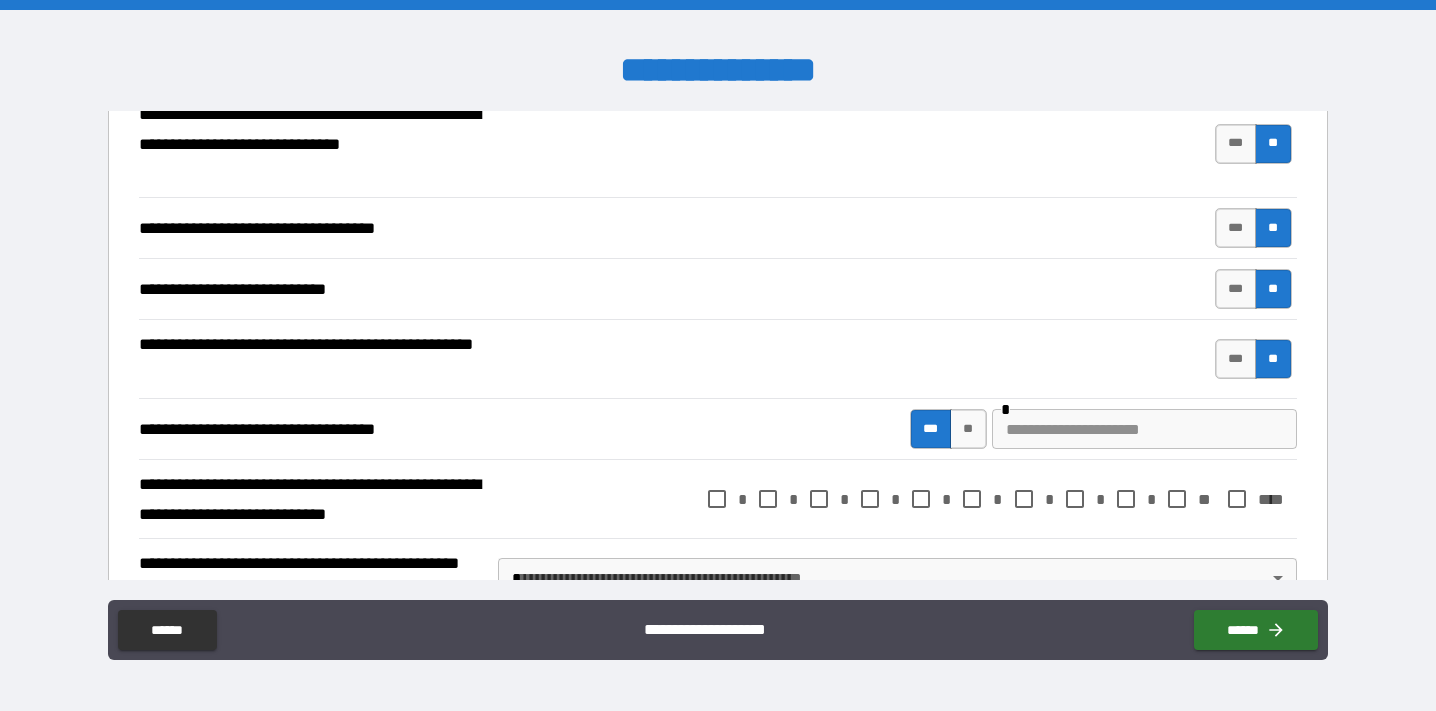 click on "**********" at bounding box center [718, 428] 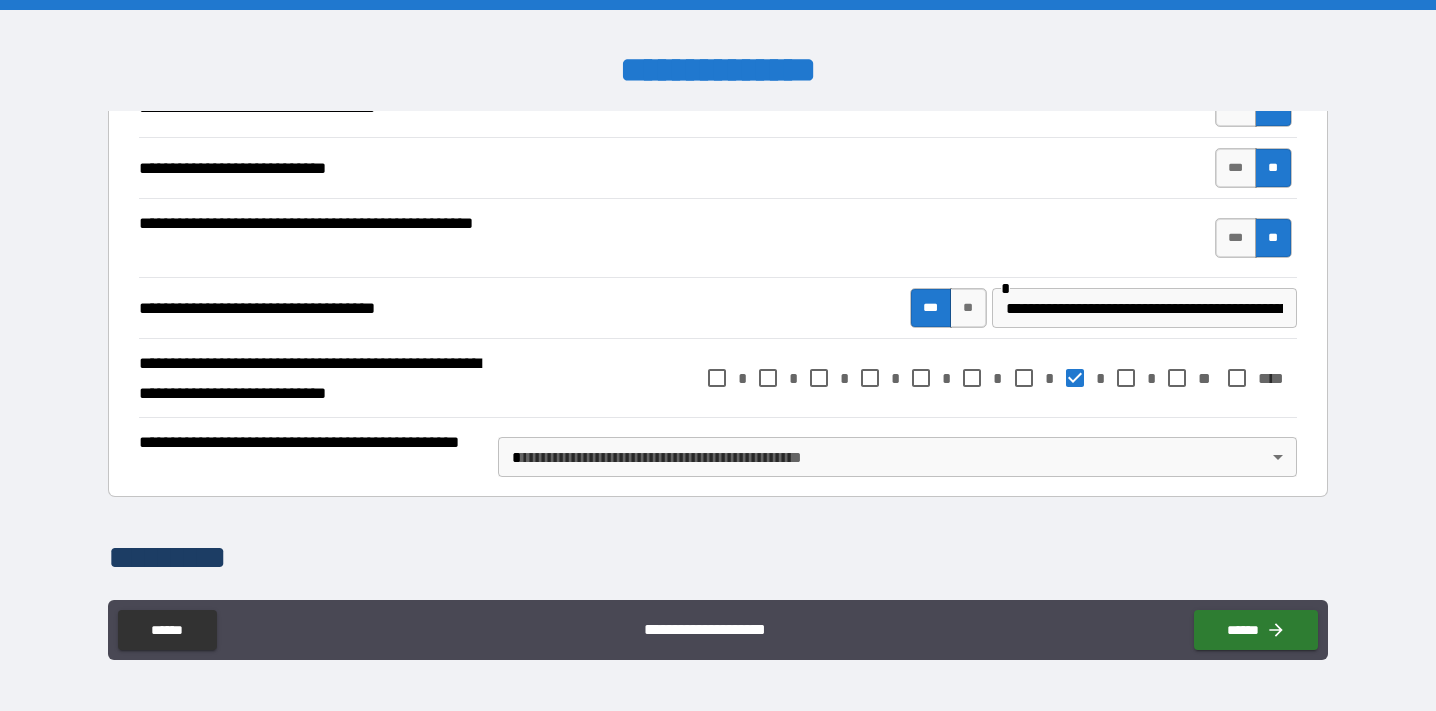 scroll, scrollTop: 762, scrollLeft: 0, axis: vertical 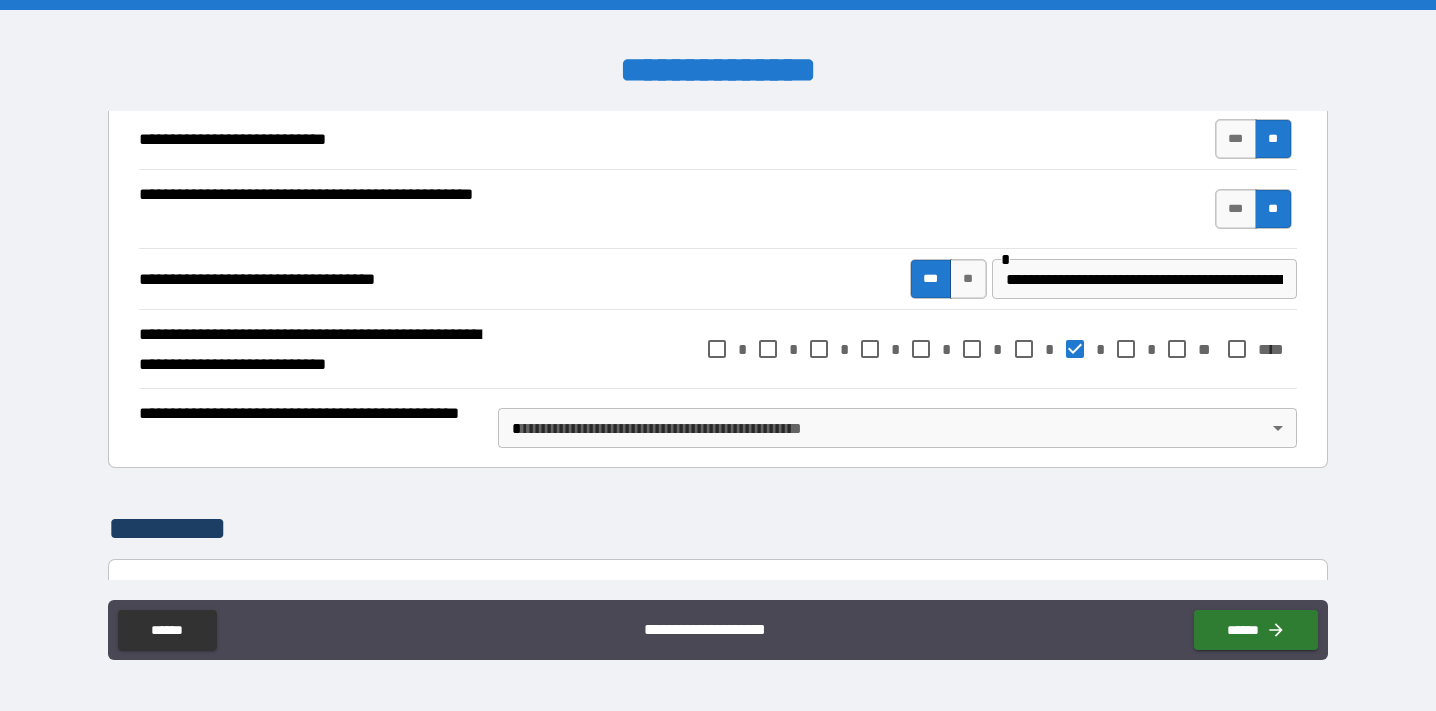 click on "**********" at bounding box center [718, 355] 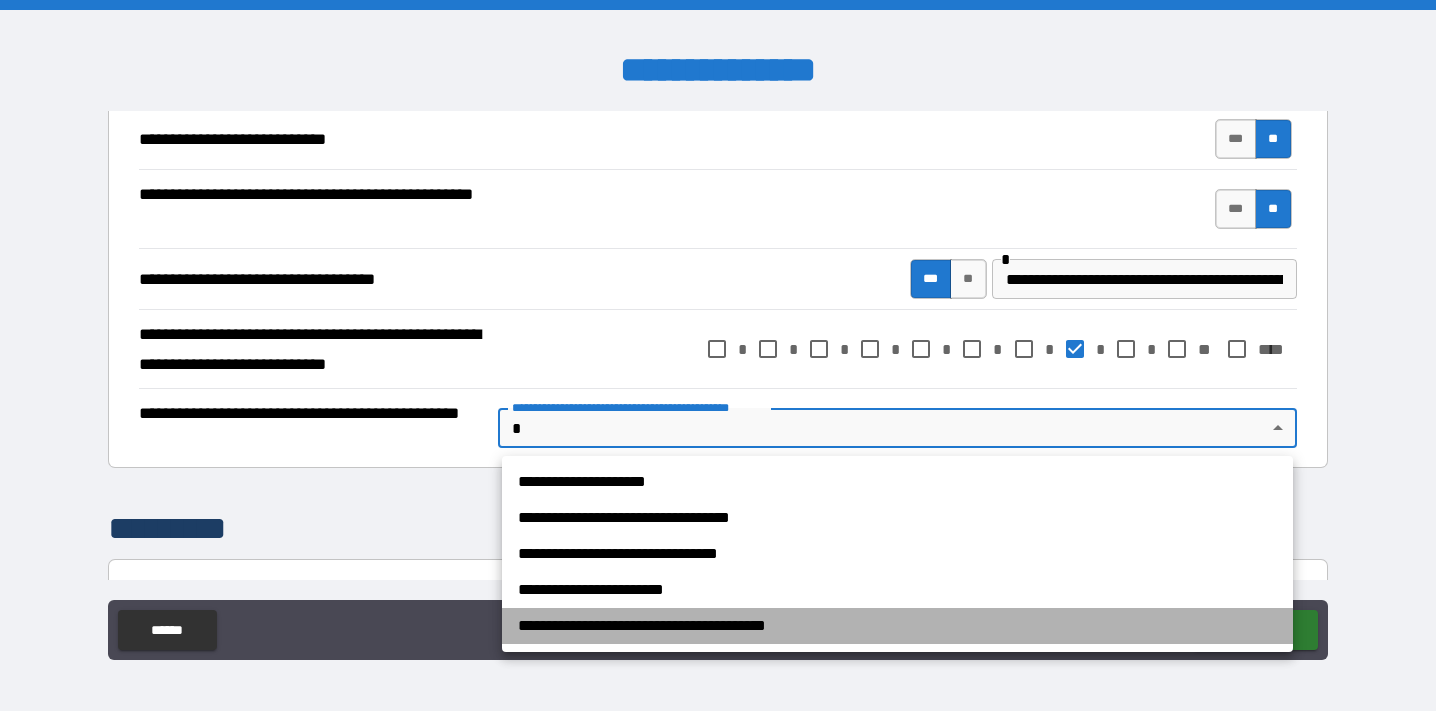 click on "**********" at bounding box center [897, 626] 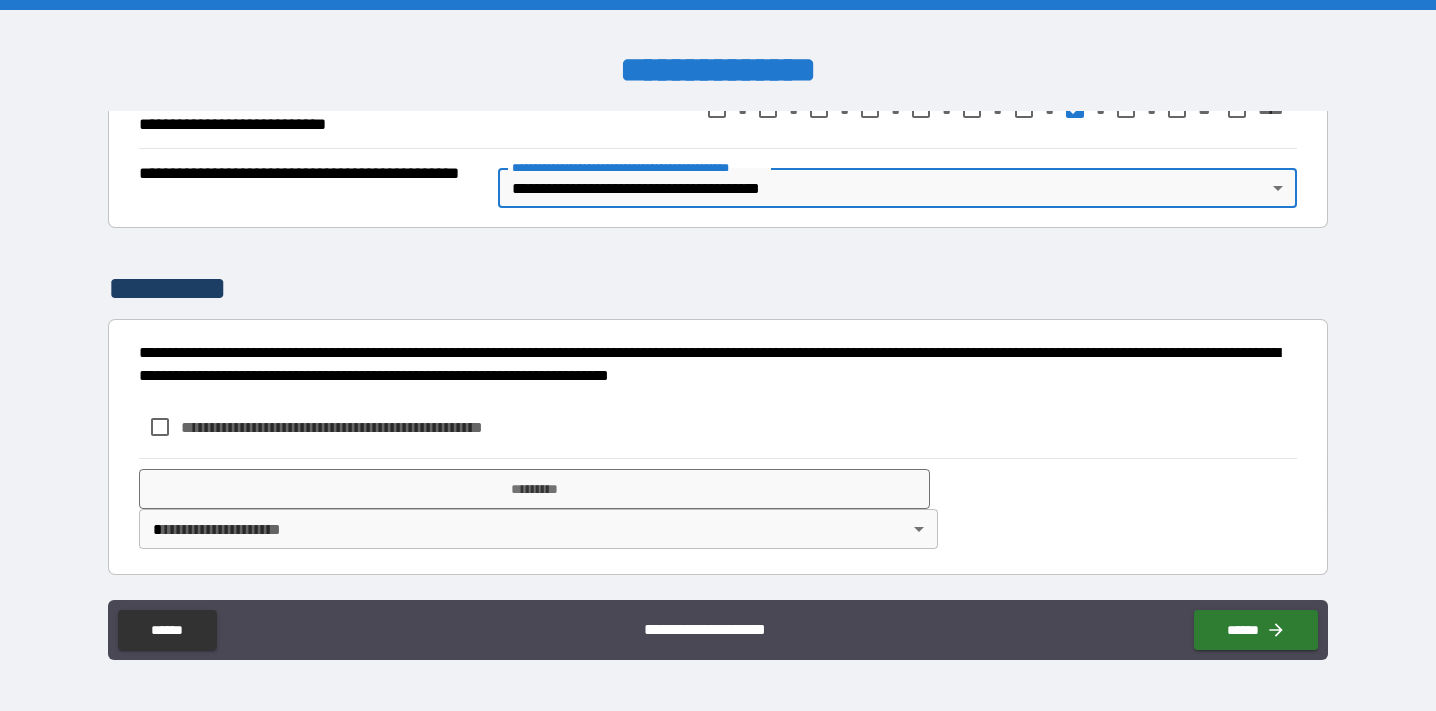 scroll, scrollTop: 1002, scrollLeft: 0, axis: vertical 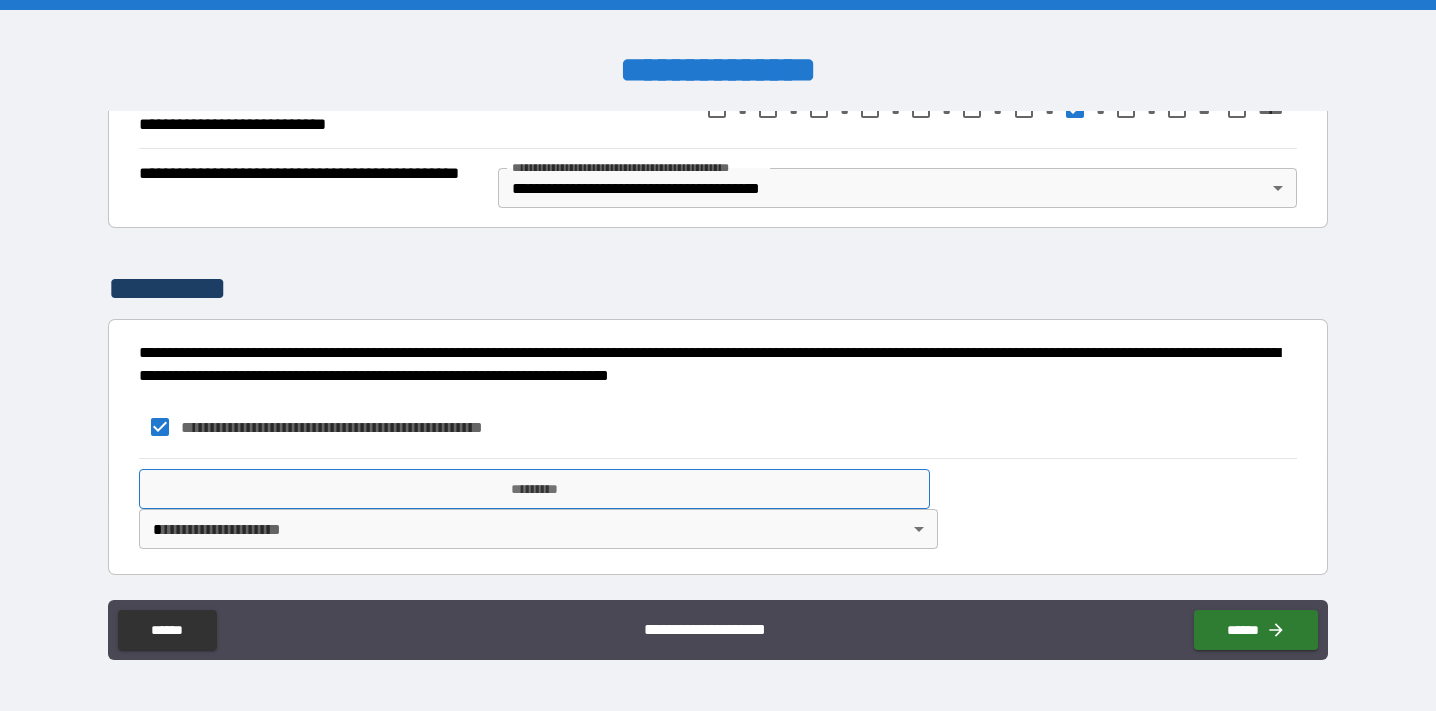 click on "*********" at bounding box center (534, 489) 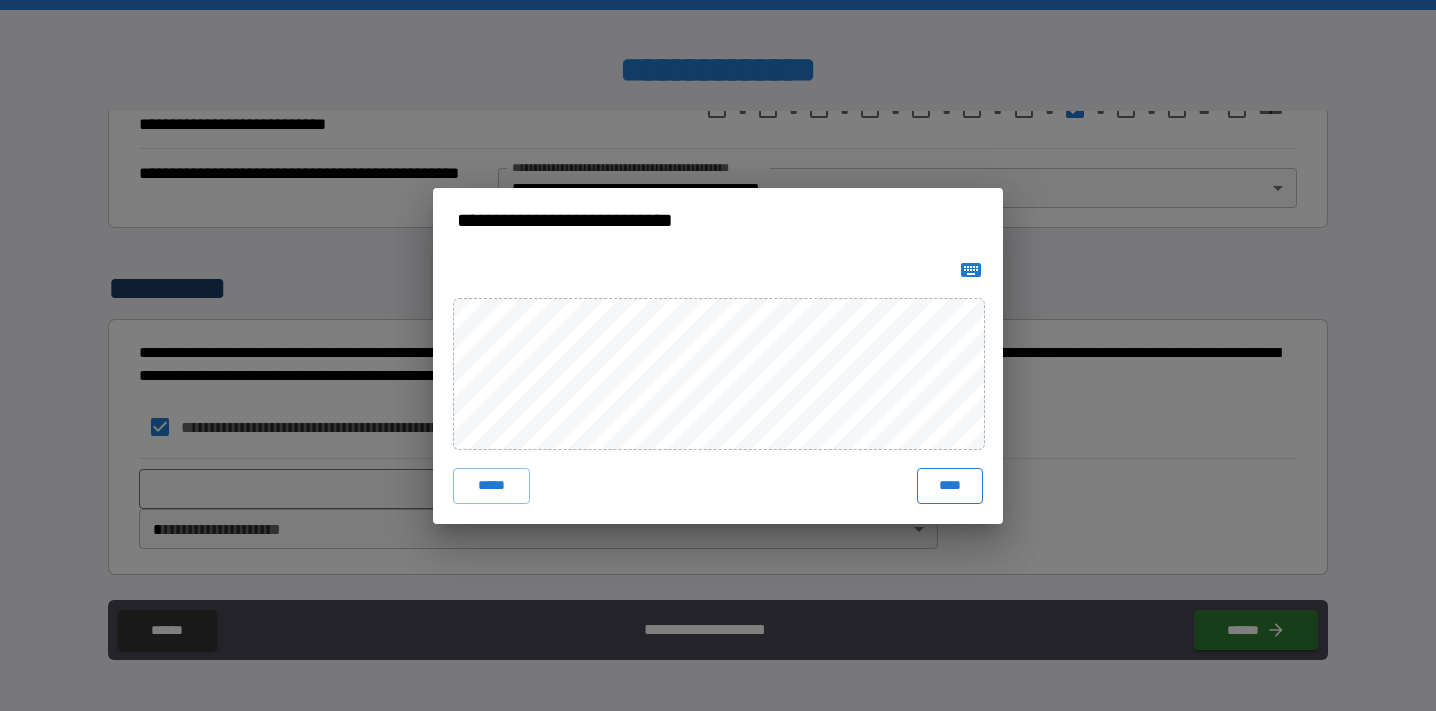 click on "****" at bounding box center [950, 486] 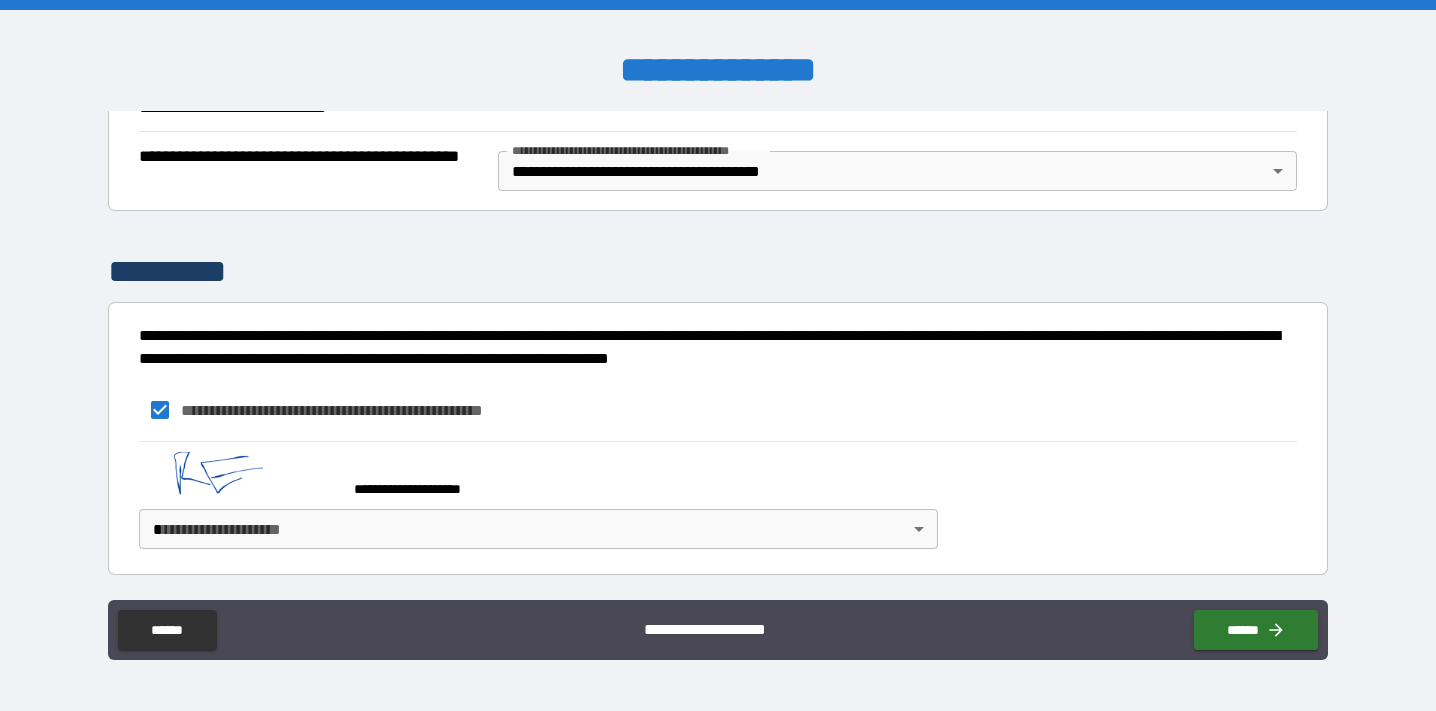 scroll, scrollTop: 1019, scrollLeft: 0, axis: vertical 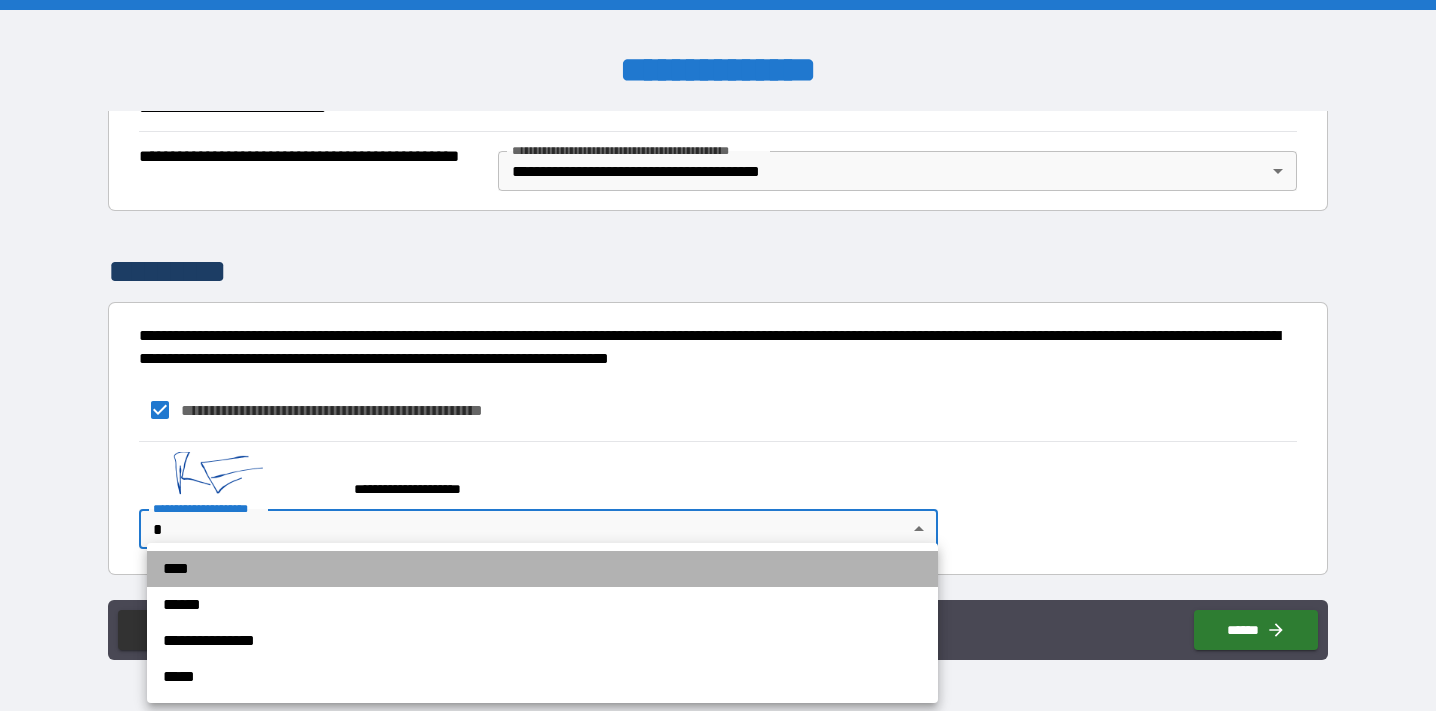 click on "****" at bounding box center [542, 569] 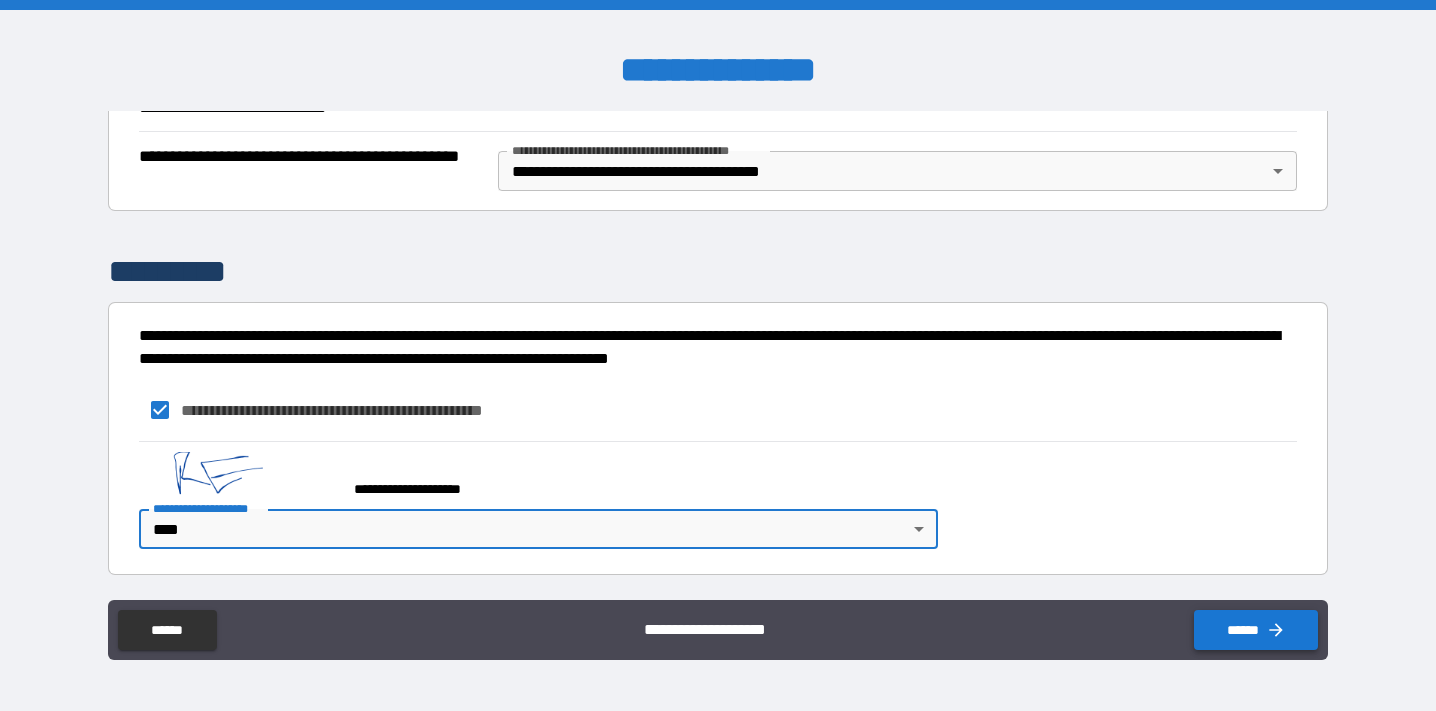 click on "******" at bounding box center [1256, 630] 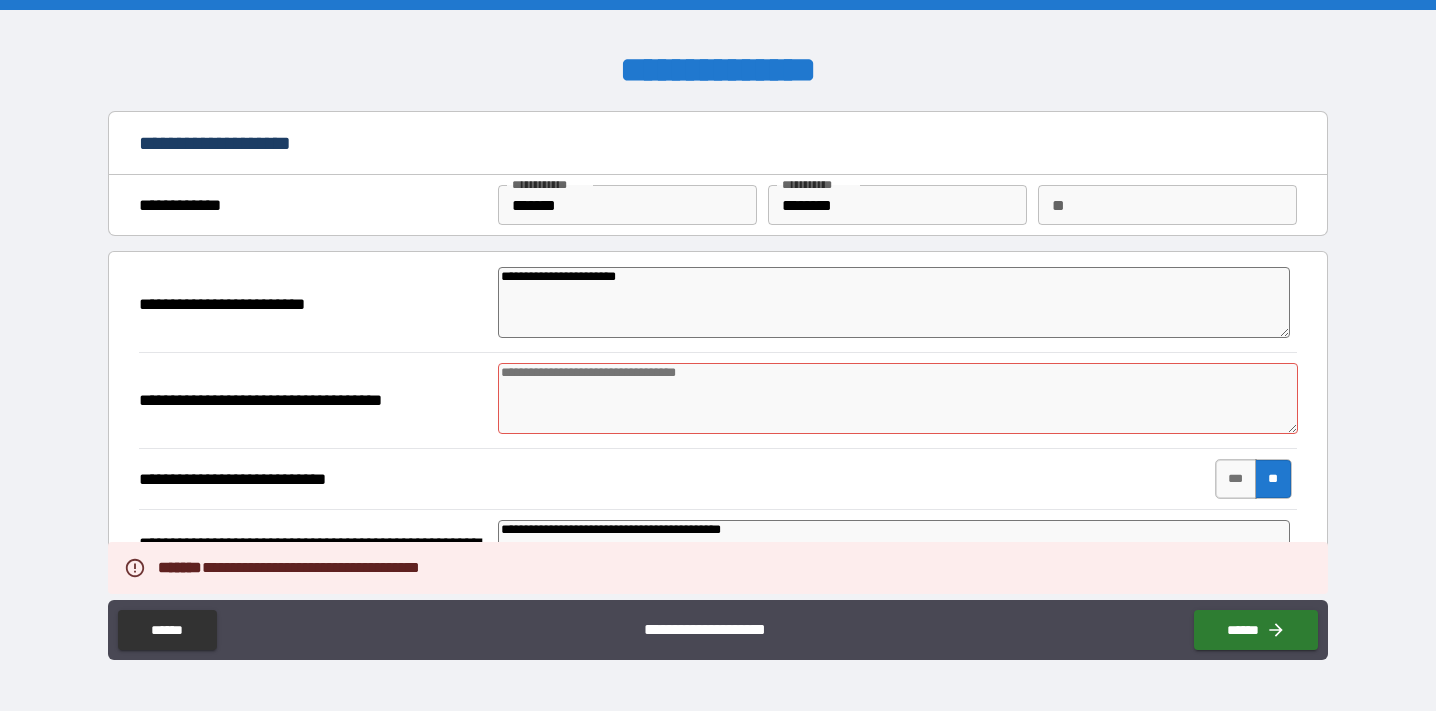 scroll, scrollTop: 0, scrollLeft: 0, axis: both 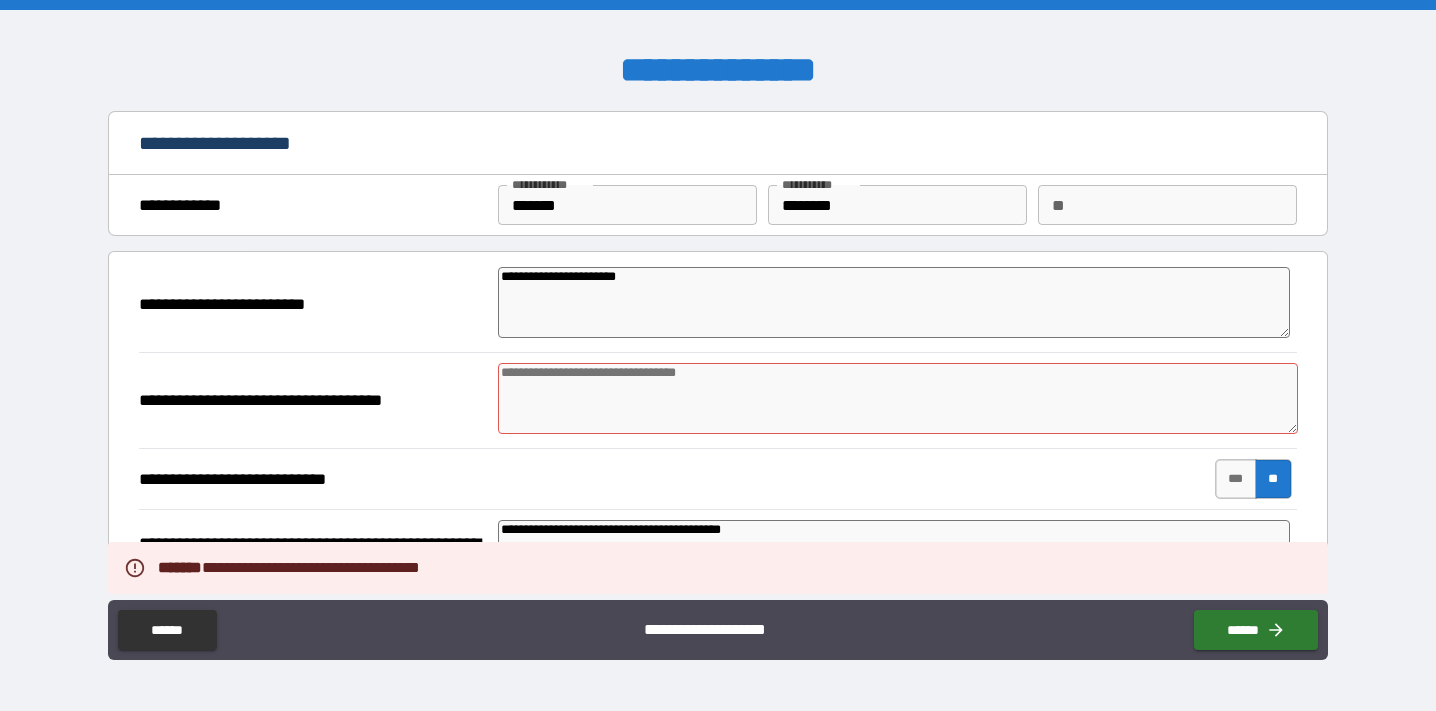 click at bounding box center [898, 398] 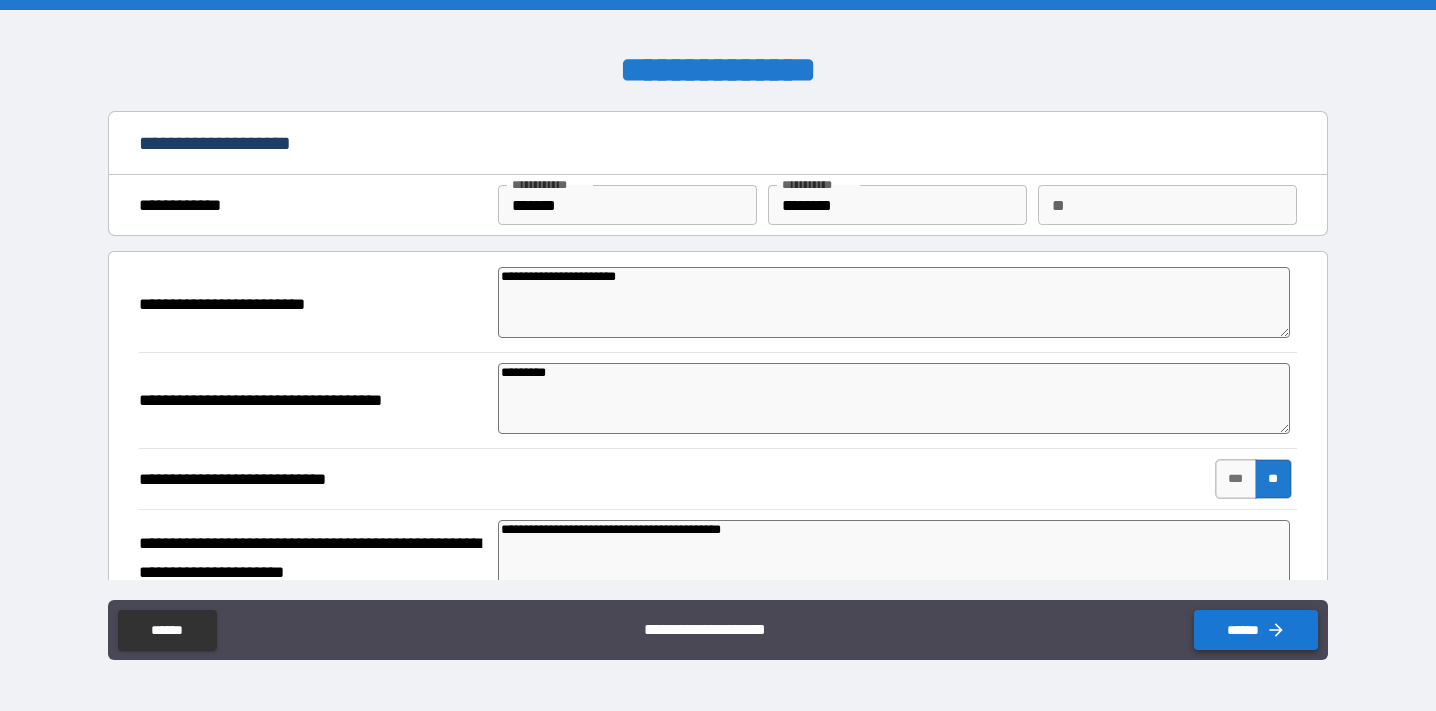 click 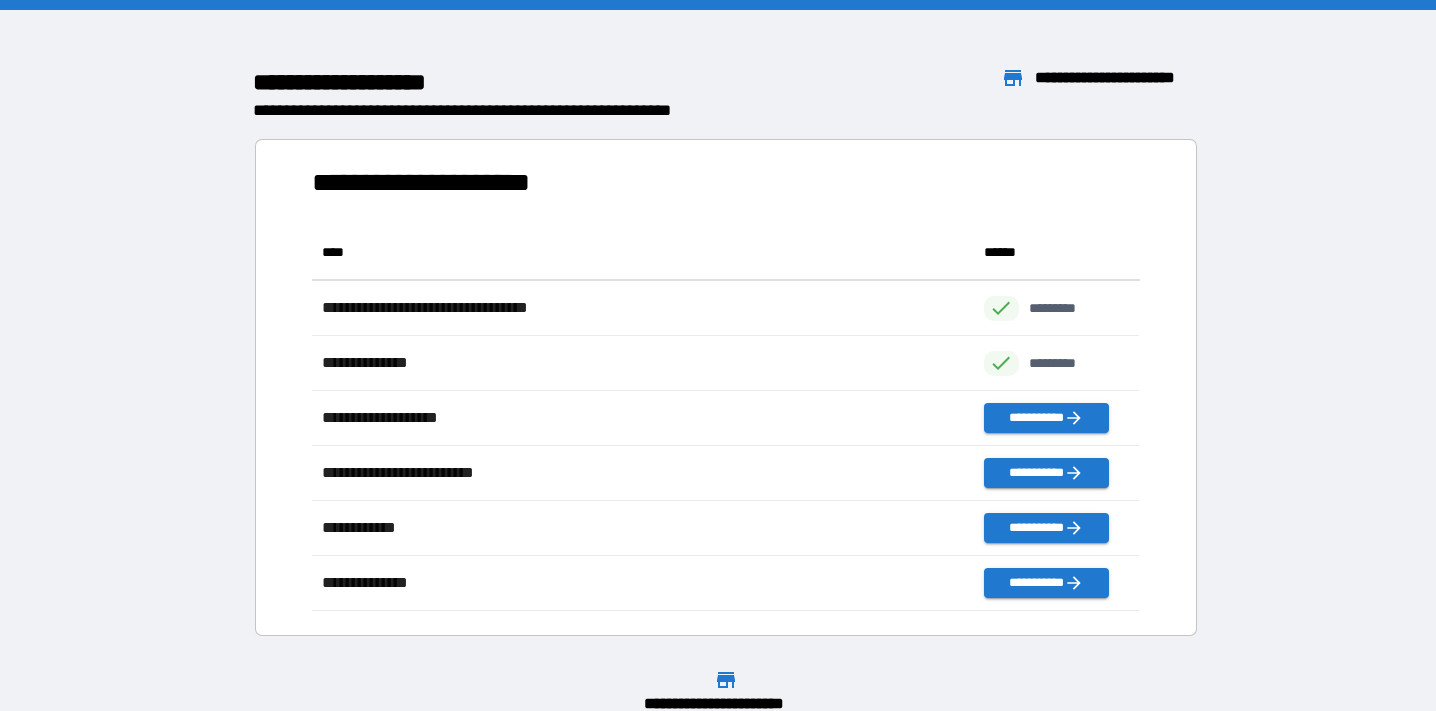 scroll, scrollTop: 1, scrollLeft: 1, axis: both 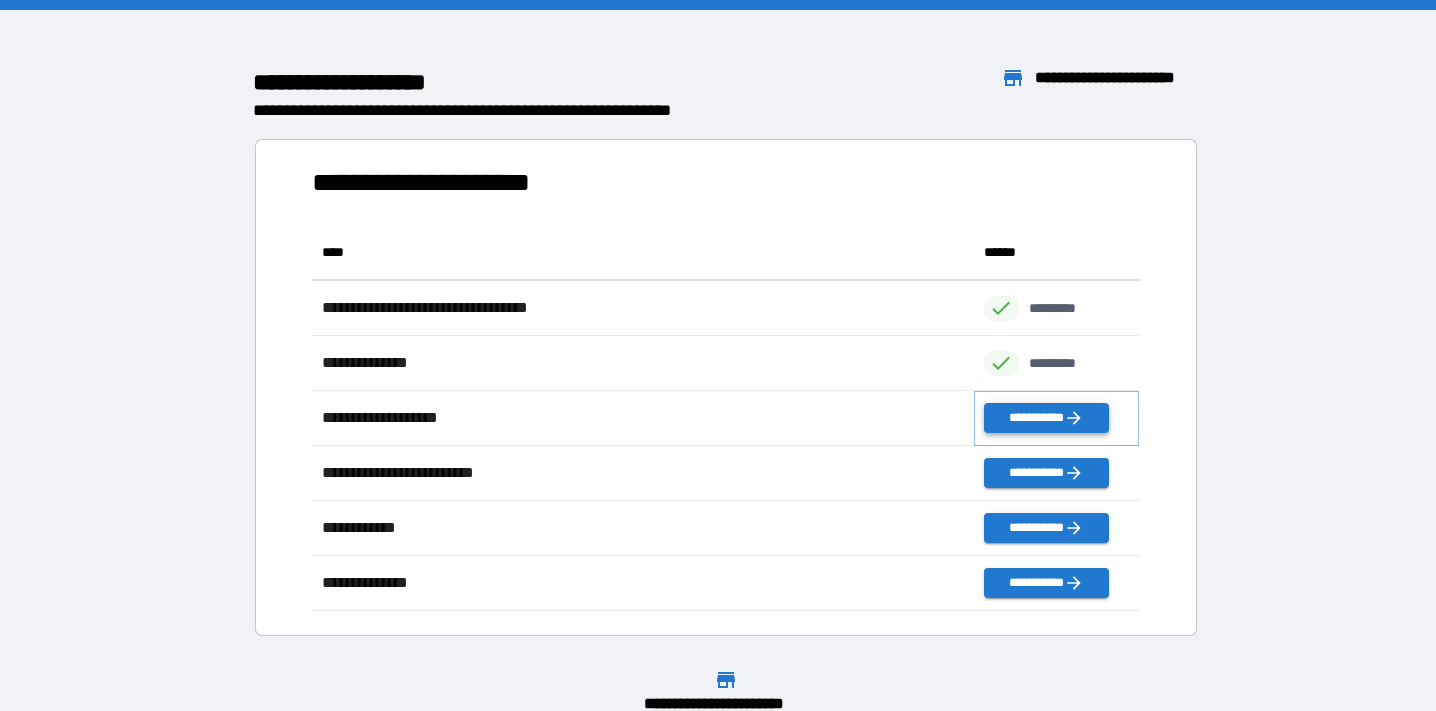 click on "**********" at bounding box center [1046, 418] 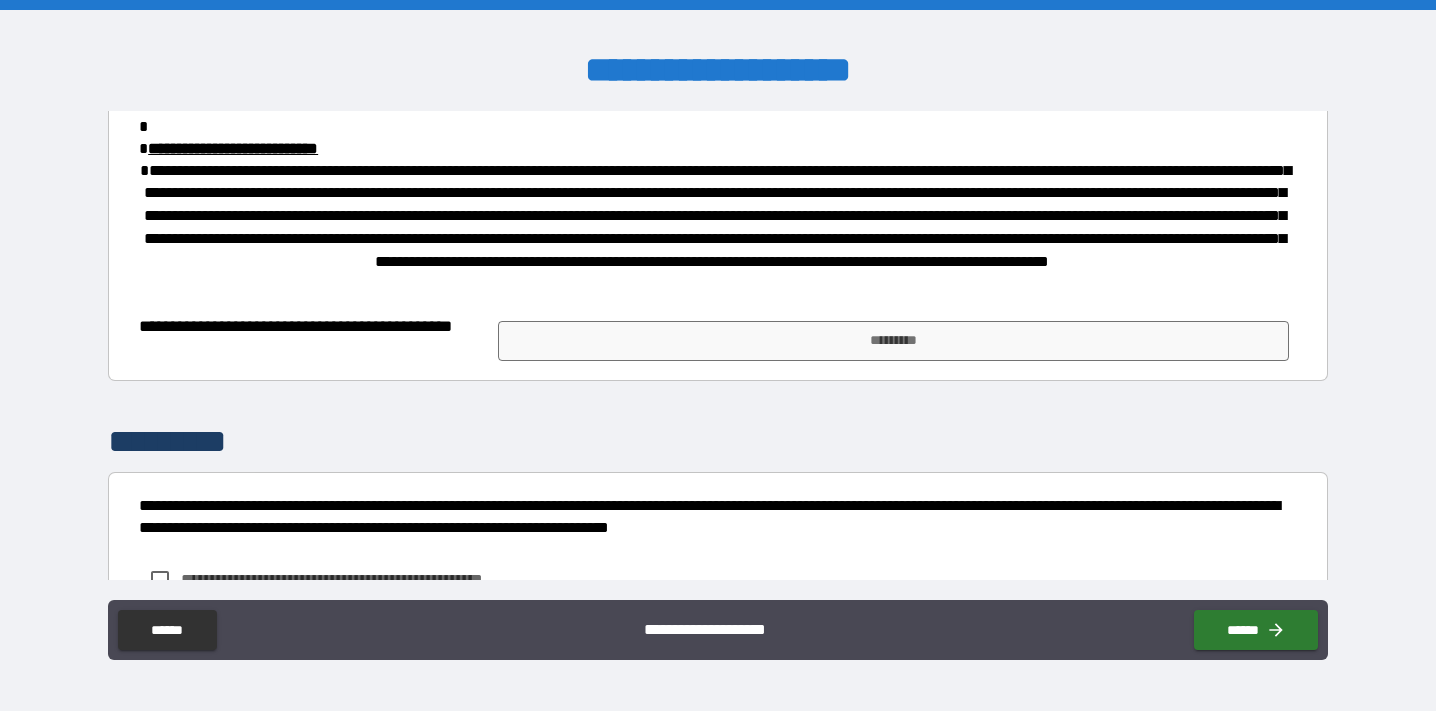scroll, scrollTop: 862, scrollLeft: 0, axis: vertical 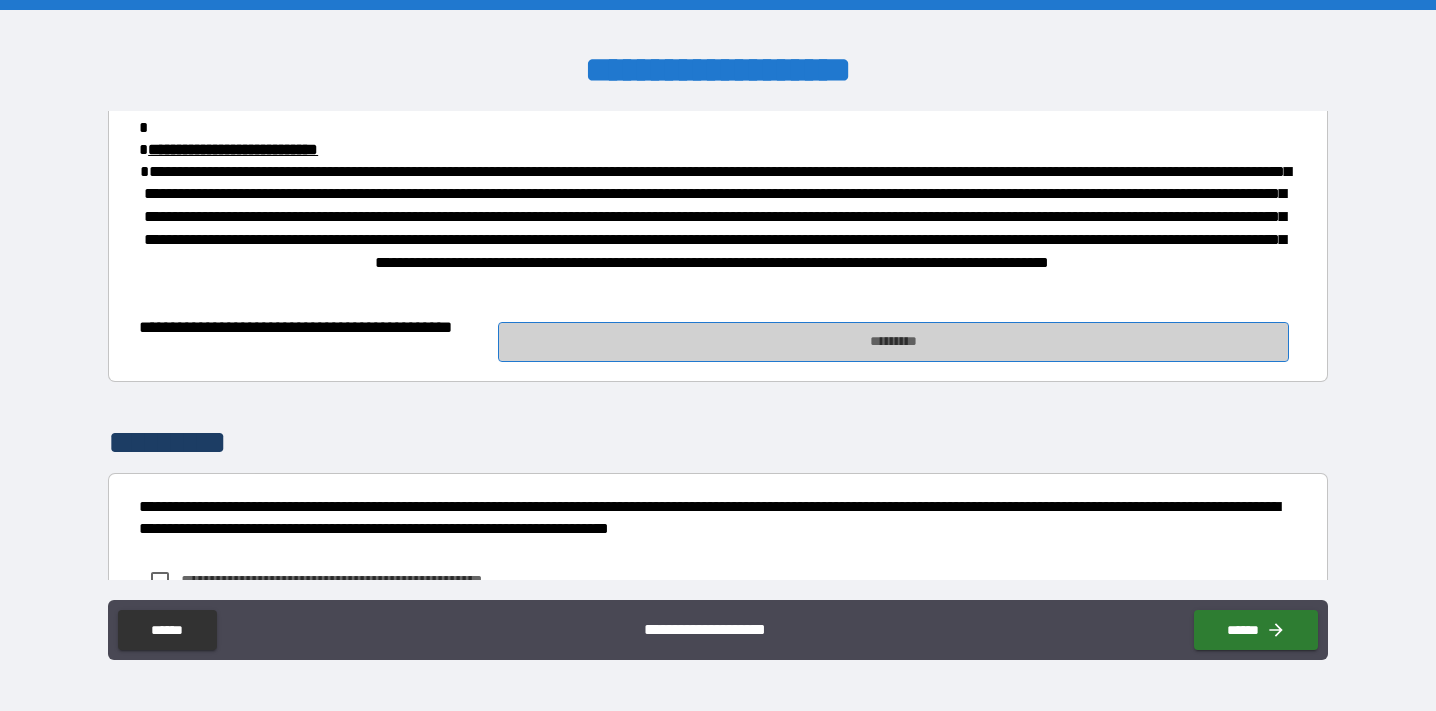 click on "*********" at bounding box center (893, 342) 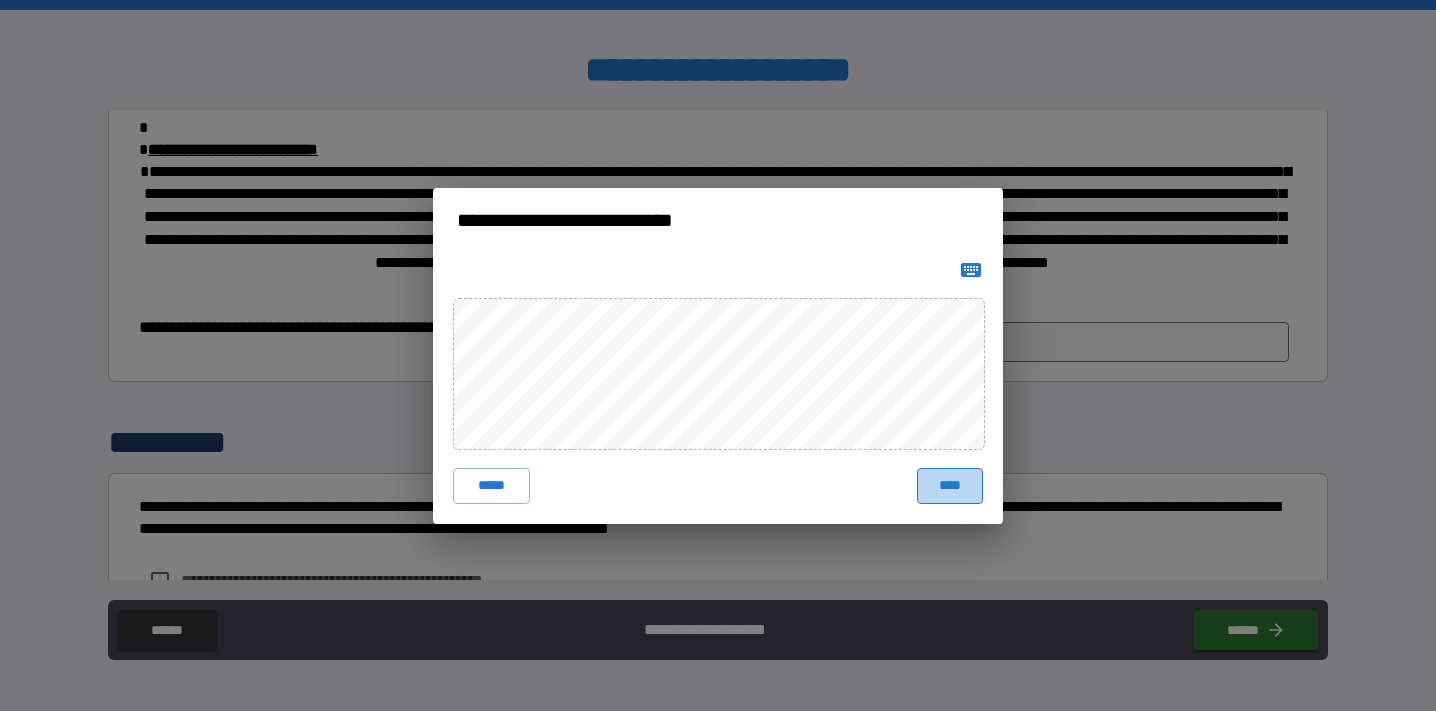 click on "****" at bounding box center [950, 486] 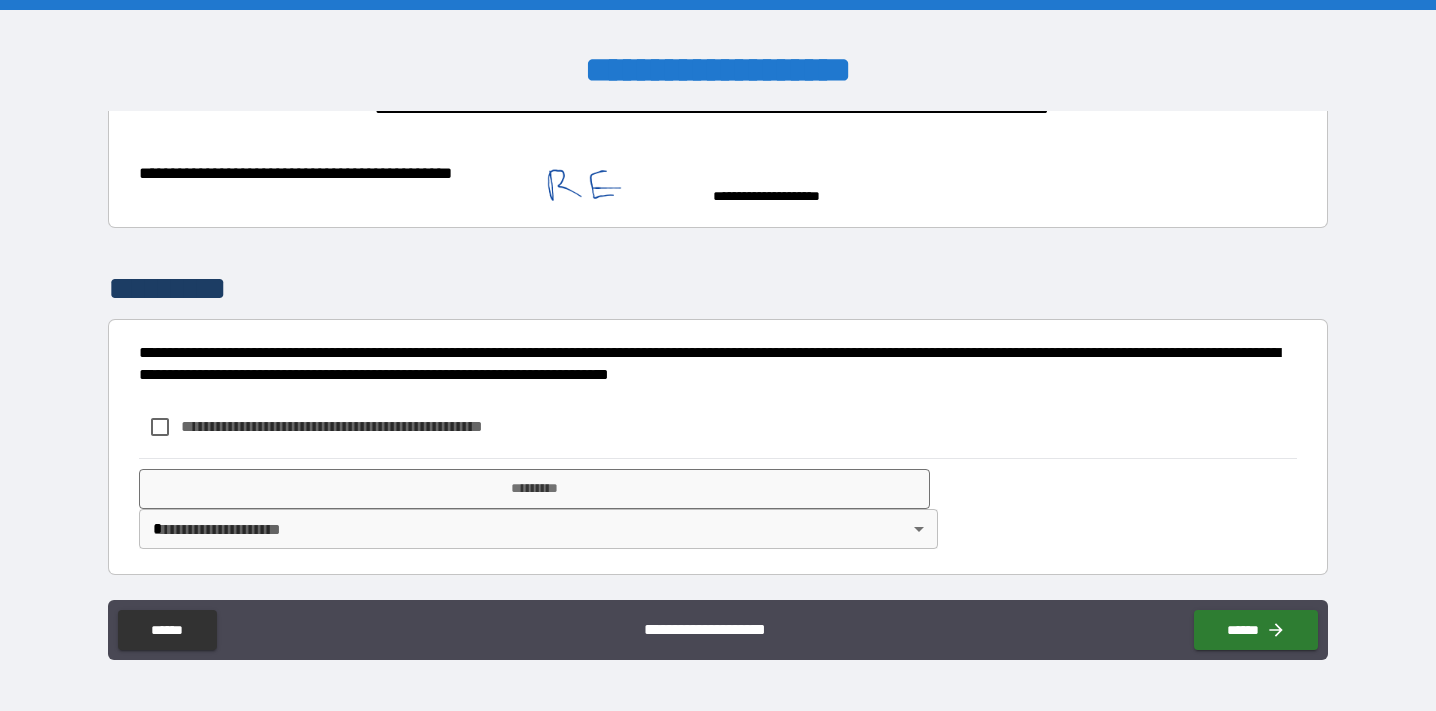 scroll, scrollTop: 1015, scrollLeft: 0, axis: vertical 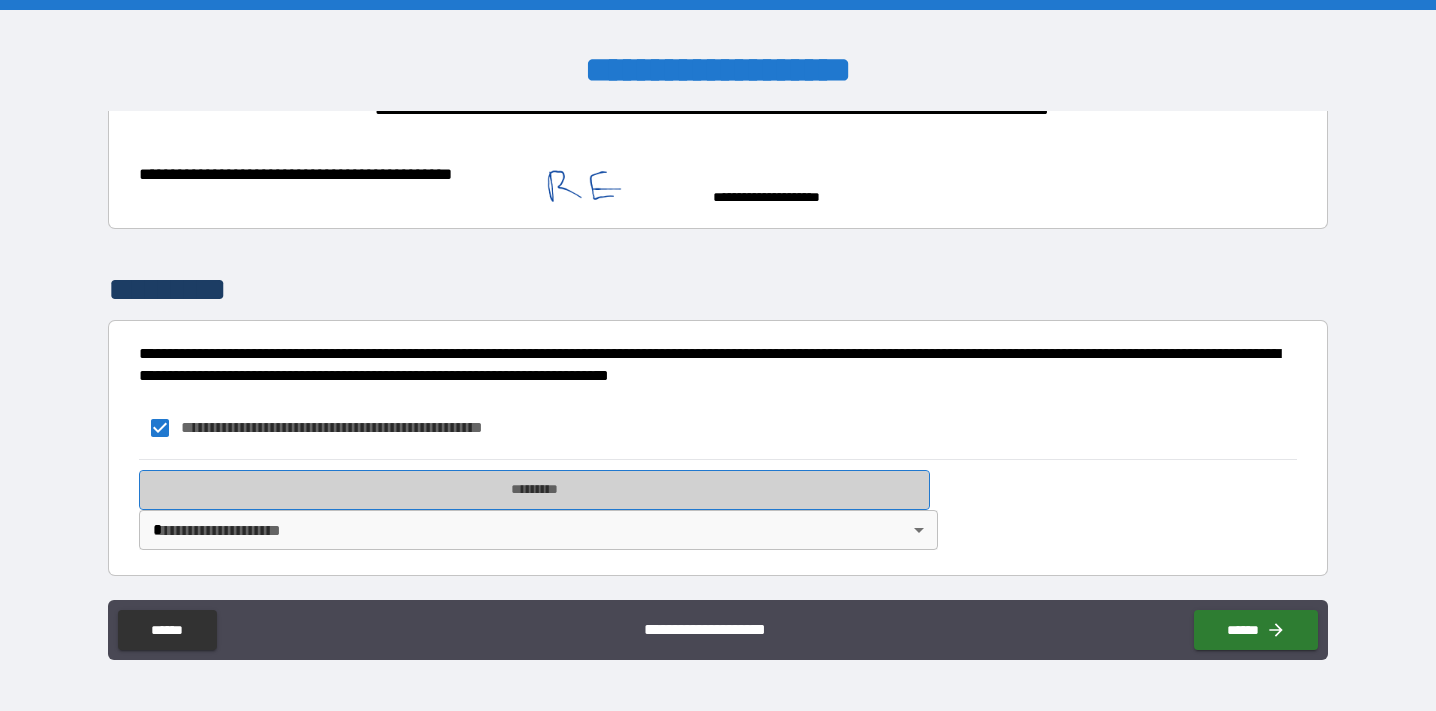 click on "*********" at bounding box center [534, 490] 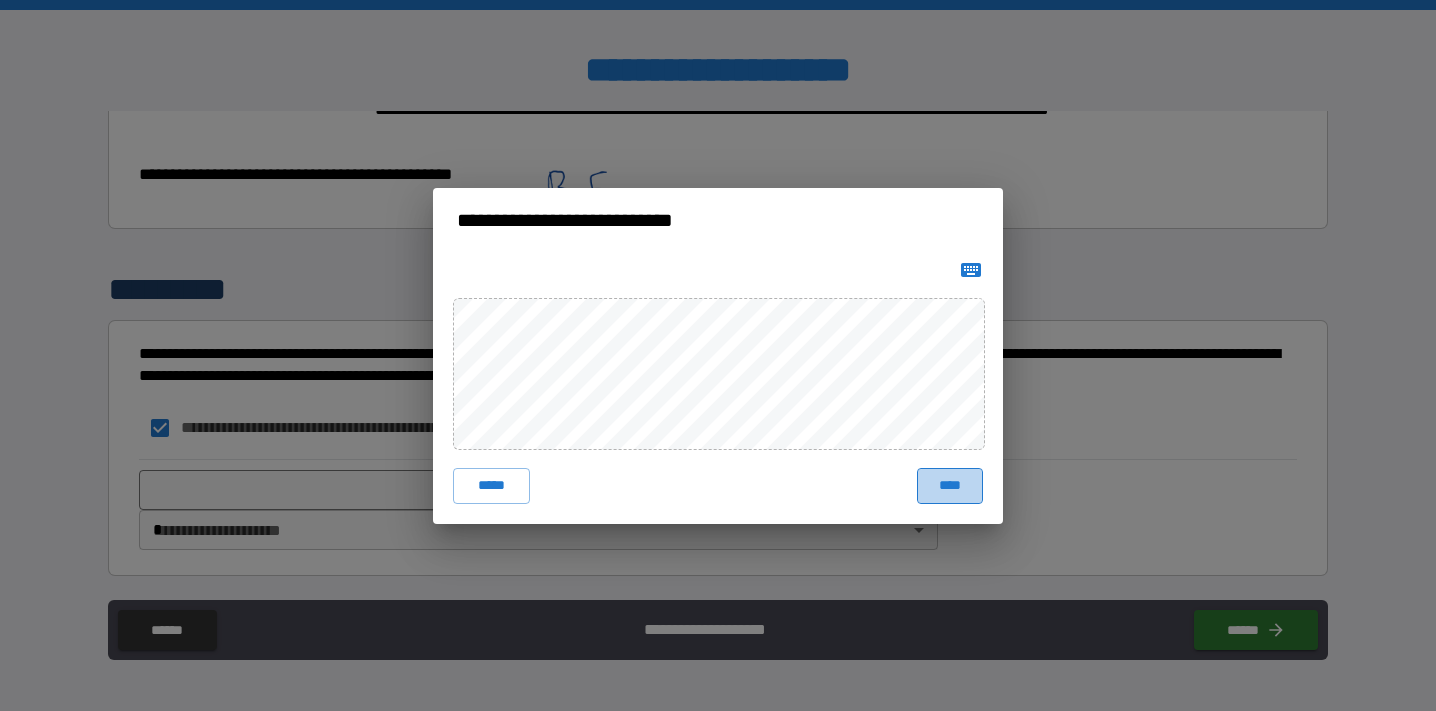 click on "****" at bounding box center (950, 486) 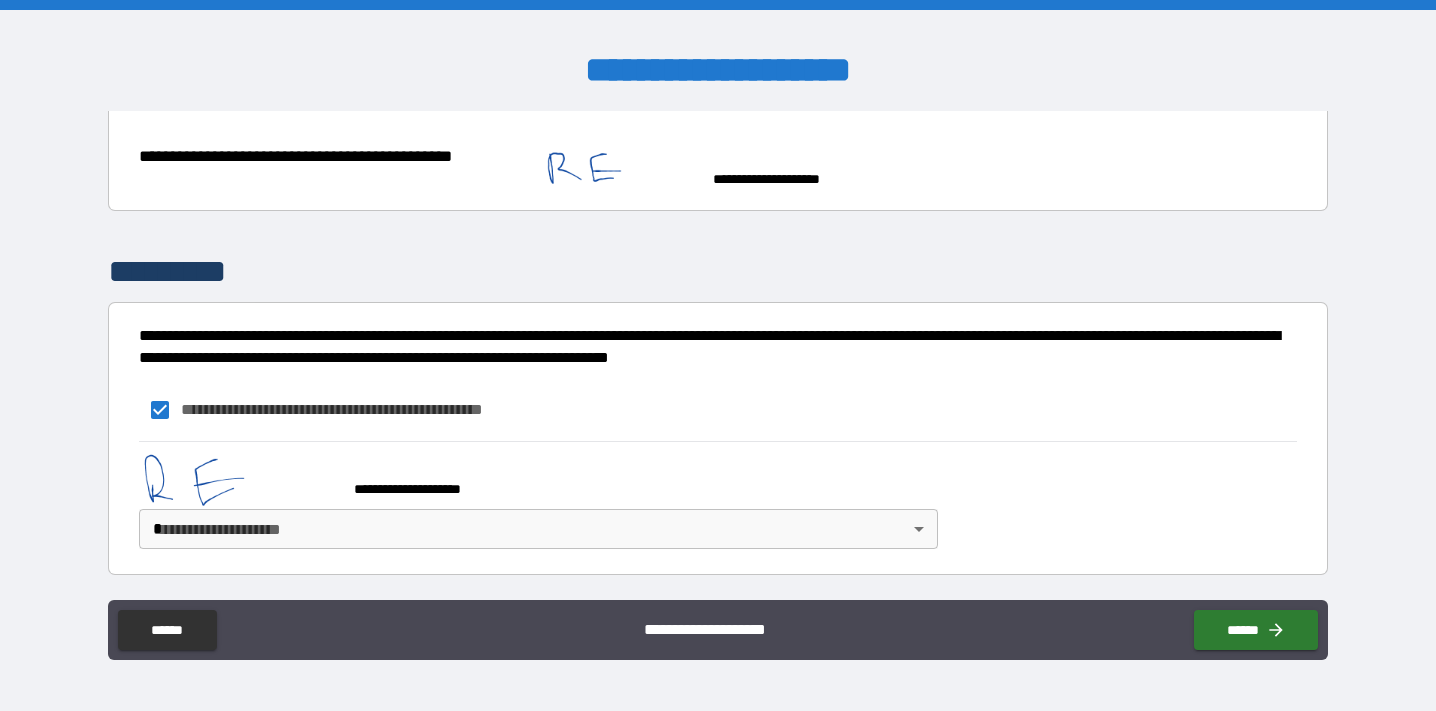 scroll, scrollTop: 1032, scrollLeft: 0, axis: vertical 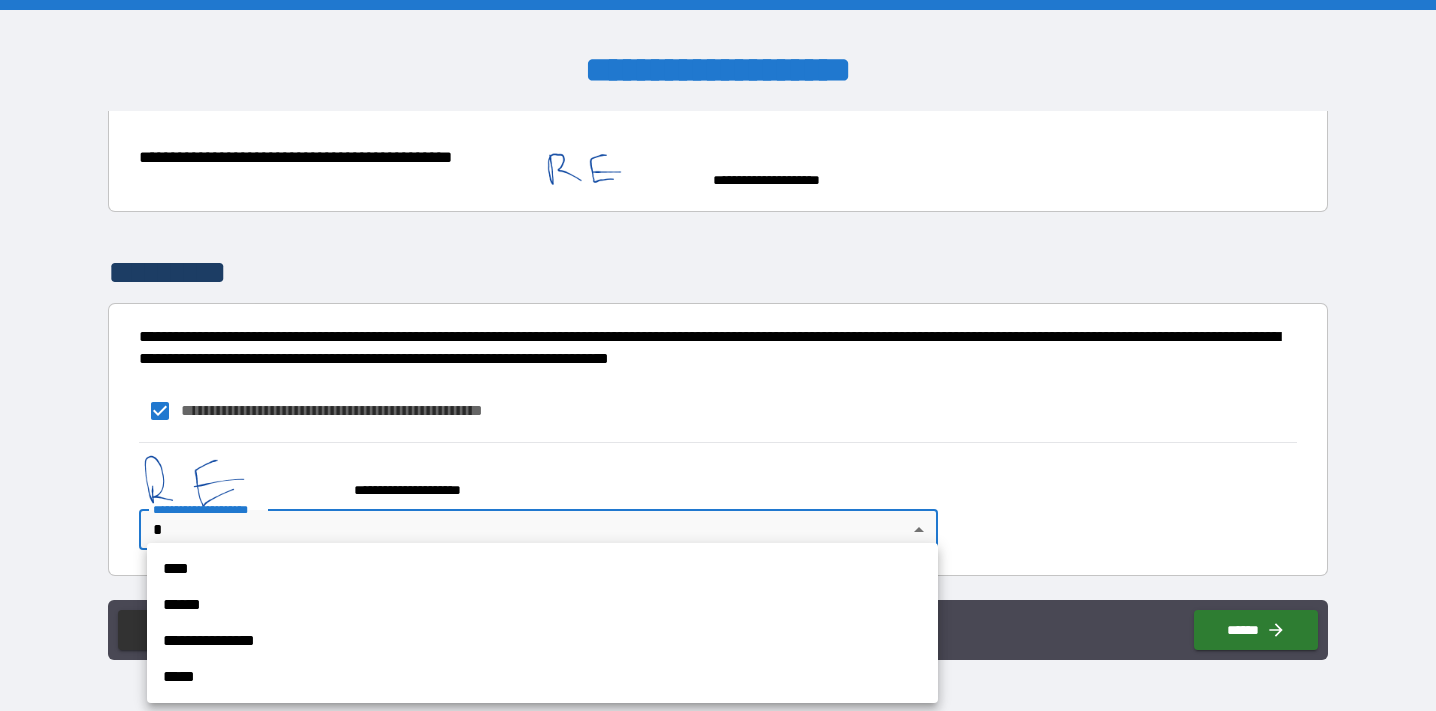click on "**********" at bounding box center [718, 355] 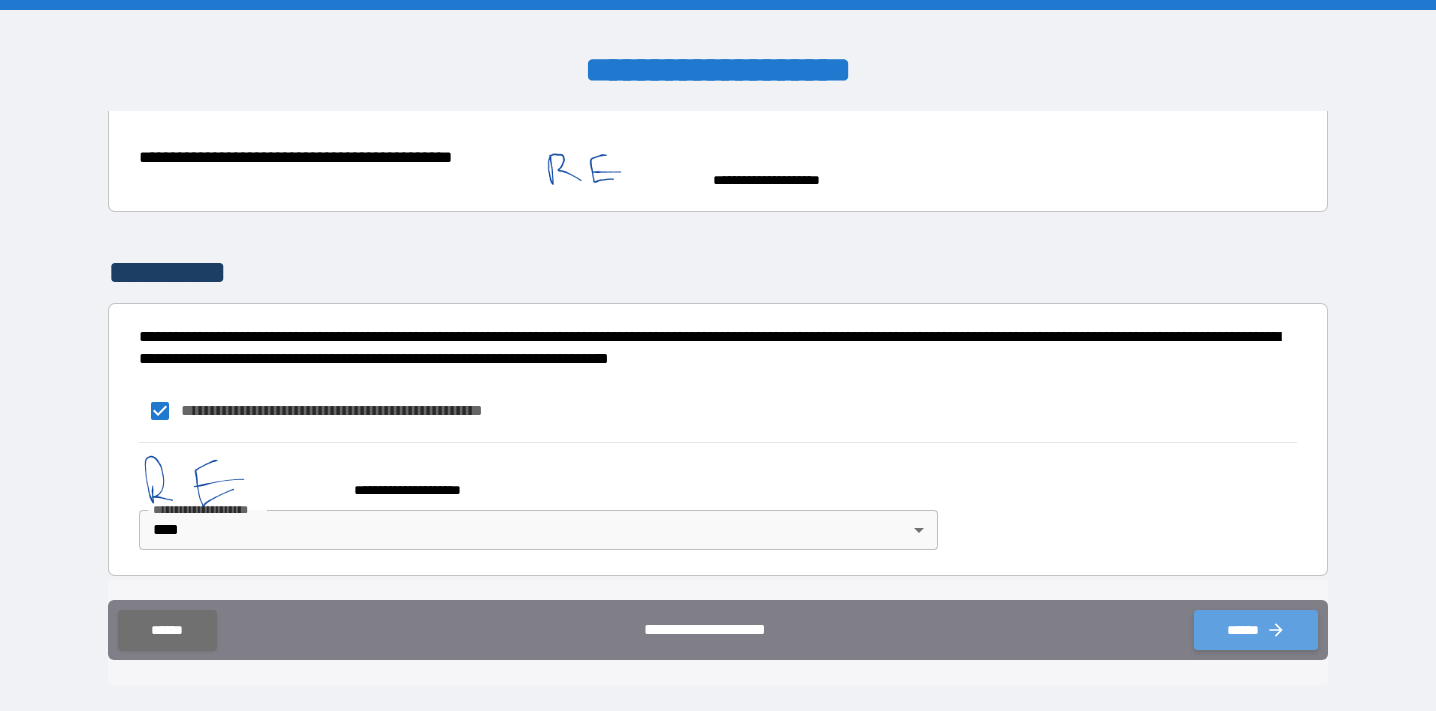 click on "******" at bounding box center [1256, 630] 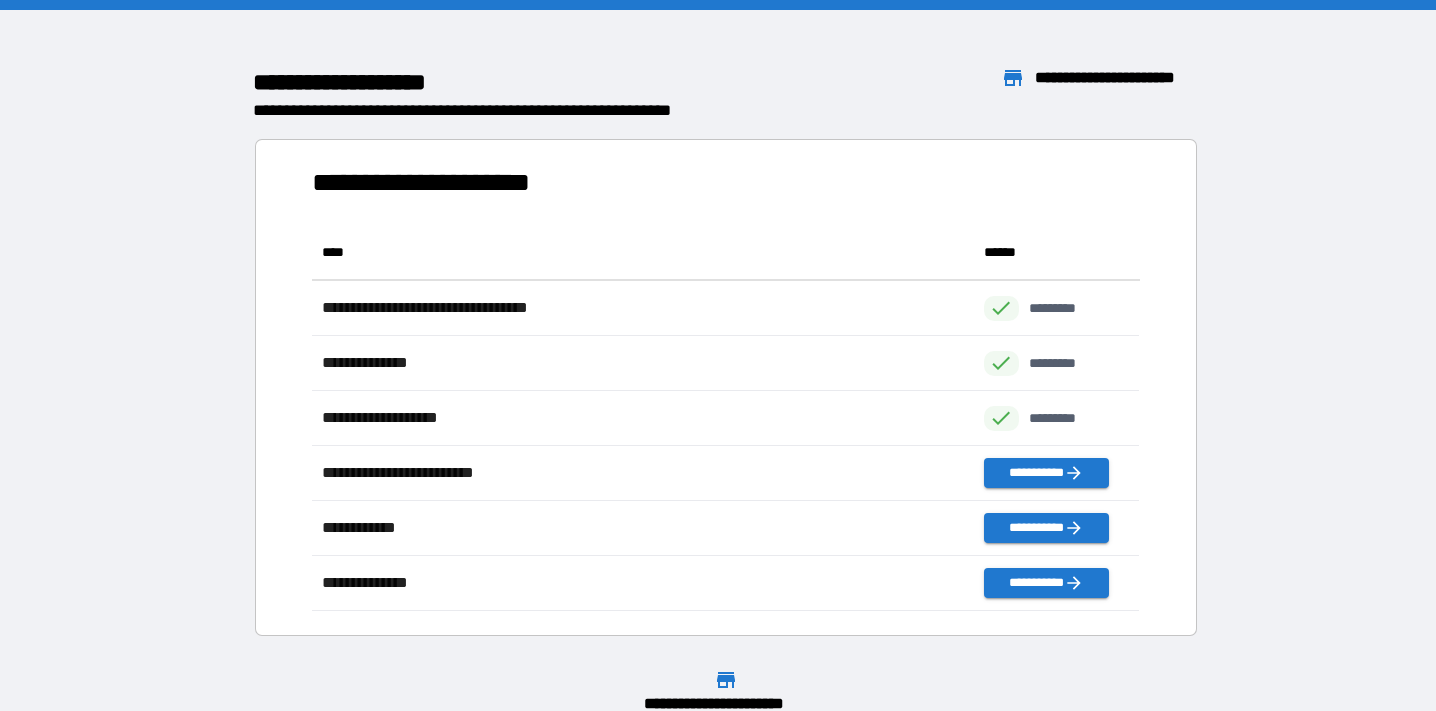 scroll, scrollTop: 1, scrollLeft: 1, axis: both 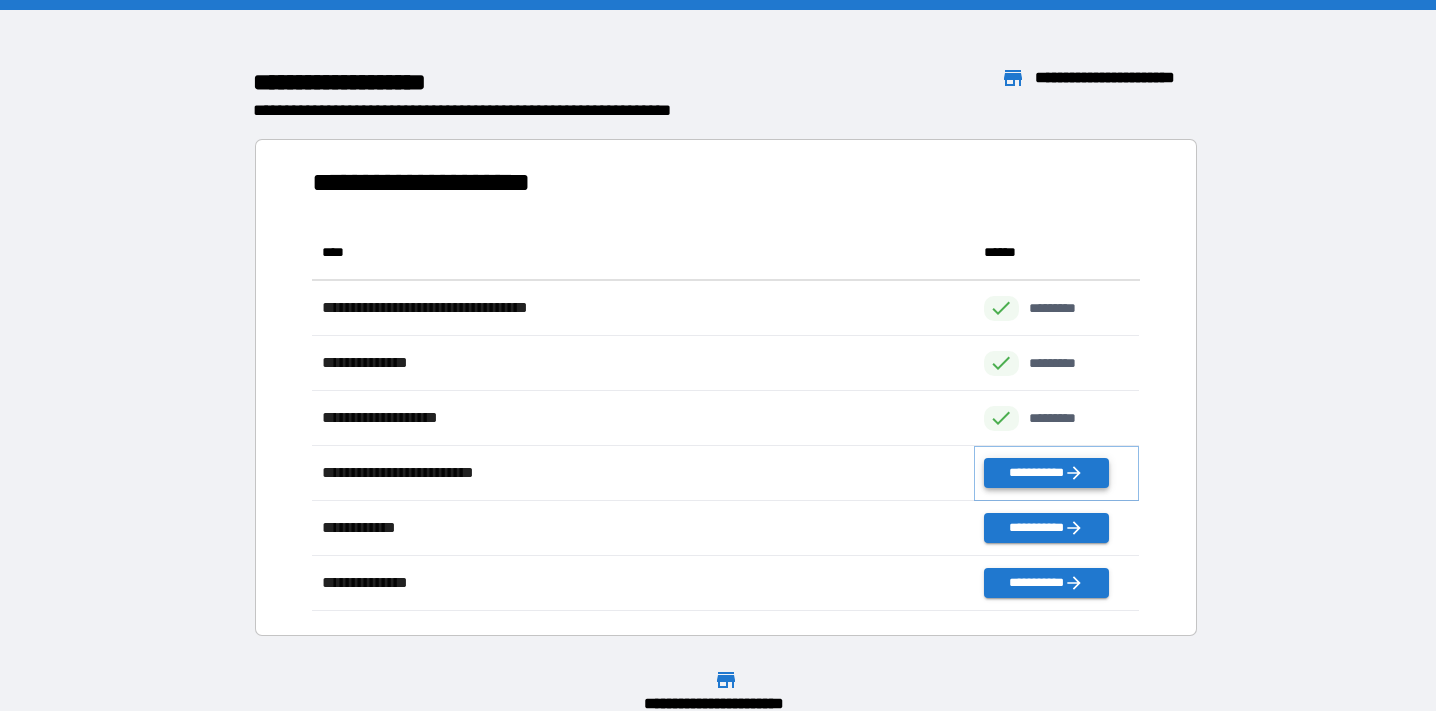 click on "**********" at bounding box center [1046, 473] 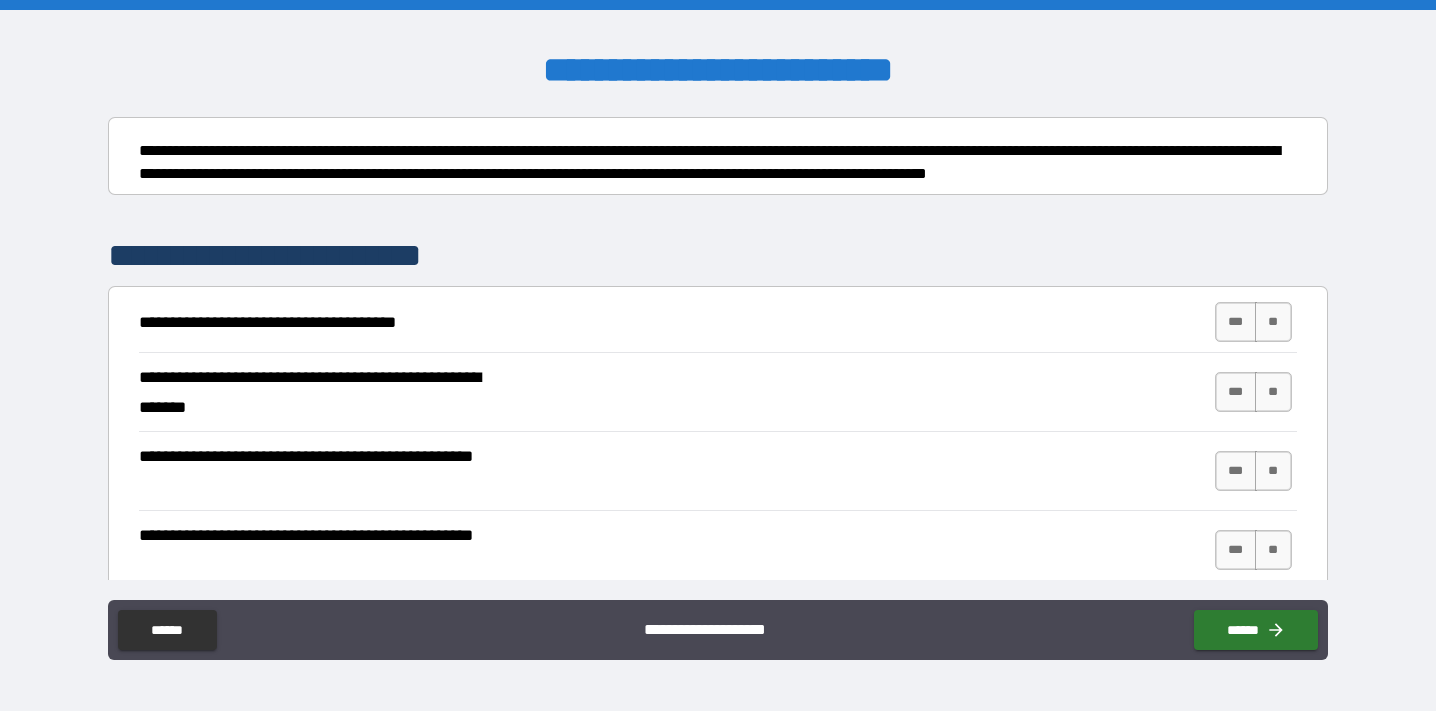 scroll, scrollTop: 251, scrollLeft: 0, axis: vertical 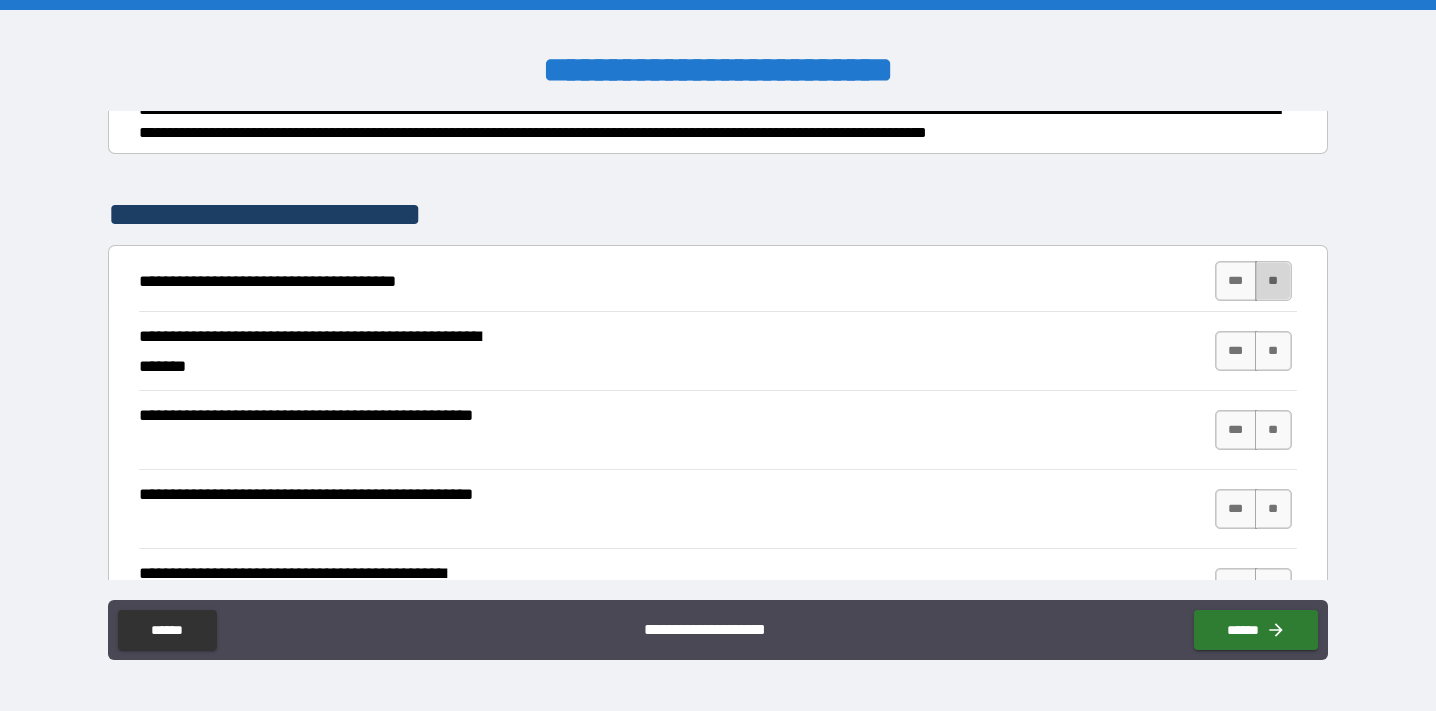 click on "**" at bounding box center (1273, 281) 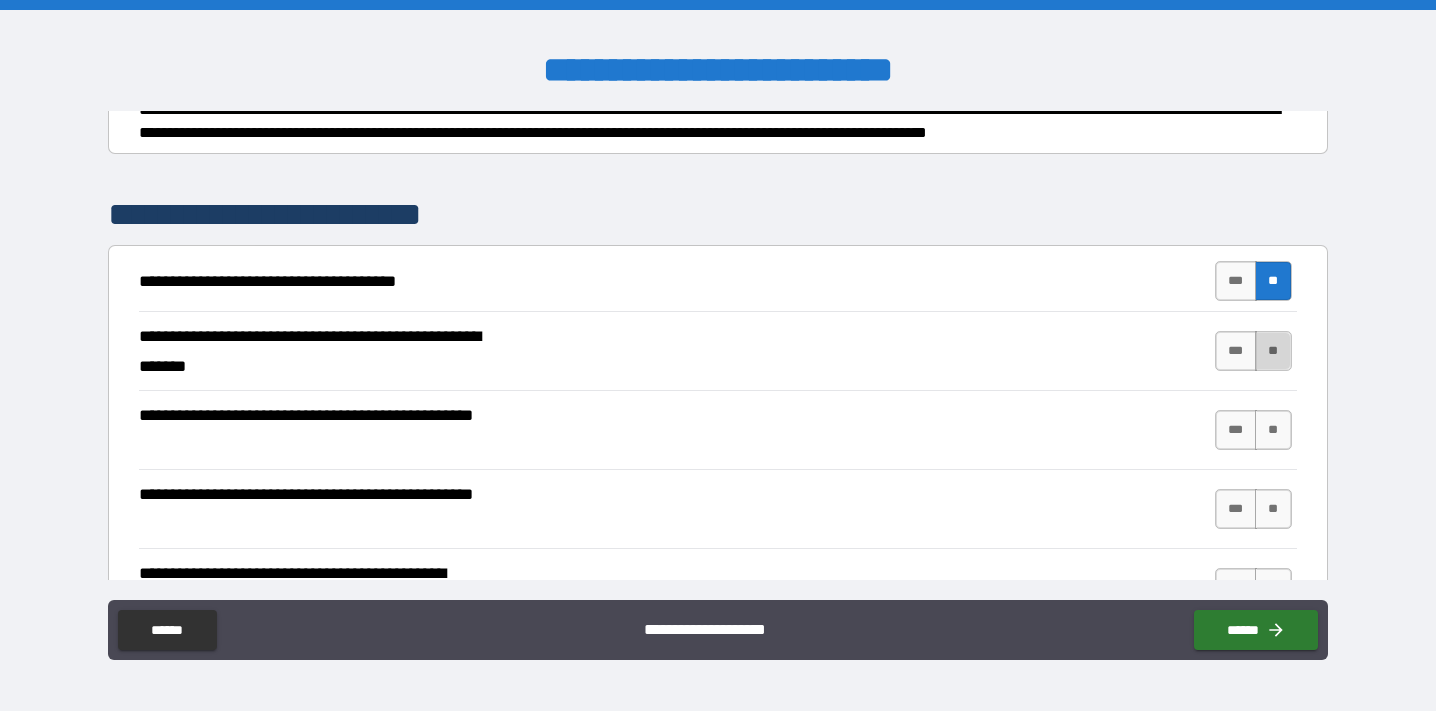 click on "**" at bounding box center (1273, 351) 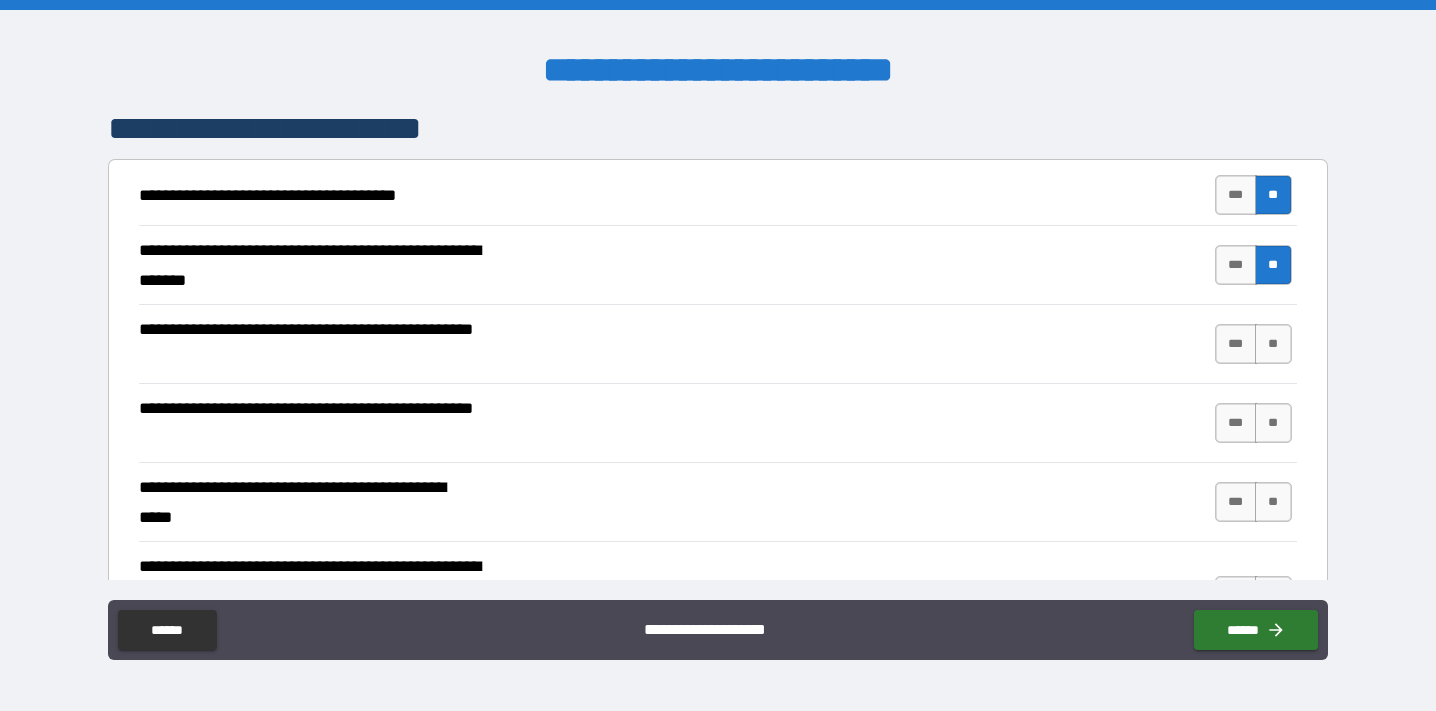 scroll, scrollTop: 350, scrollLeft: 0, axis: vertical 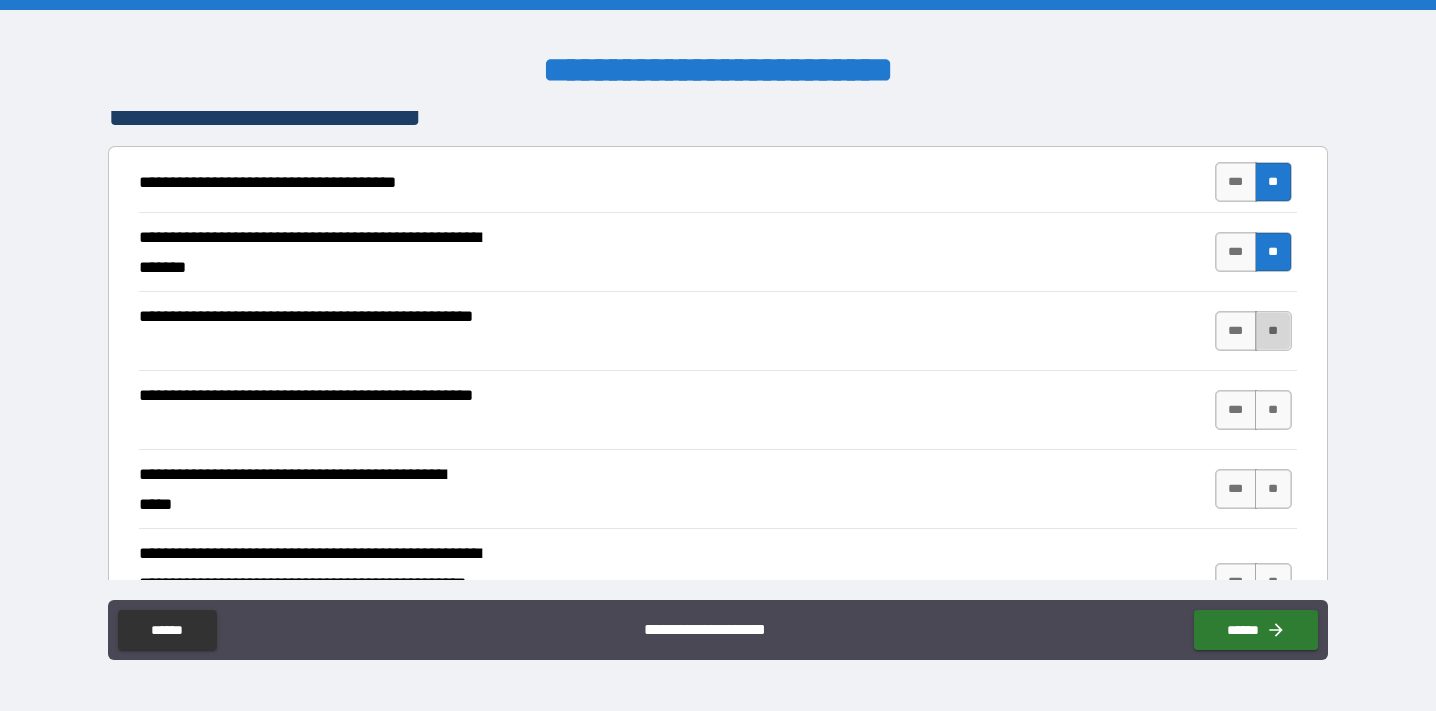click on "**" at bounding box center (1273, 331) 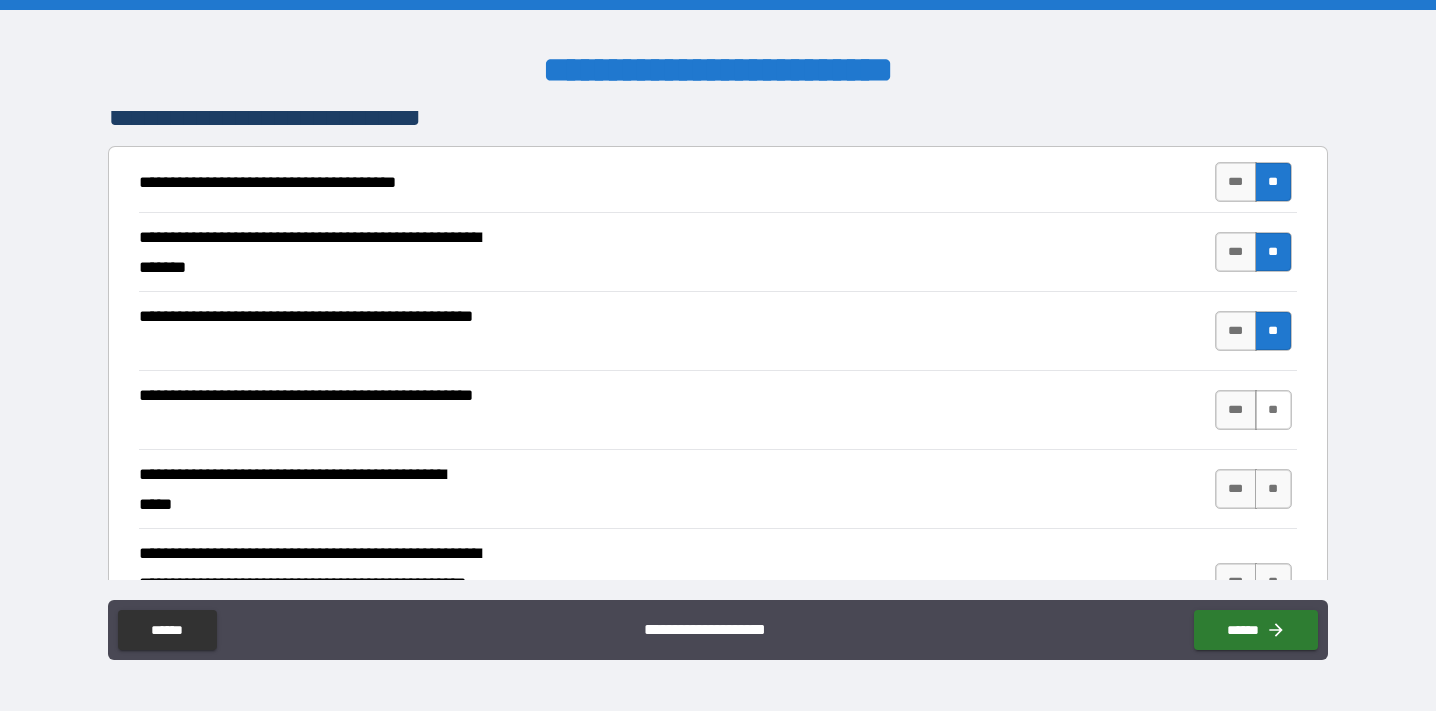 click on "**" at bounding box center [1273, 410] 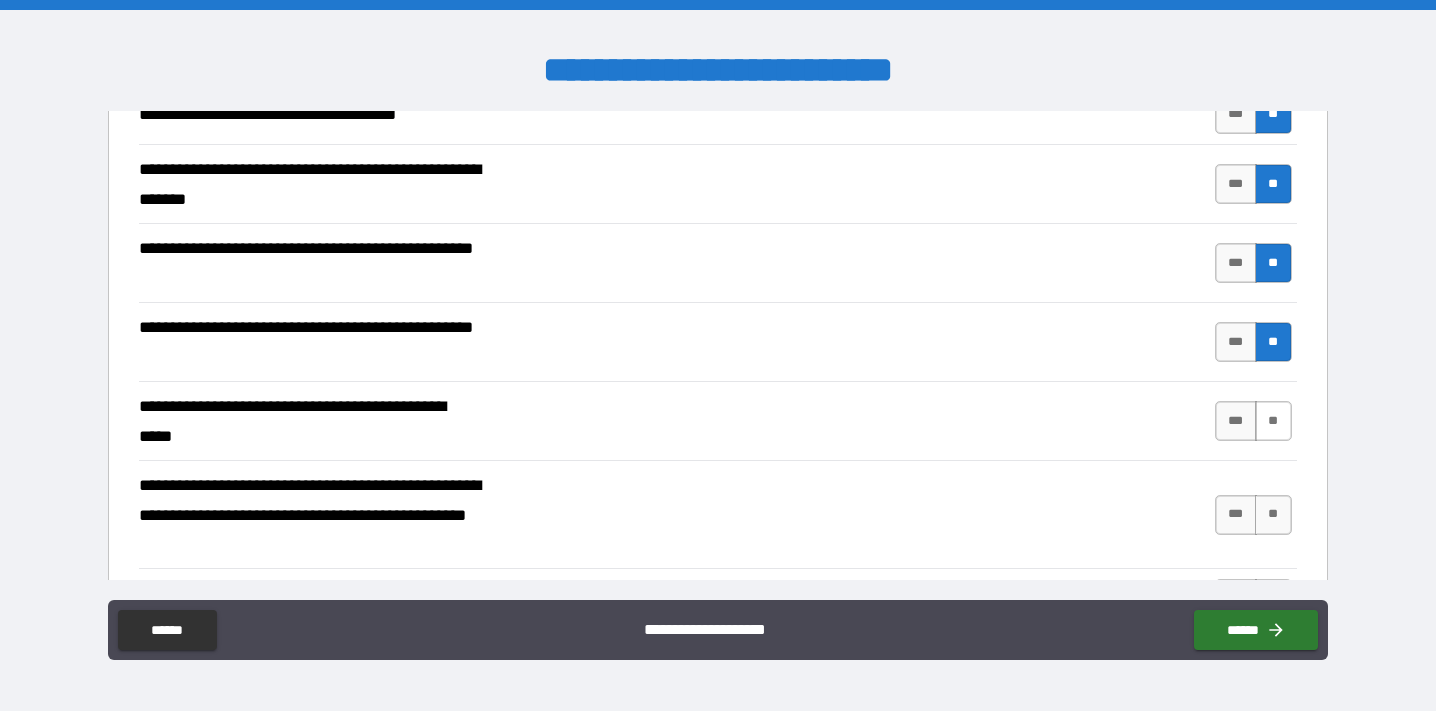 click on "**" at bounding box center [1273, 421] 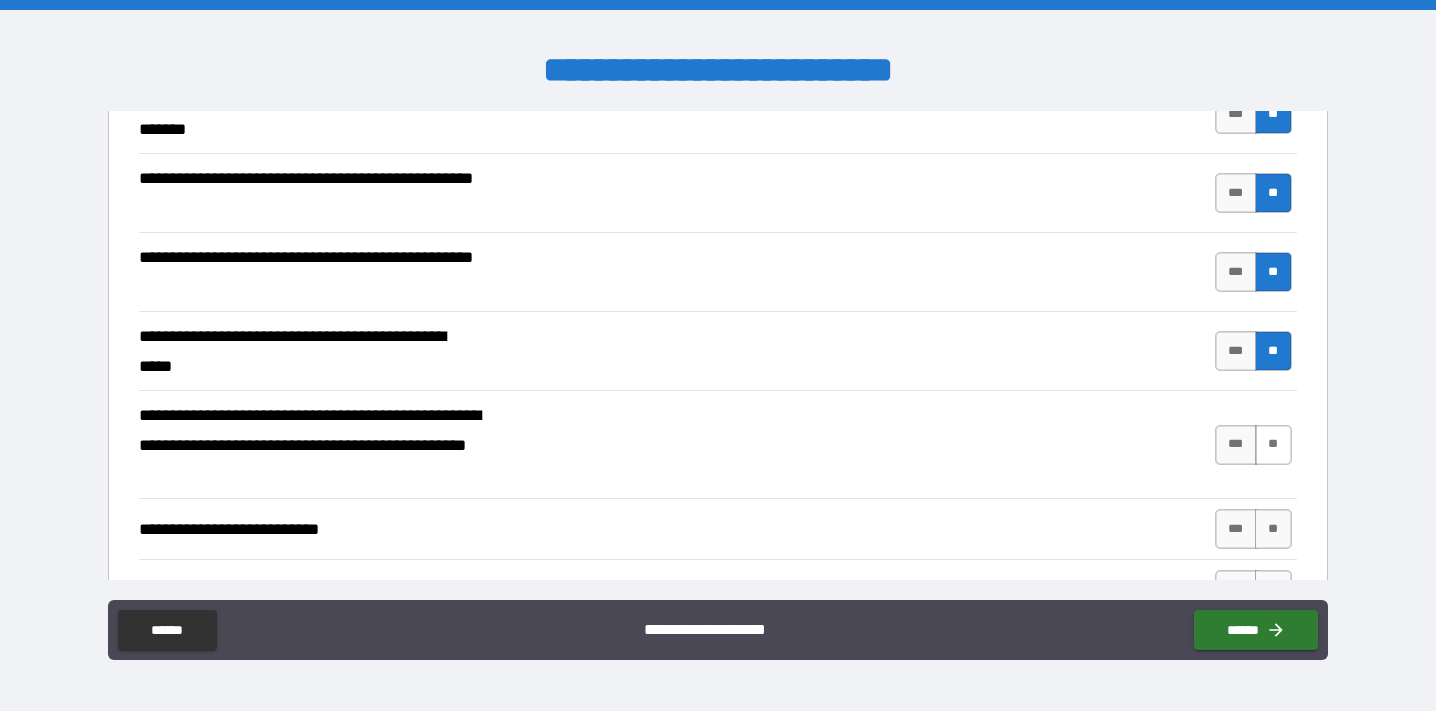 click on "**" at bounding box center [1273, 445] 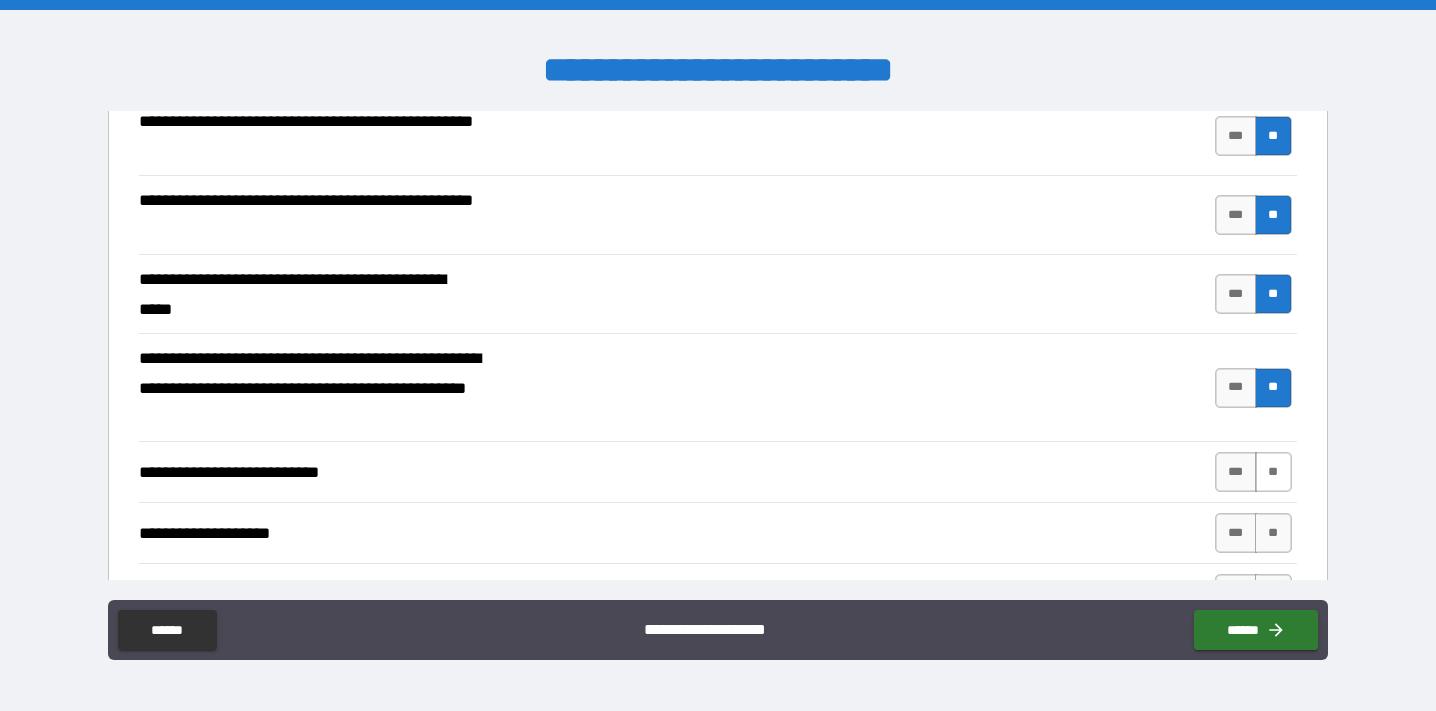 click on "**" at bounding box center [1273, 472] 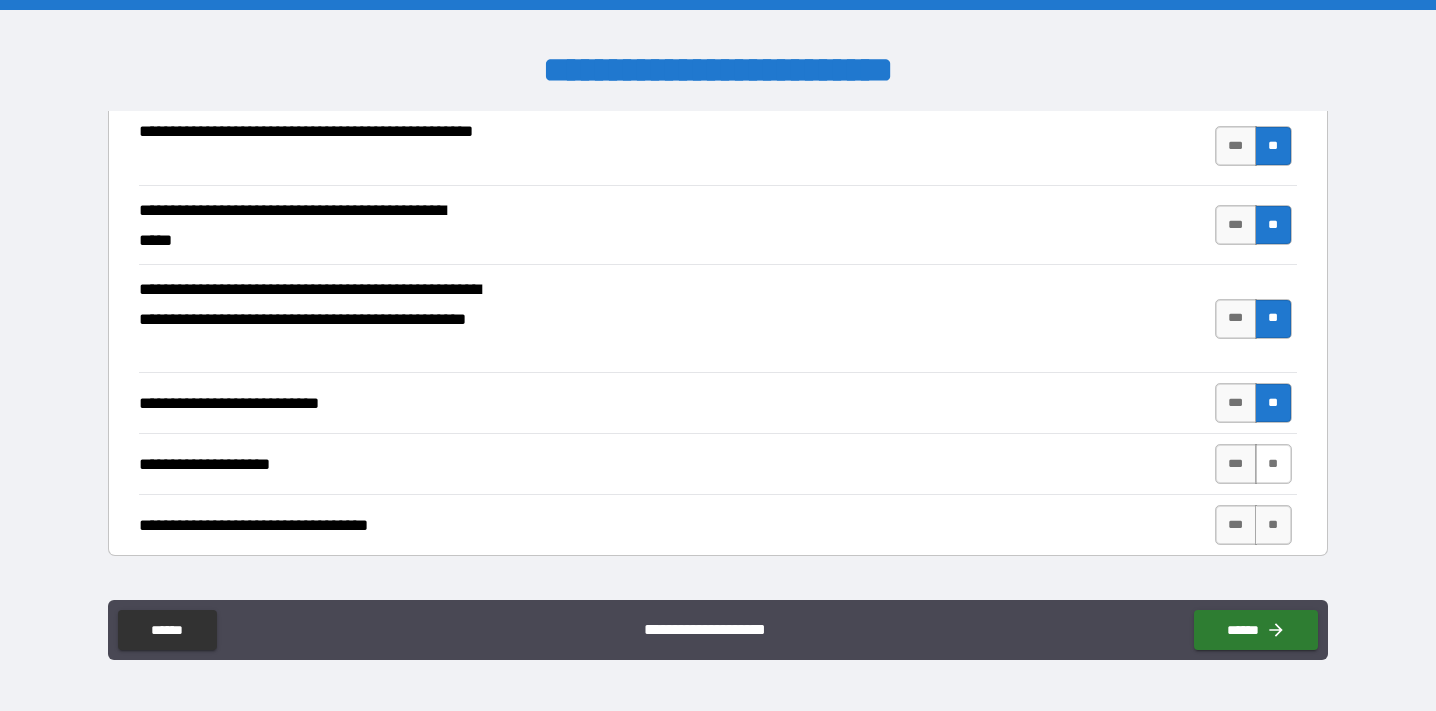 click on "**" at bounding box center (1273, 464) 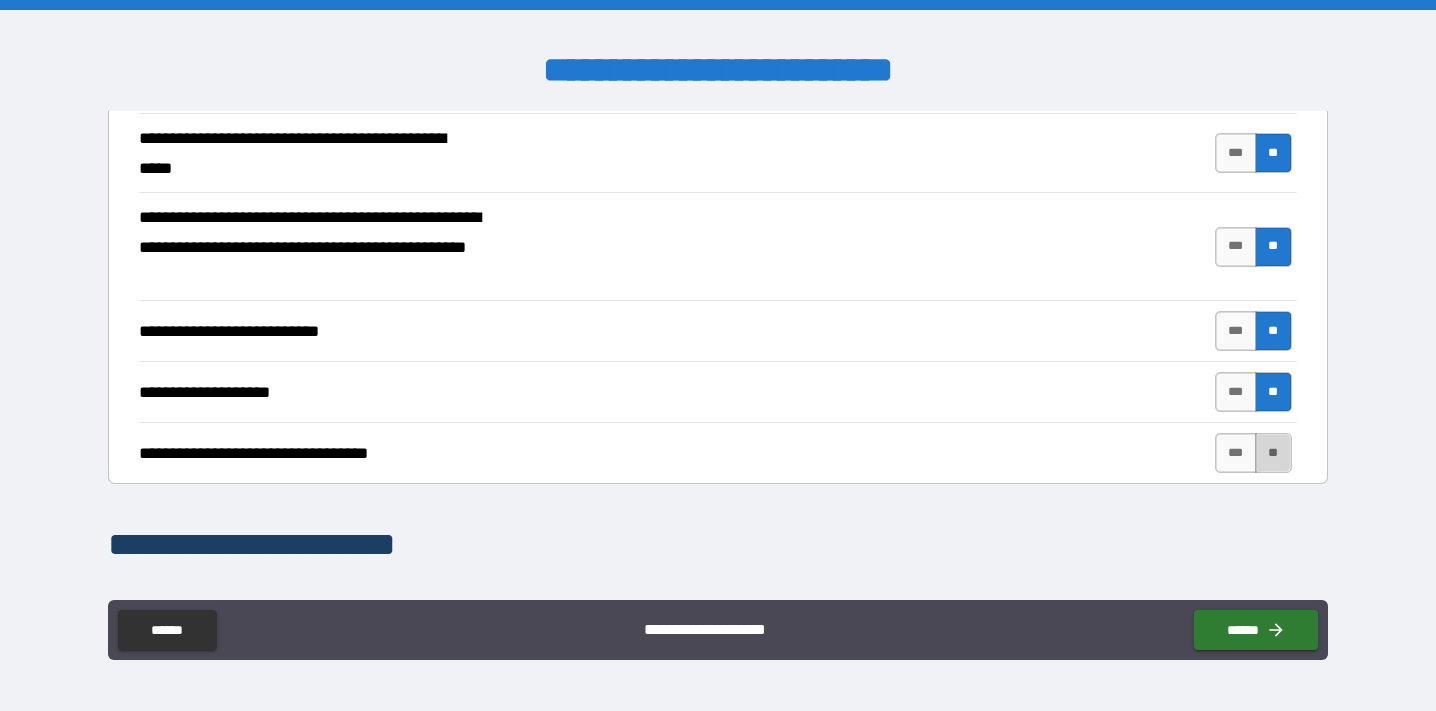 click on "**" at bounding box center [1273, 453] 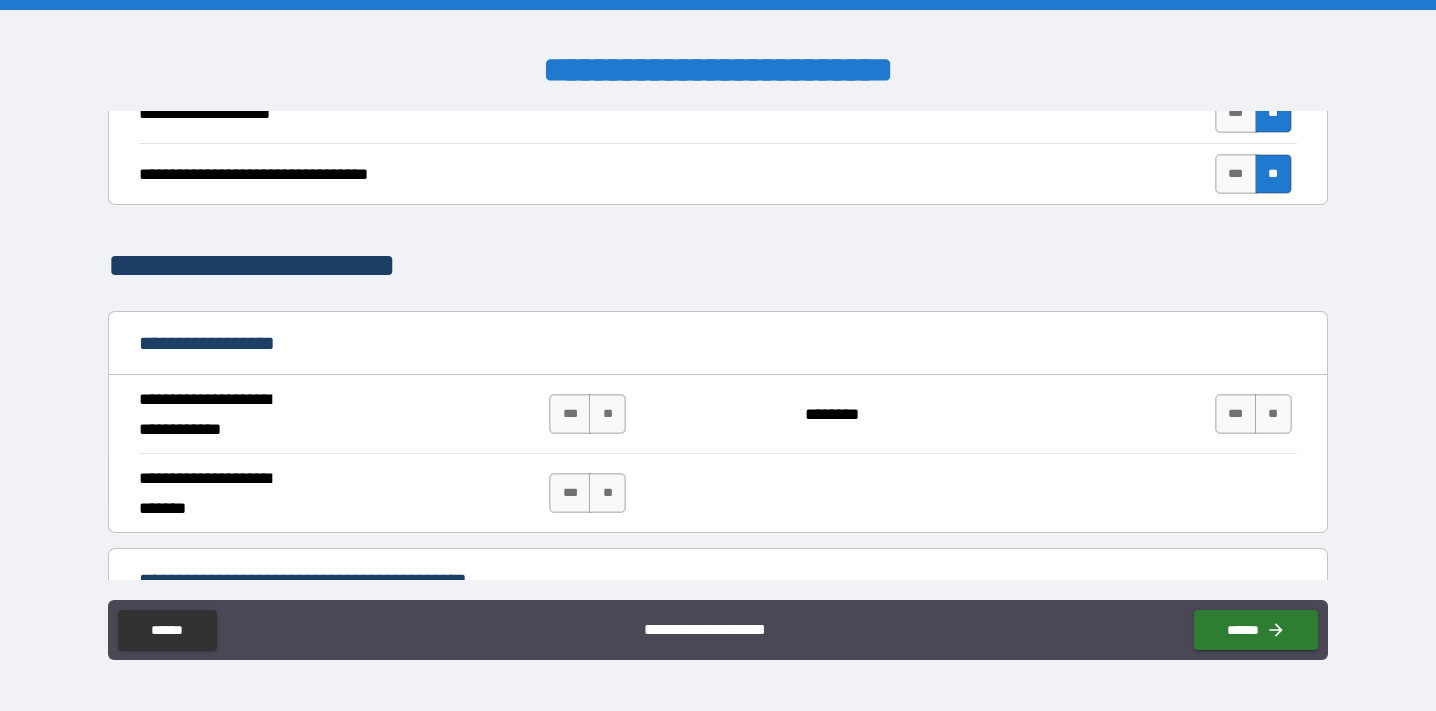 scroll, scrollTop: 1022, scrollLeft: 0, axis: vertical 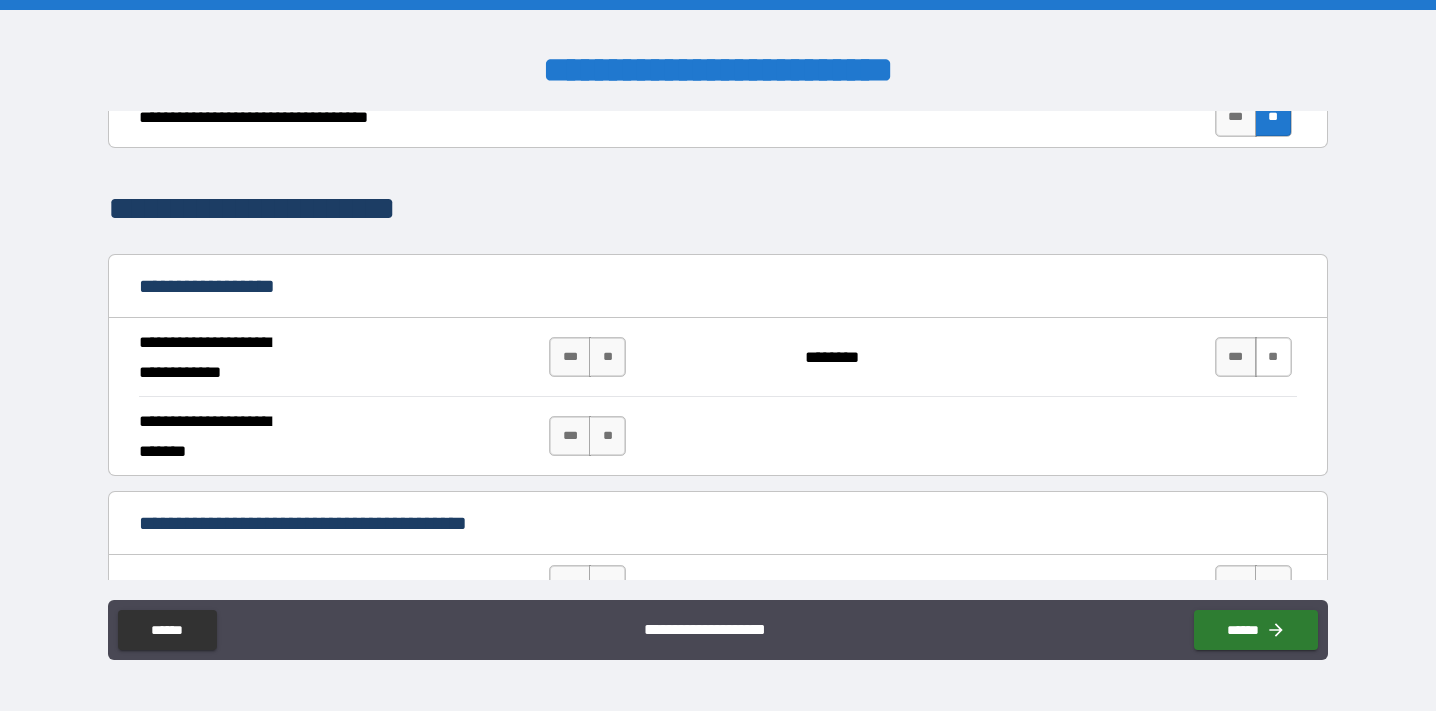 click on "**" at bounding box center [1273, 357] 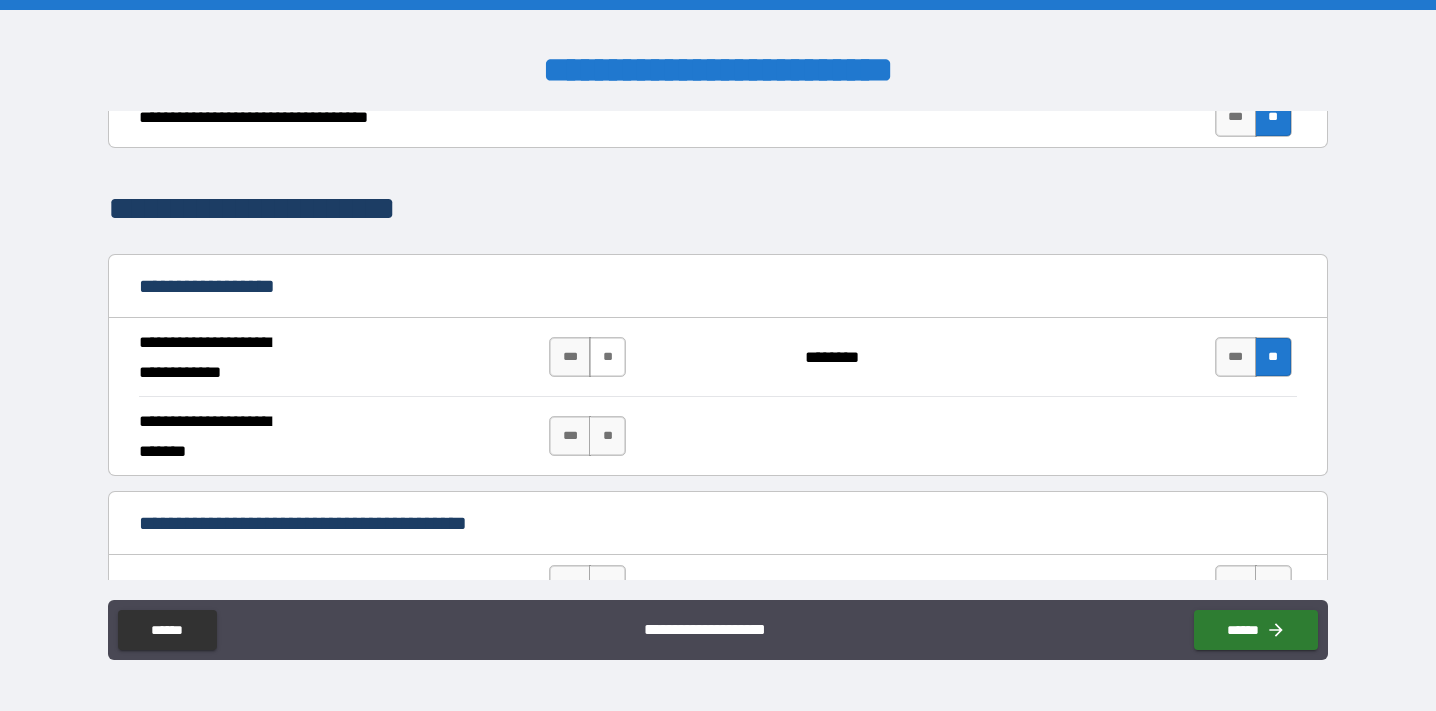 click on "**" at bounding box center (607, 357) 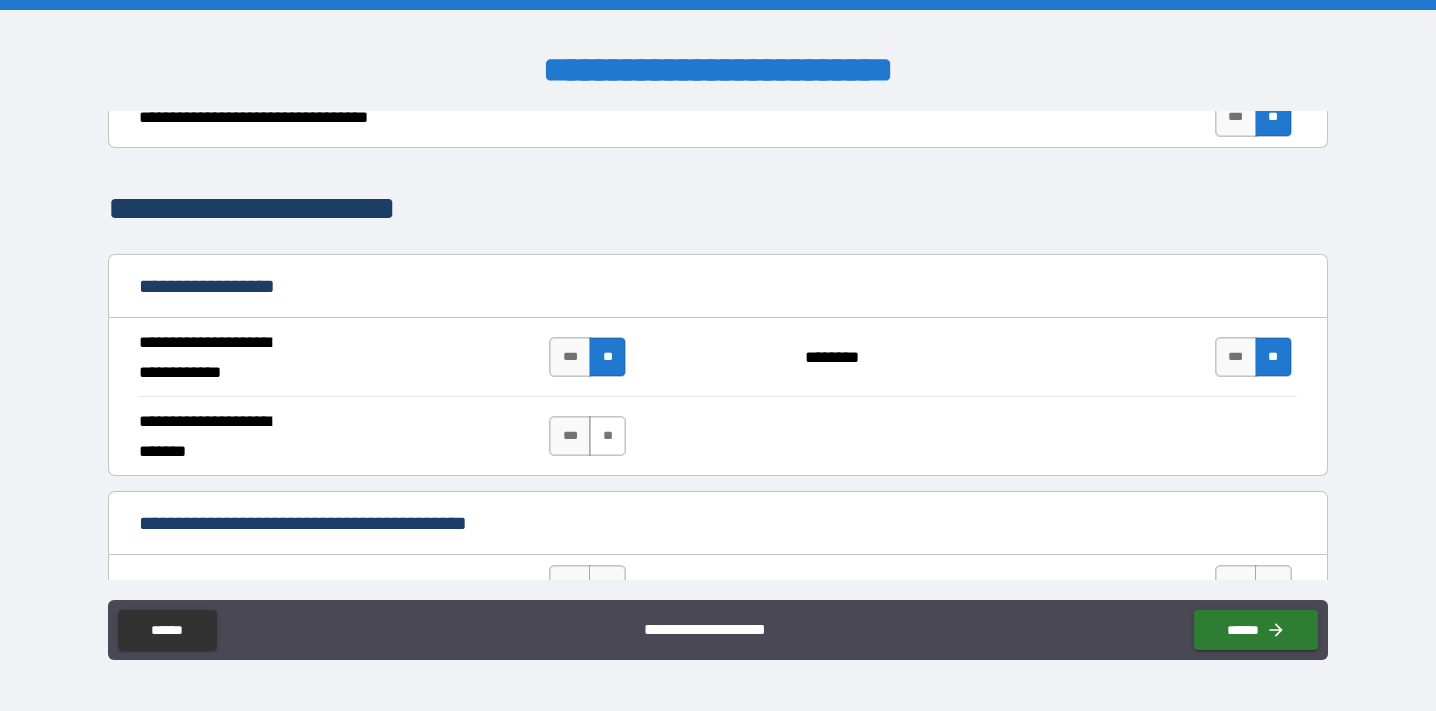 click on "**" at bounding box center (607, 436) 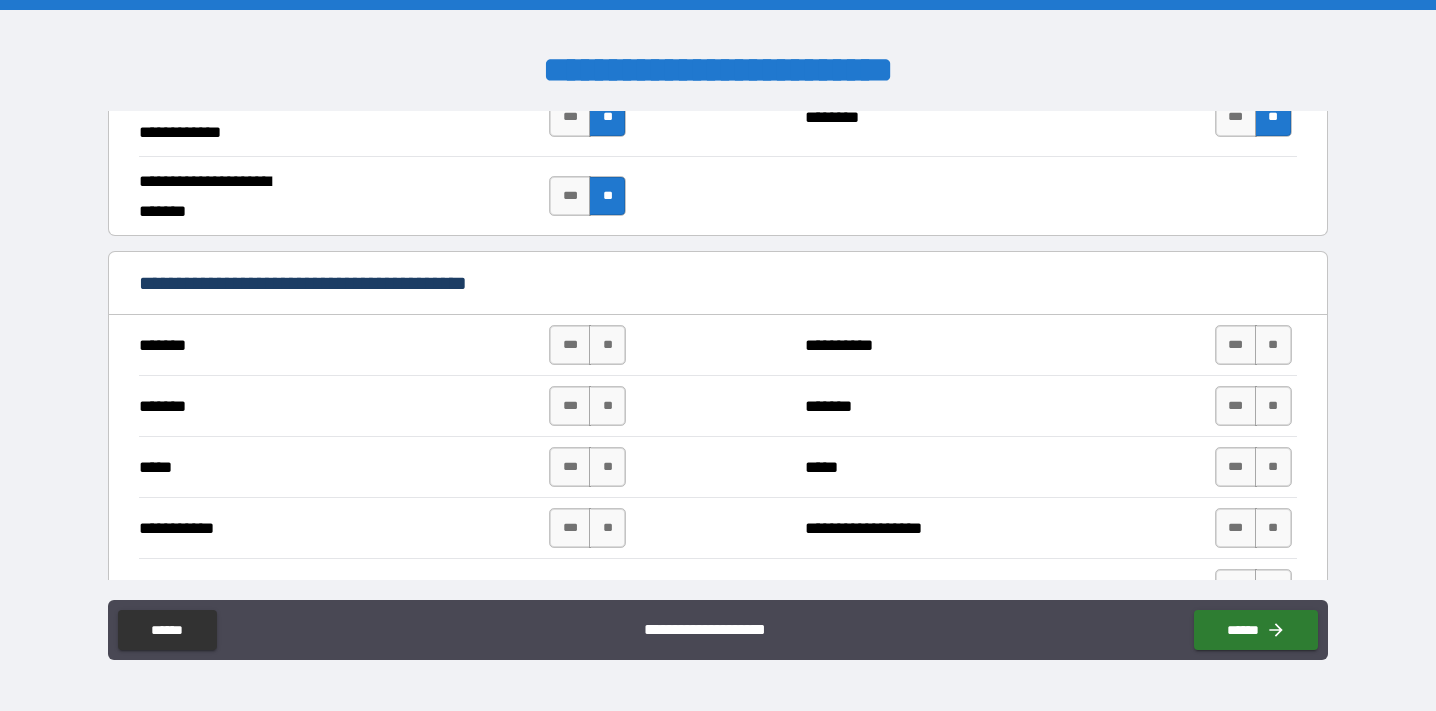scroll, scrollTop: 1276, scrollLeft: 0, axis: vertical 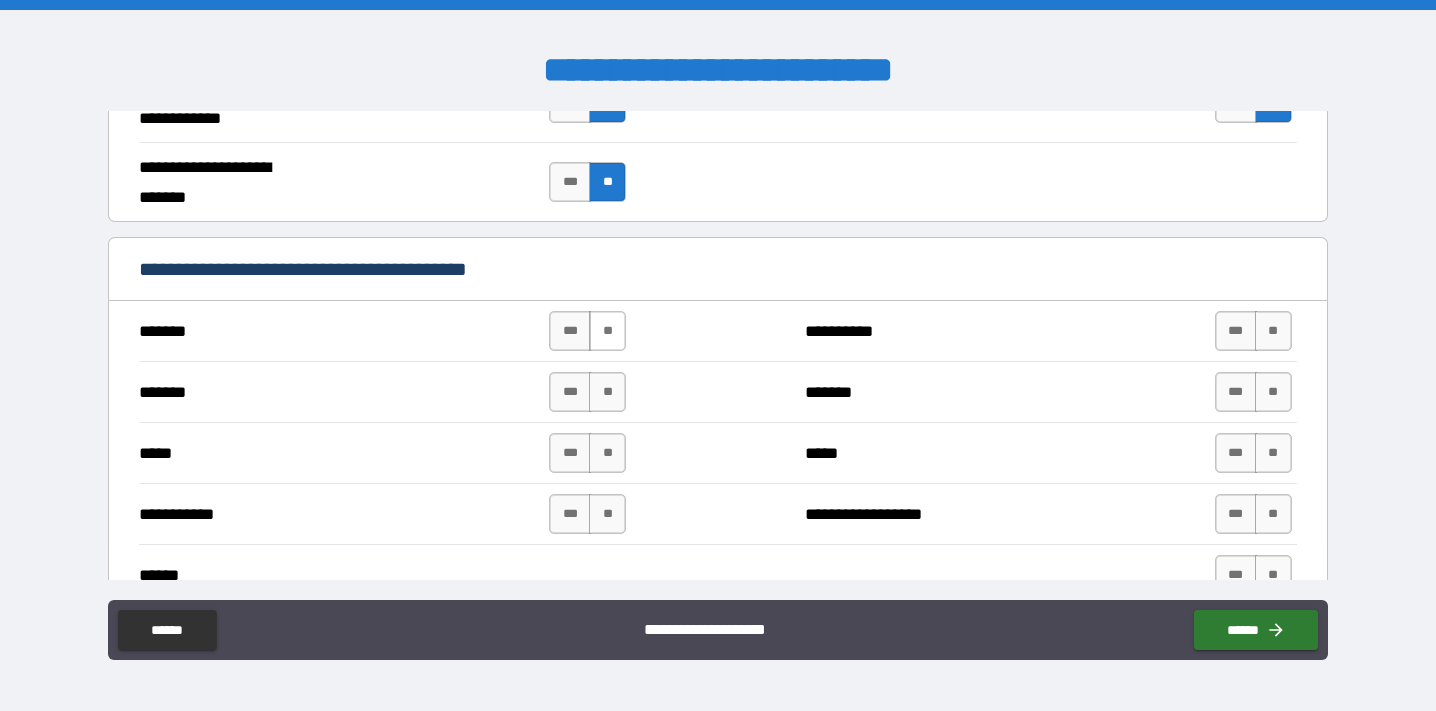 click on "**" at bounding box center [607, 331] 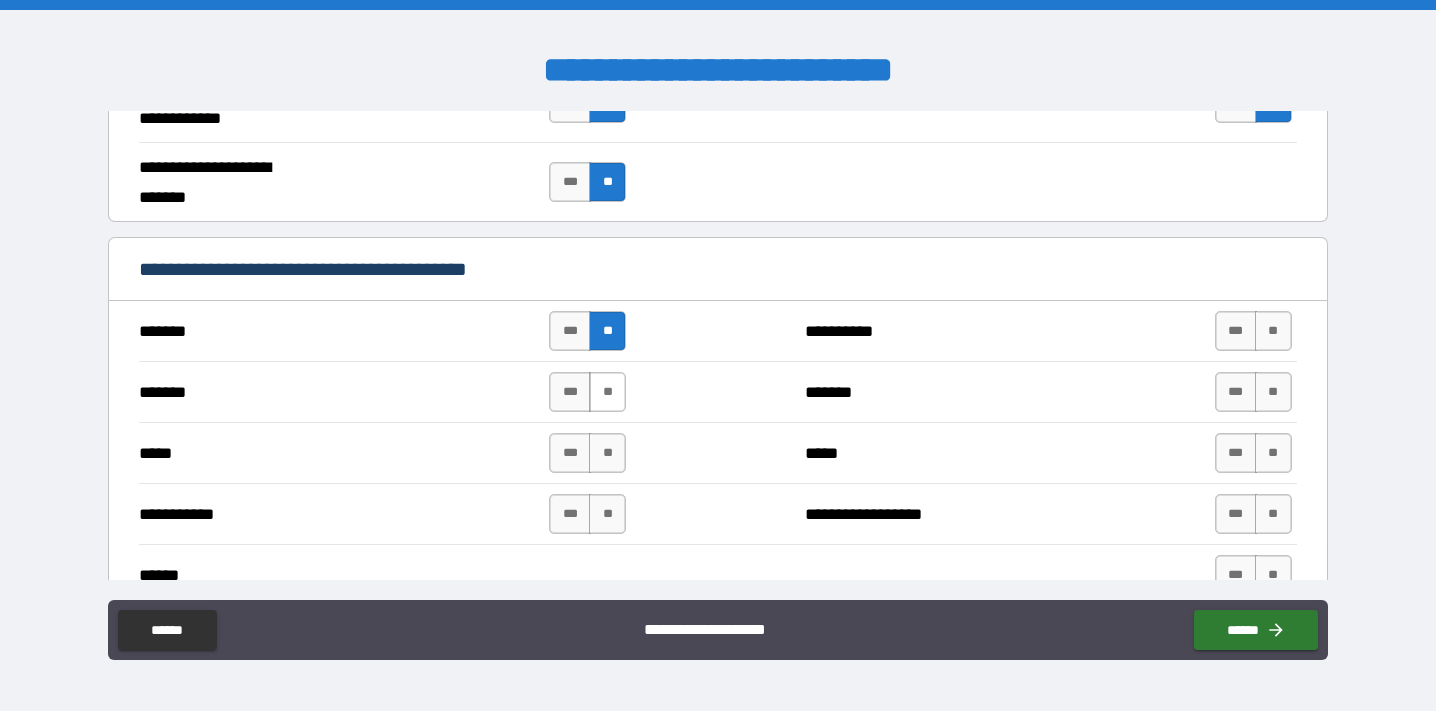 click on "**" at bounding box center (607, 392) 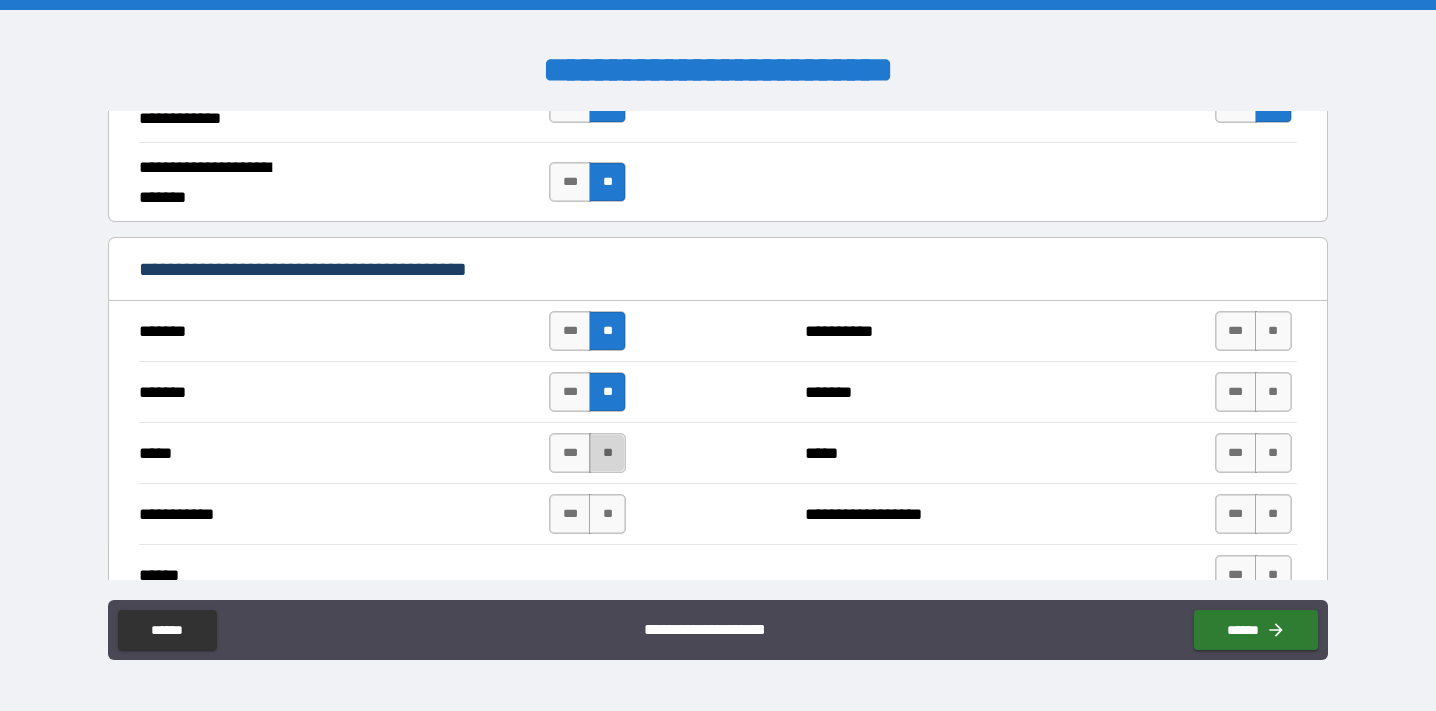 click on "**" at bounding box center [607, 453] 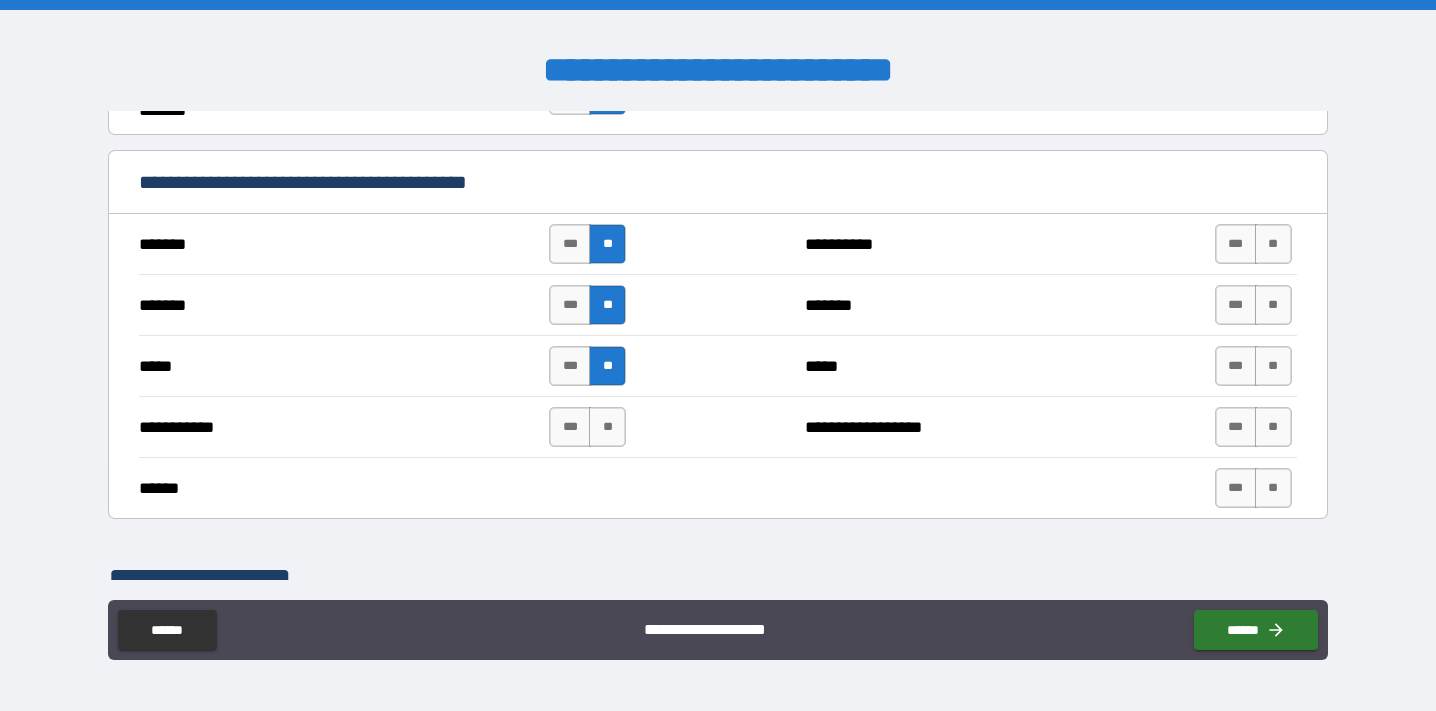 scroll, scrollTop: 1363, scrollLeft: 0, axis: vertical 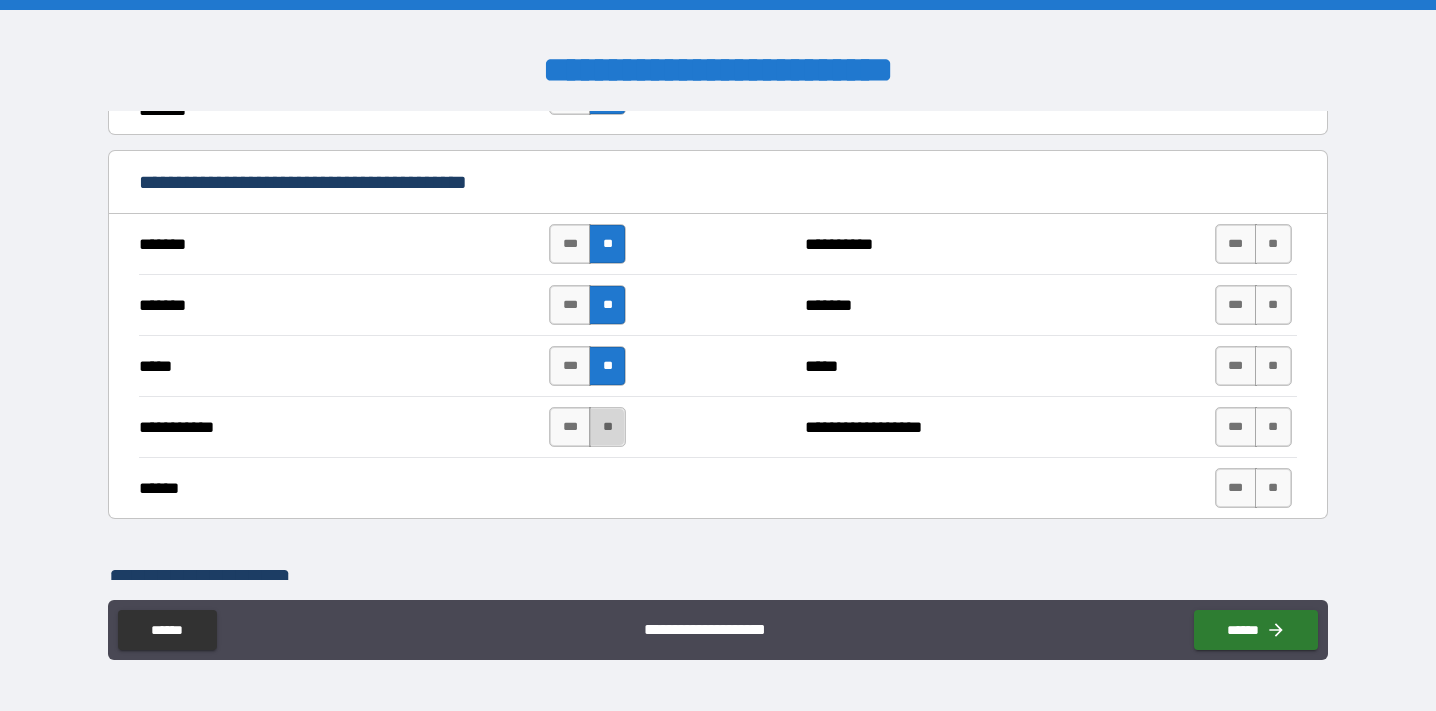 click on "**" at bounding box center [607, 427] 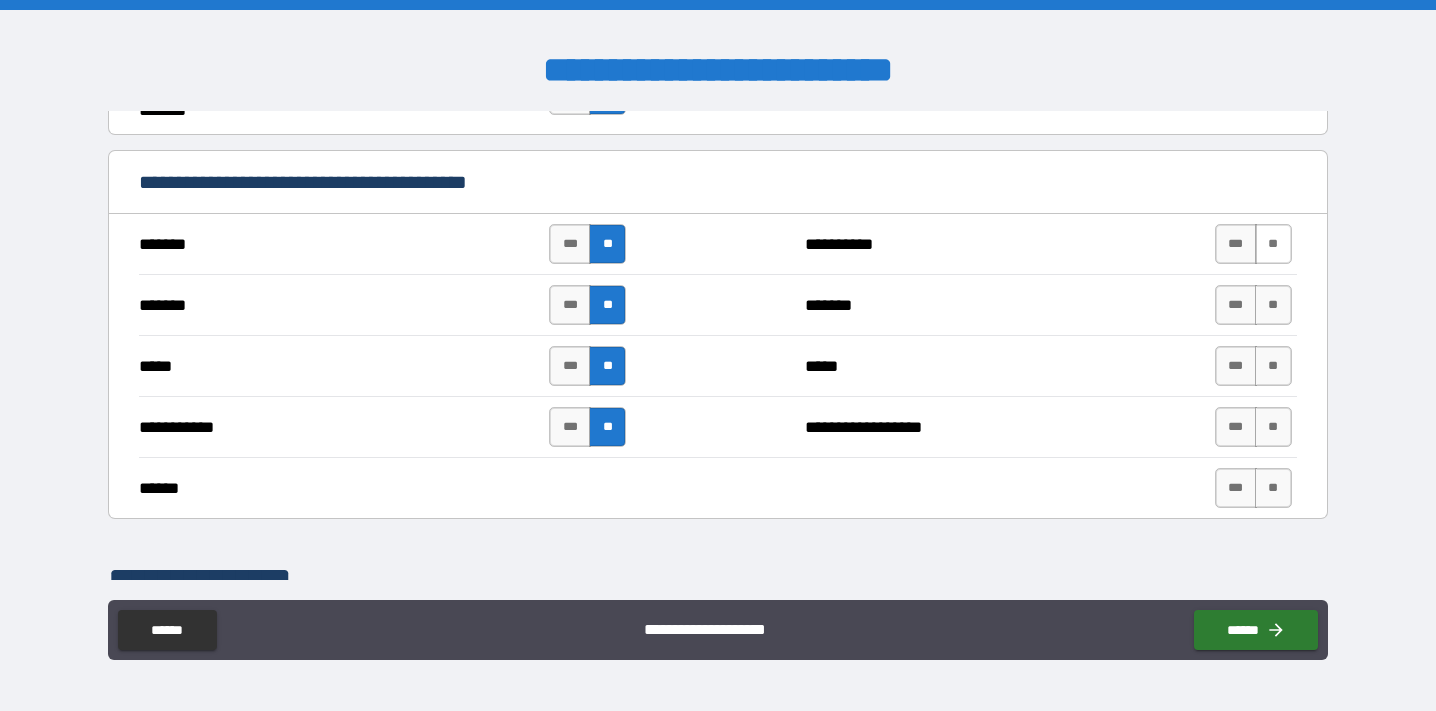 click on "**" at bounding box center [1273, 244] 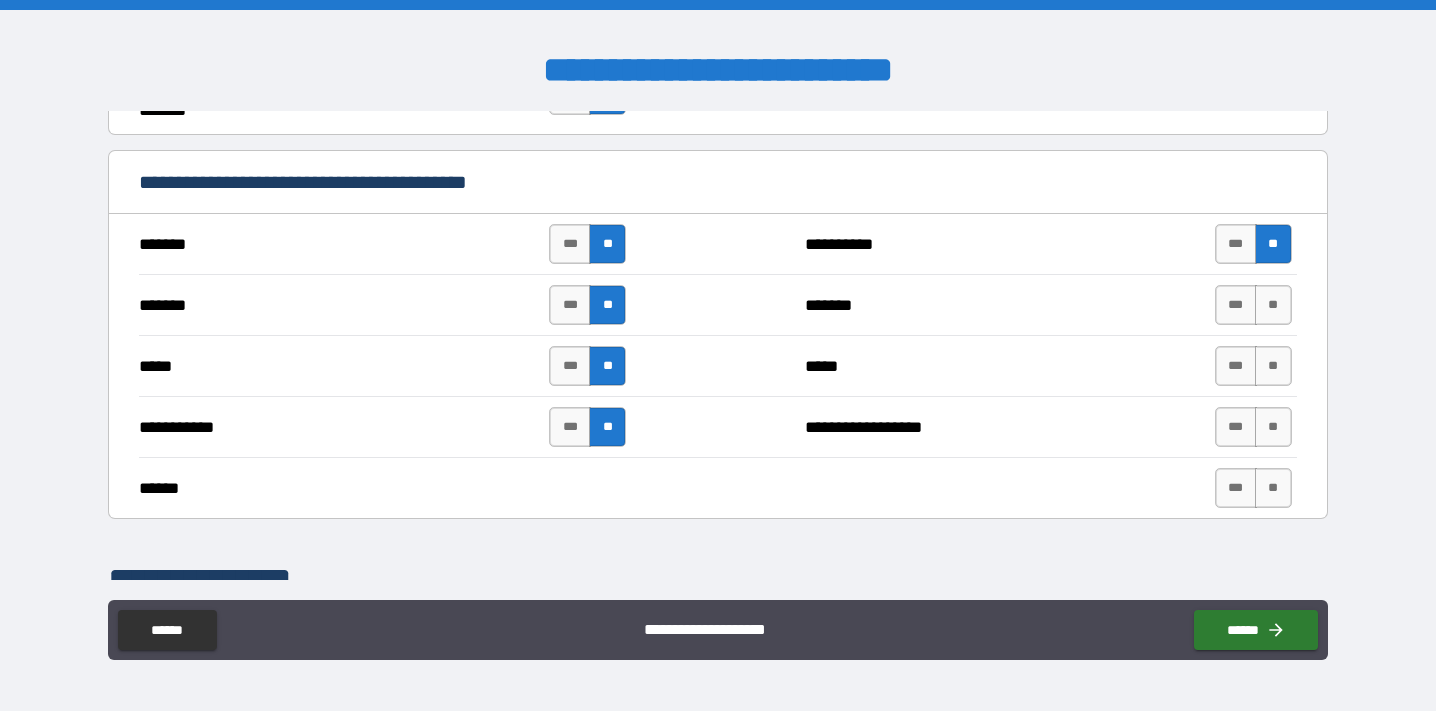 click on "*** **" at bounding box center (1253, 305) 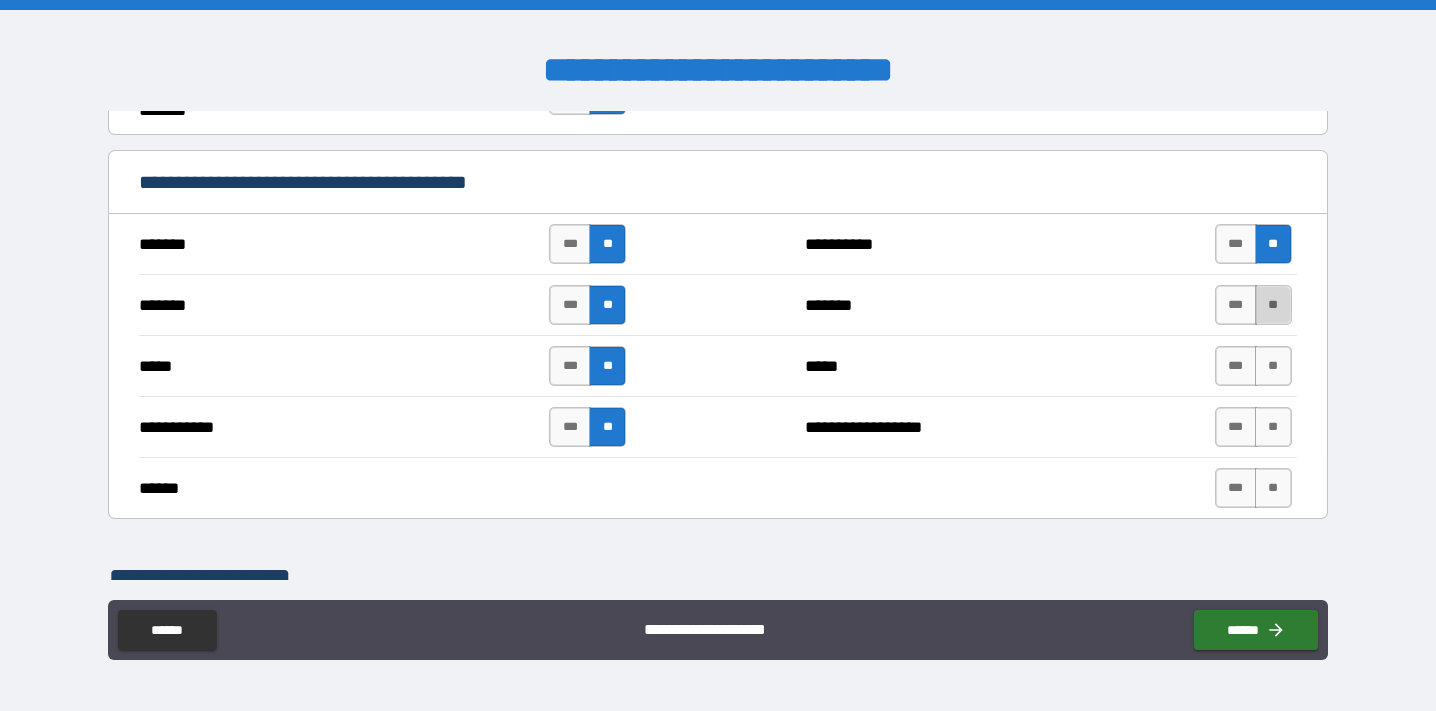 click on "**" at bounding box center (1273, 305) 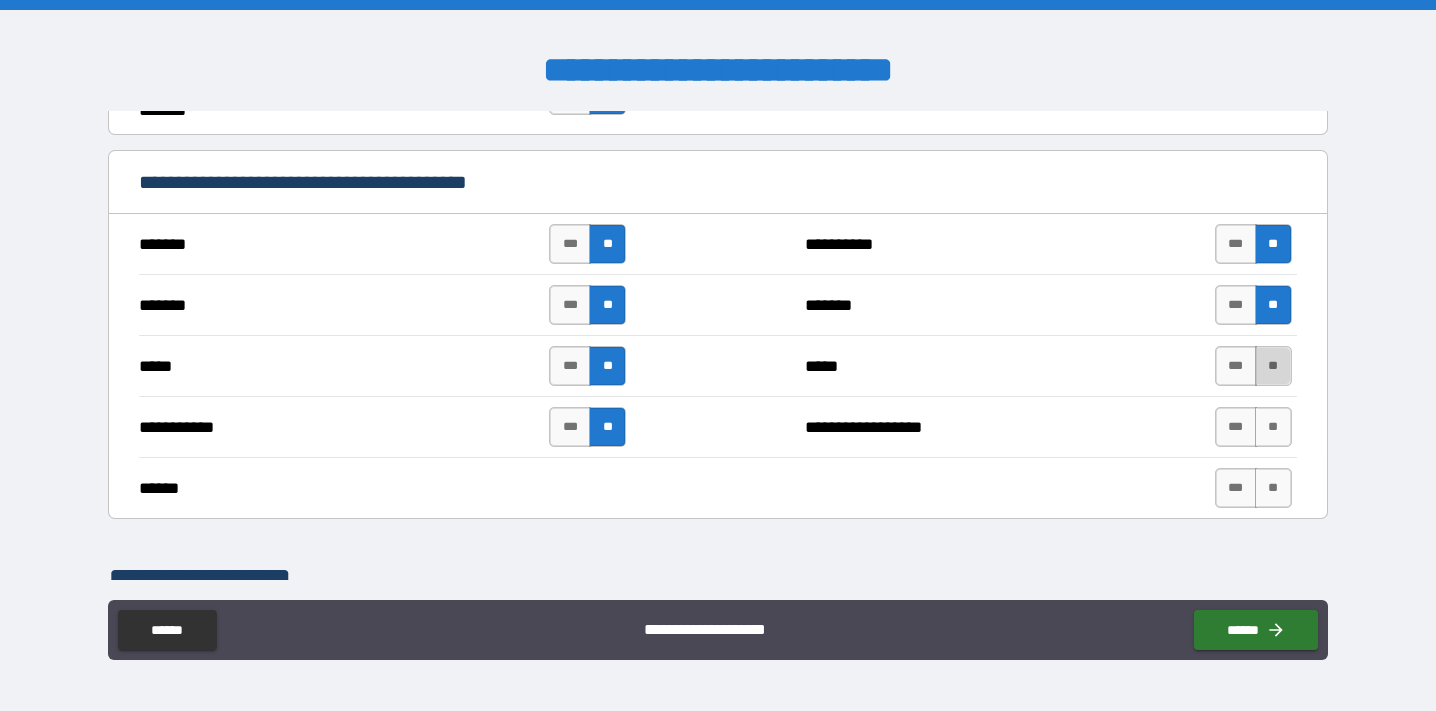 click on "**" at bounding box center (1273, 366) 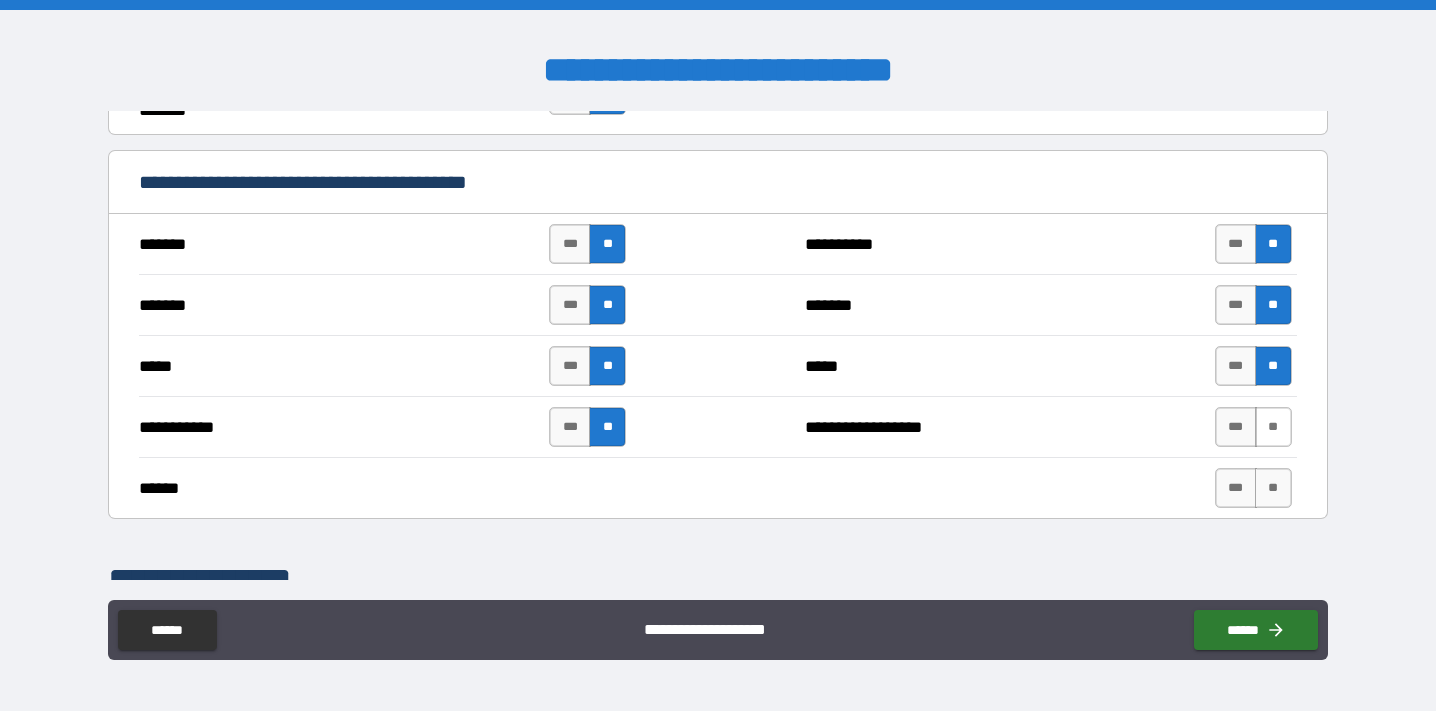 click on "**" at bounding box center [1273, 427] 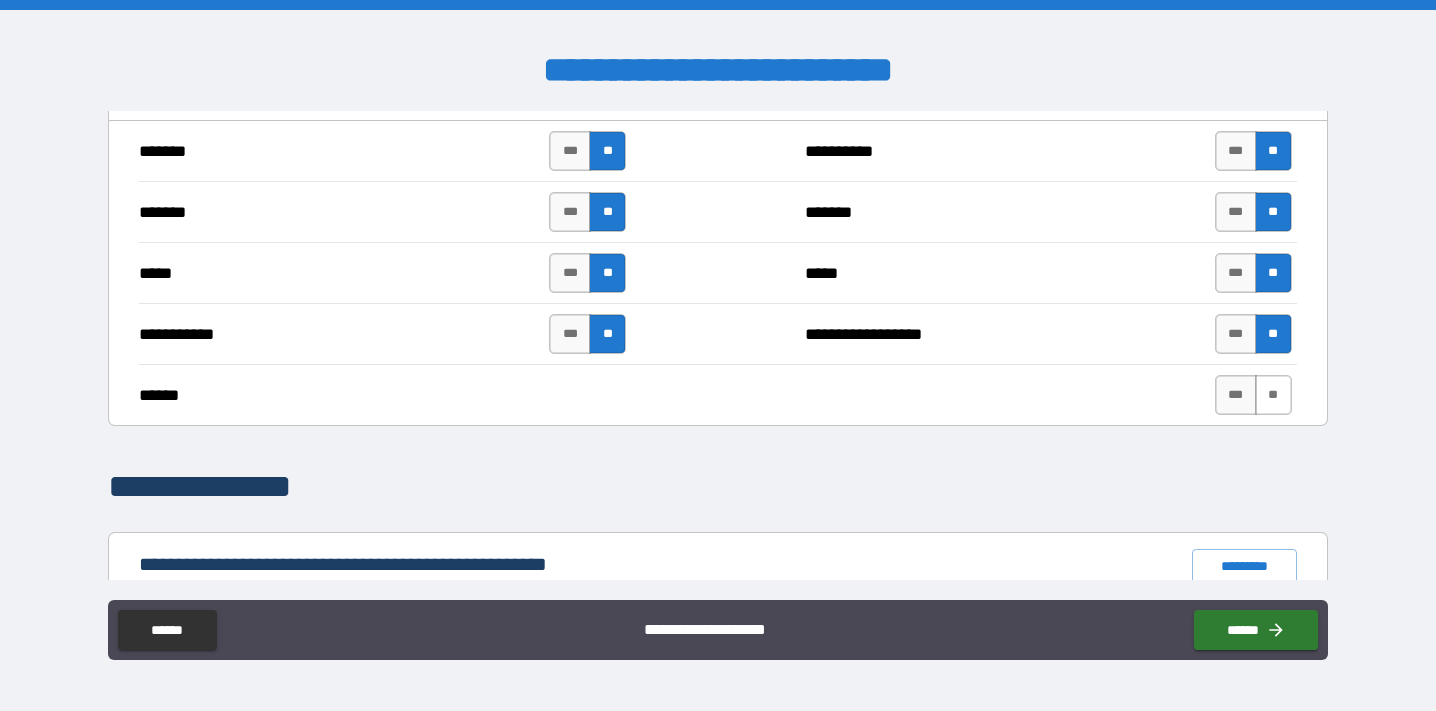 scroll, scrollTop: 1492, scrollLeft: 0, axis: vertical 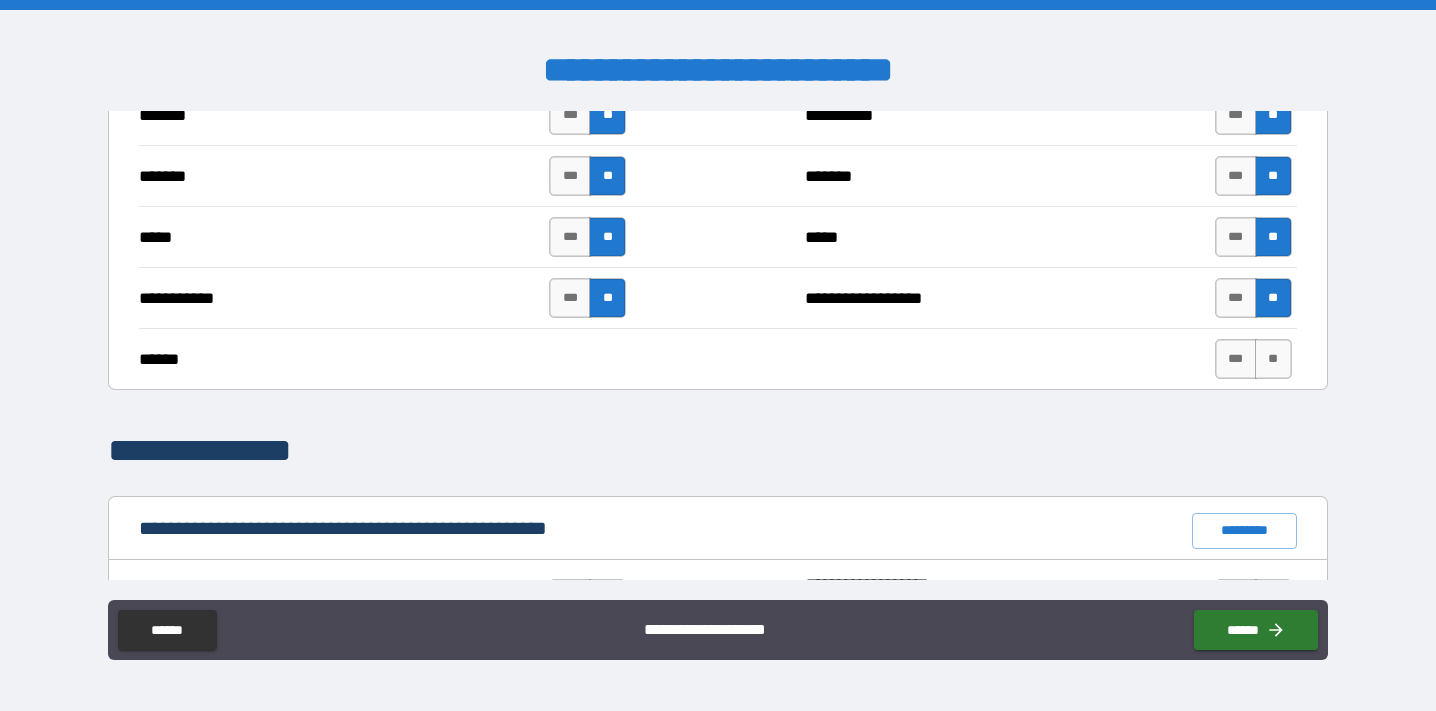 click on "****** *** **" at bounding box center (718, 359) 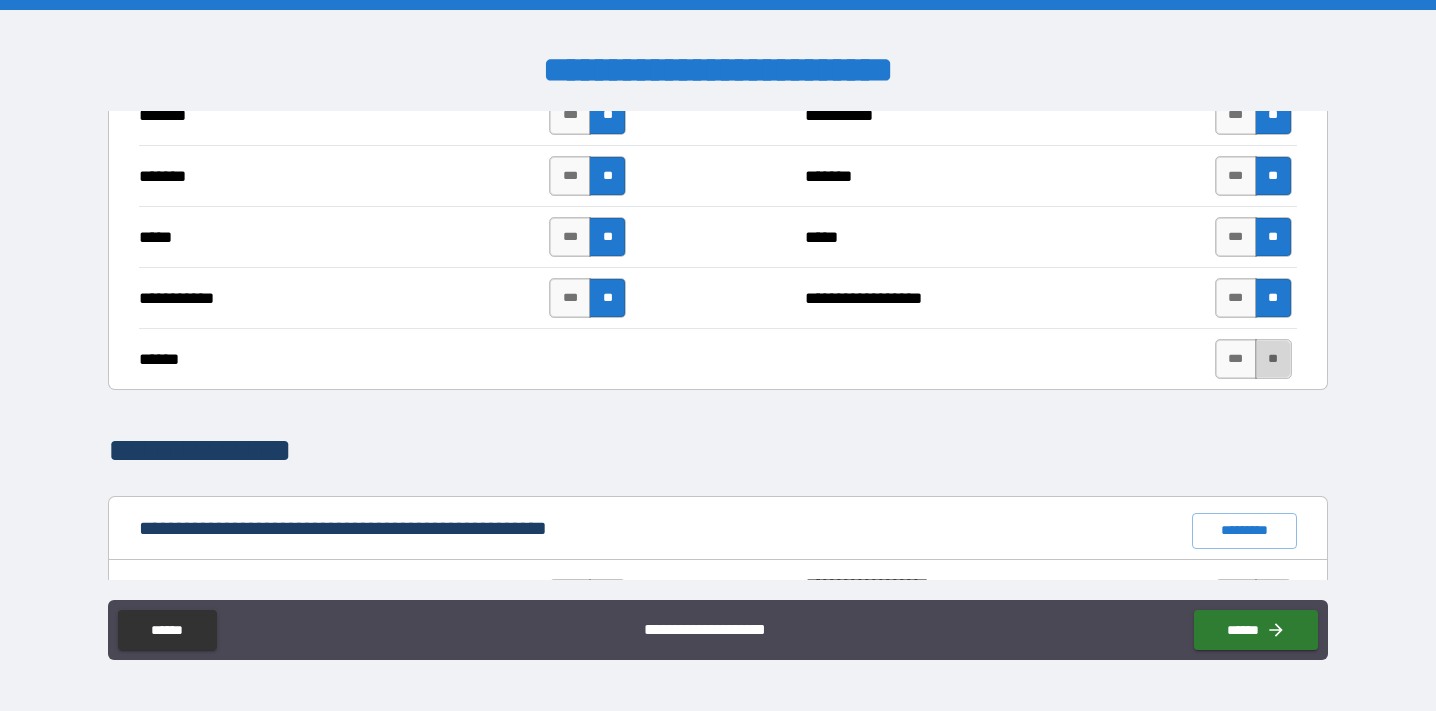 click on "**" at bounding box center [1273, 359] 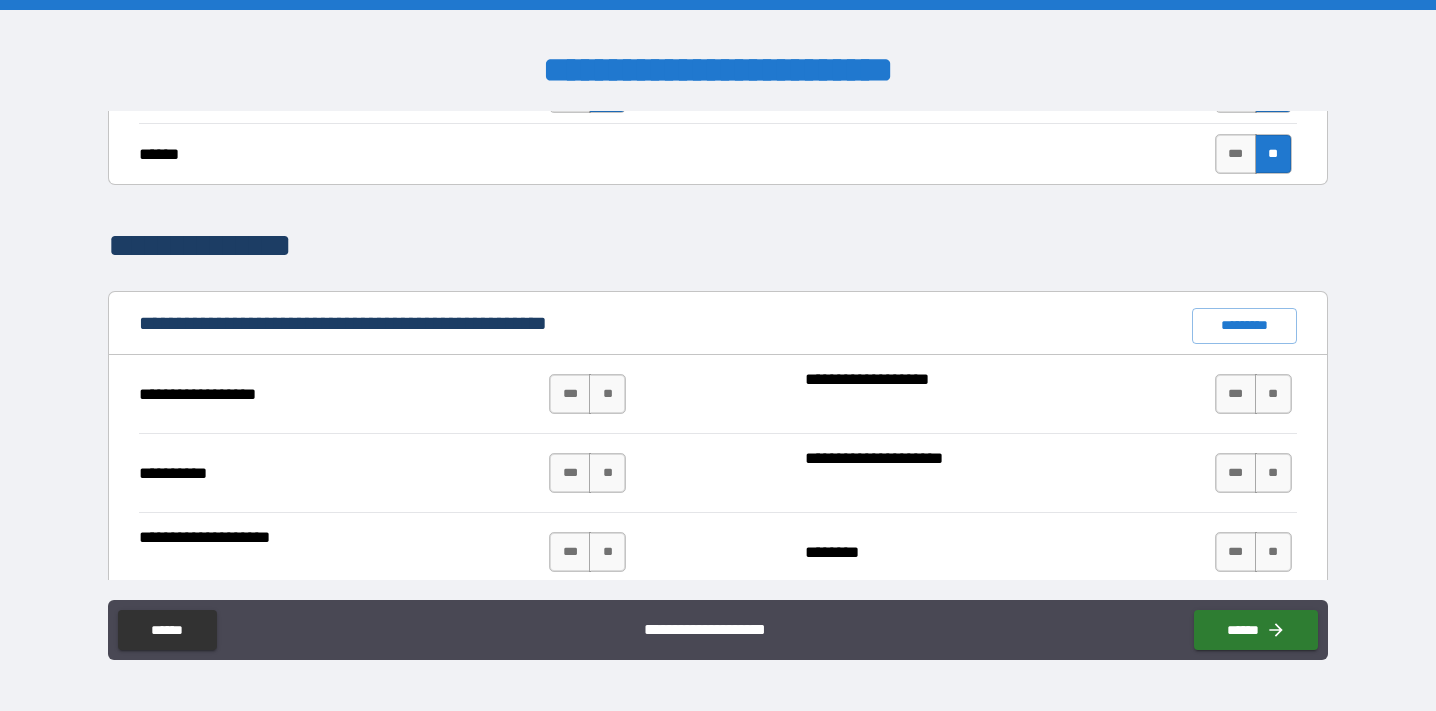 scroll, scrollTop: 1775, scrollLeft: 0, axis: vertical 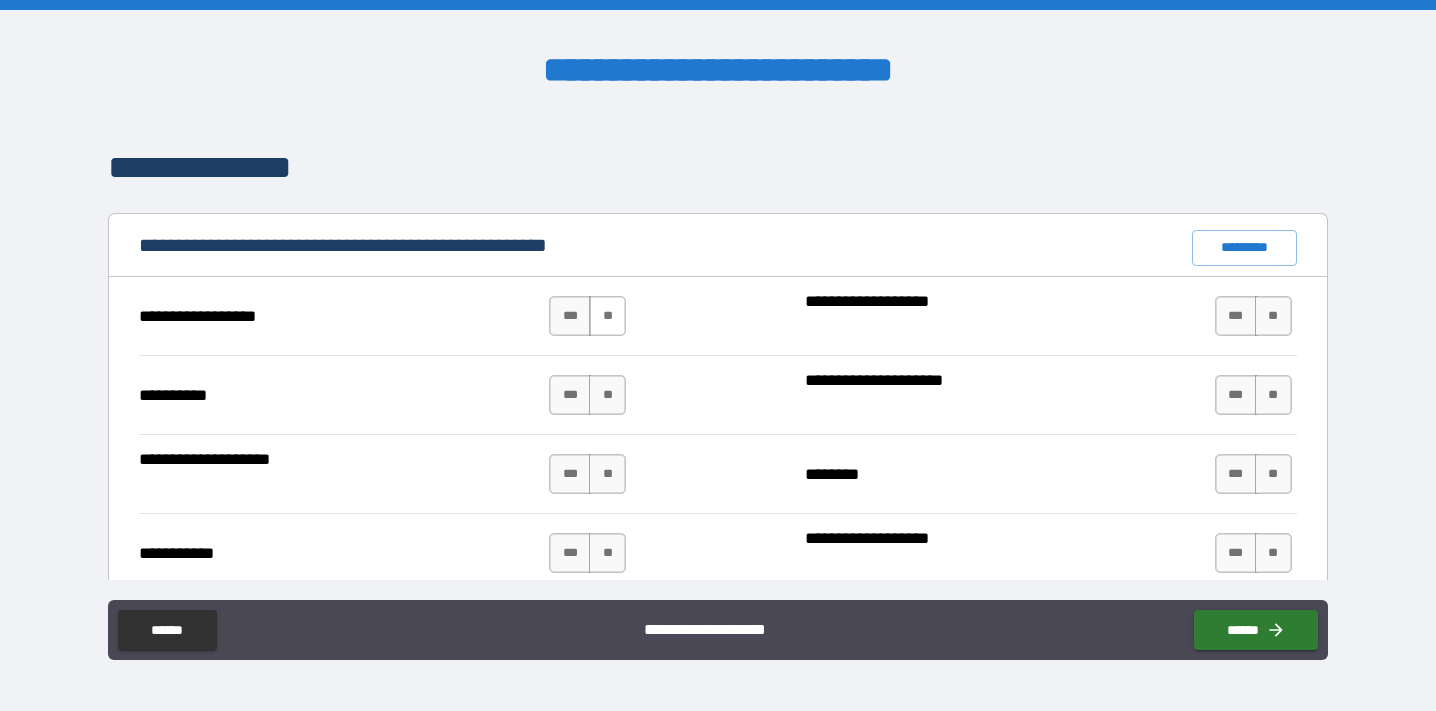 click on "**" at bounding box center (607, 316) 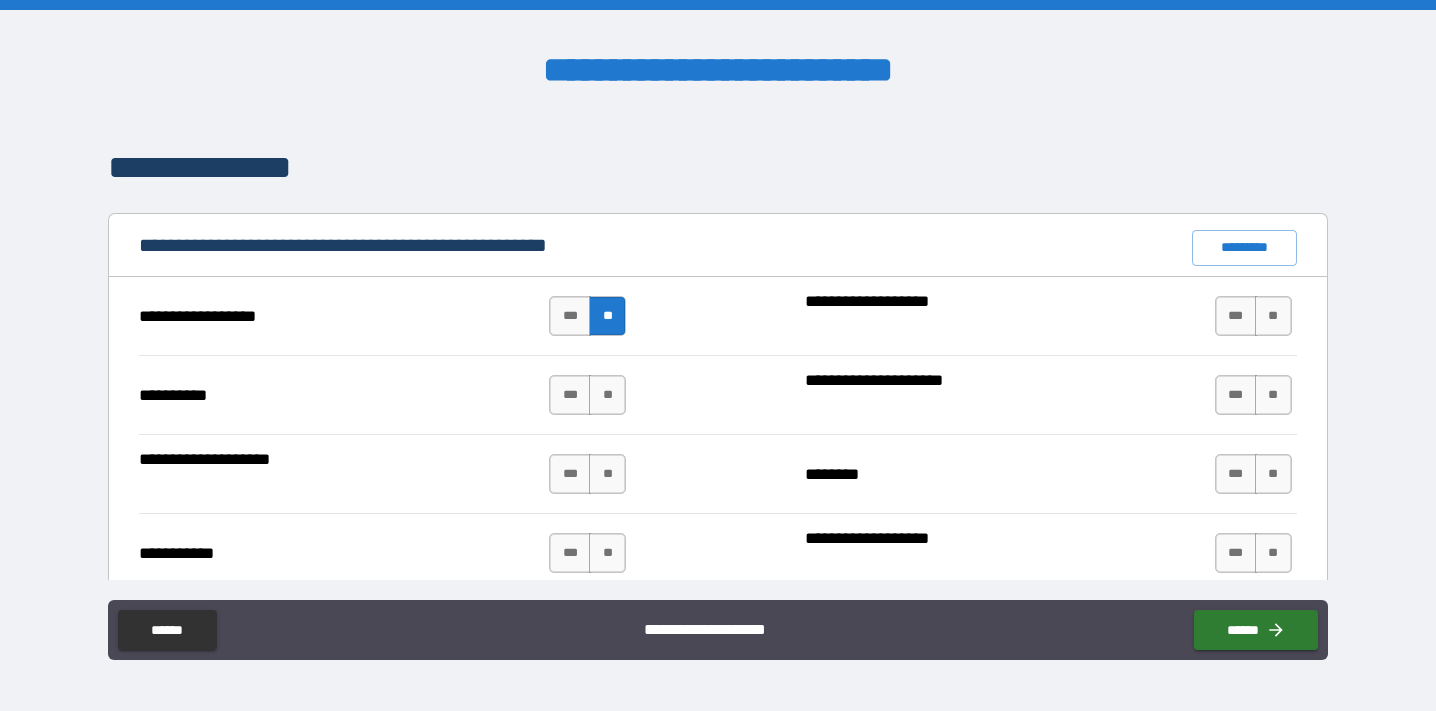 click on "**********" at bounding box center [718, 394] 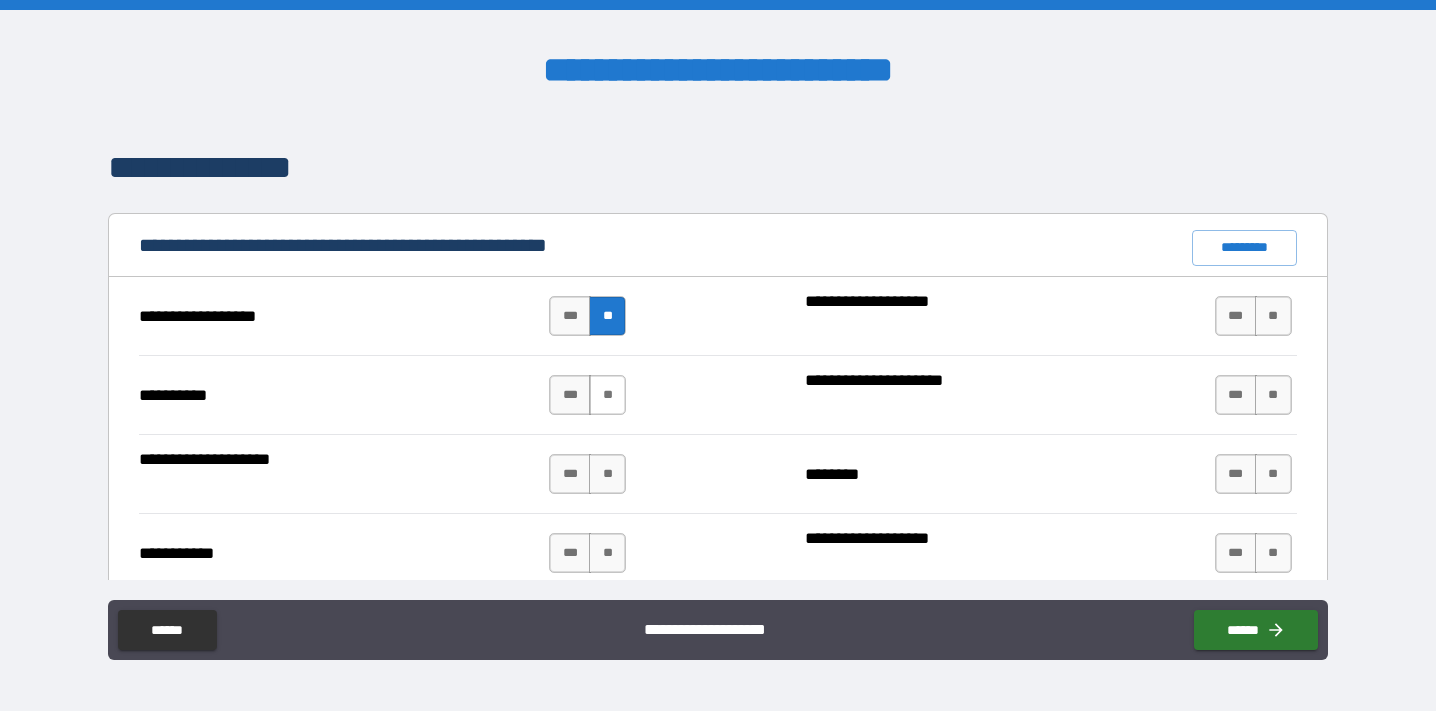 click on "**" at bounding box center (607, 395) 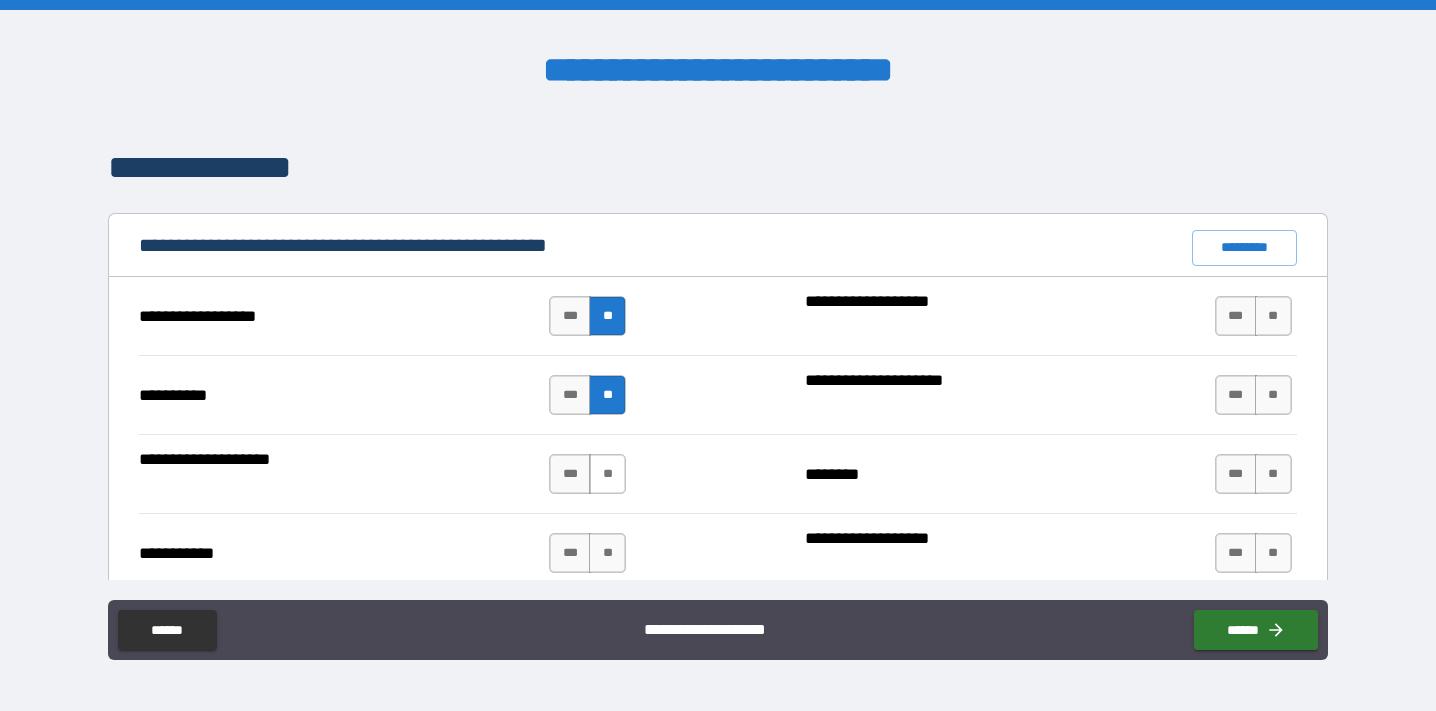 click on "**" at bounding box center (607, 474) 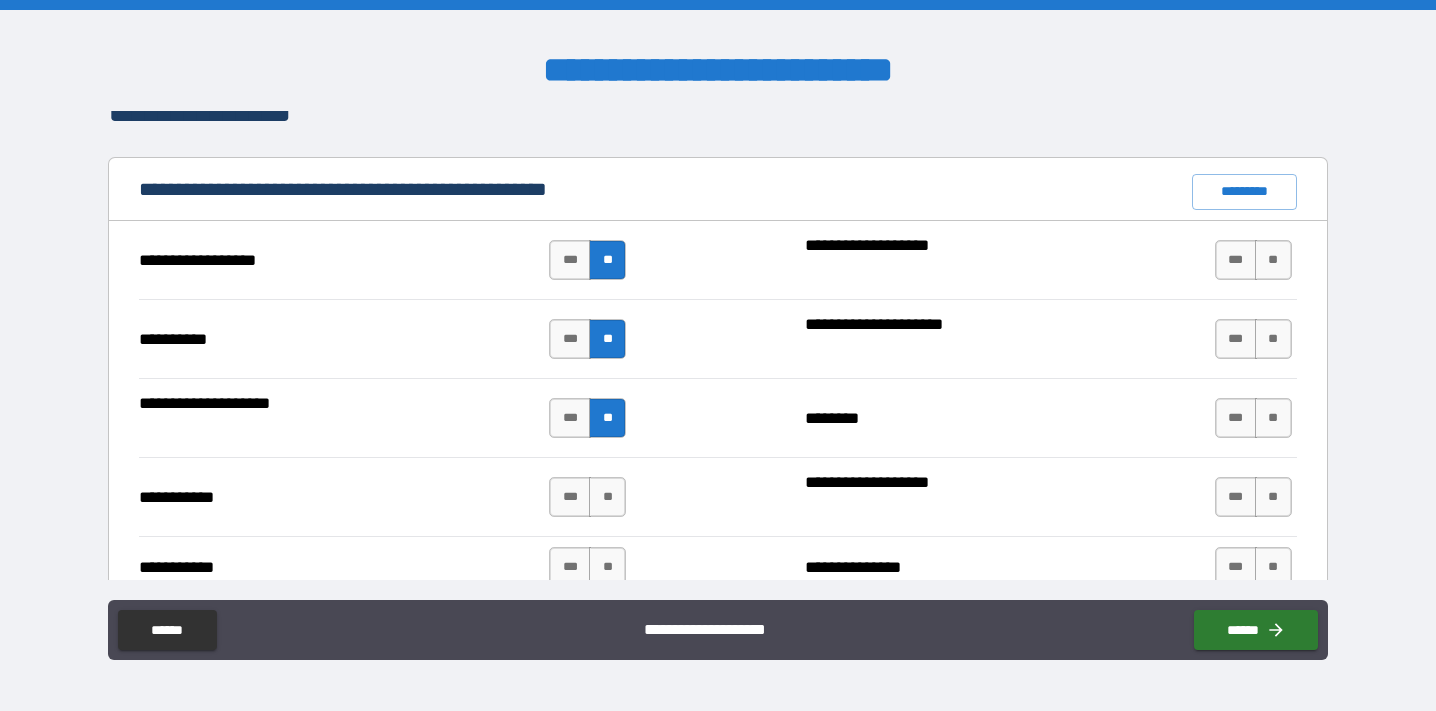 scroll, scrollTop: 1867, scrollLeft: 0, axis: vertical 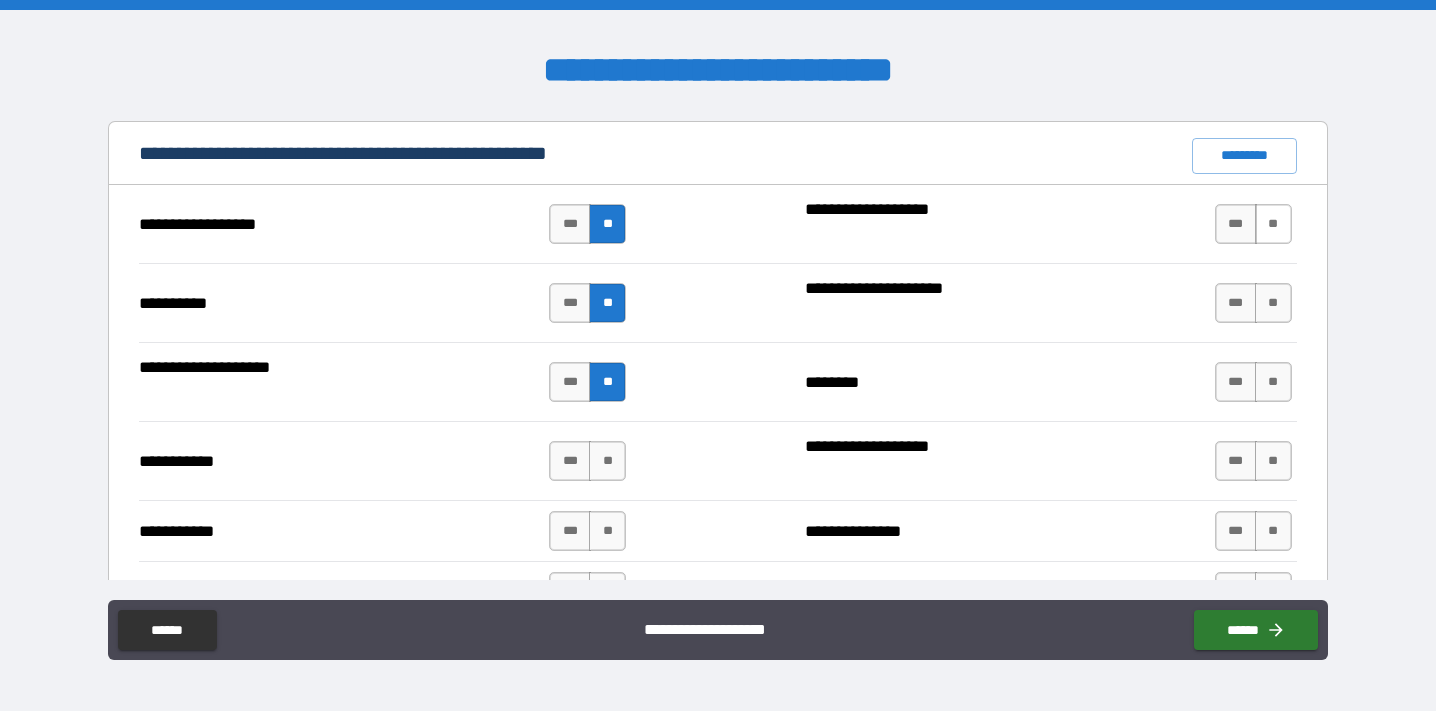 click on "**" at bounding box center [1273, 224] 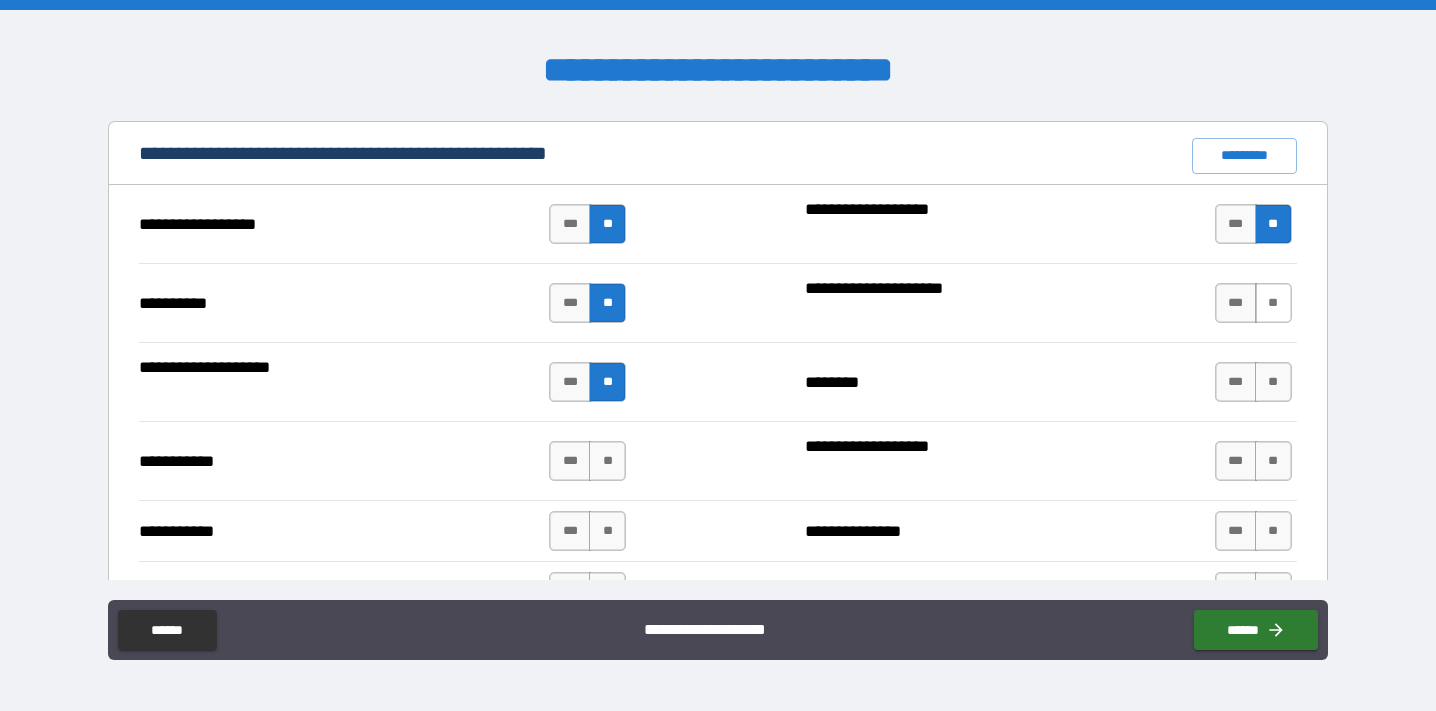click on "**" at bounding box center (1273, 303) 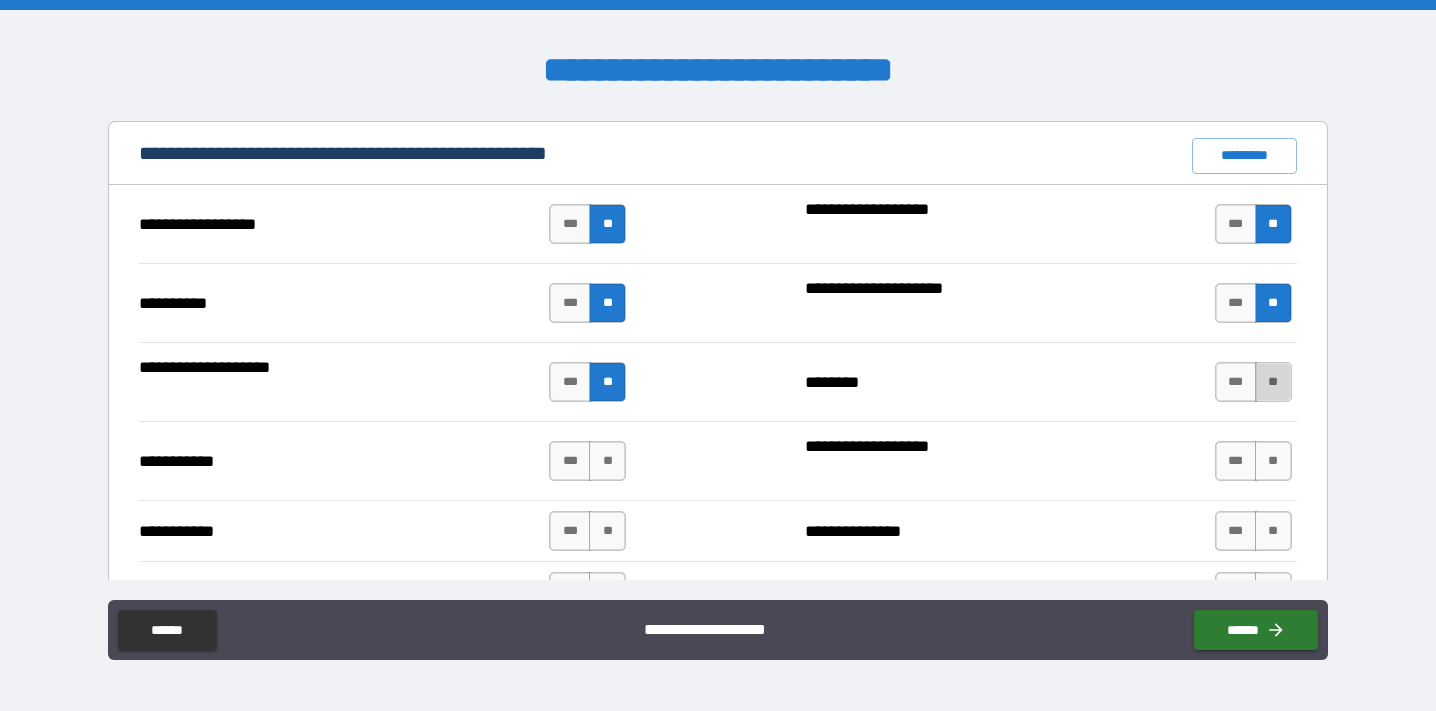 click on "**" at bounding box center [1273, 382] 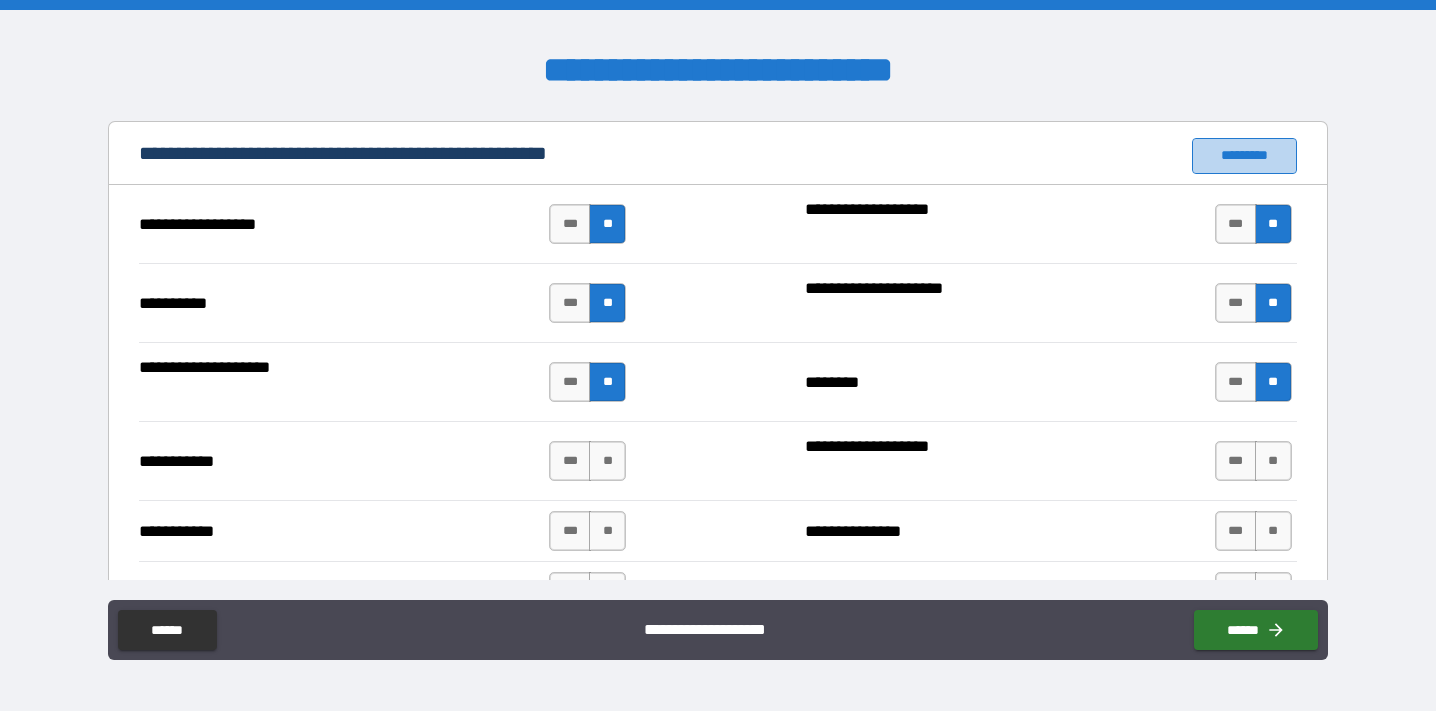 click on "*********" at bounding box center [1244, 156] 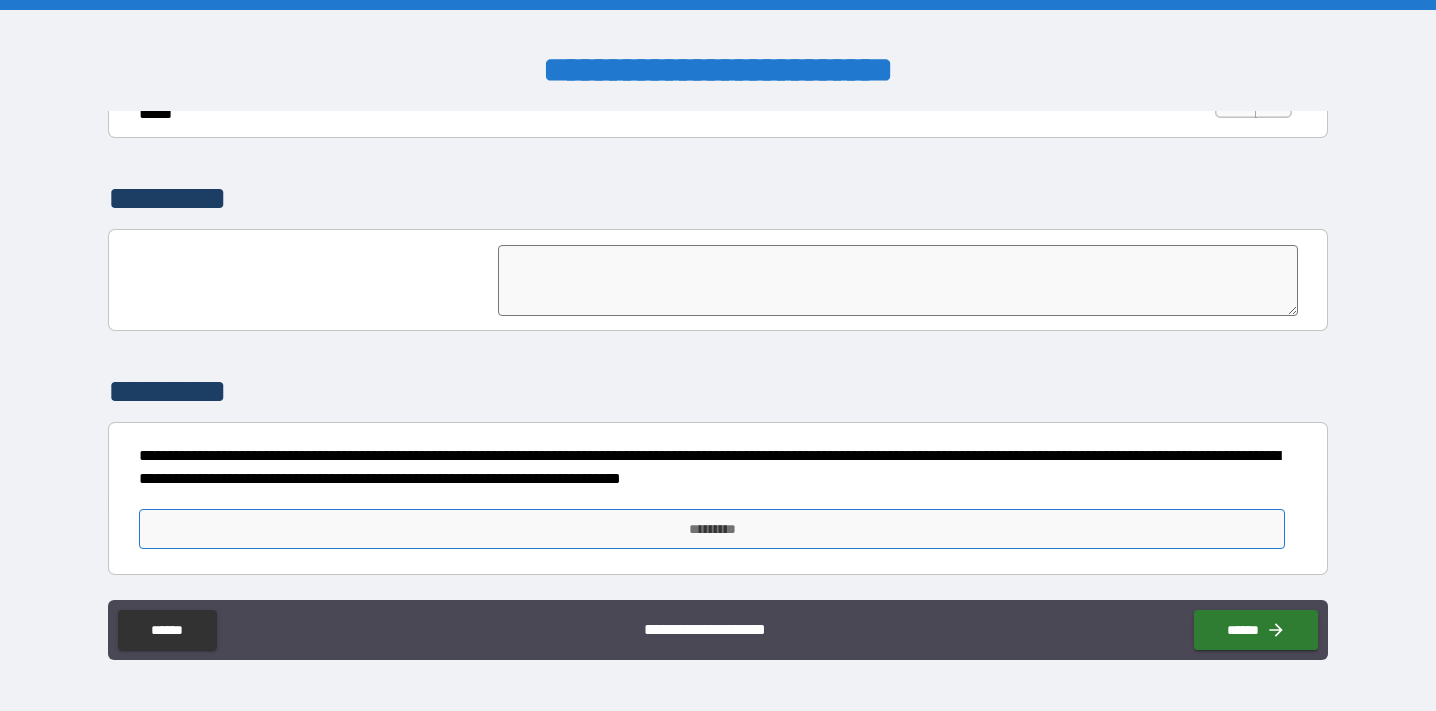 scroll, scrollTop: 4696, scrollLeft: 0, axis: vertical 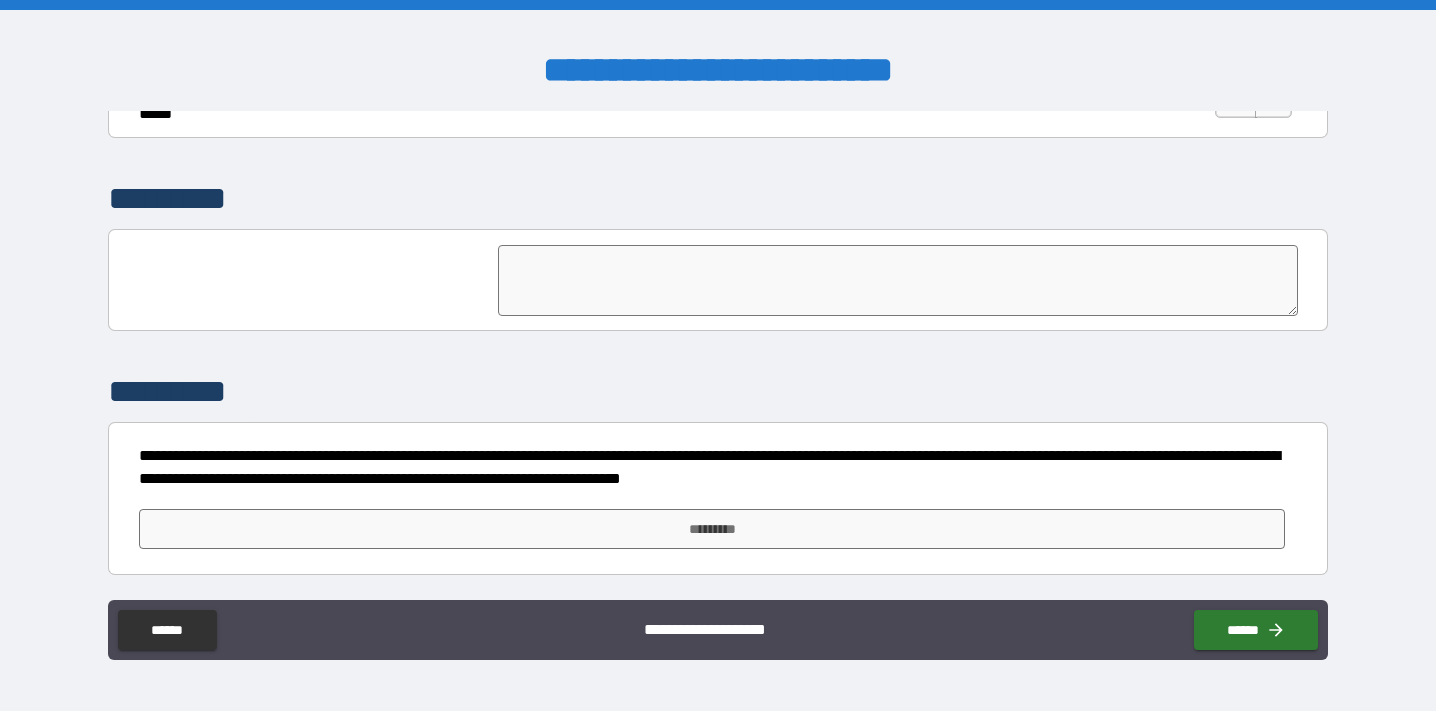 click on "**********" at bounding box center [718, 463] 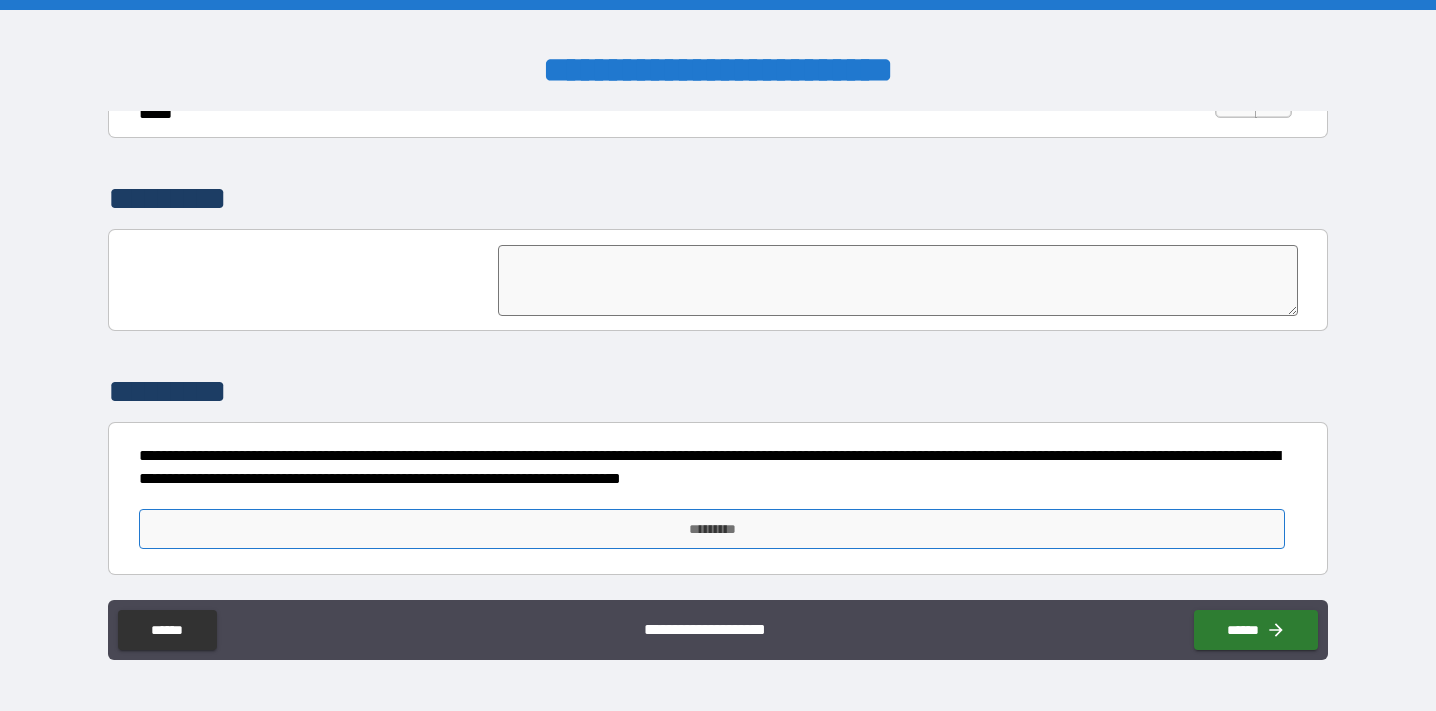 click on "*********" at bounding box center (712, 529) 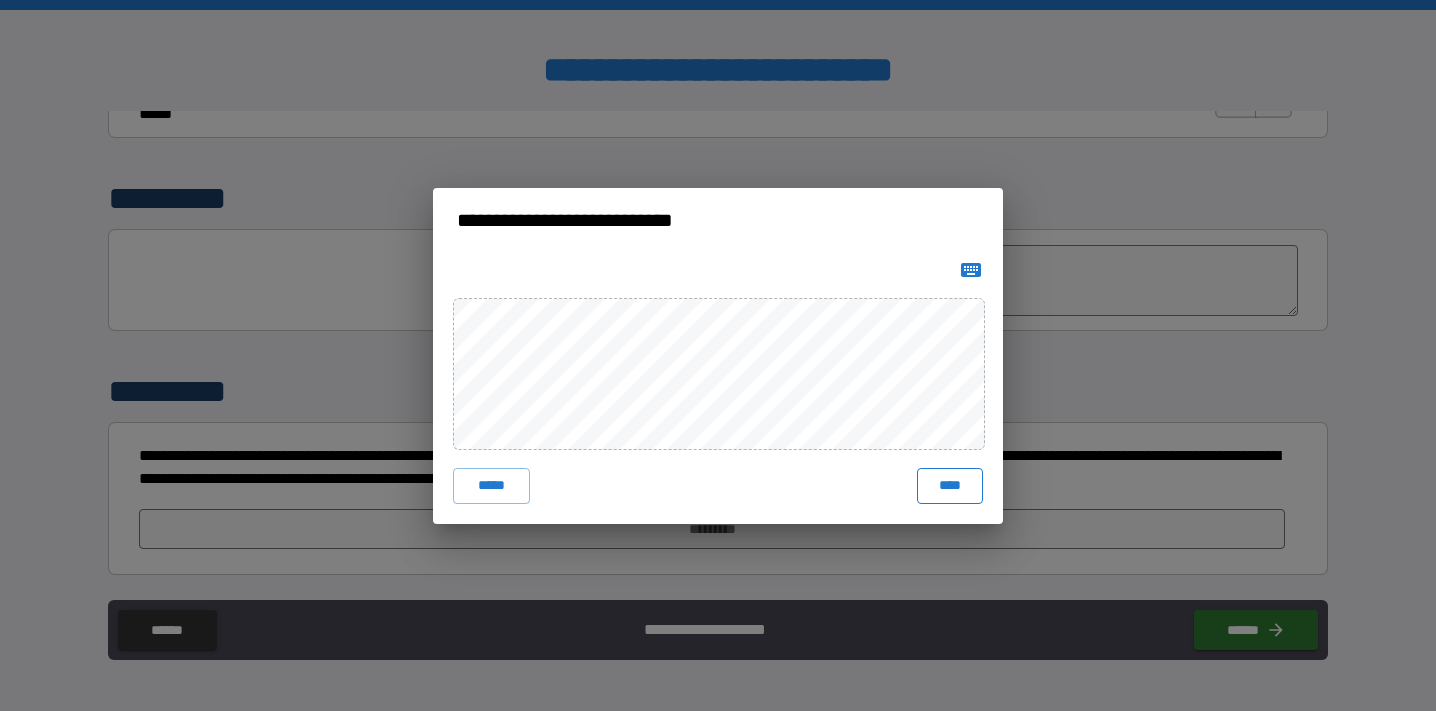 click on "****" at bounding box center (950, 486) 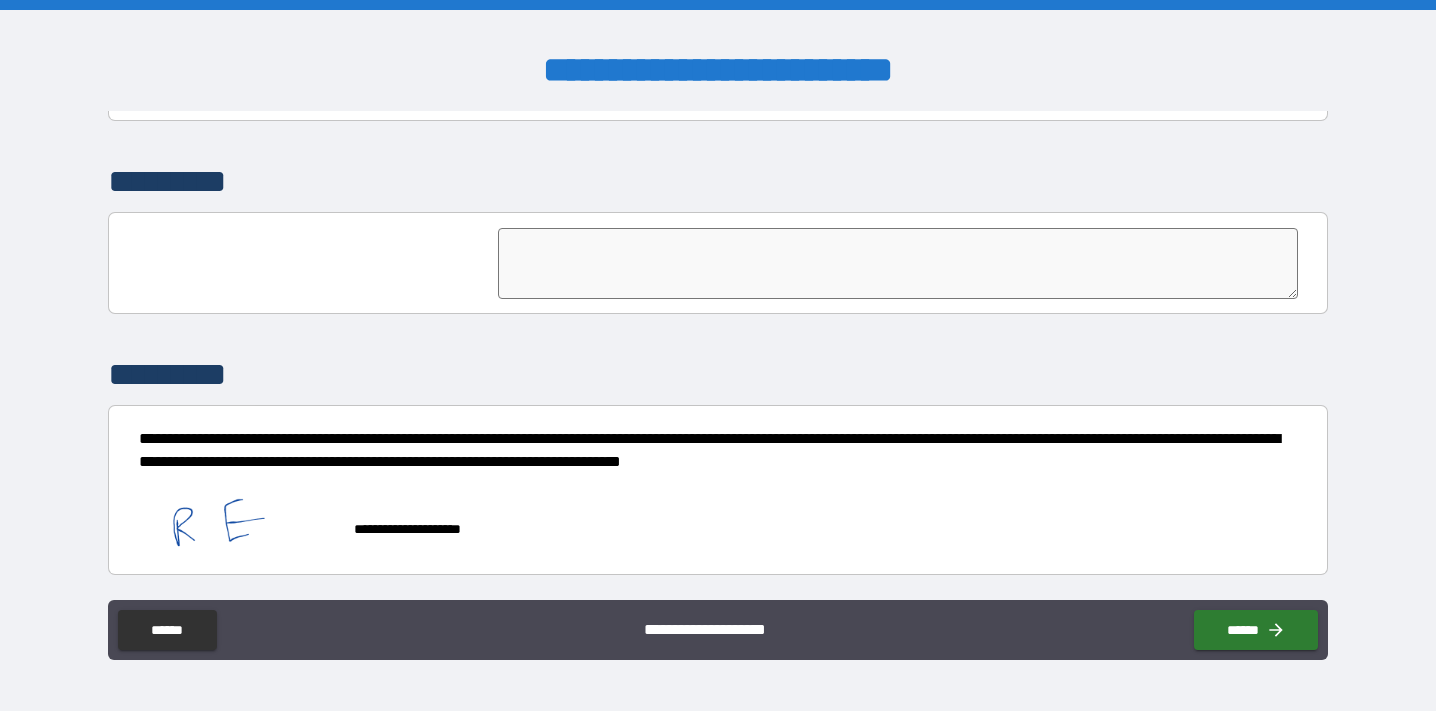 scroll, scrollTop: 4713, scrollLeft: 0, axis: vertical 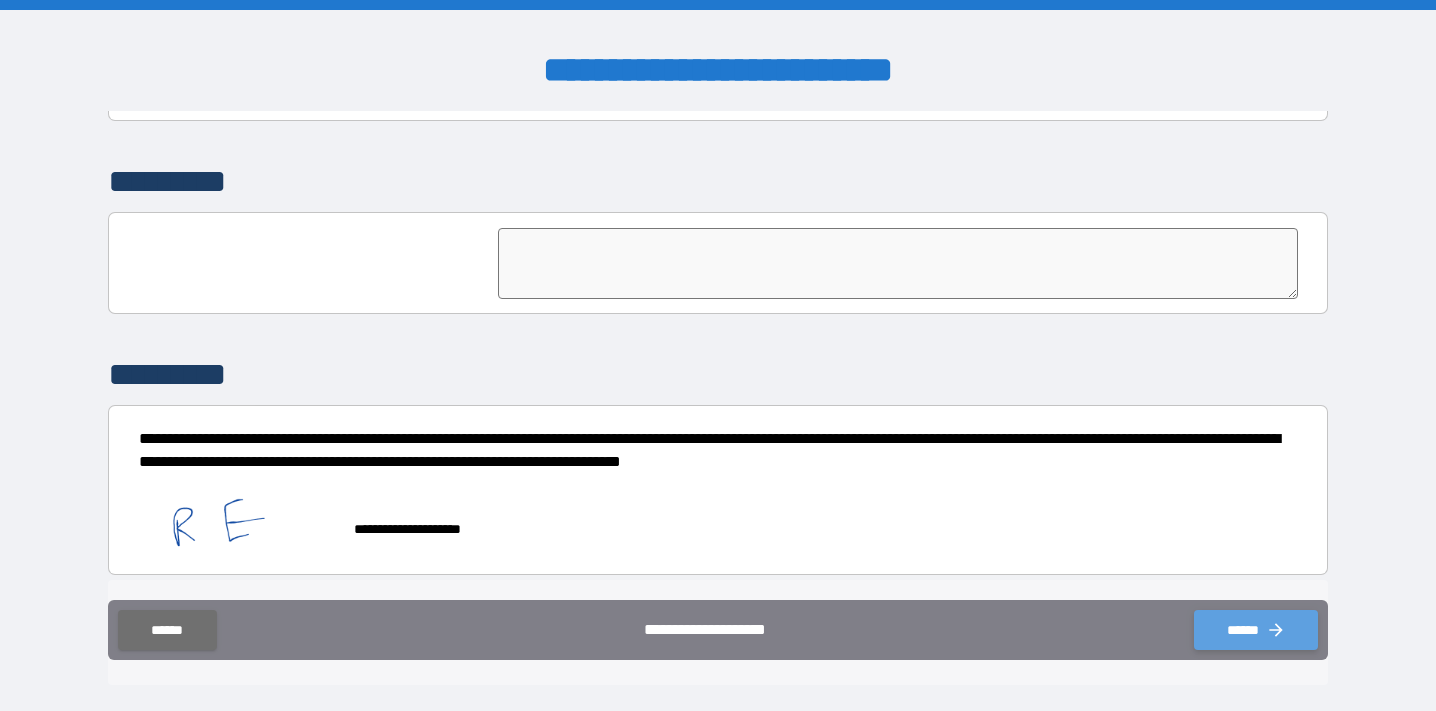 click on "******" at bounding box center (1256, 630) 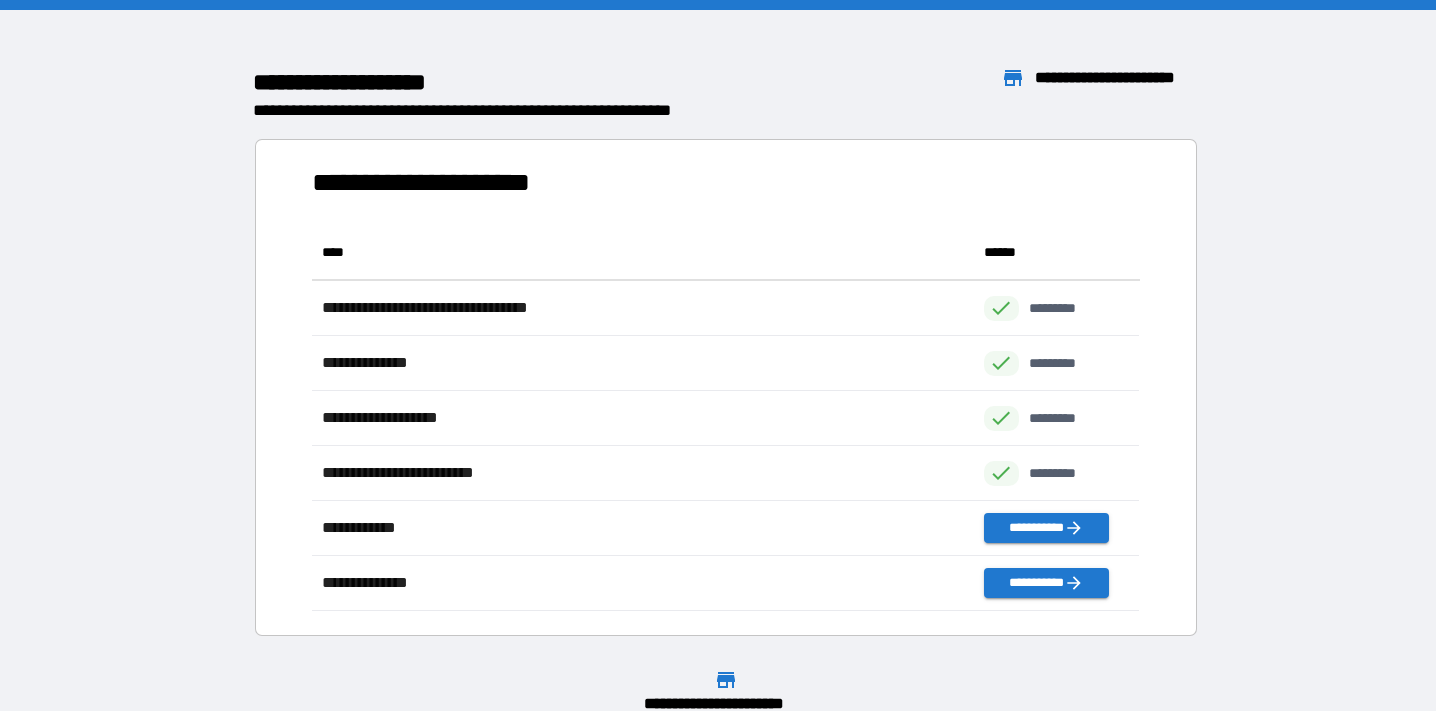 scroll, scrollTop: 1, scrollLeft: 1, axis: both 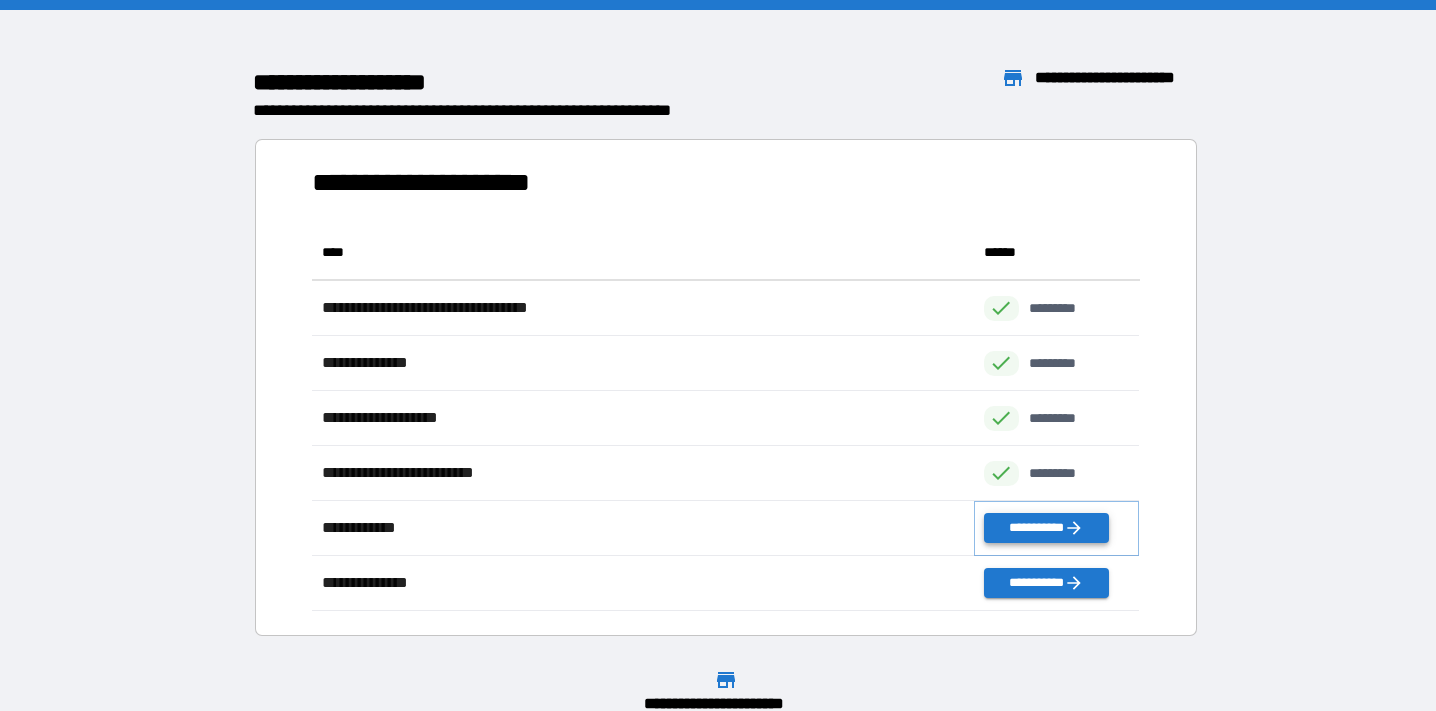 click on "**********" at bounding box center (1046, 528) 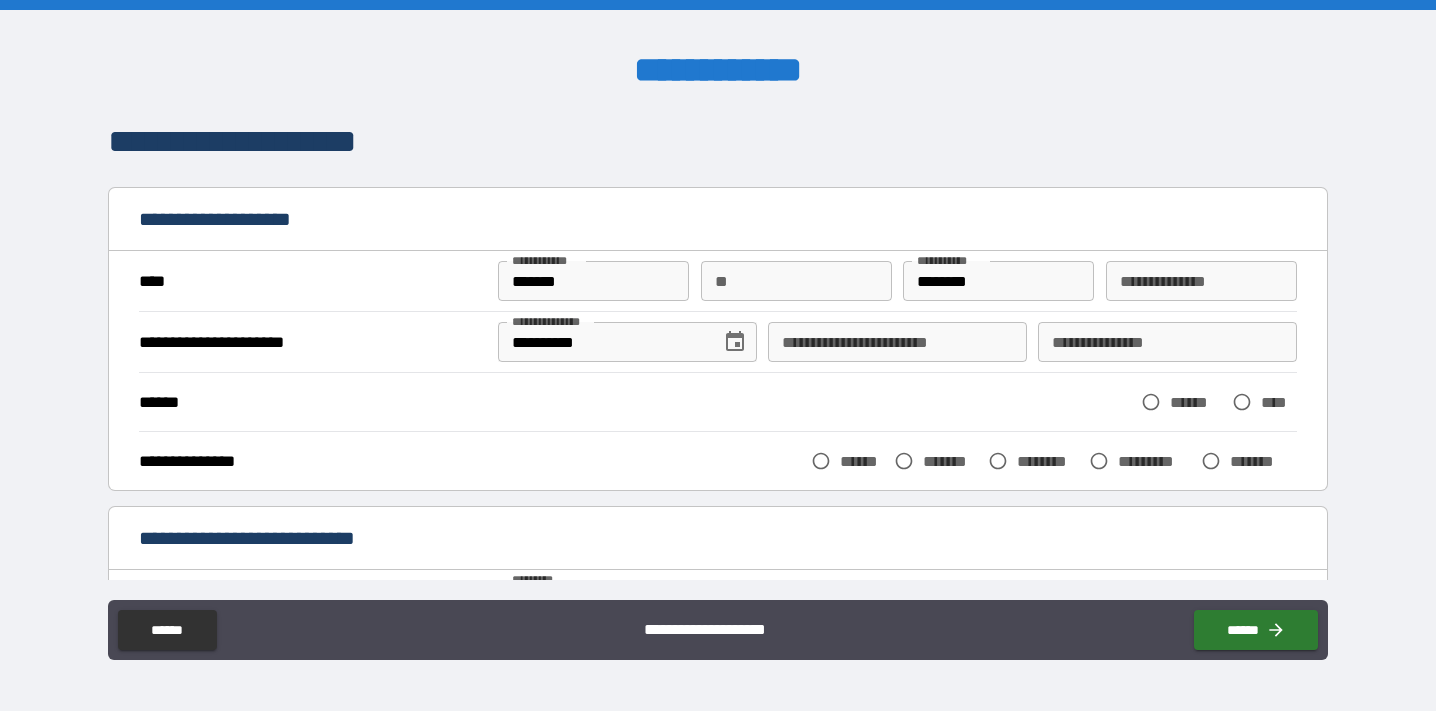 scroll, scrollTop: 4, scrollLeft: 0, axis: vertical 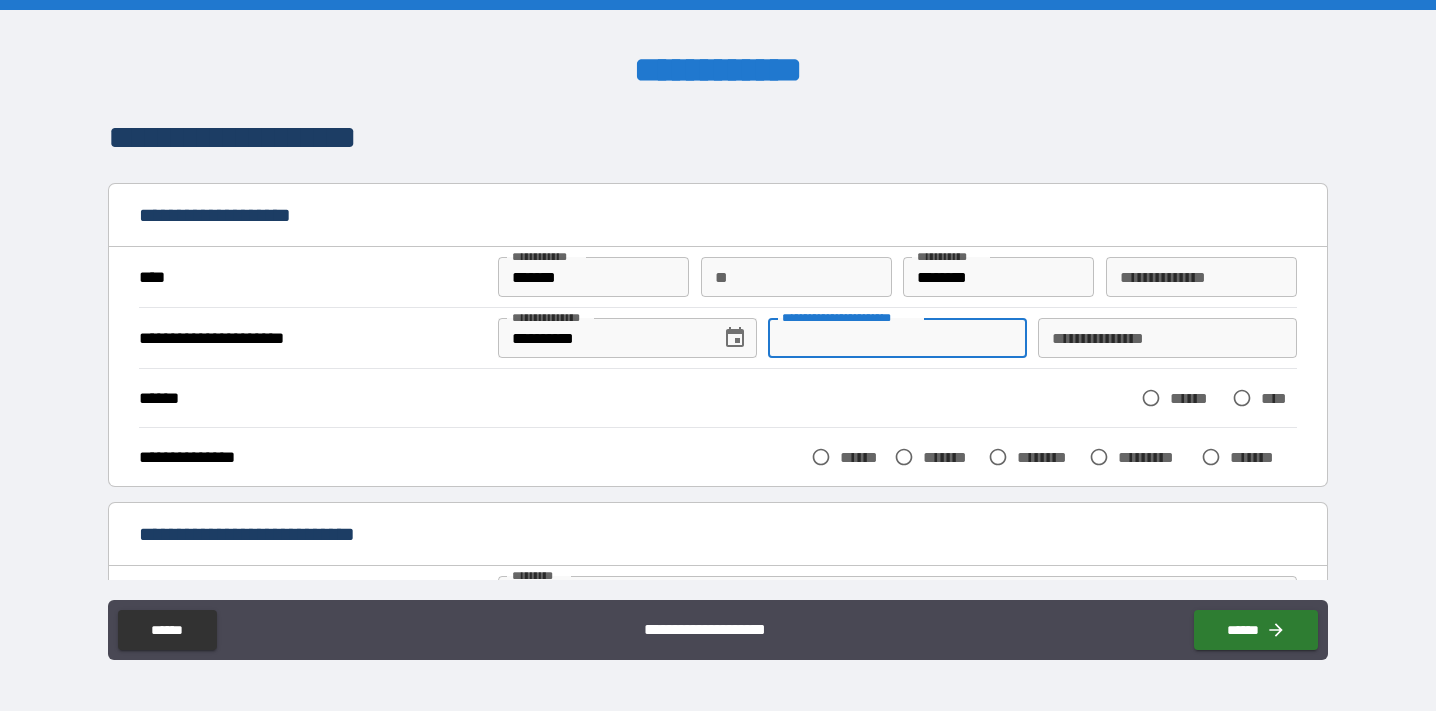 click on "**********" at bounding box center [897, 338] 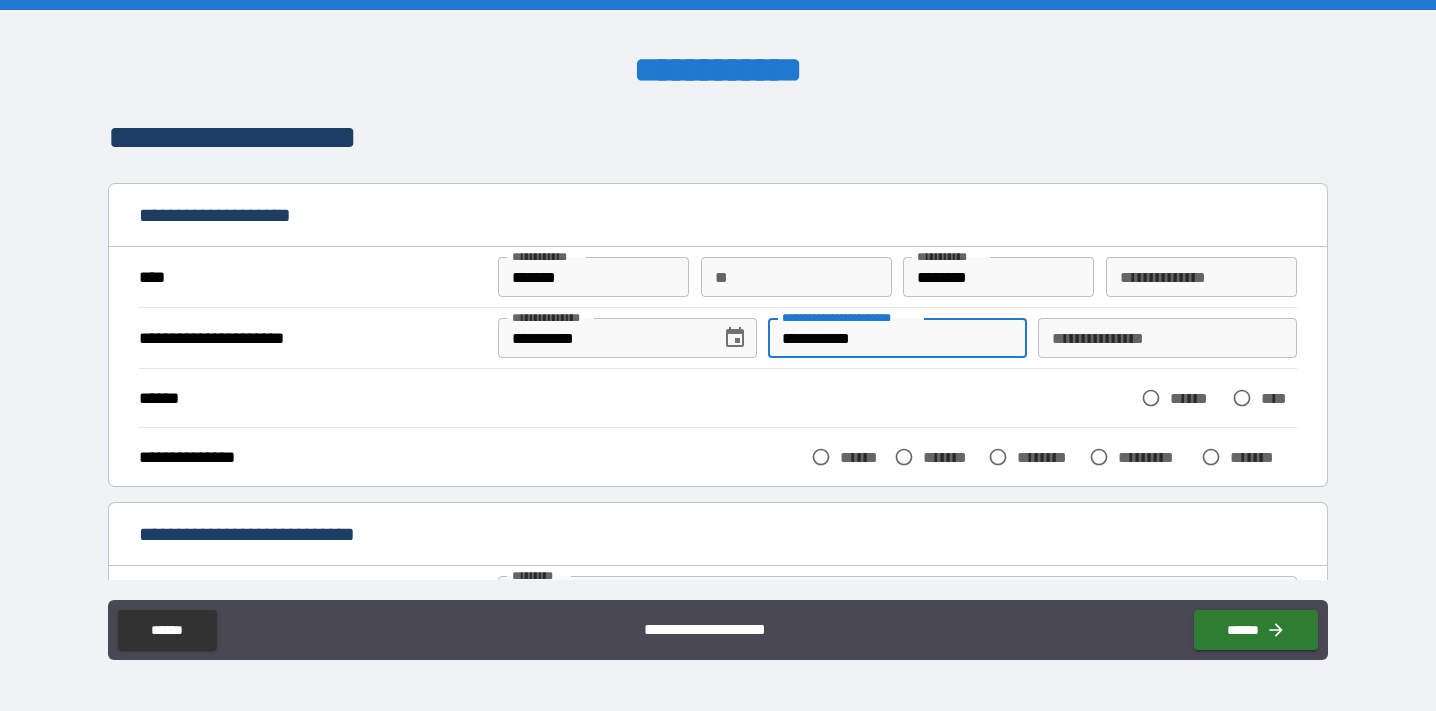 click on "**********" at bounding box center (1167, 338) 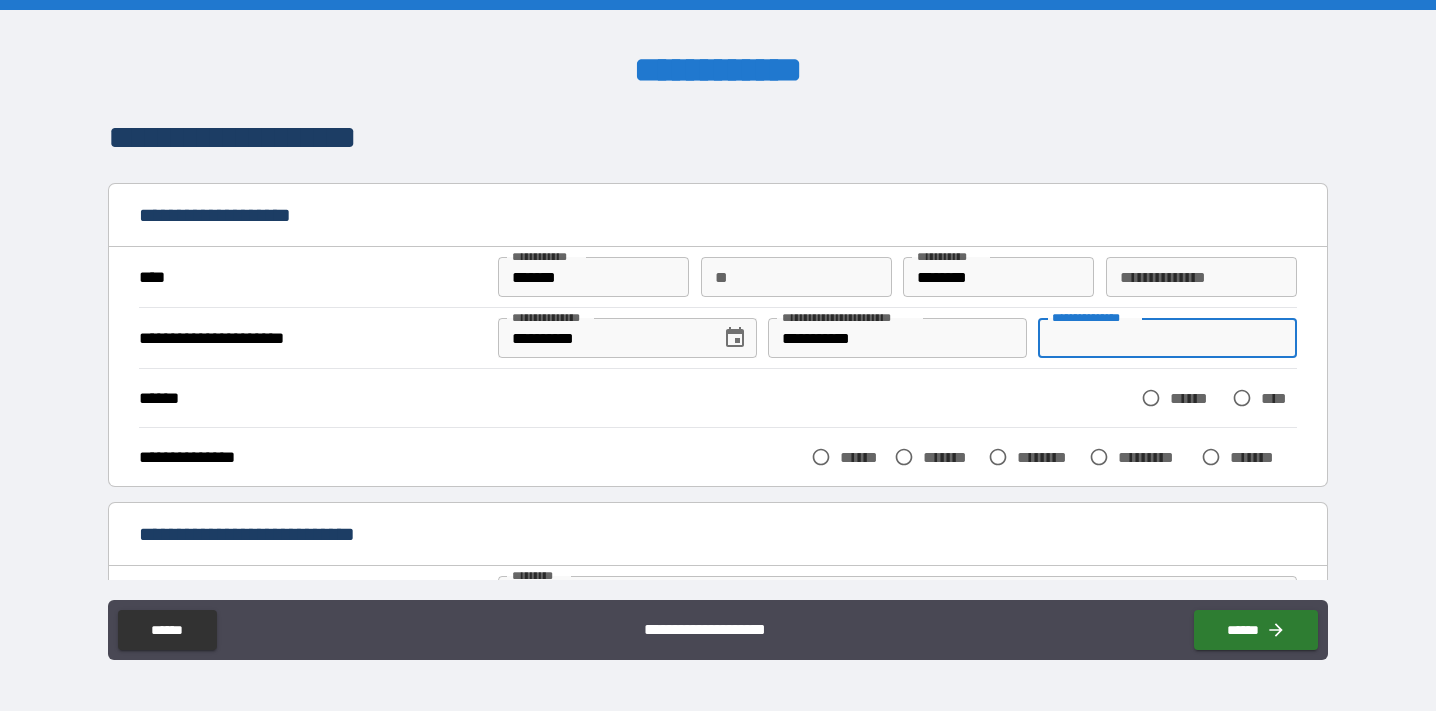 click on "****** ****** ****" at bounding box center [718, 397] 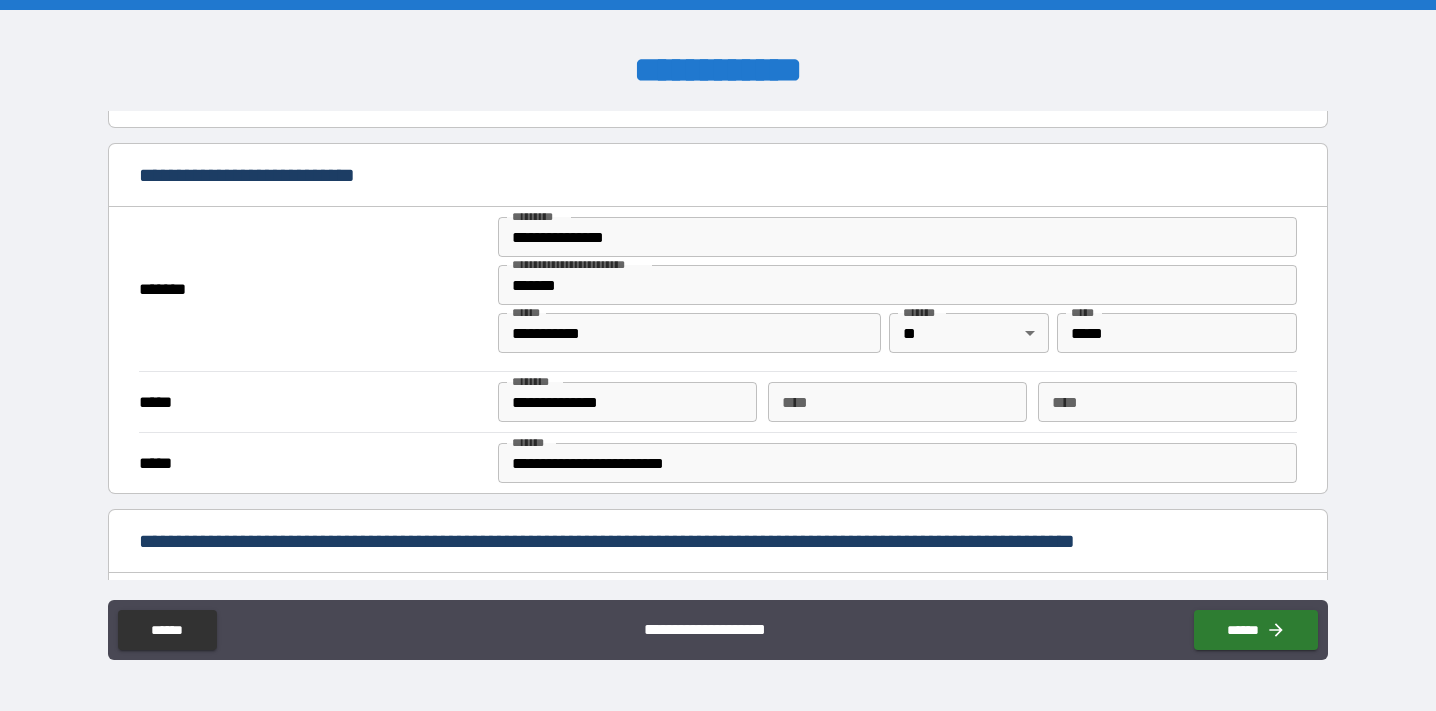 scroll, scrollTop: 419, scrollLeft: 0, axis: vertical 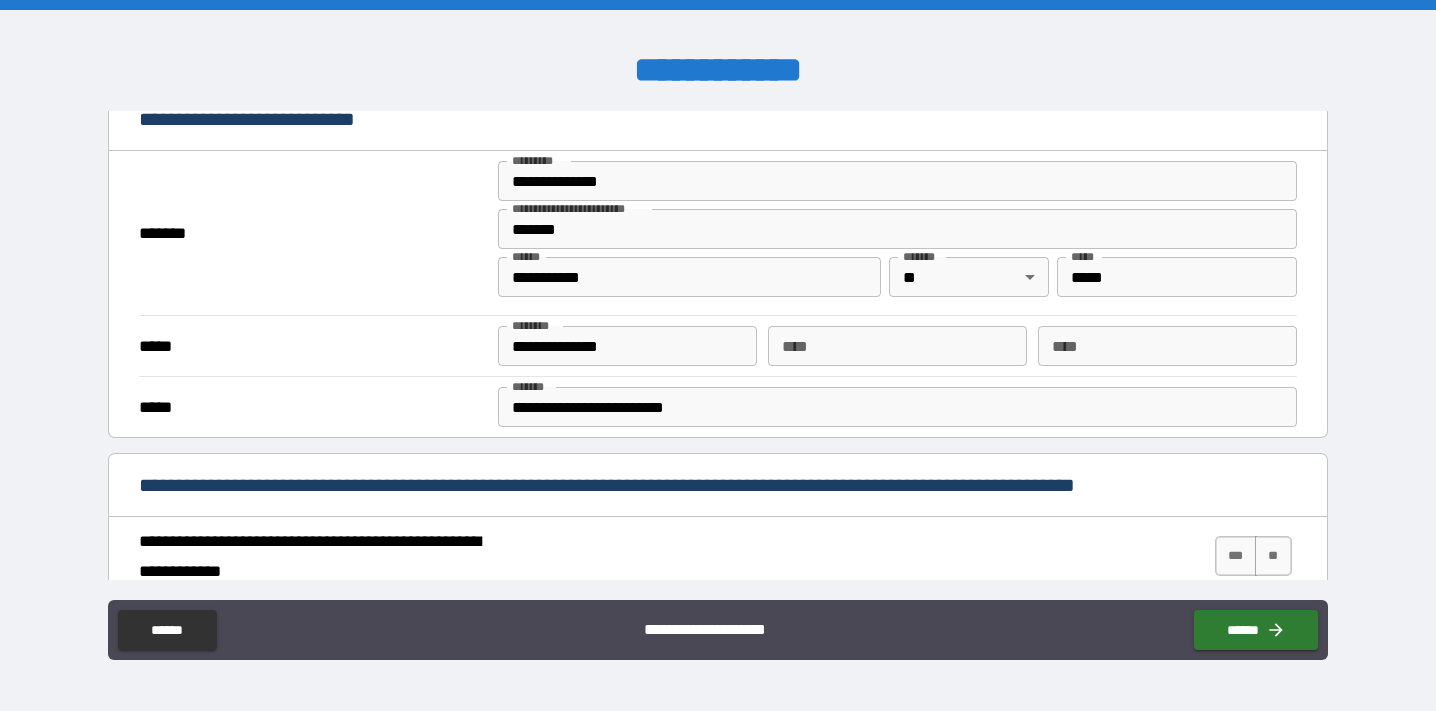 click on "*******" at bounding box center (312, 233) 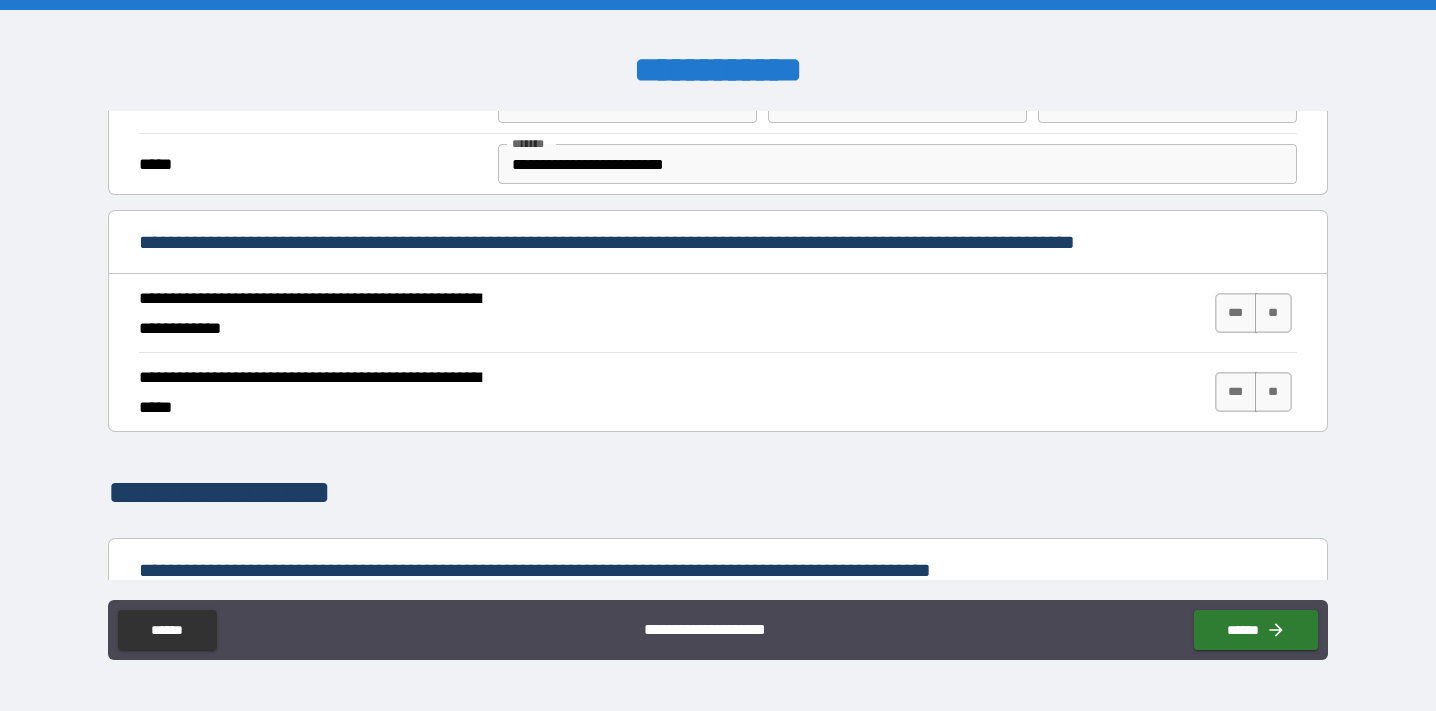 scroll, scrollTop: 675, scrollLeft: 0, axis: vertical 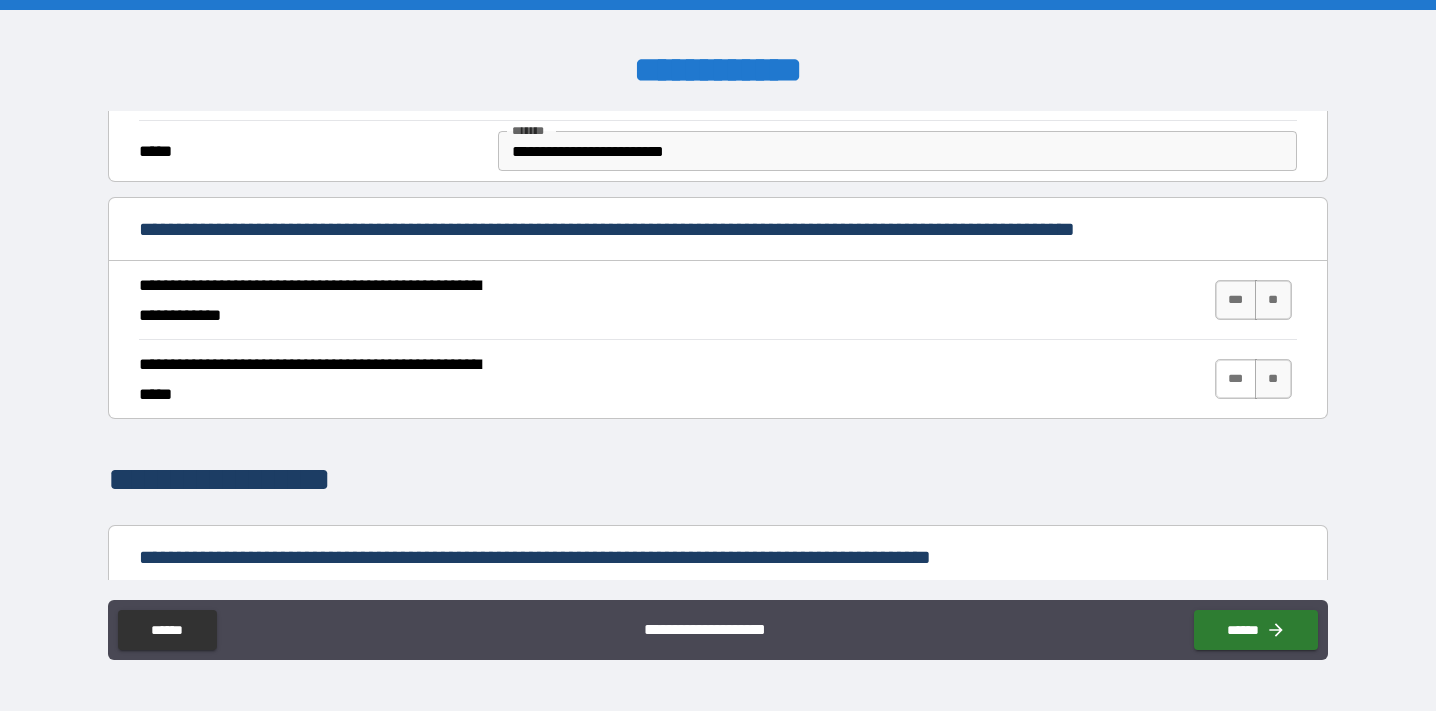 click on "***" at bounding box center [1236, 379] 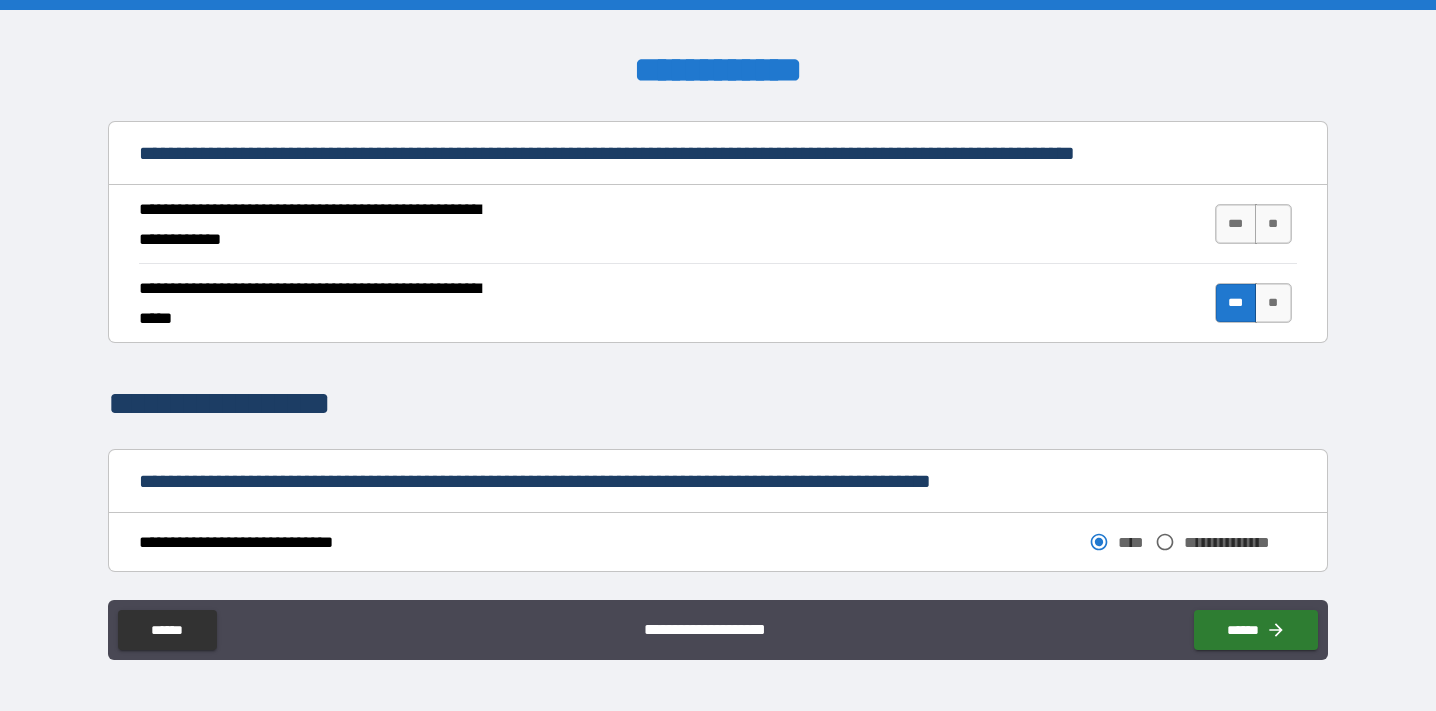 scroll, scrollTop: 766, scrollLeft: 0, axis: vertical 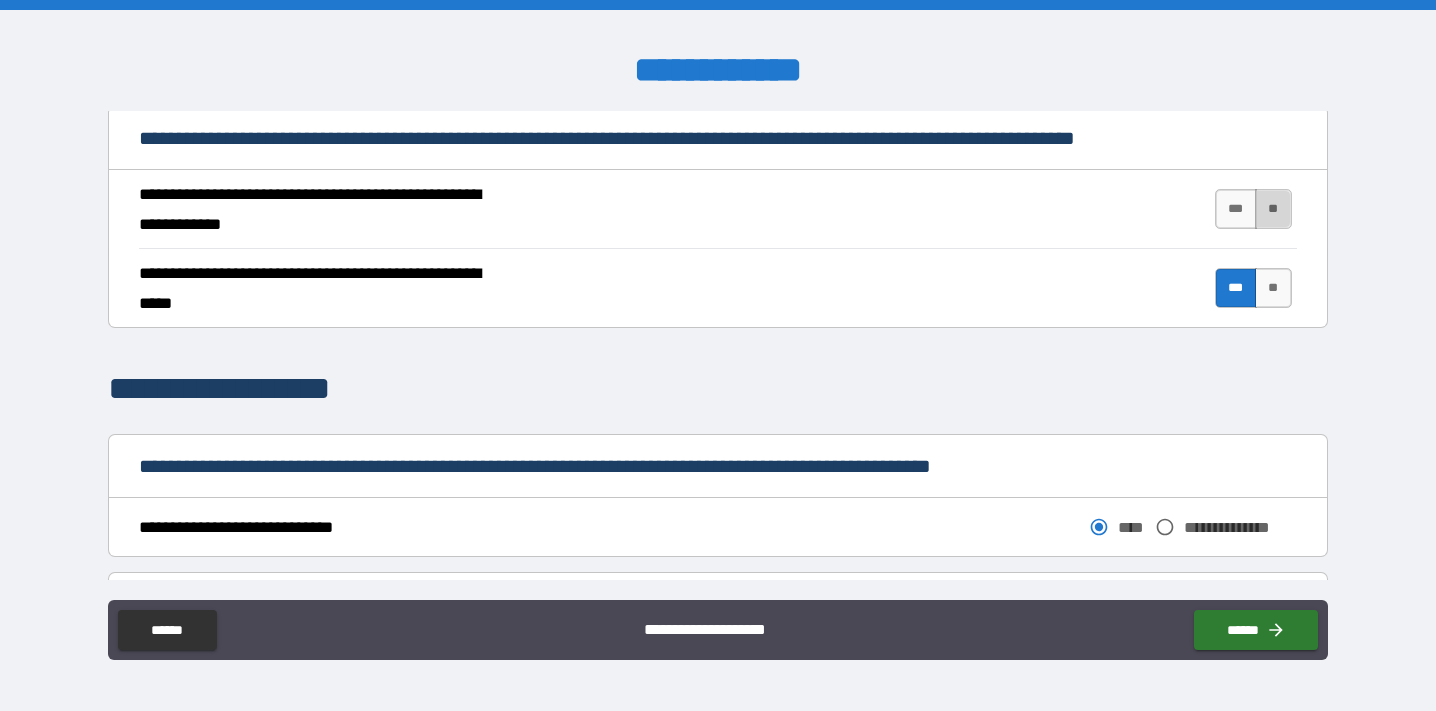 click on "**" at bounding box center [1273, 209] 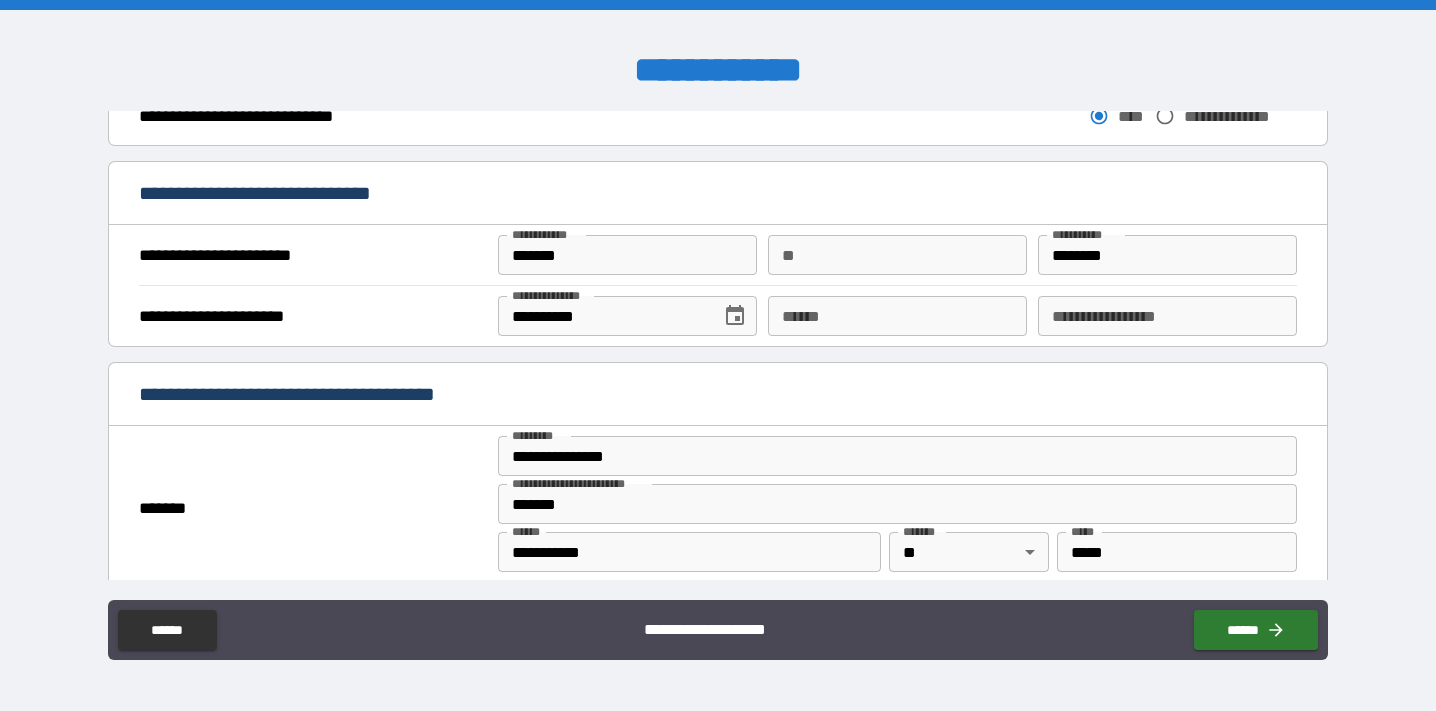 scroll, scrollTop: 1176, scrollLeft: 0, axis: vertical 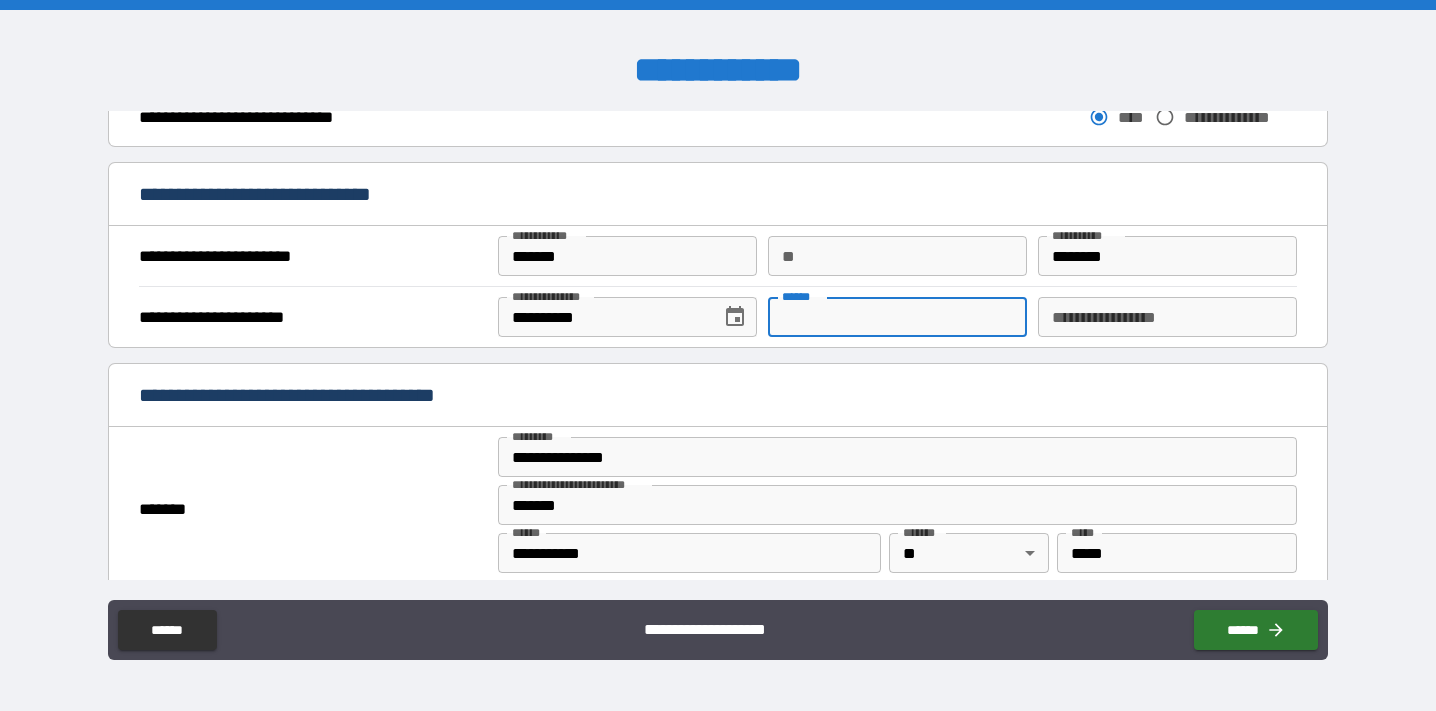 click on "****   *" at bounding box center [897, 317] 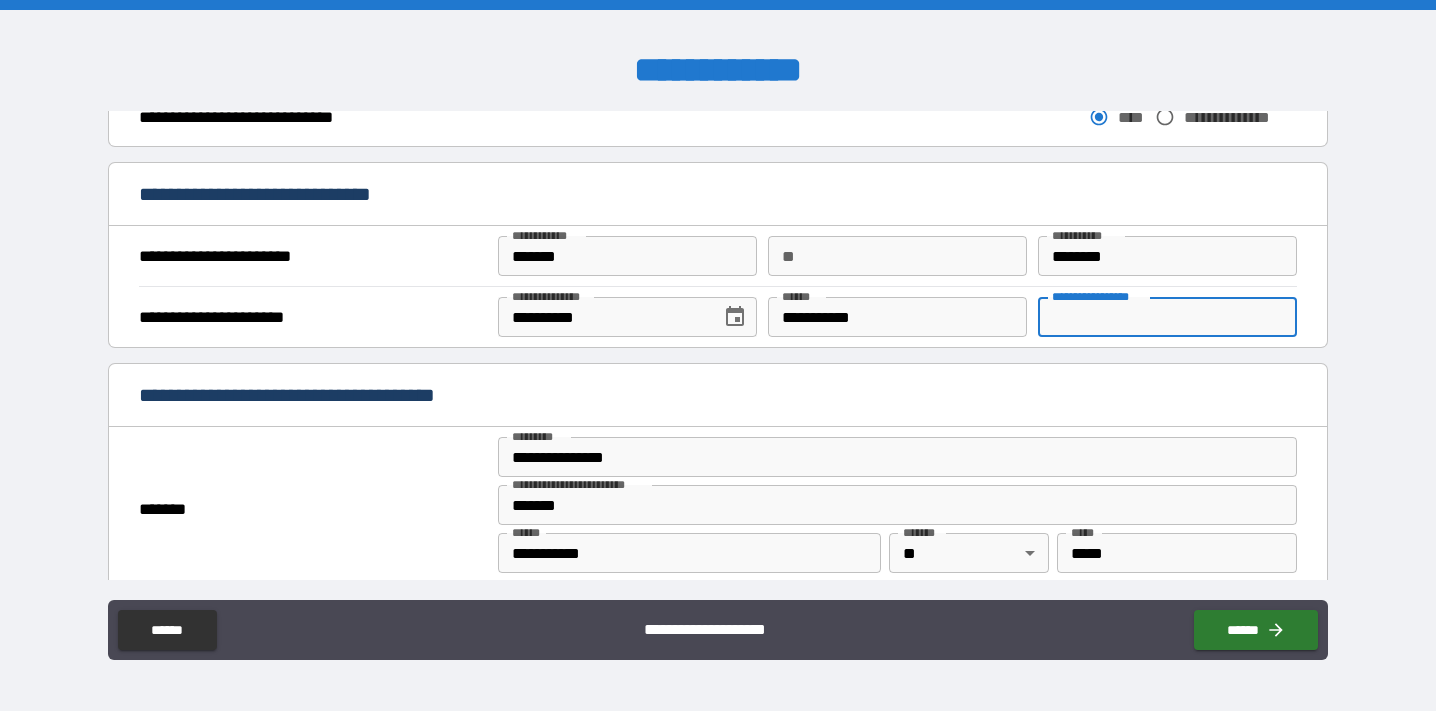 click on "**********" at bounding box center (1167, 317) 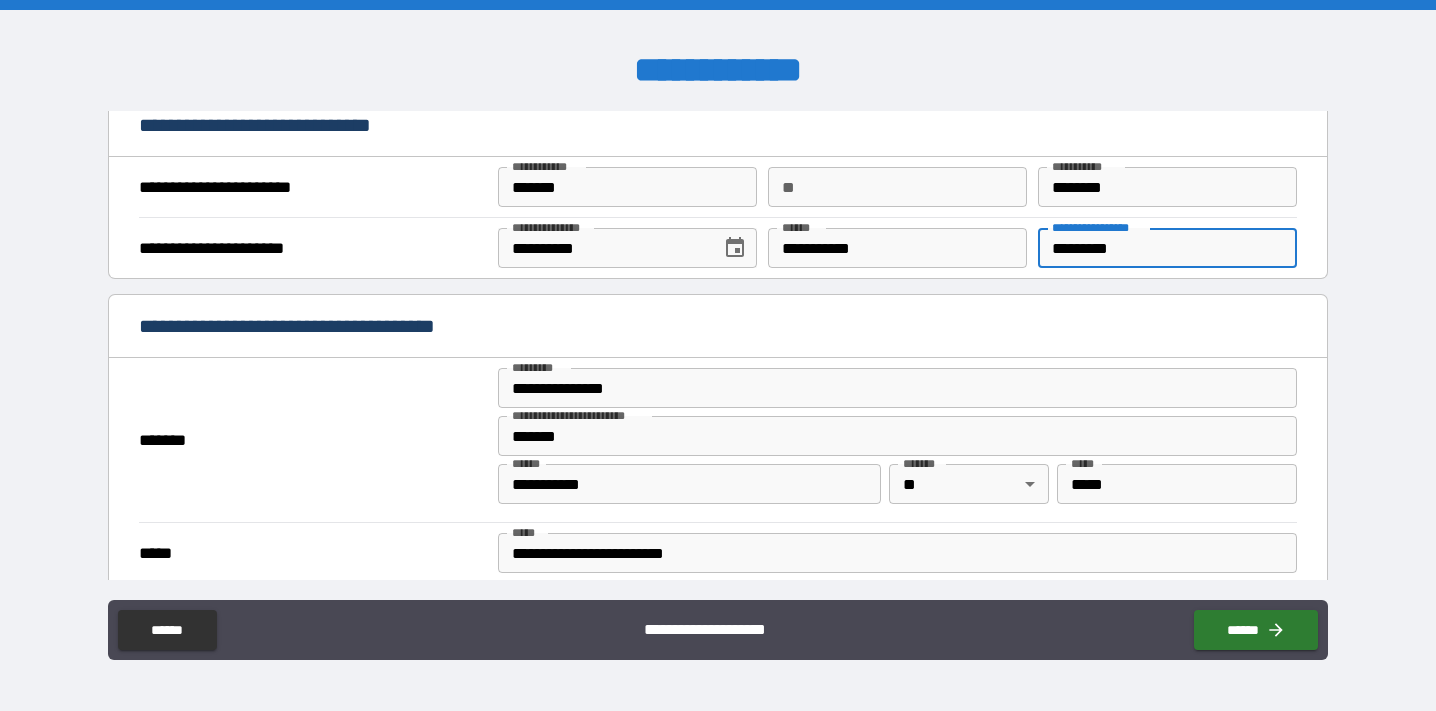 scroll, scrollTop: 1284, scrollLeft: 0, axis: vertical 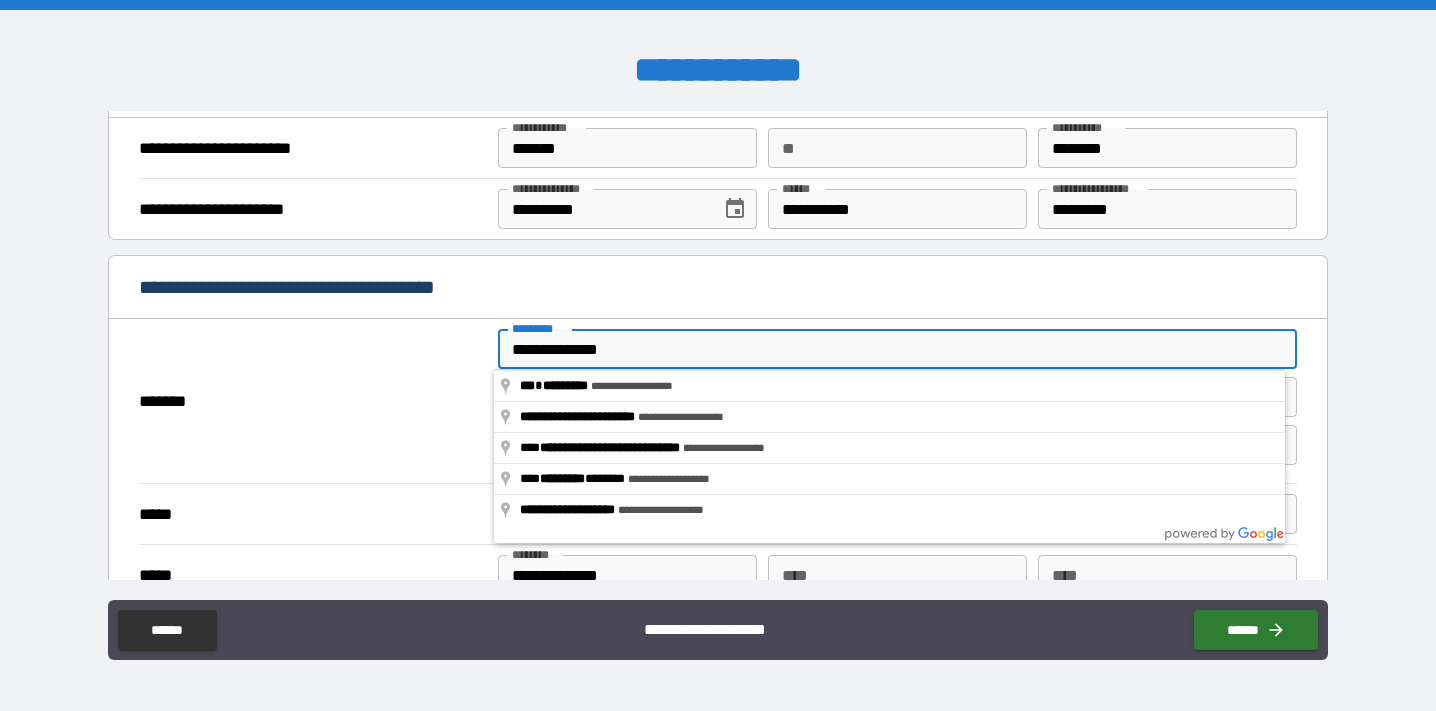 click on "**********" at bounding box center [718, 289] 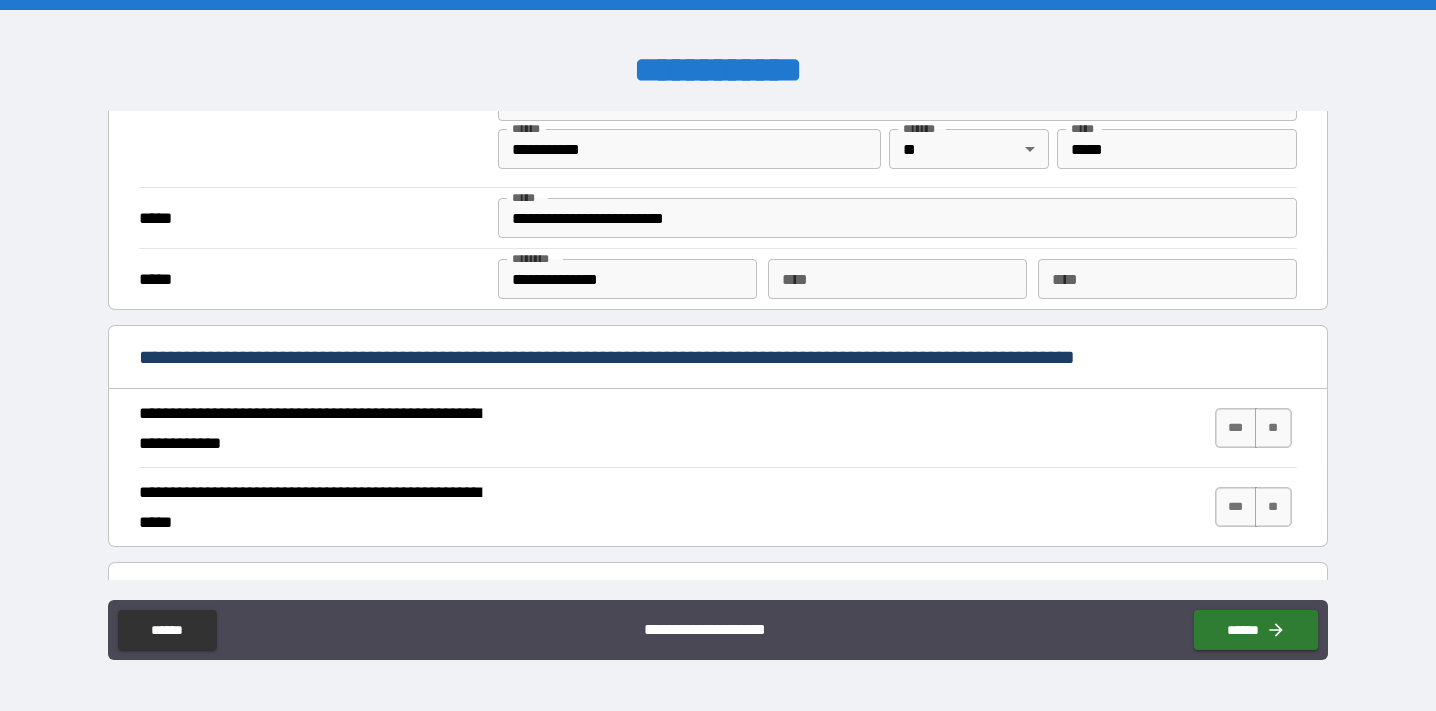 scroll, scrollTop: 1646, scrollLeft: 0, axis: vertical 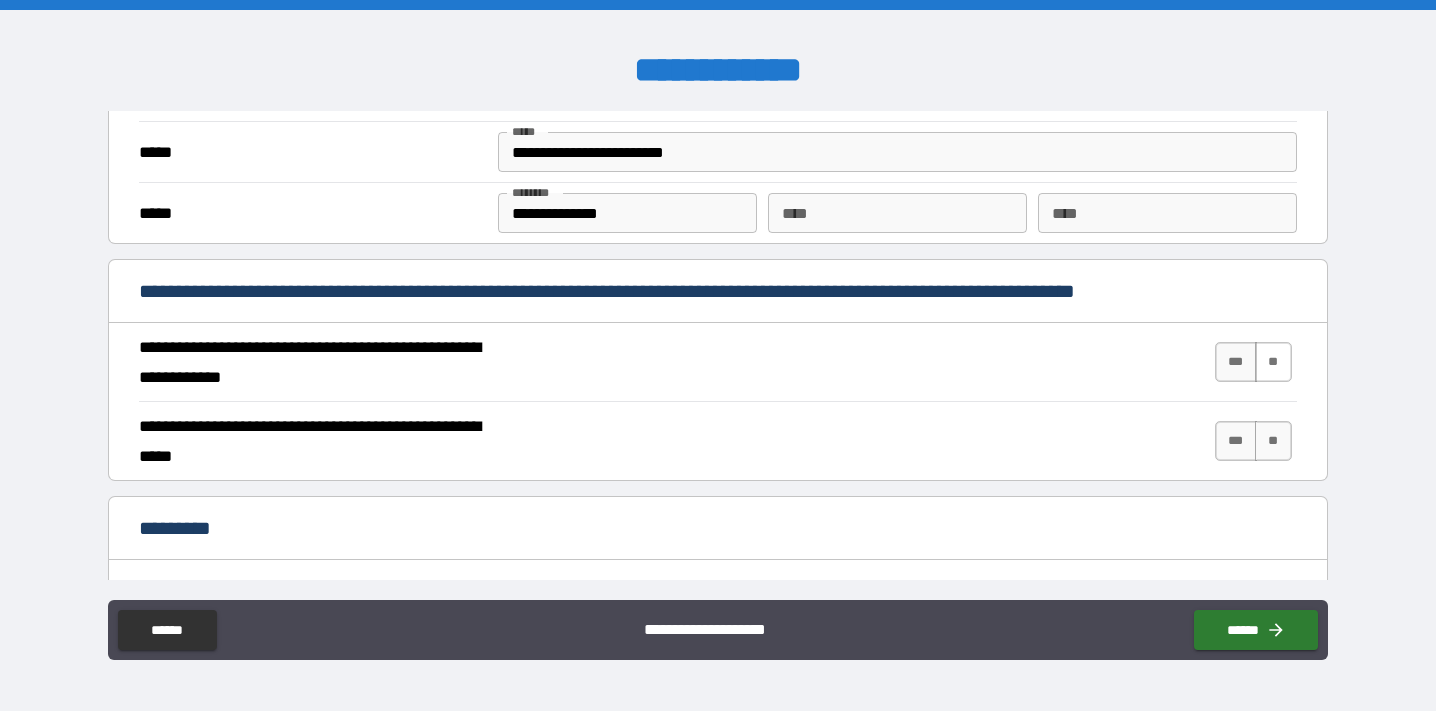 click on "**" at bounding box center (1273, 362) 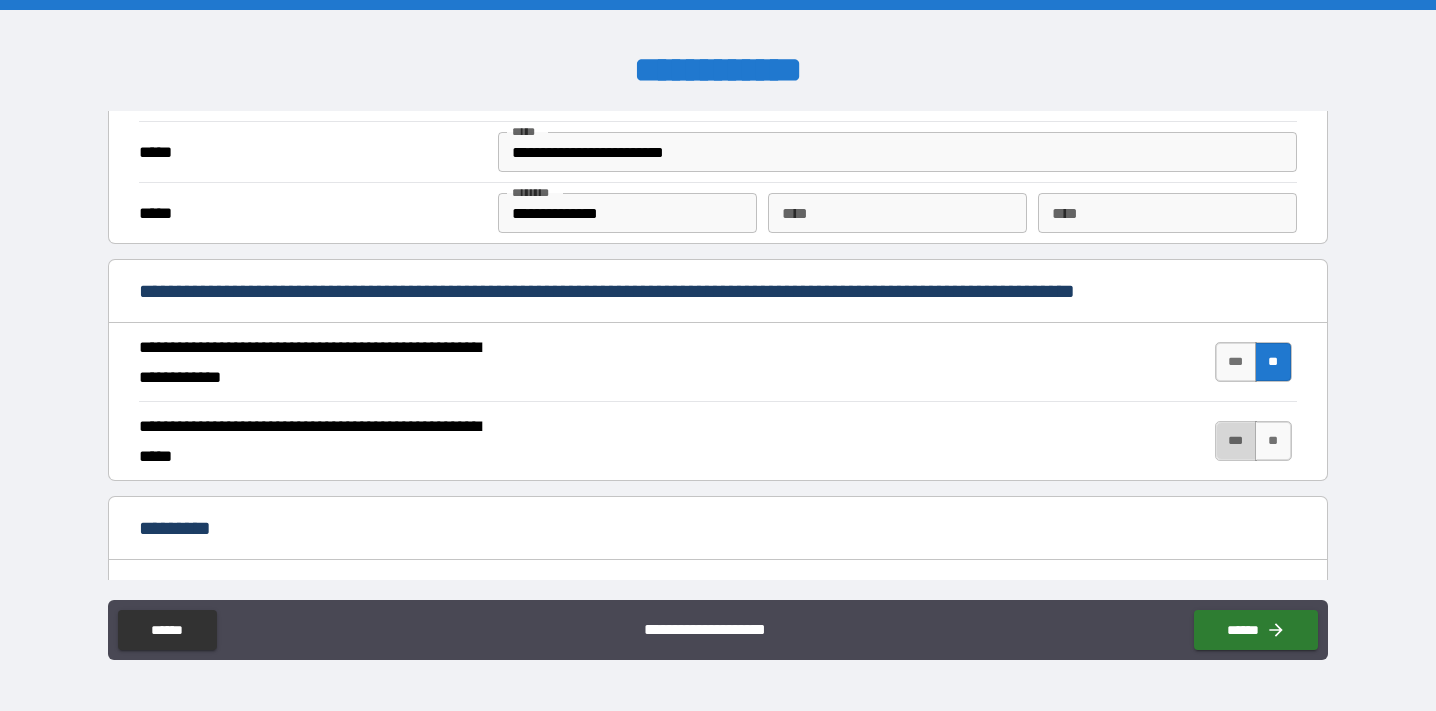 click on "***" at bounding box center [1236, 441] 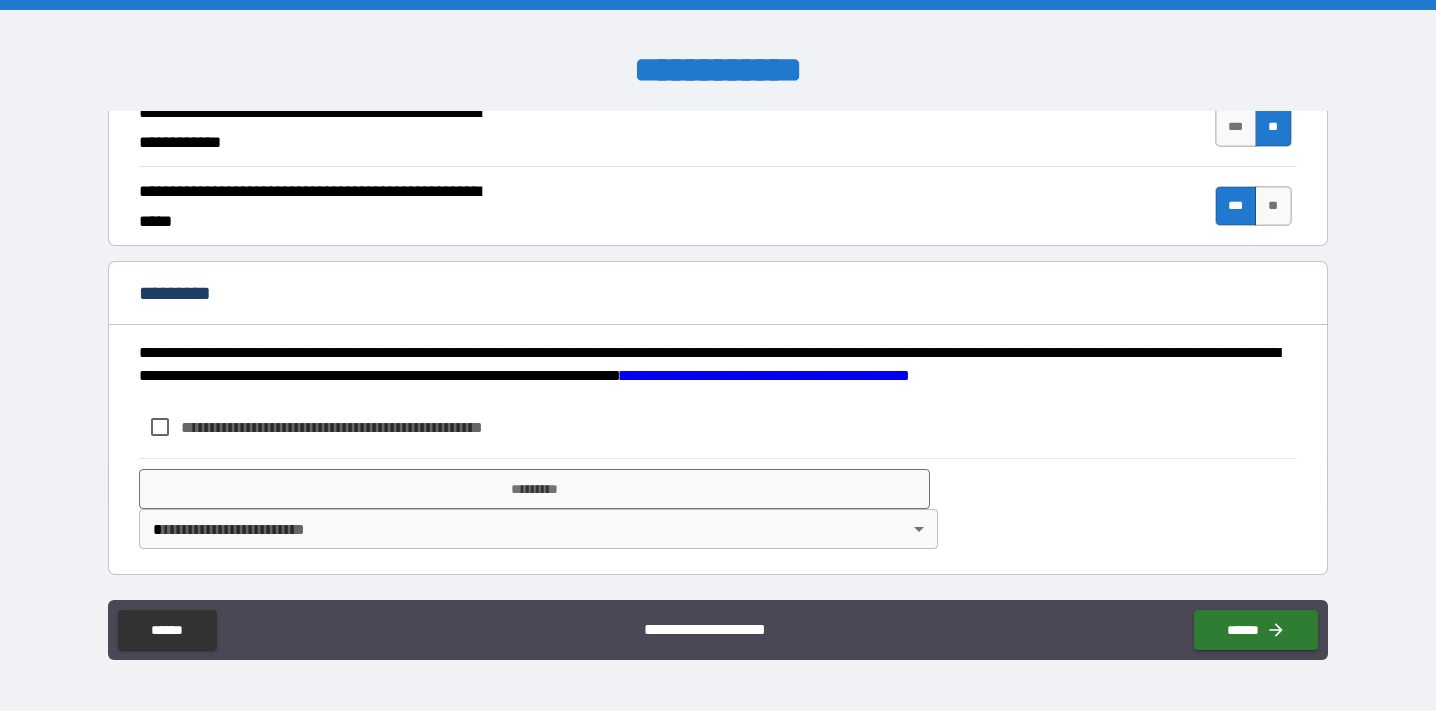 scroll, scrollTop: 1881, scrollLeft: 0, axis: vertical 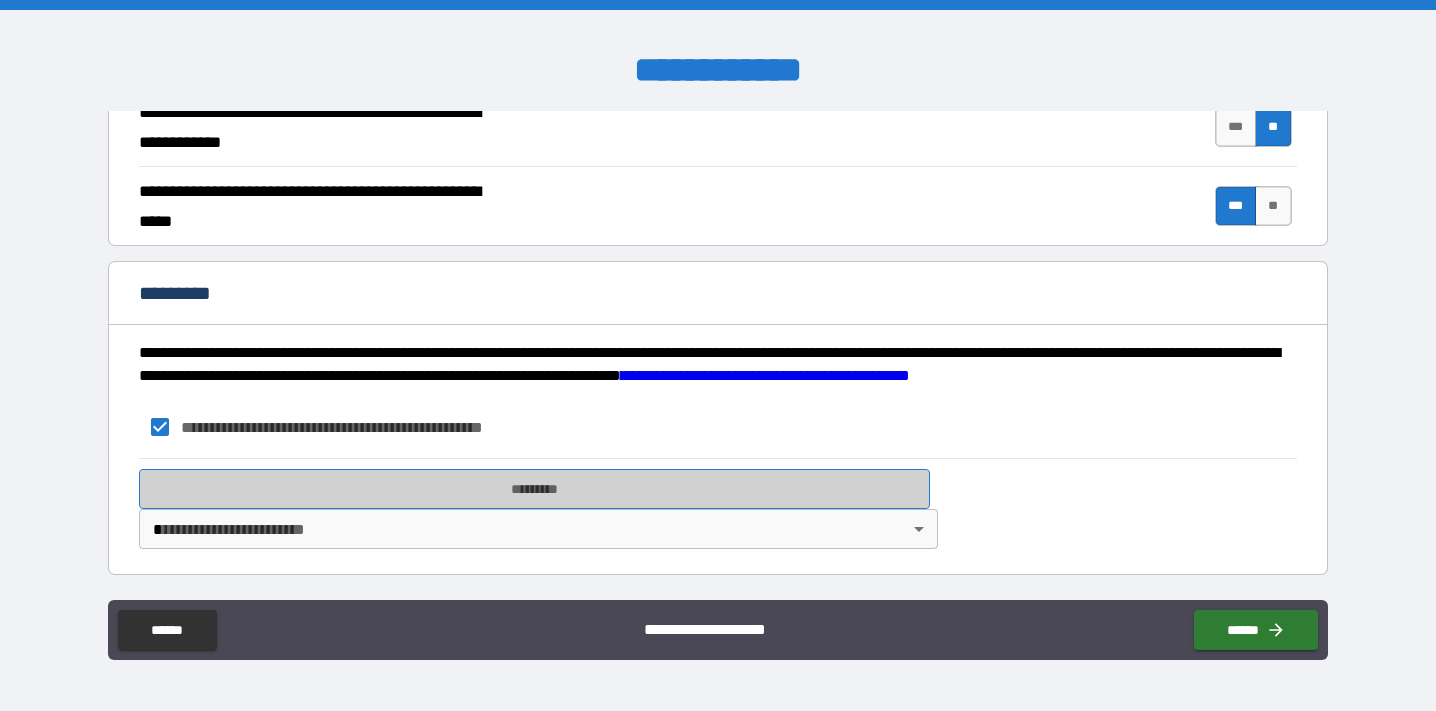 click on "*********" at bounding box center (534, 489) 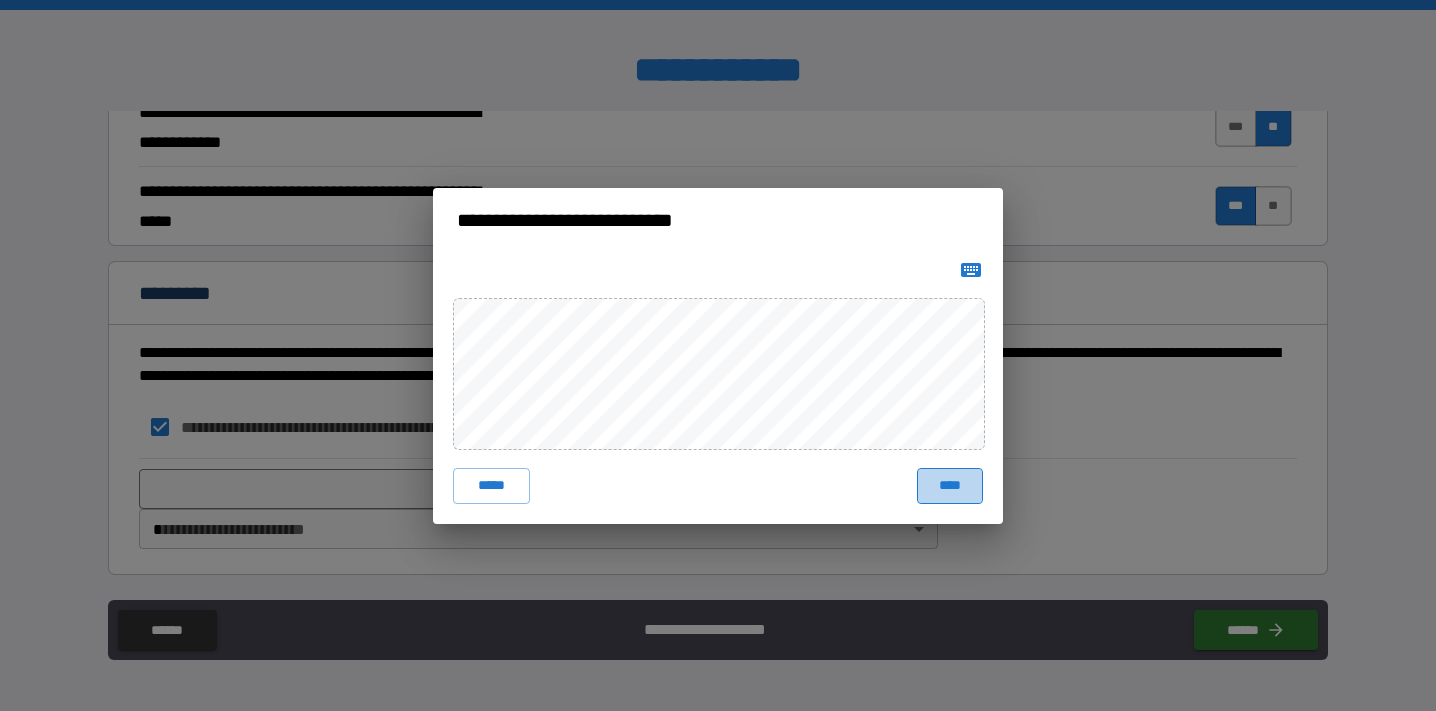 click on "****" at bounding box center (950, 486) 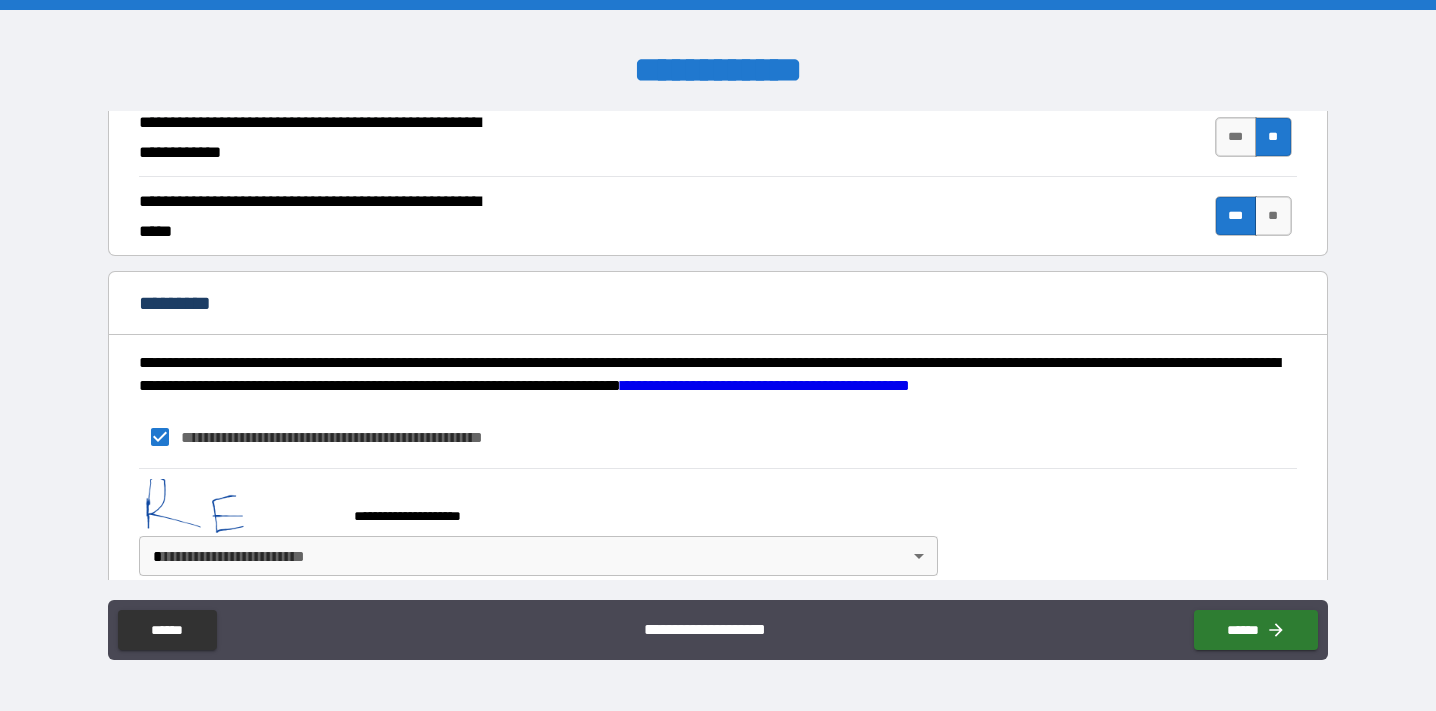 scroll, scrollTop: 1894, scrollLeft: 0, axis: vertical 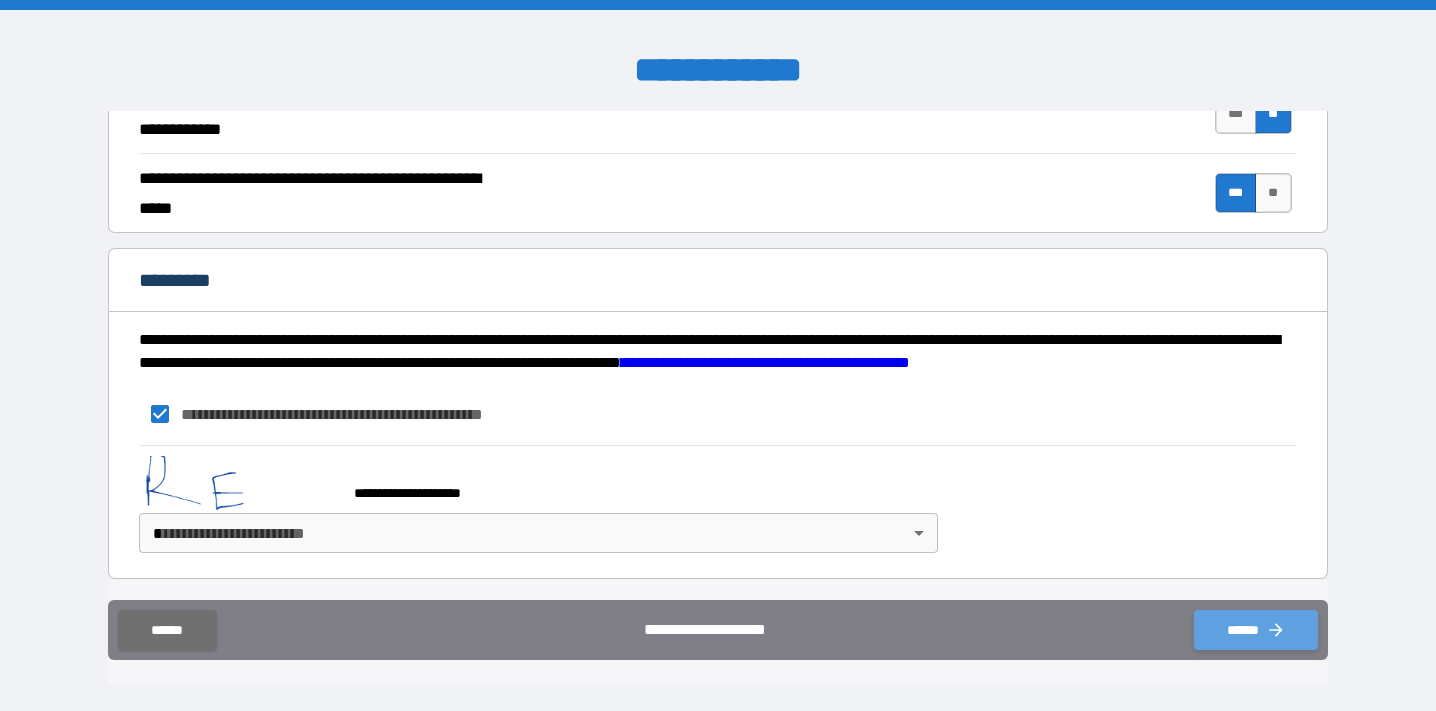 click 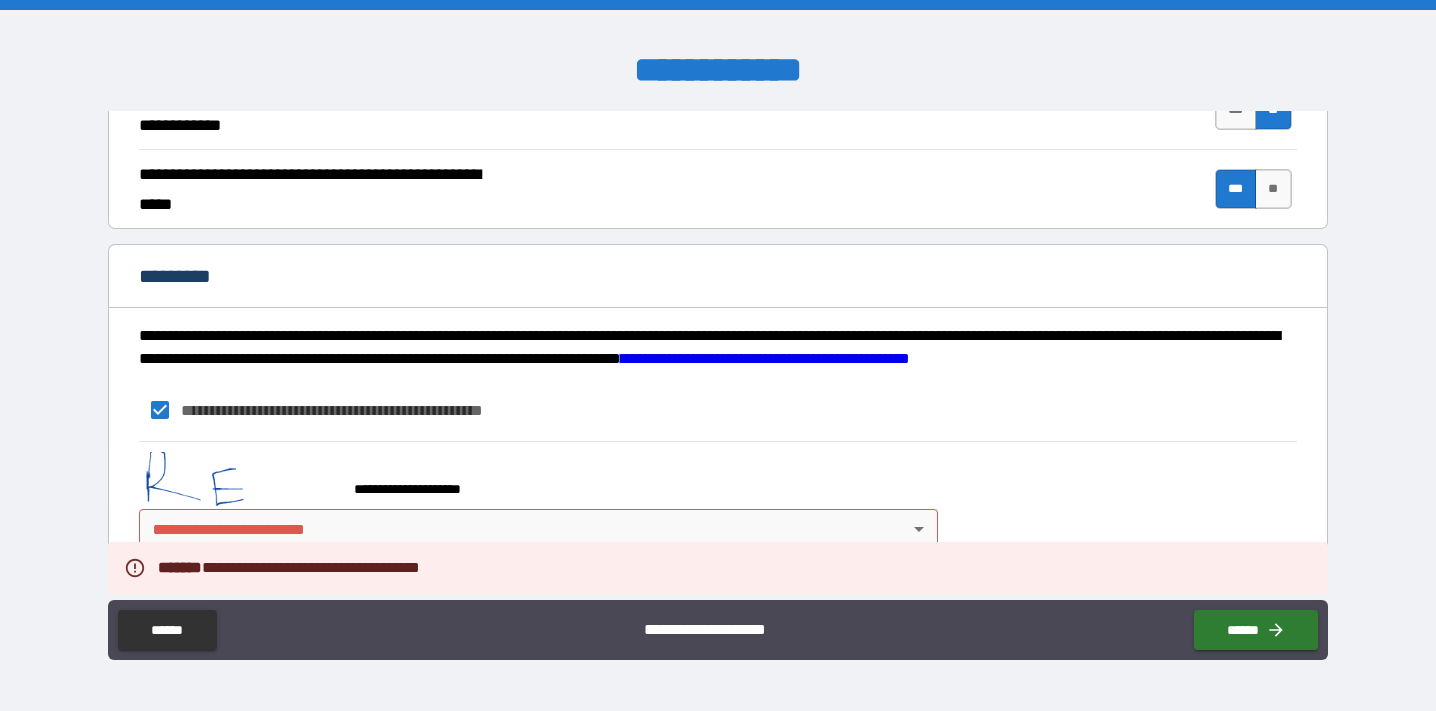 scroll, scrollTop: 1898, scrollLeft: 0, axis: vertical 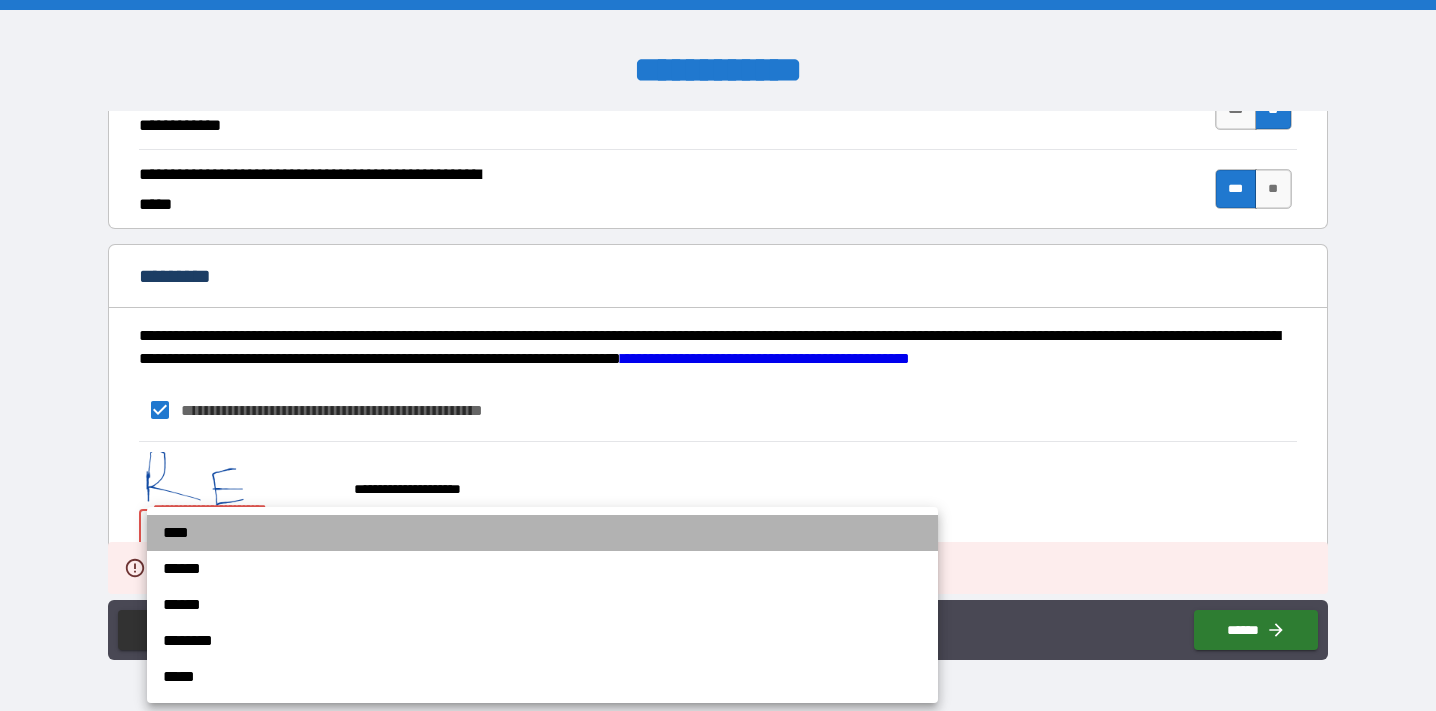 click on "****" at bounding box center (542, 533) 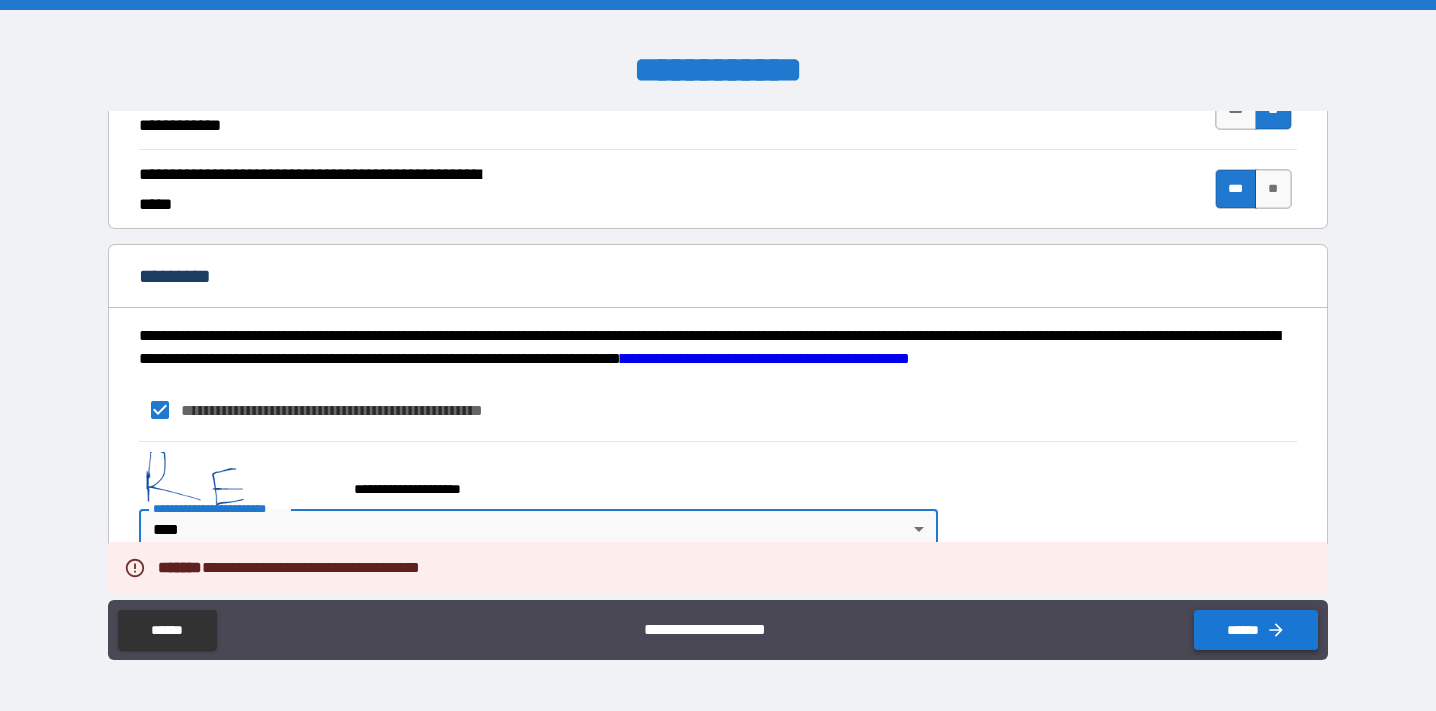 click on "******" at bounding box center [1256, 630] 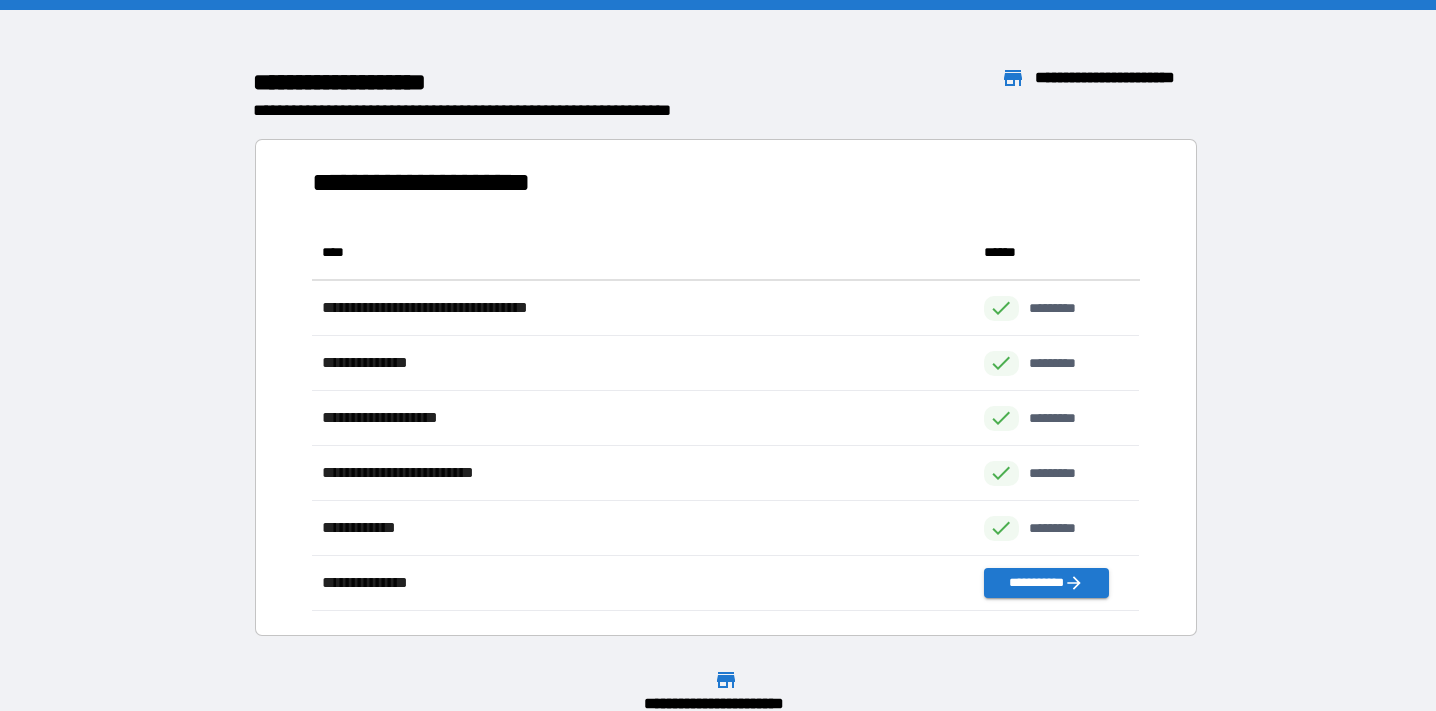 scroll, scrollTop: 1, scrollLeft: 1, axis: both 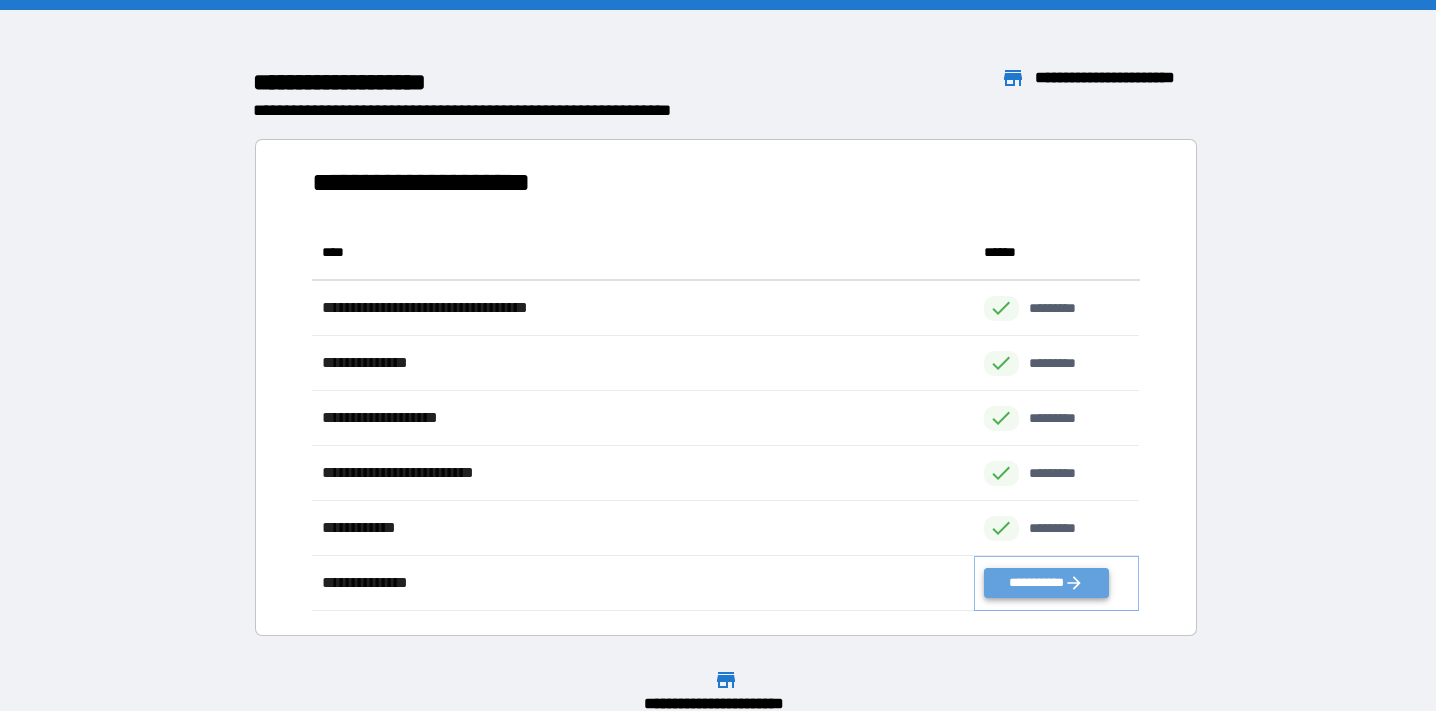 click on "**********" at bounding box center [1046, 583] 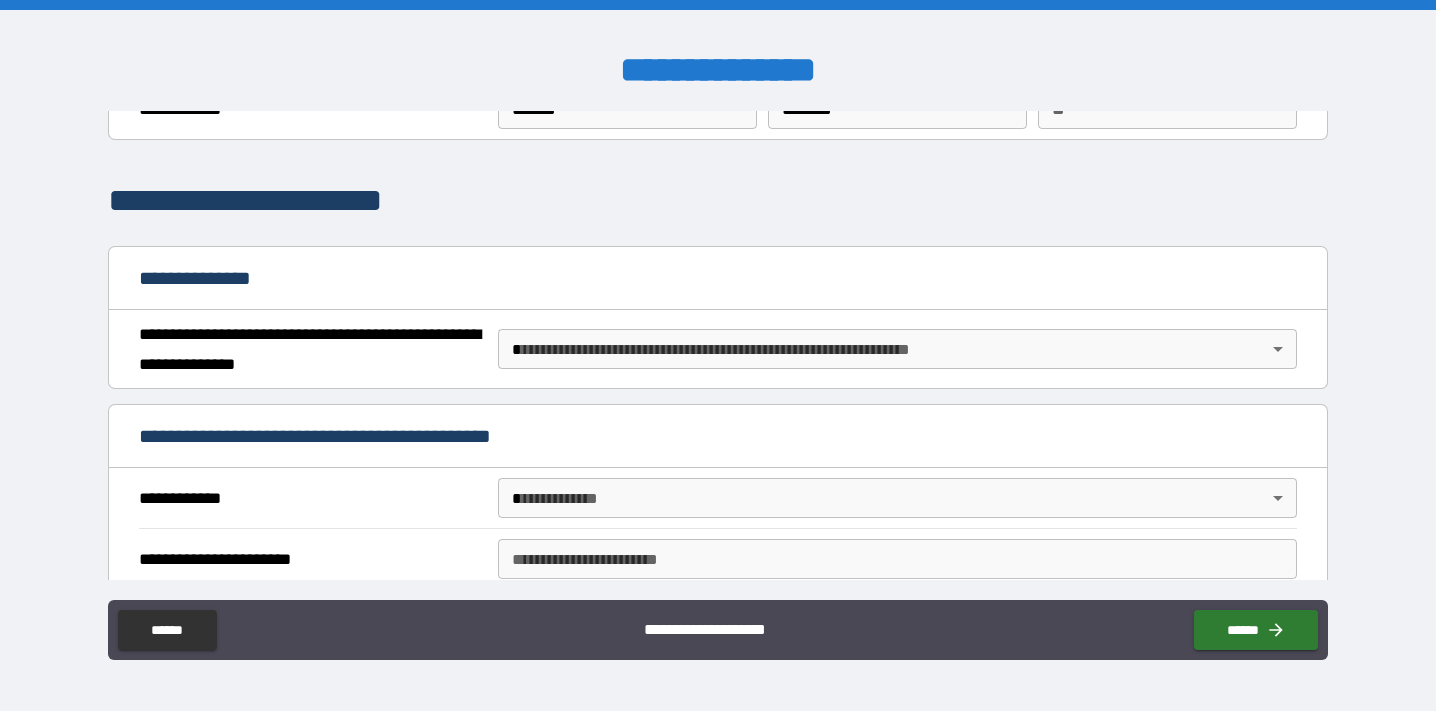 scroll, scrollTop: 100, scrollLeft: 0, axis: vertical 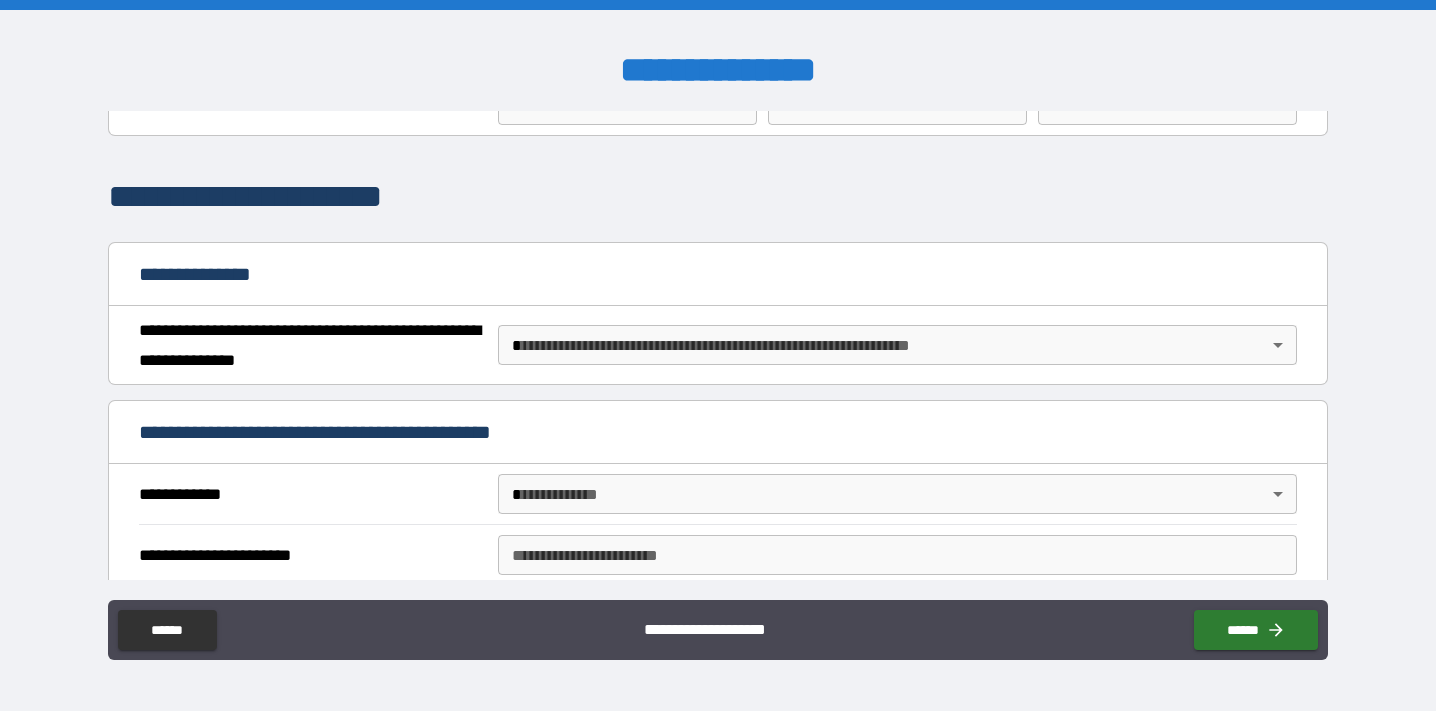 click on "**********" at bounding box center [718, 355] 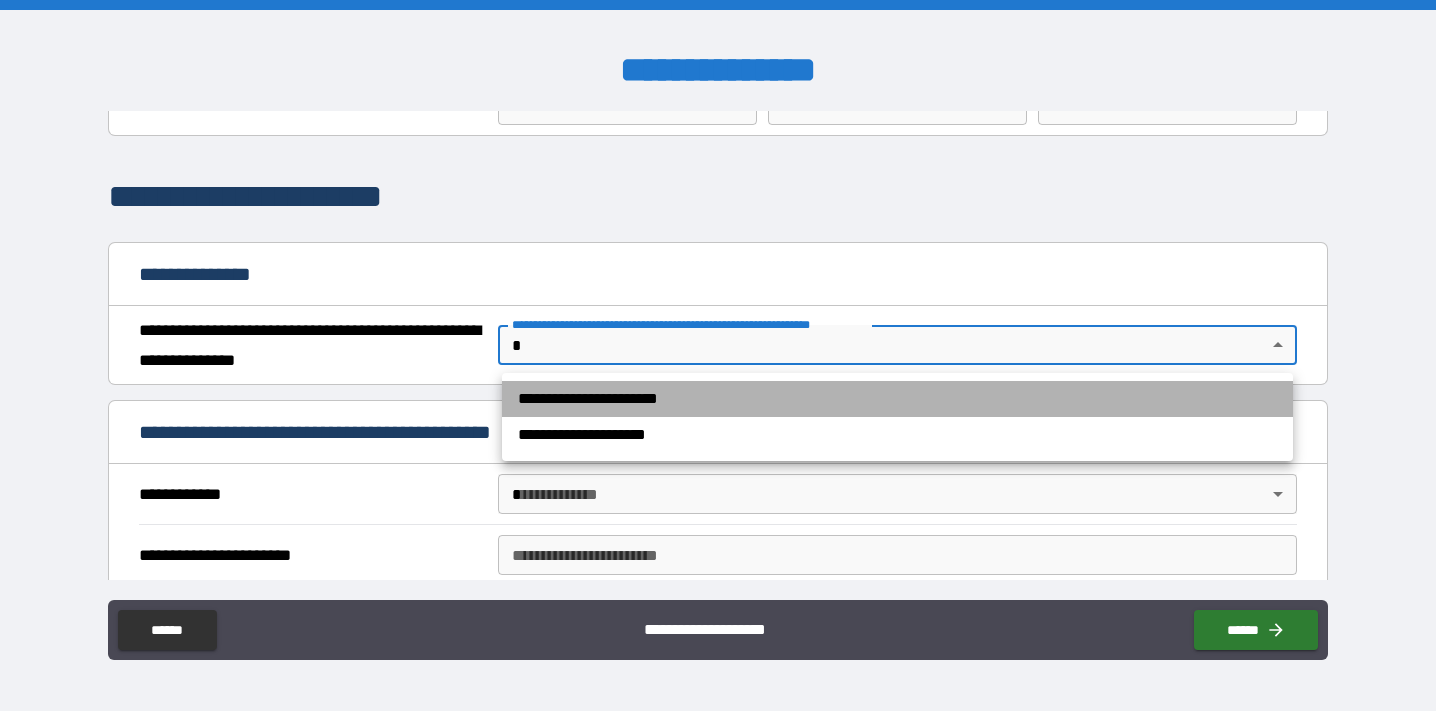 click on "**********" at bounding box center [897, 399] 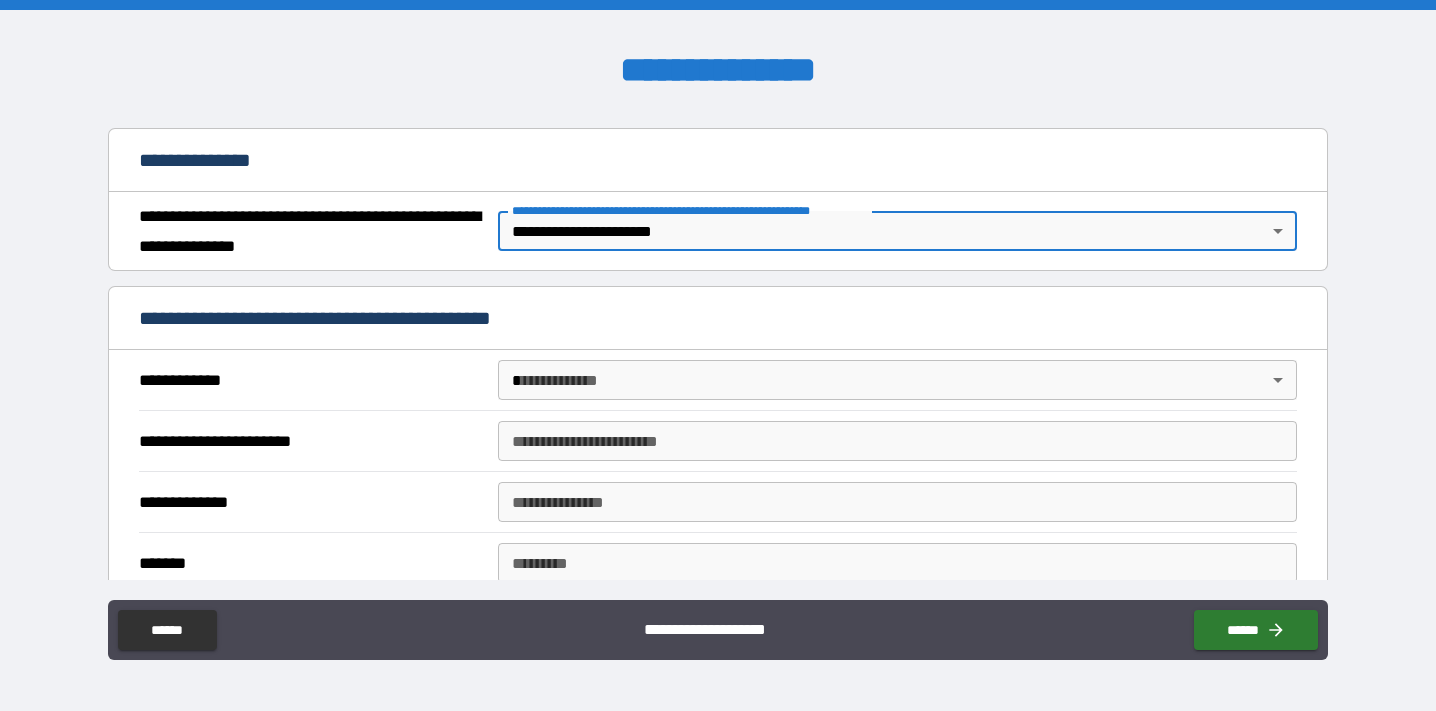 scroll, scrollTop: 214, scrollLeft: 0, axis: vertical 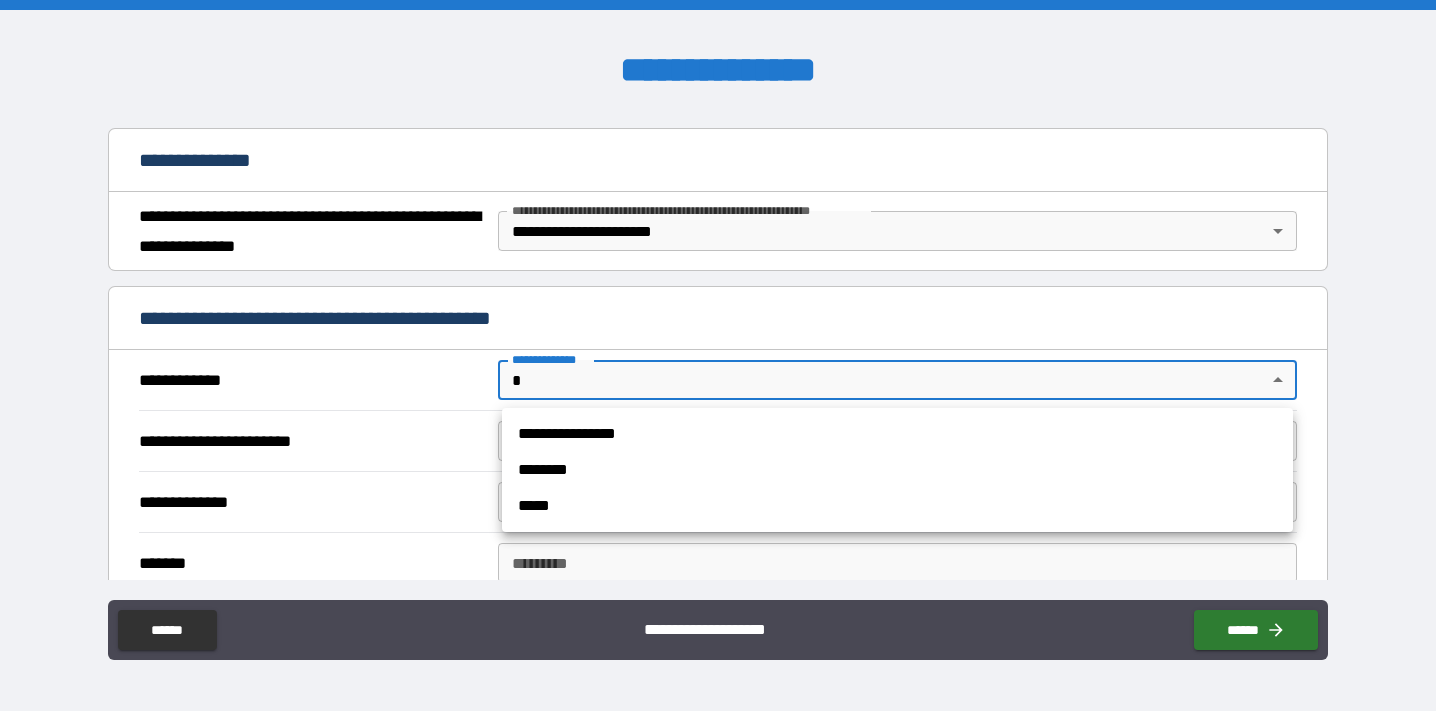 click on "**********" at bounding box center (897, 434) 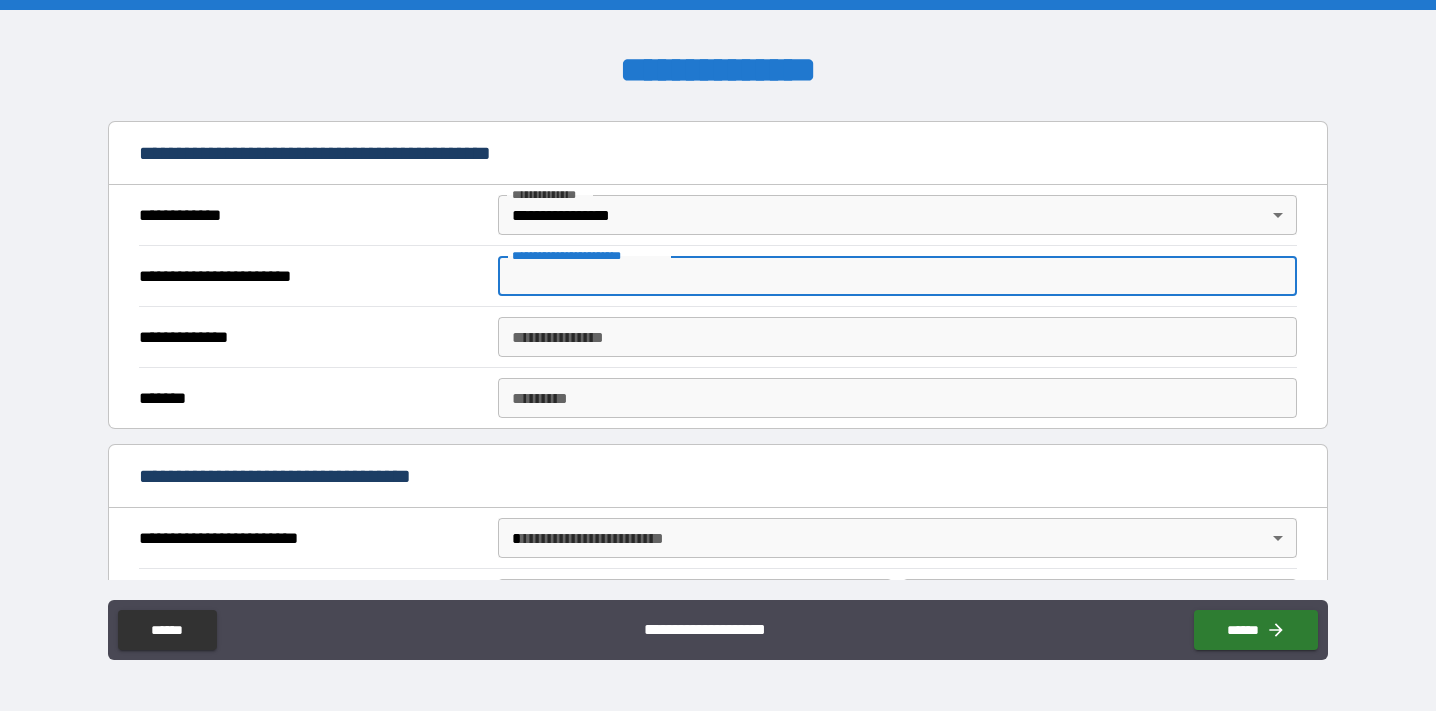 scroll, scrollTop: 380, scrollLeft: 0, axis: vertical 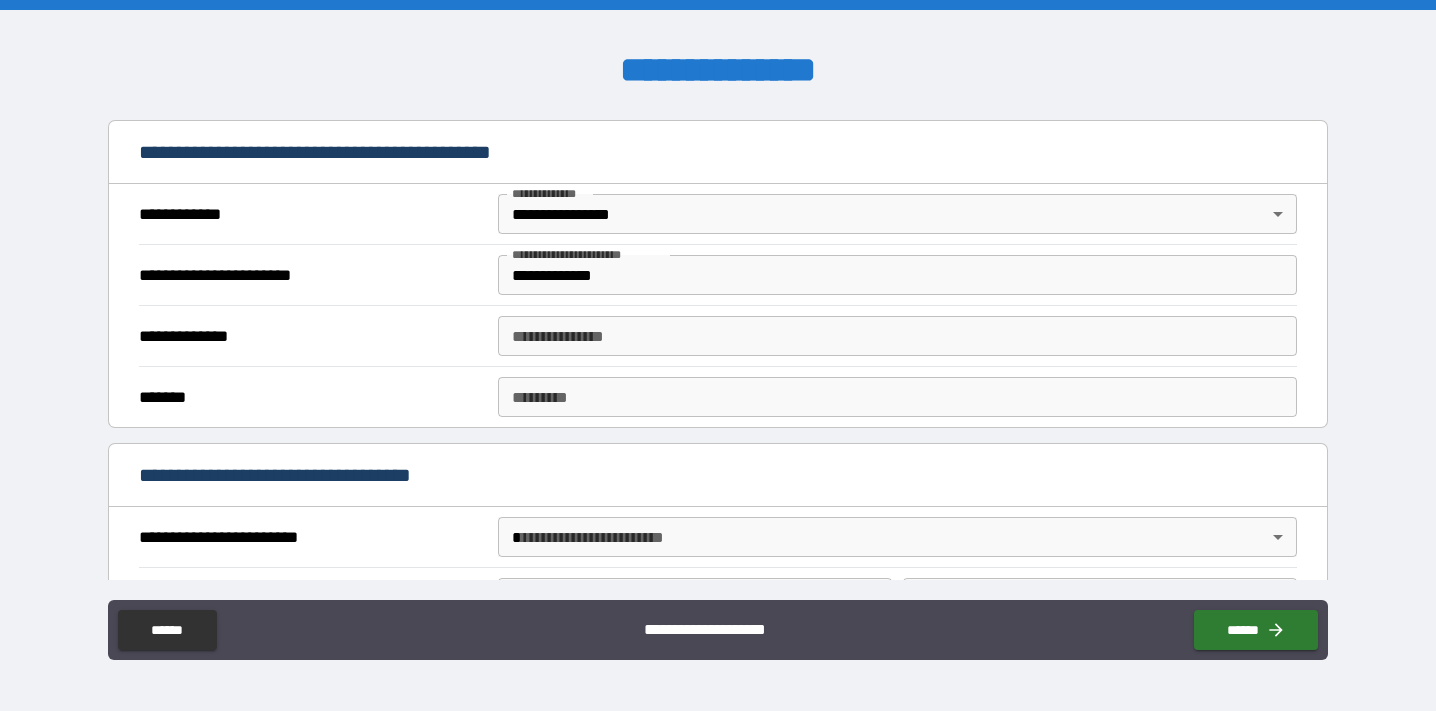 click on "**********" at bounding box center [718, 335] 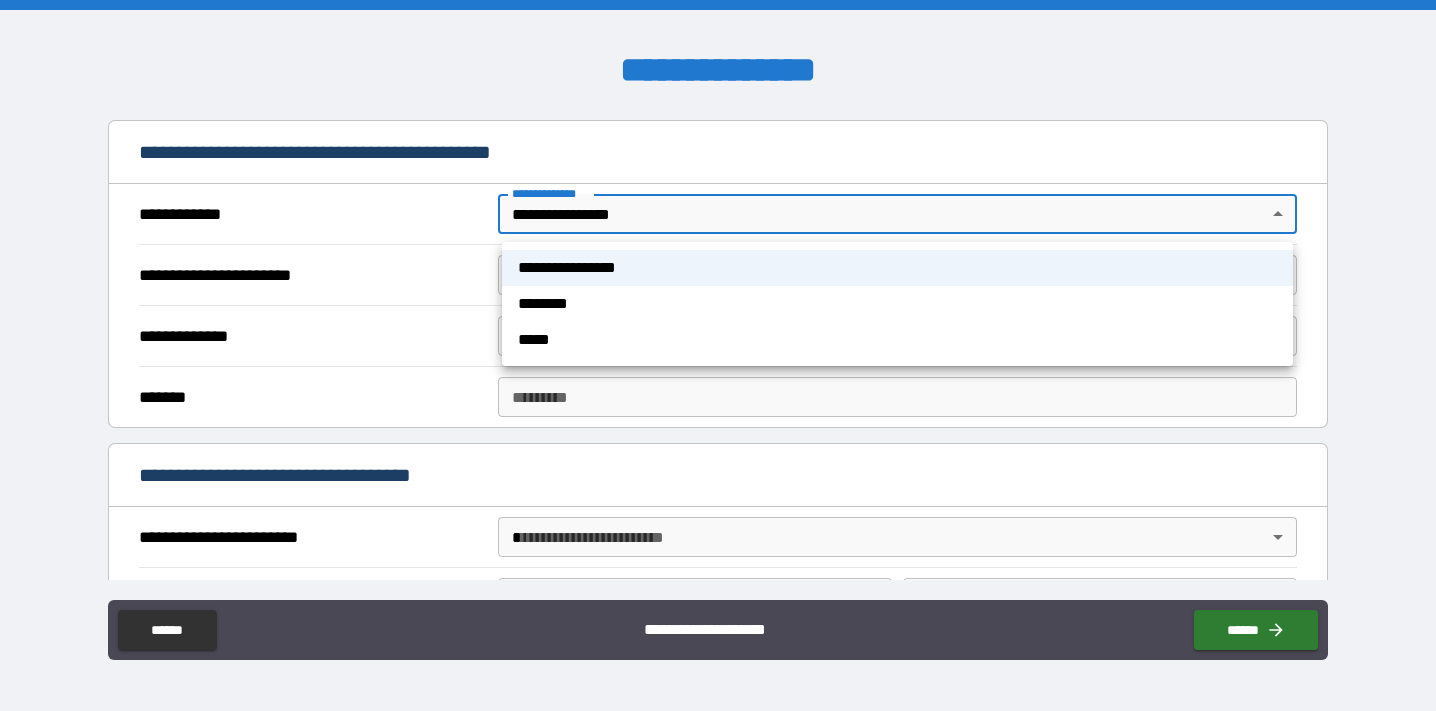 click on "**********" at bounding box center [718, 355] 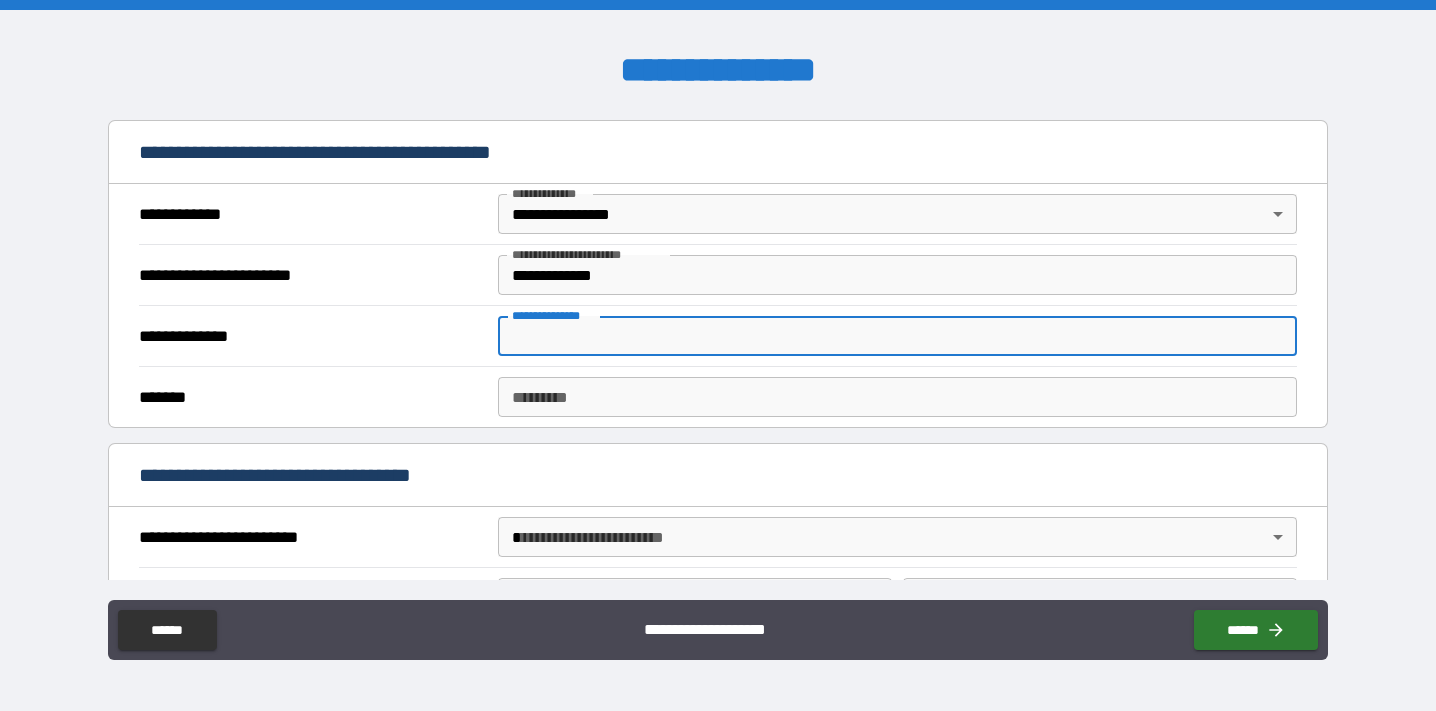 click on "**********" at bounding box center [897, 336] 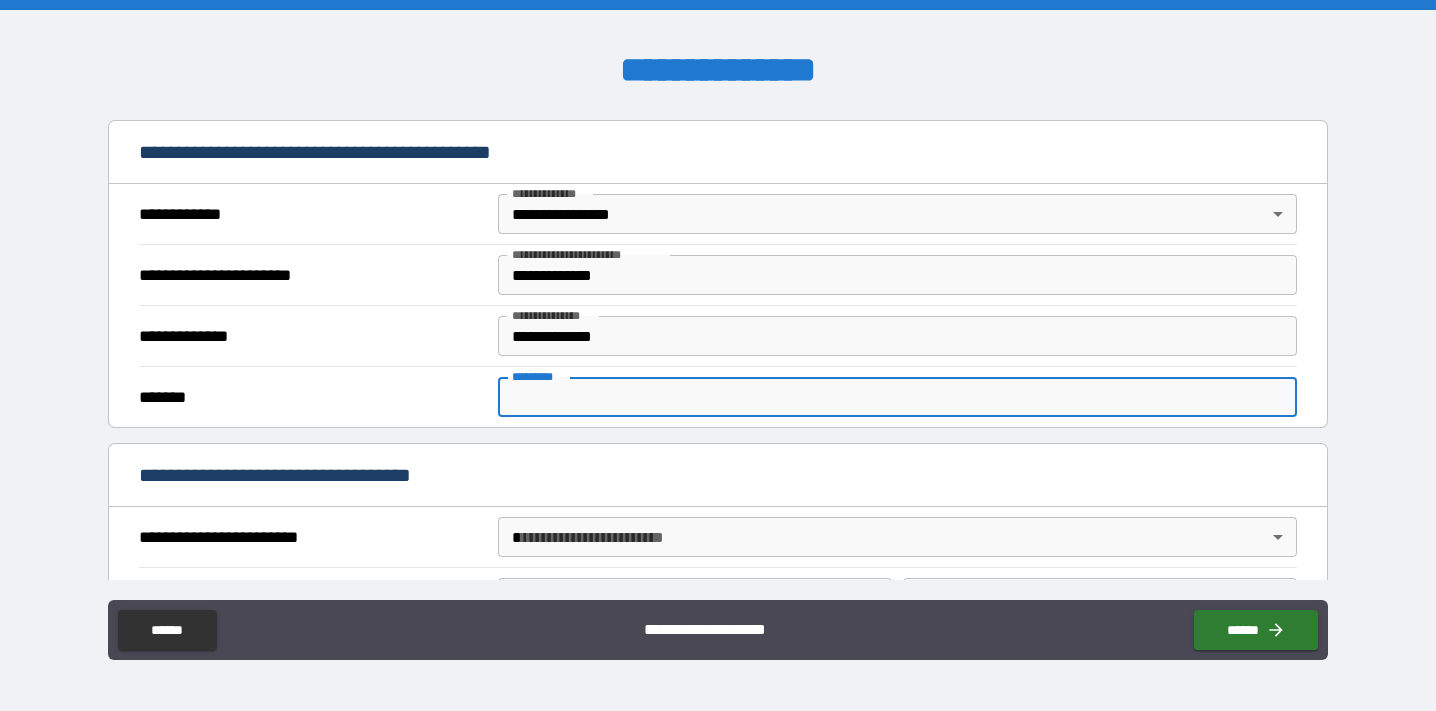 click on "*******   *" at bounding box center [897, 397] 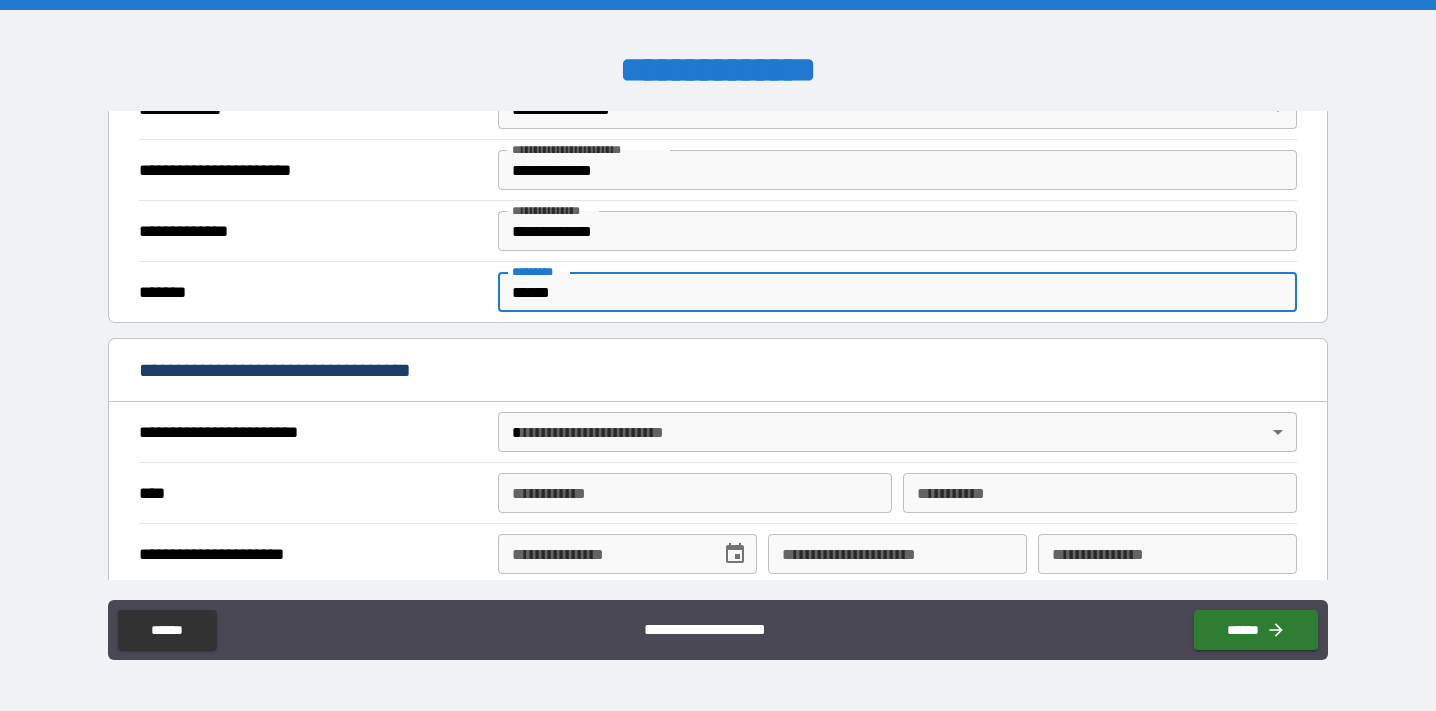 scroll, scrollTop: 526, scrollLeft: 0, axis: vertical 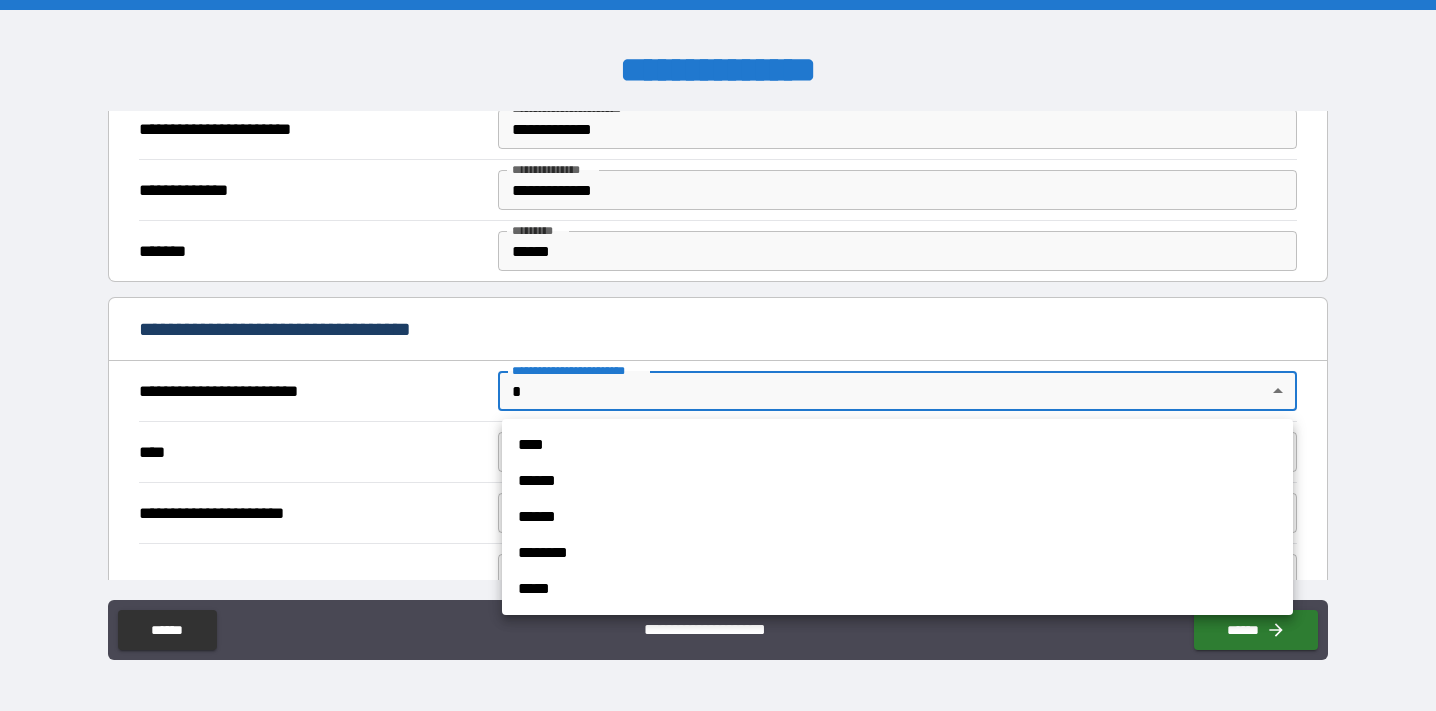 click on "**********" at bounding box center (718, 355) 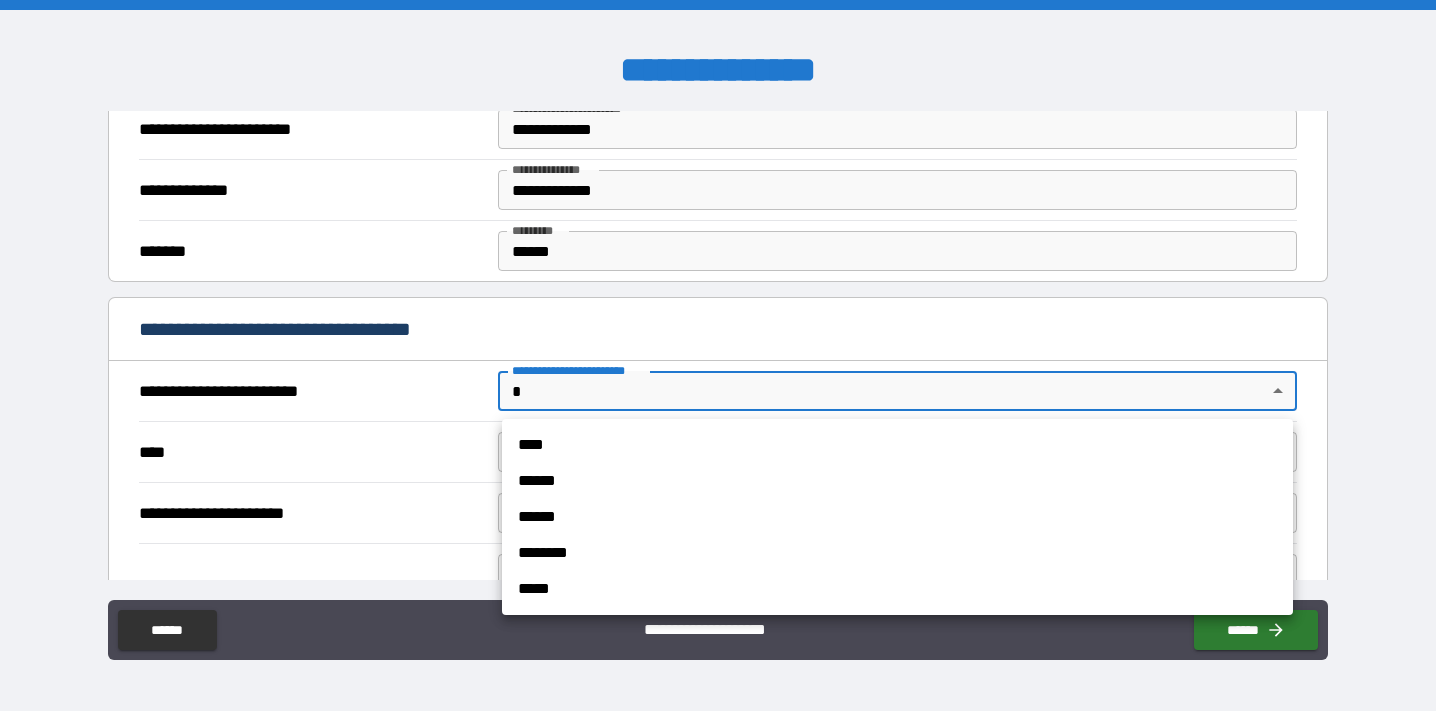click on "****" at bounding box center (897, 445) 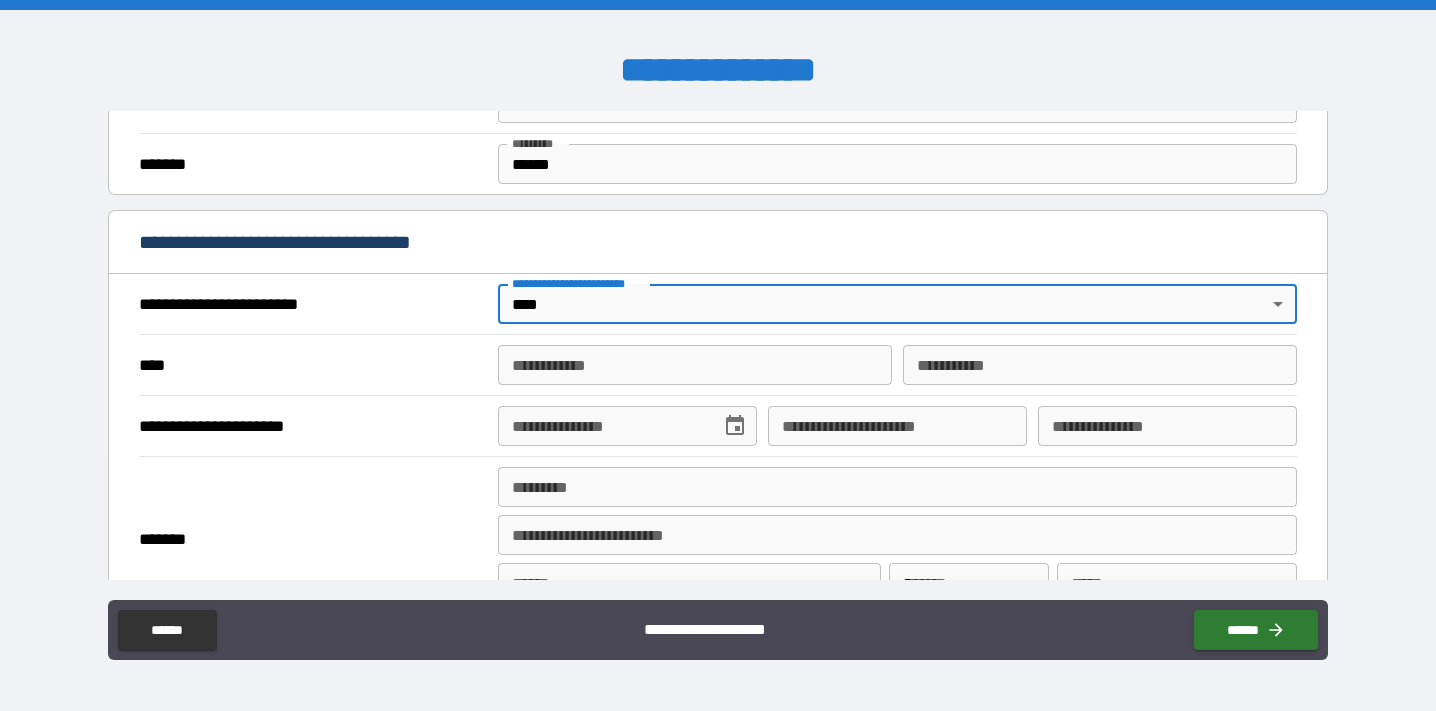 scroll, scrollTop: 616, scrollLeft: 0, axis: vertical 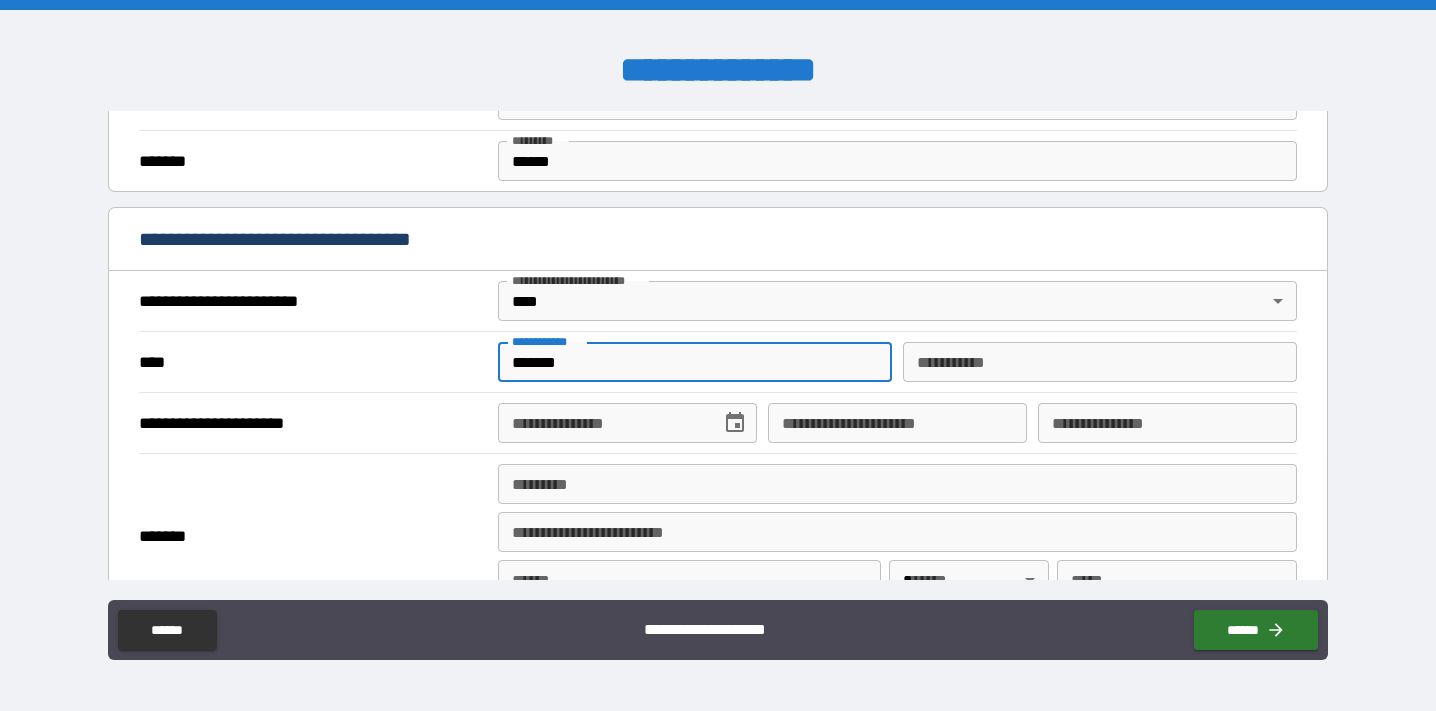 click on "**********" at bounding box center (718, 361) 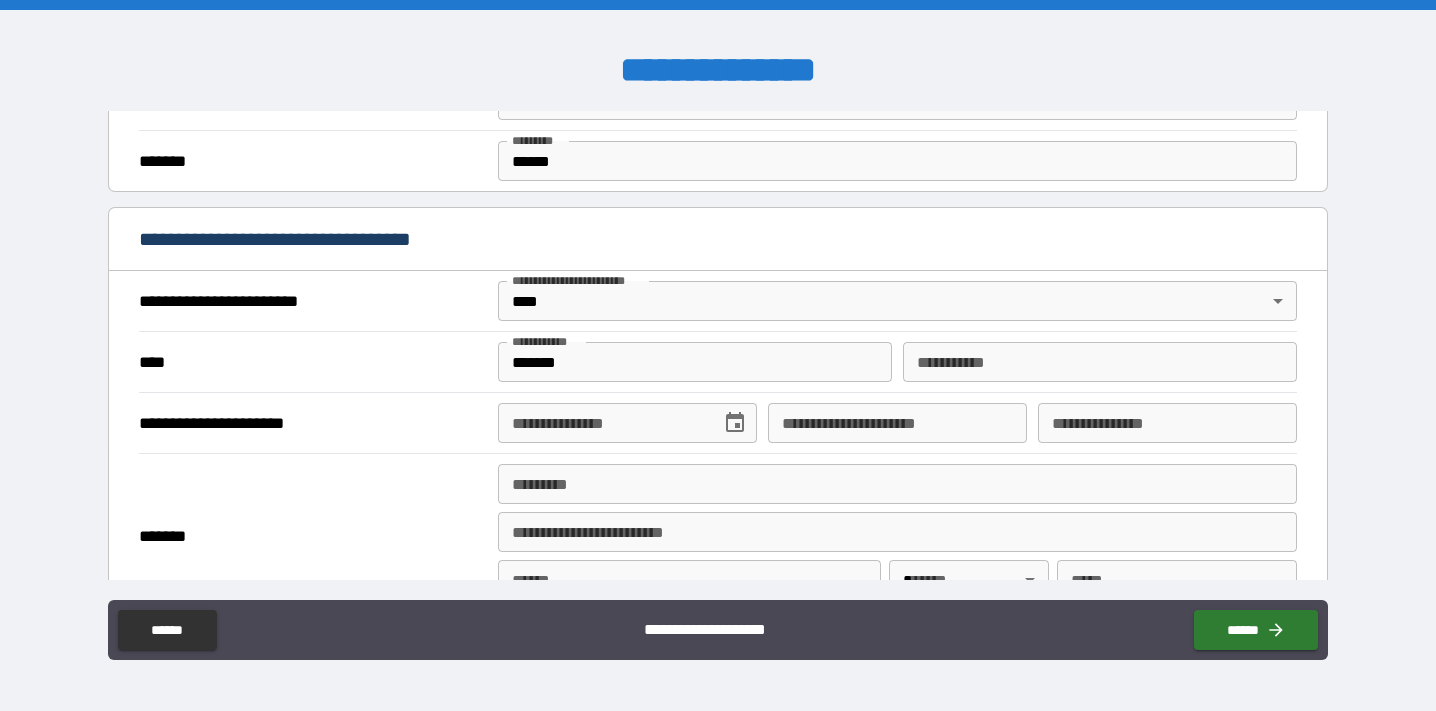 click on "**********" at bounding box center (718, 361) 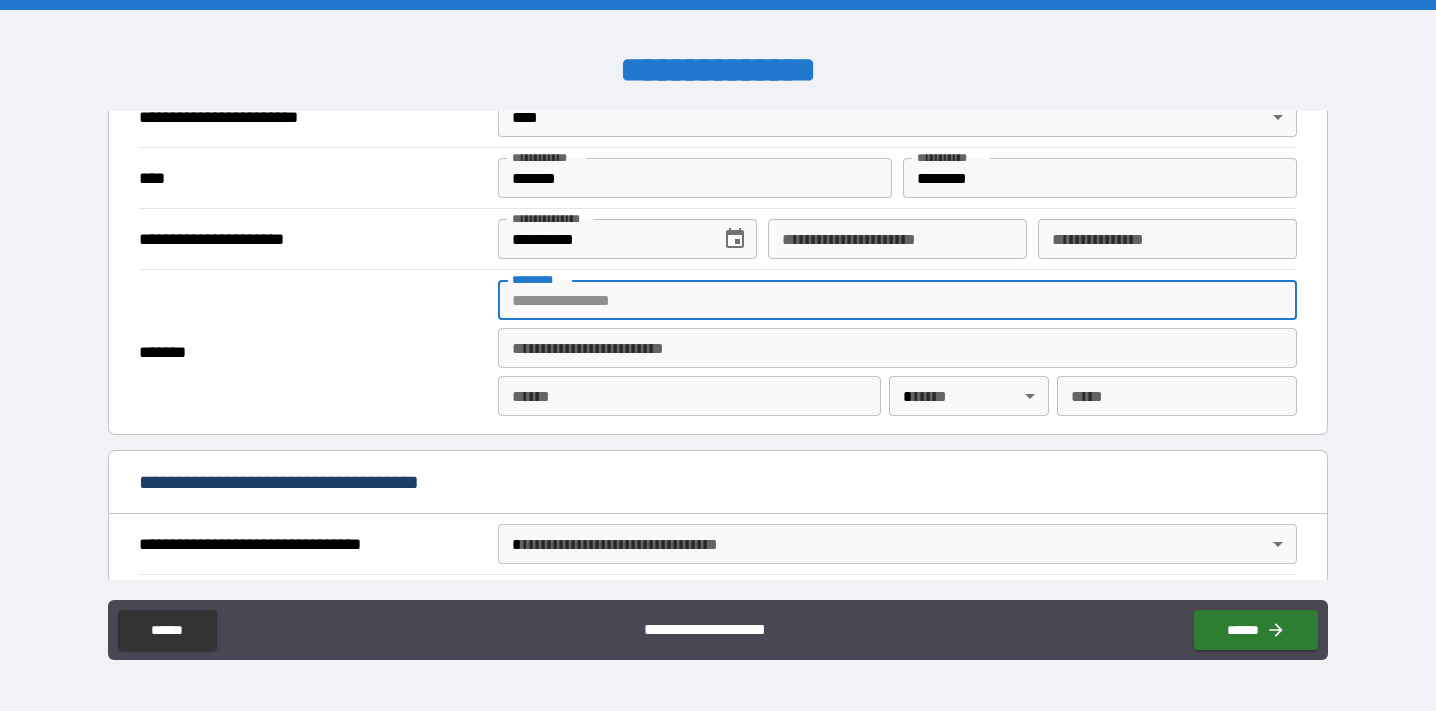 scroll, scrollTop: 838, scrollLeft: 0, axis: vertical 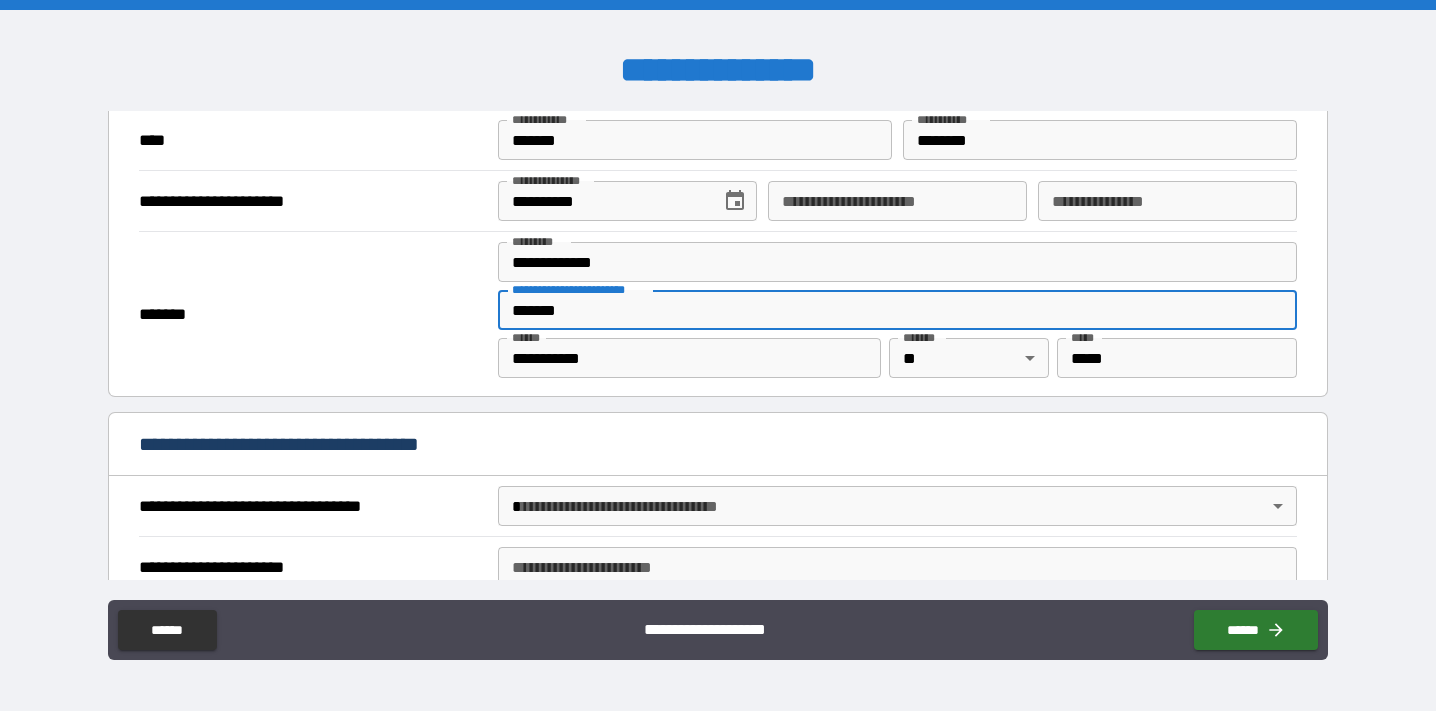 click on "**********" at bounding box center (718, 446) 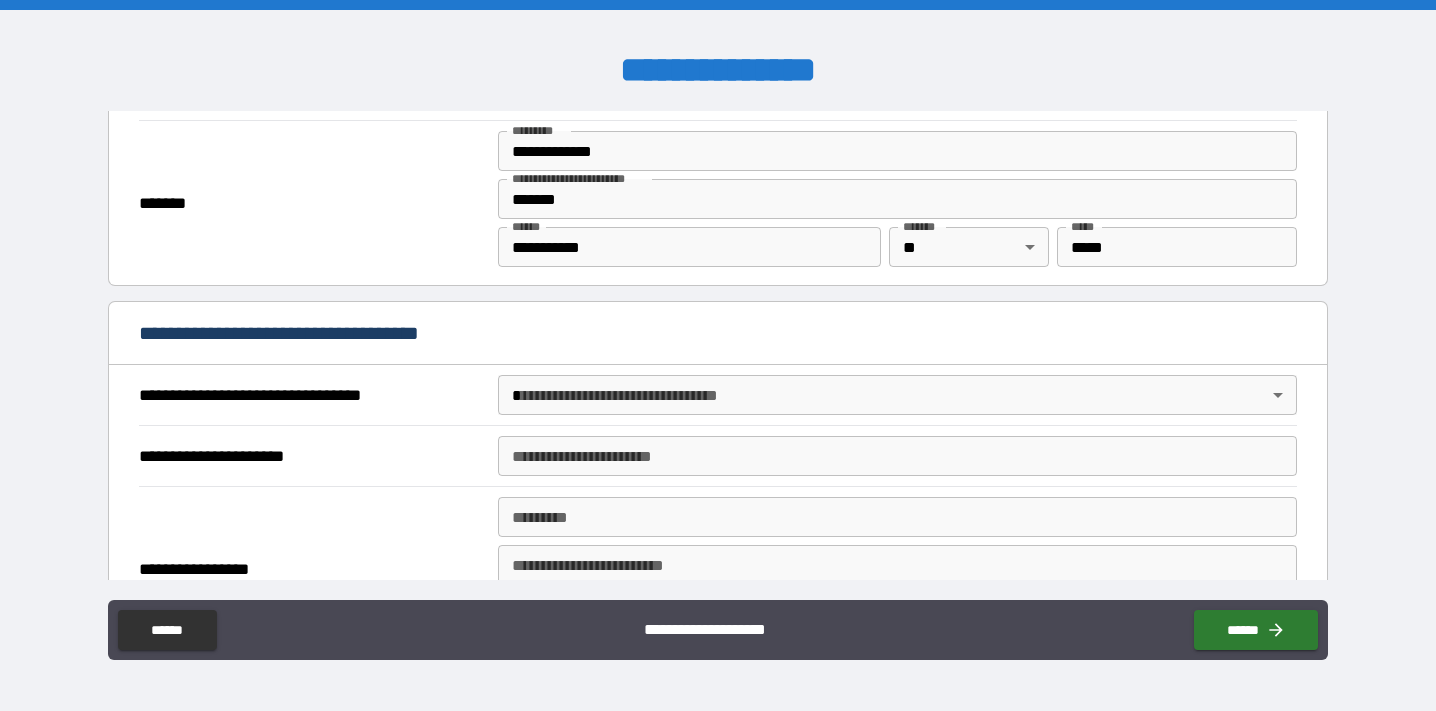 scroll, scrollTop: 969, scrollLeft: 0, axis: vertical 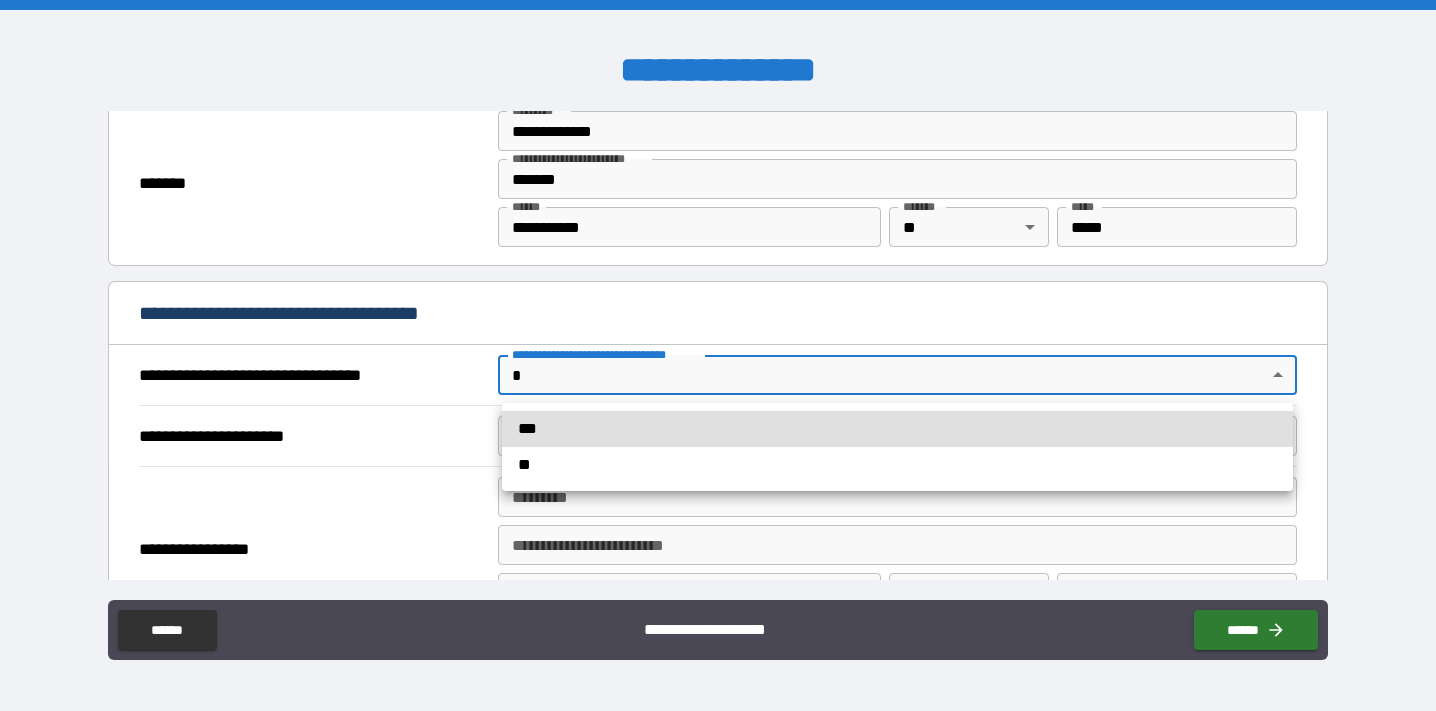 click on "**********" at bounding box center [718, 355] 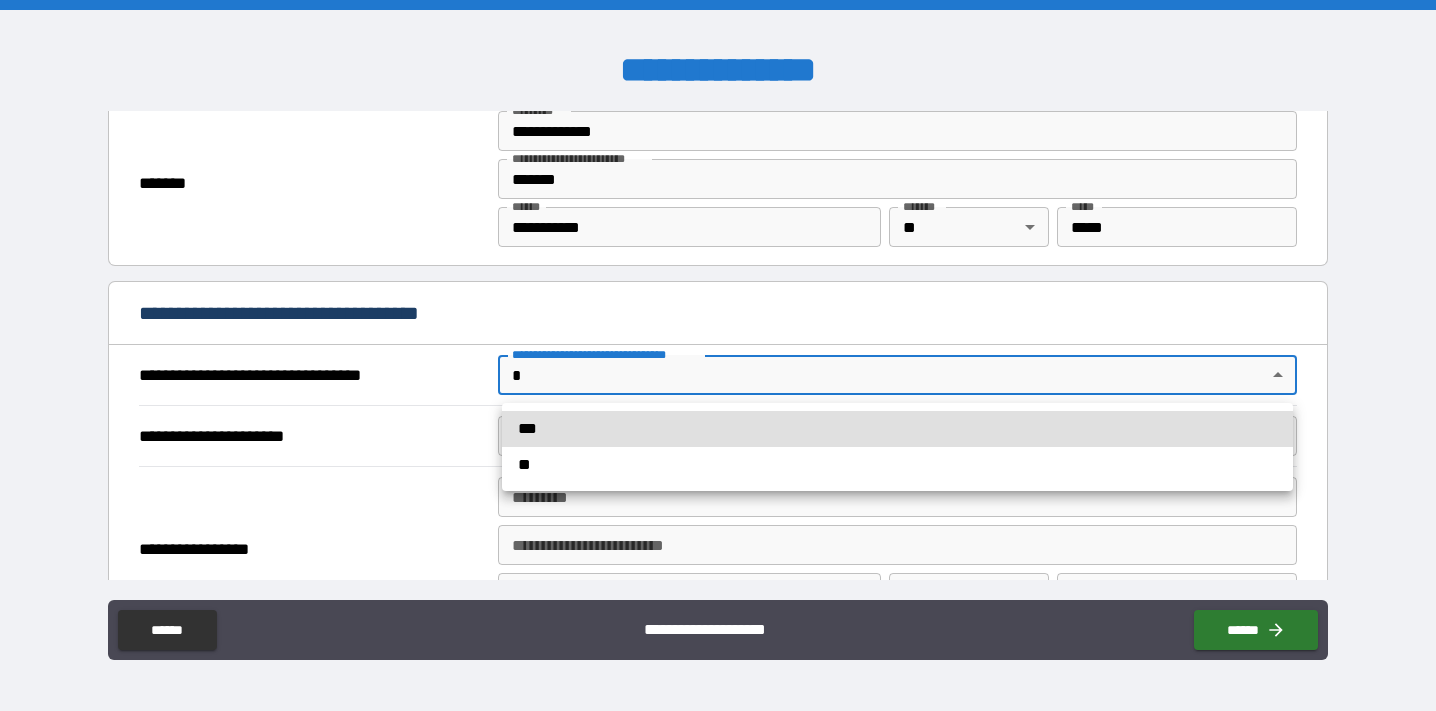 click on "***" at bounding box center (897, 429) 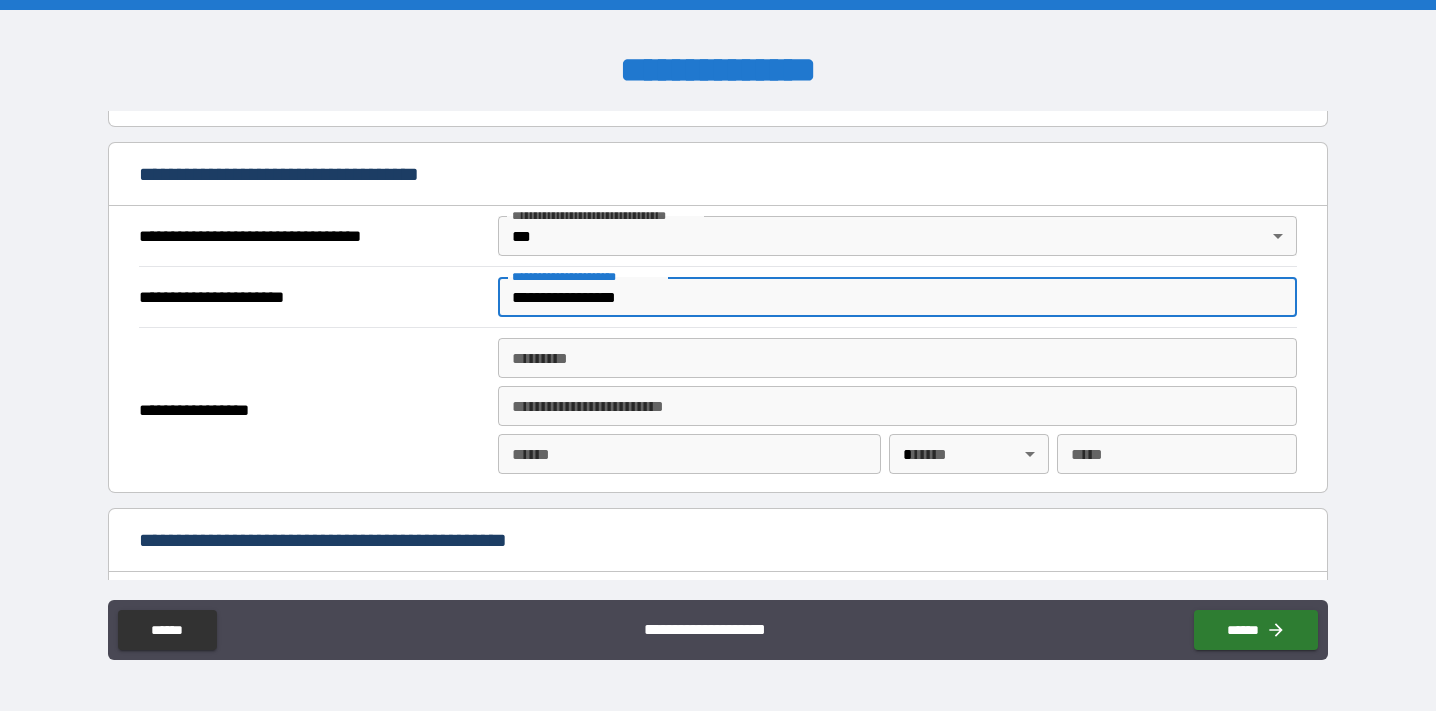 scroll, scrollTop: 1109, scrollLeft: 0, axis: vertical 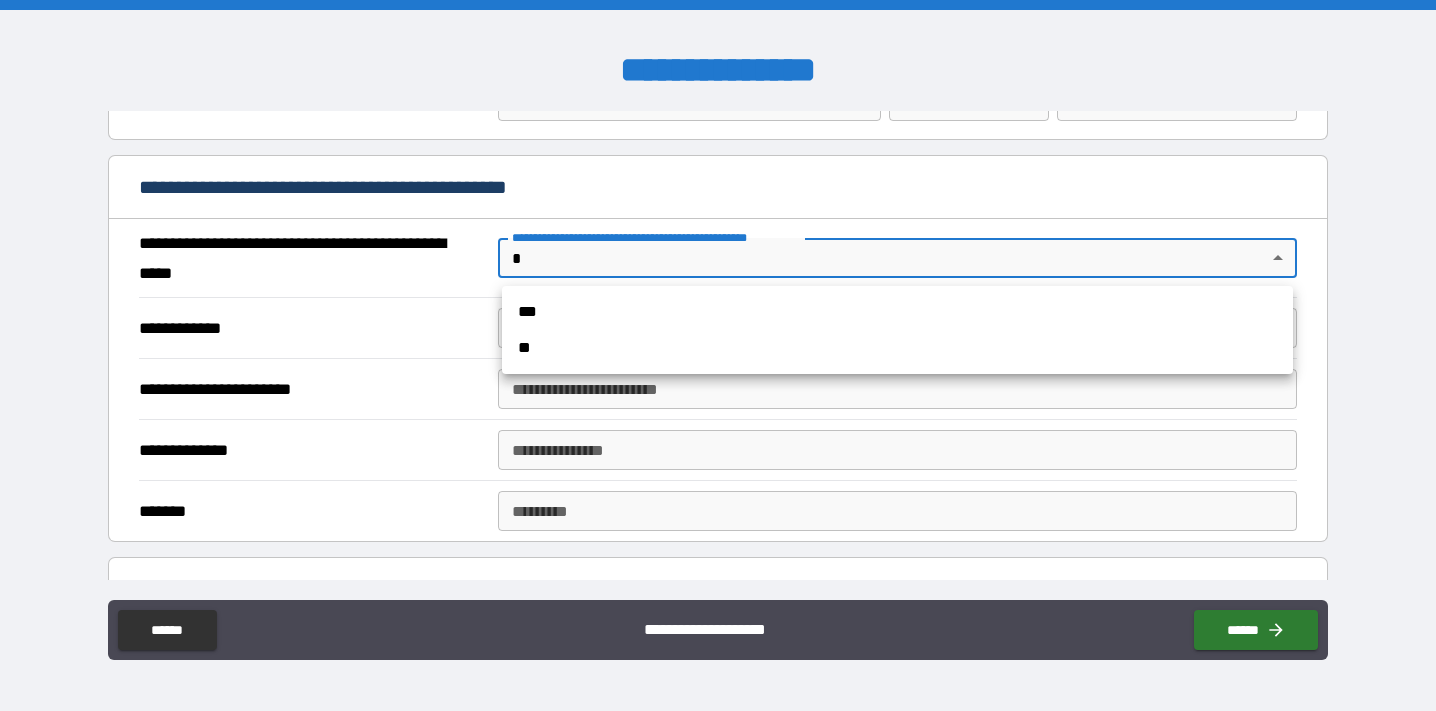 click on "**********" at bounding box center [718, 355] 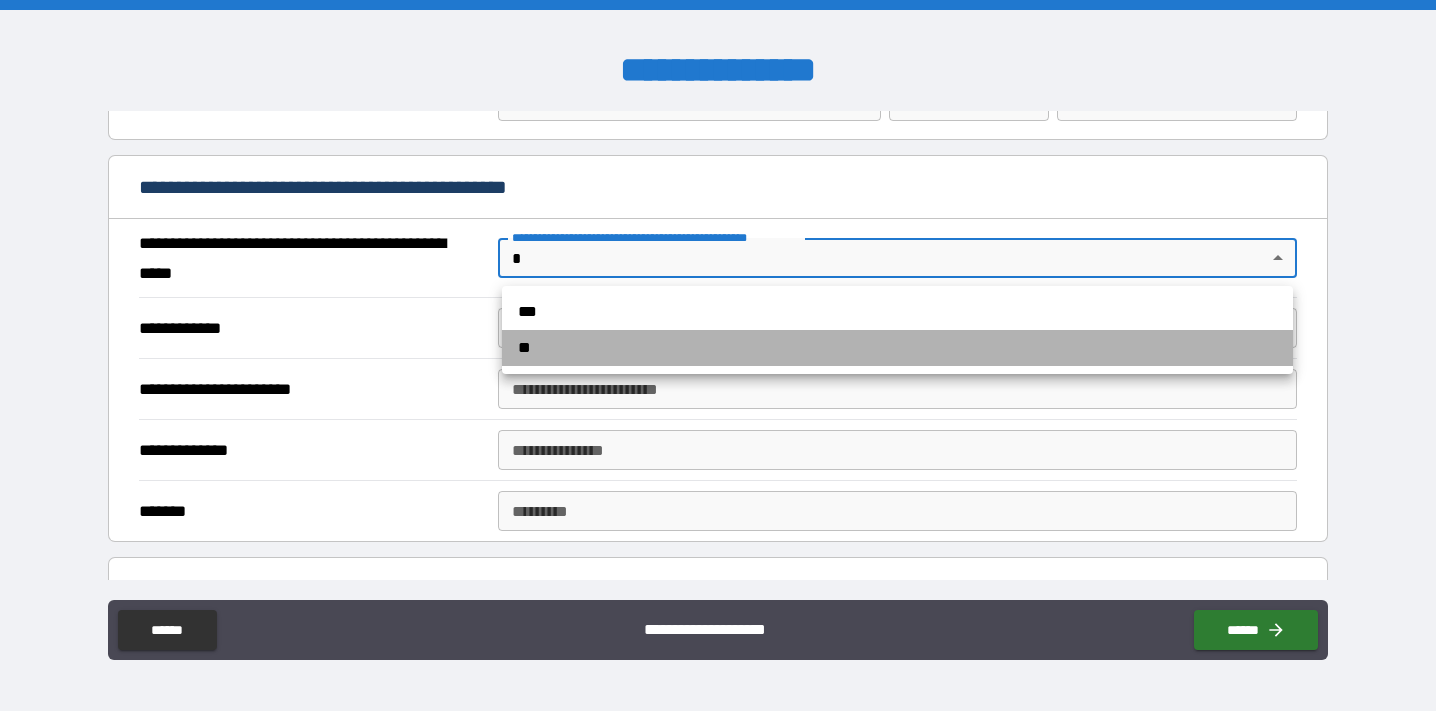 click on "**" at bounding box center (897, 348) 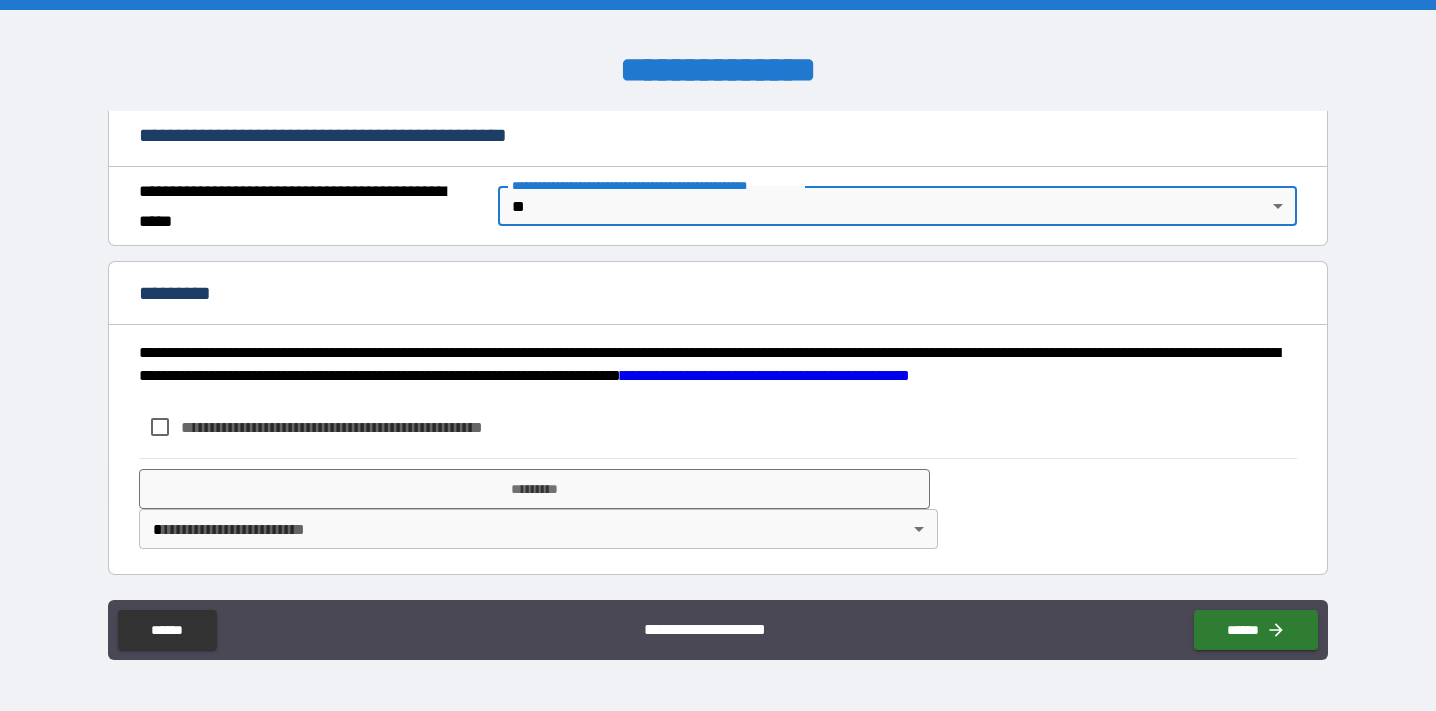 scroll, scrollTop: 1513, scrollLeft: 0, axis: vertical 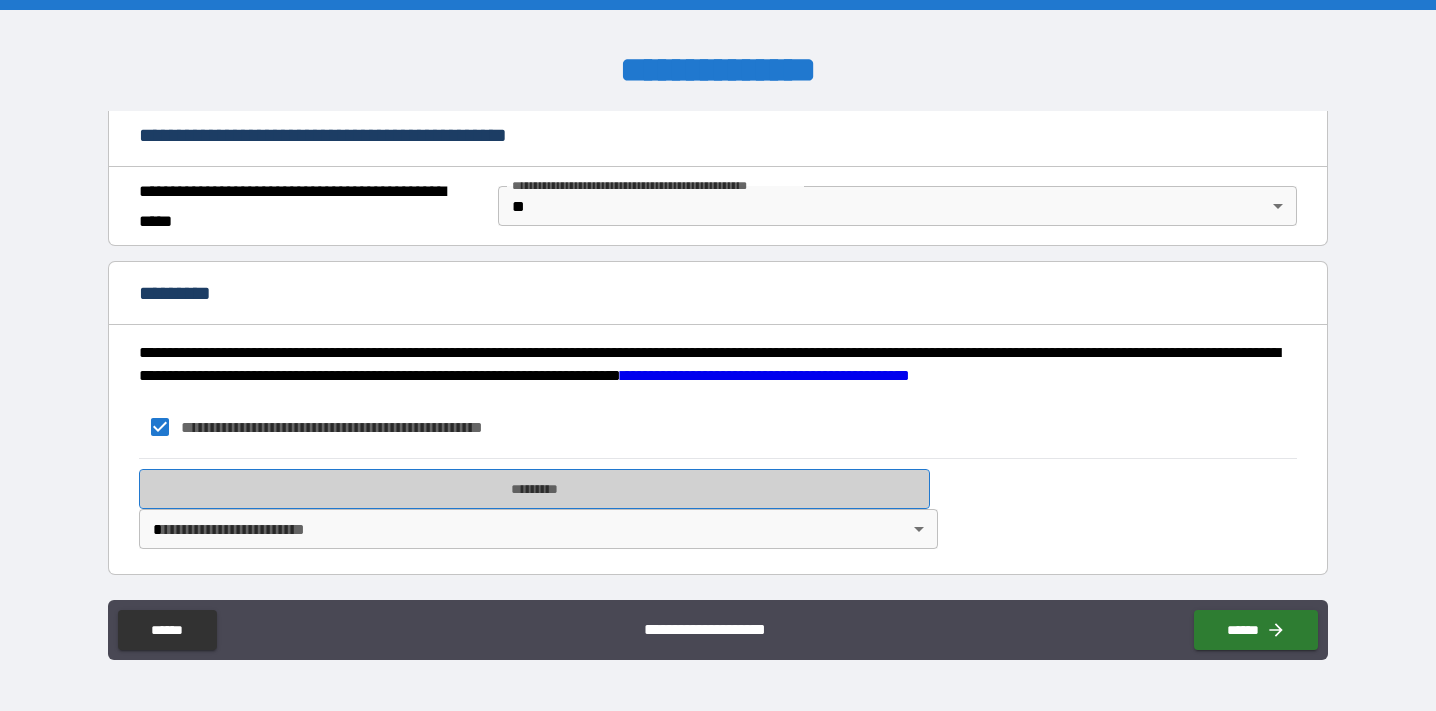 click on "*********" at bounding box center (534, 489) 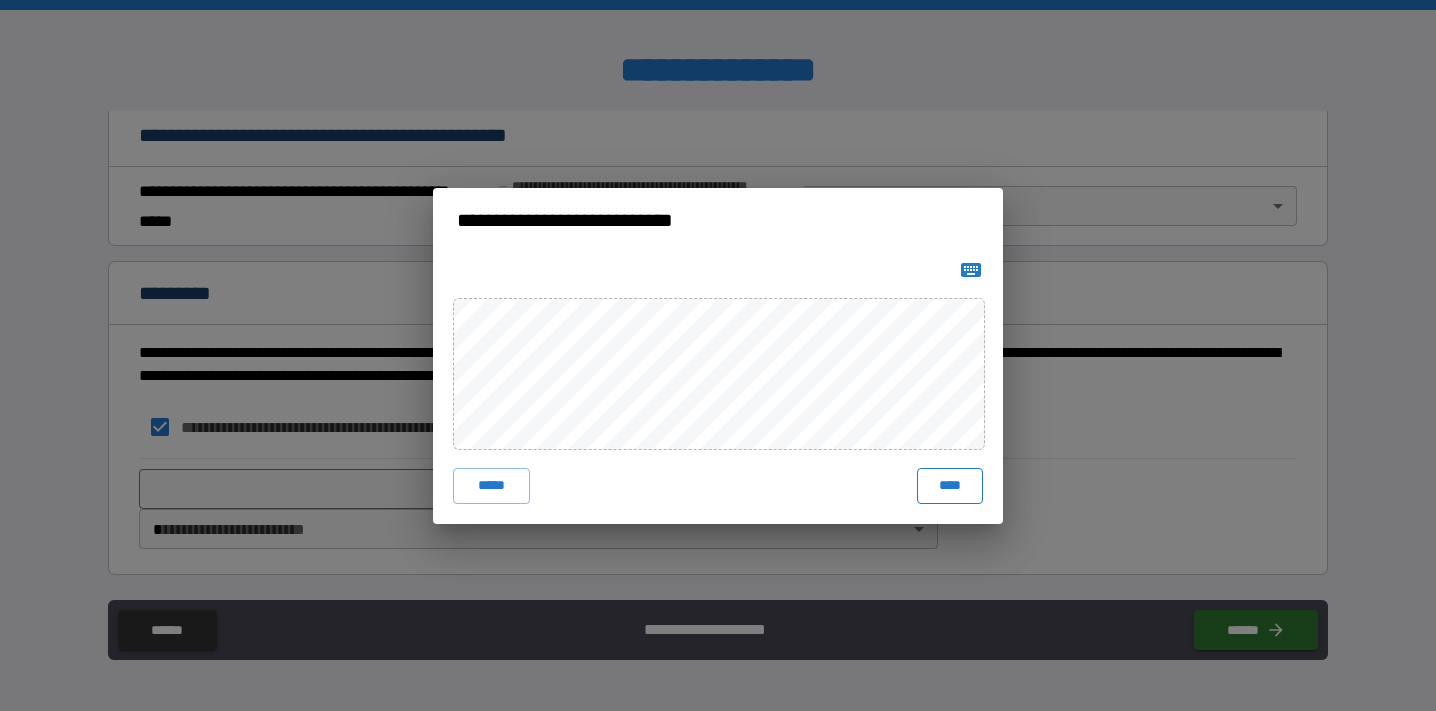 click on "****" at bounding box center [950, 486] 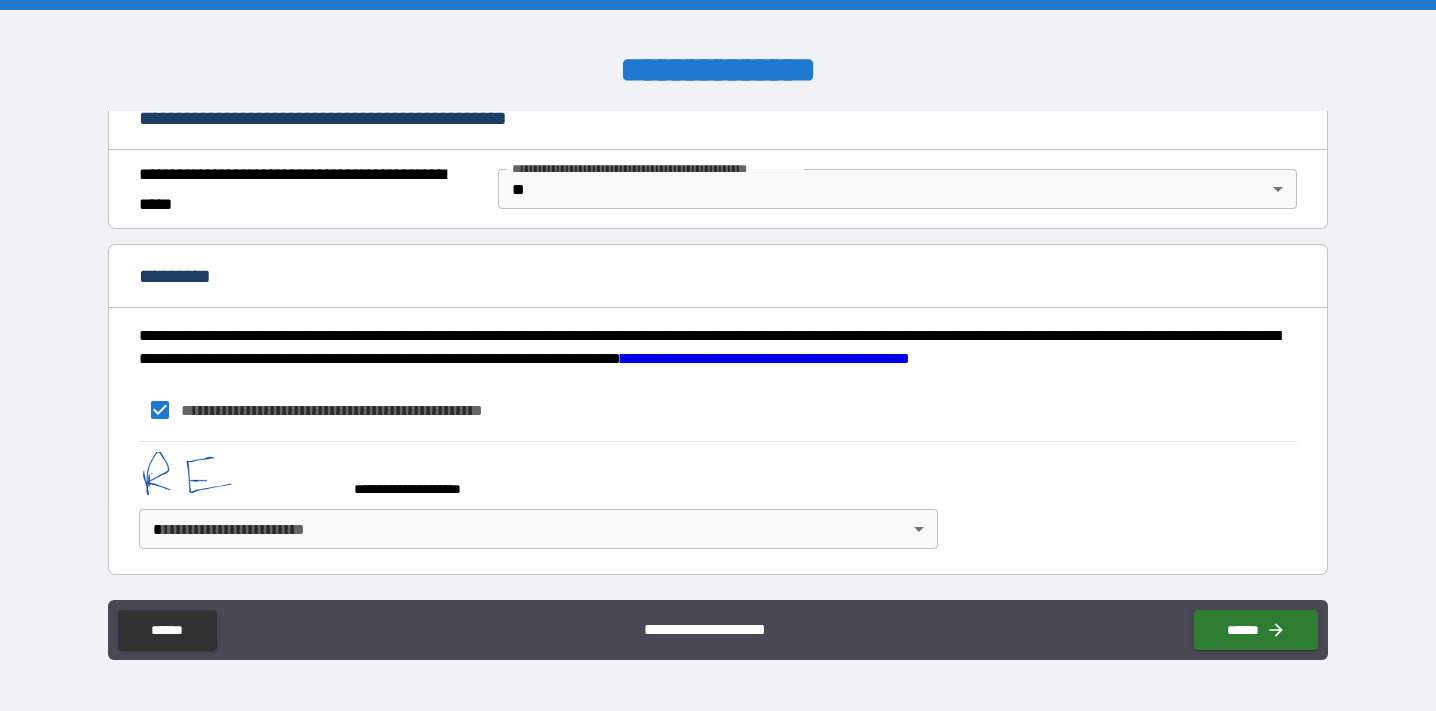 scroll, scrollTop: 1530, scrollLeft: 0, axis: vertical 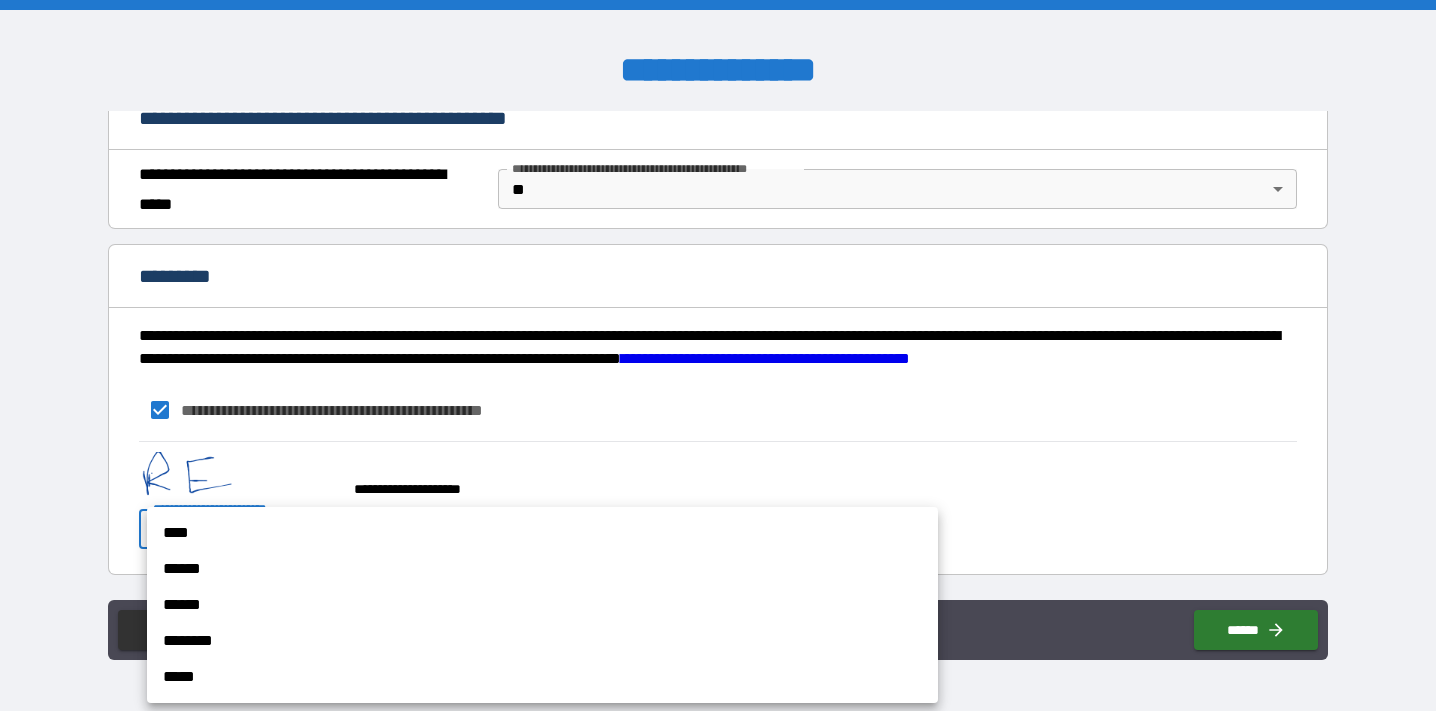 click on "**********" at bounding box center (718, 355) 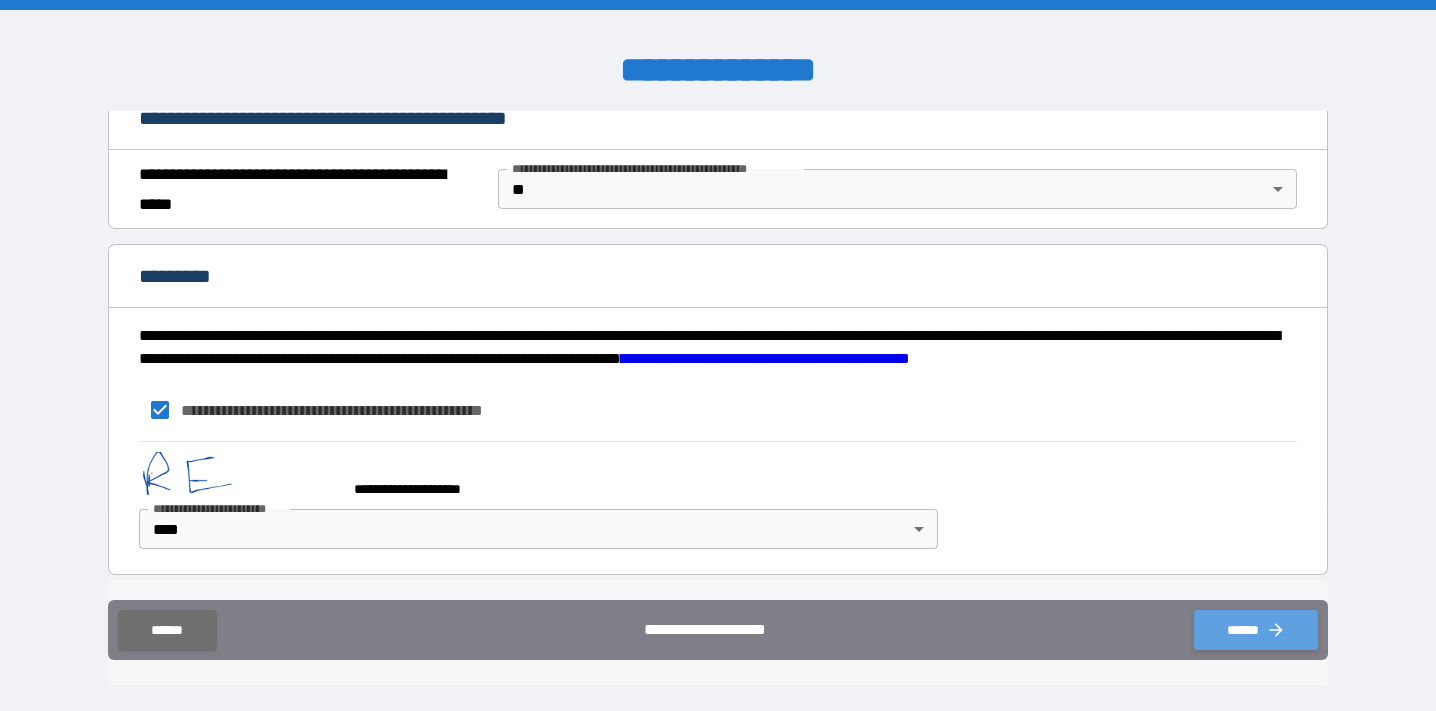 click on "******" at bounding box center [1256, 630] 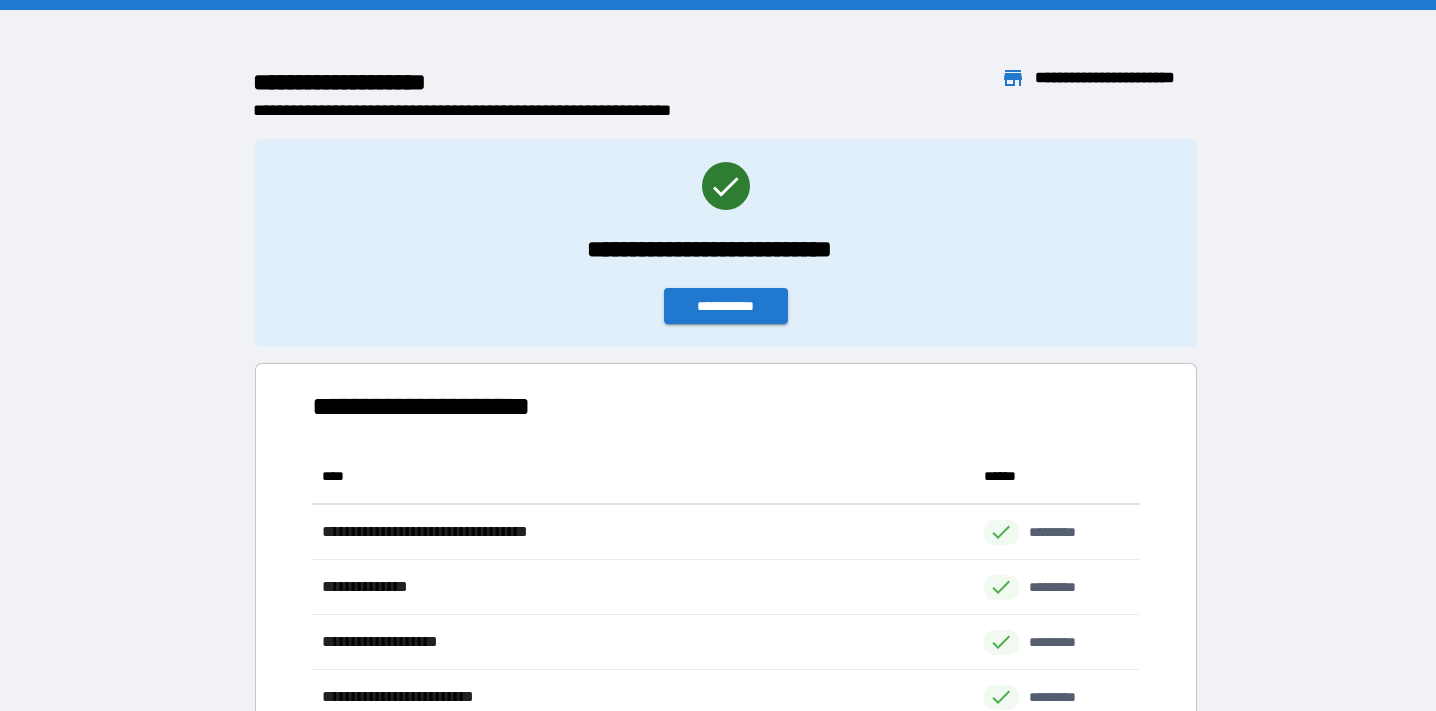 scroll, scrollTop: 386, scrollLeft: 828, axis: both 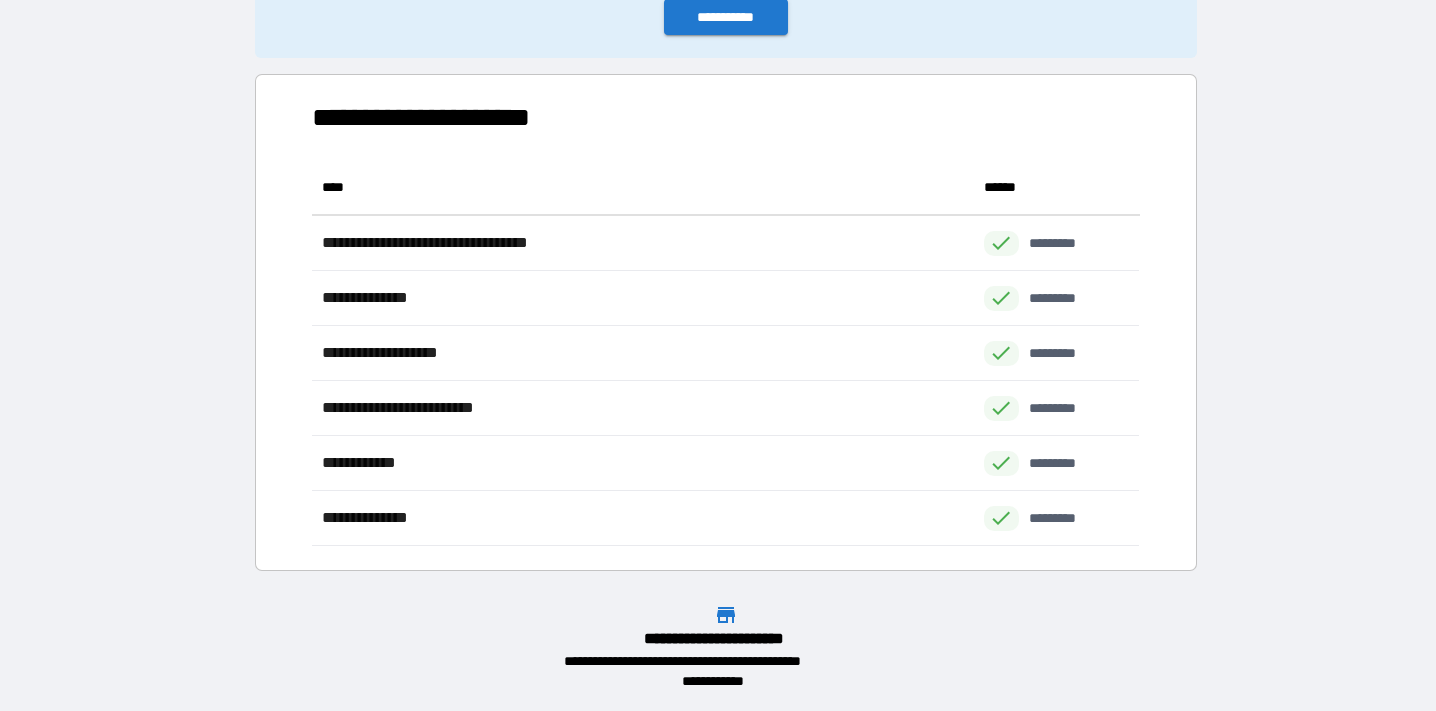 click on "**********" at bounding box center [726, 639] 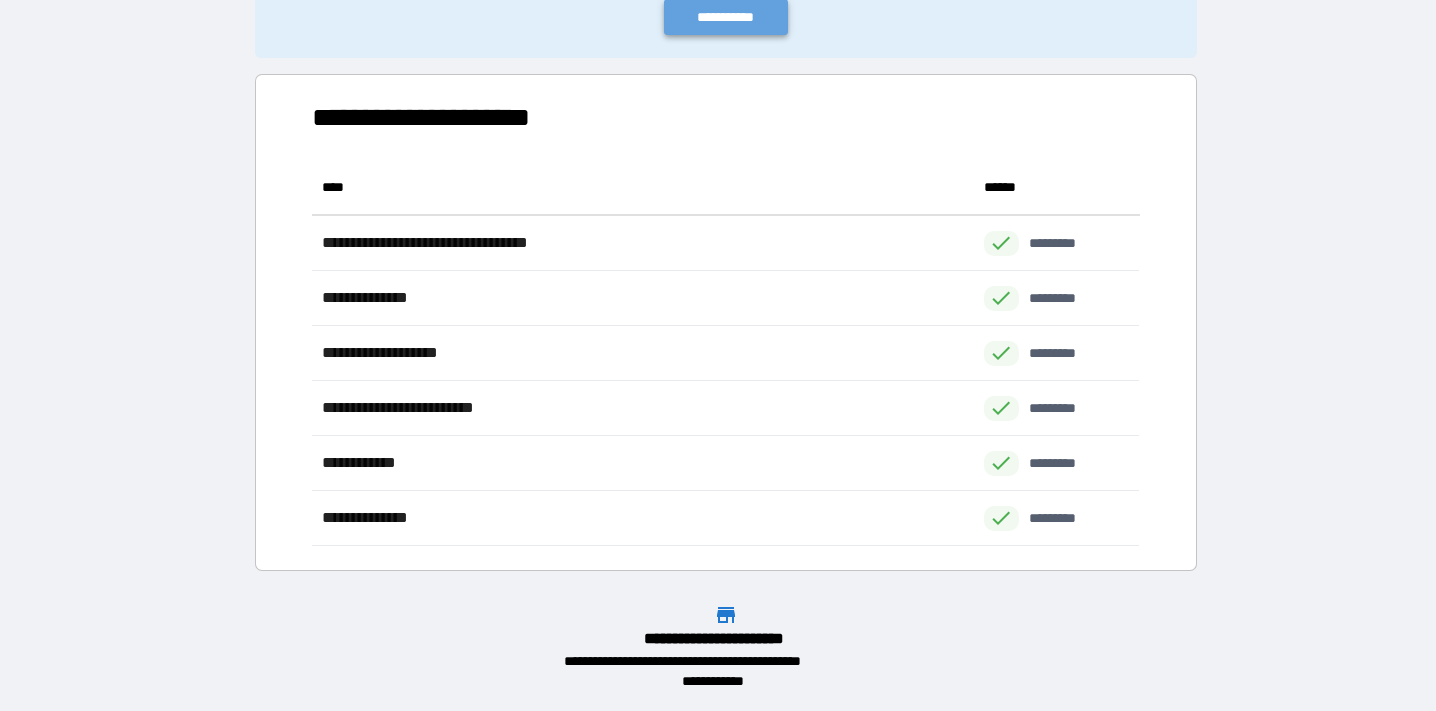click on "**********" at bounding box center (726, 17) 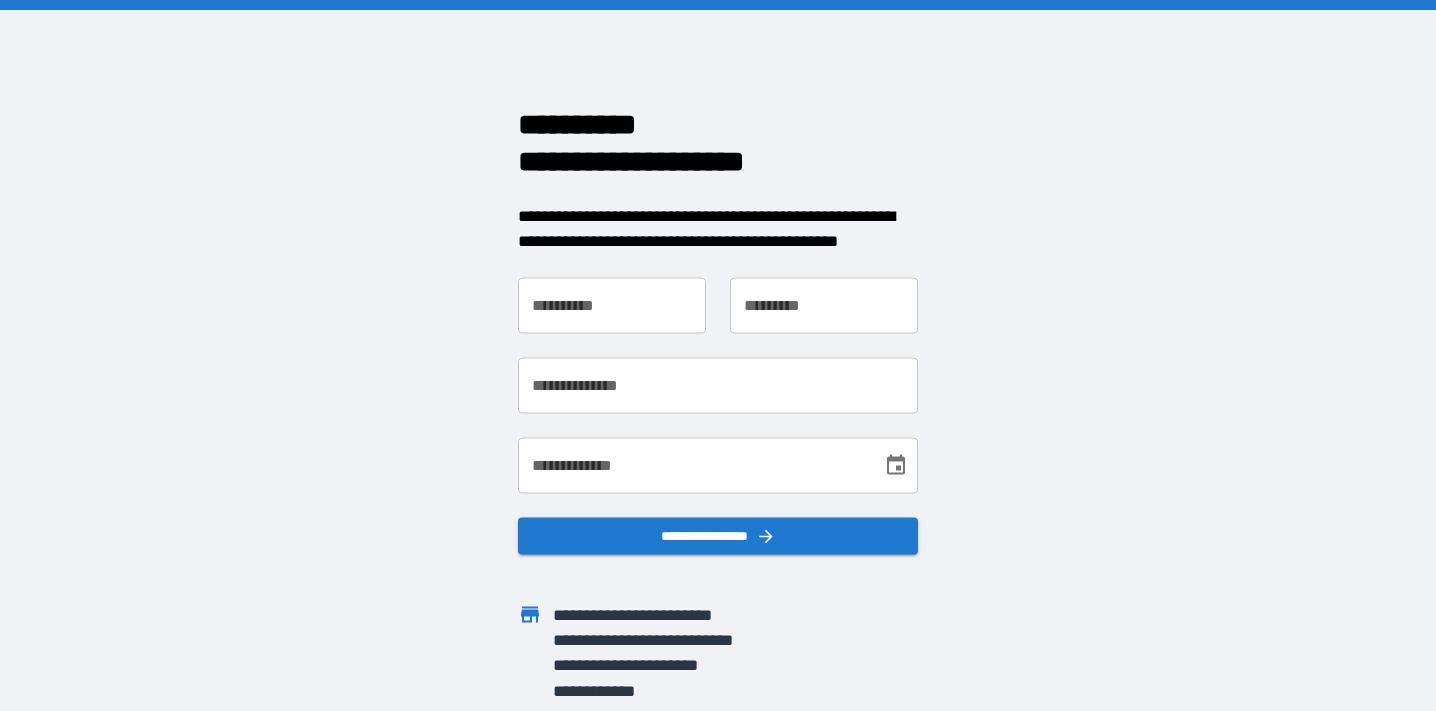 scroll, scrollTop: 0, scrollLeft: 0, axis: both 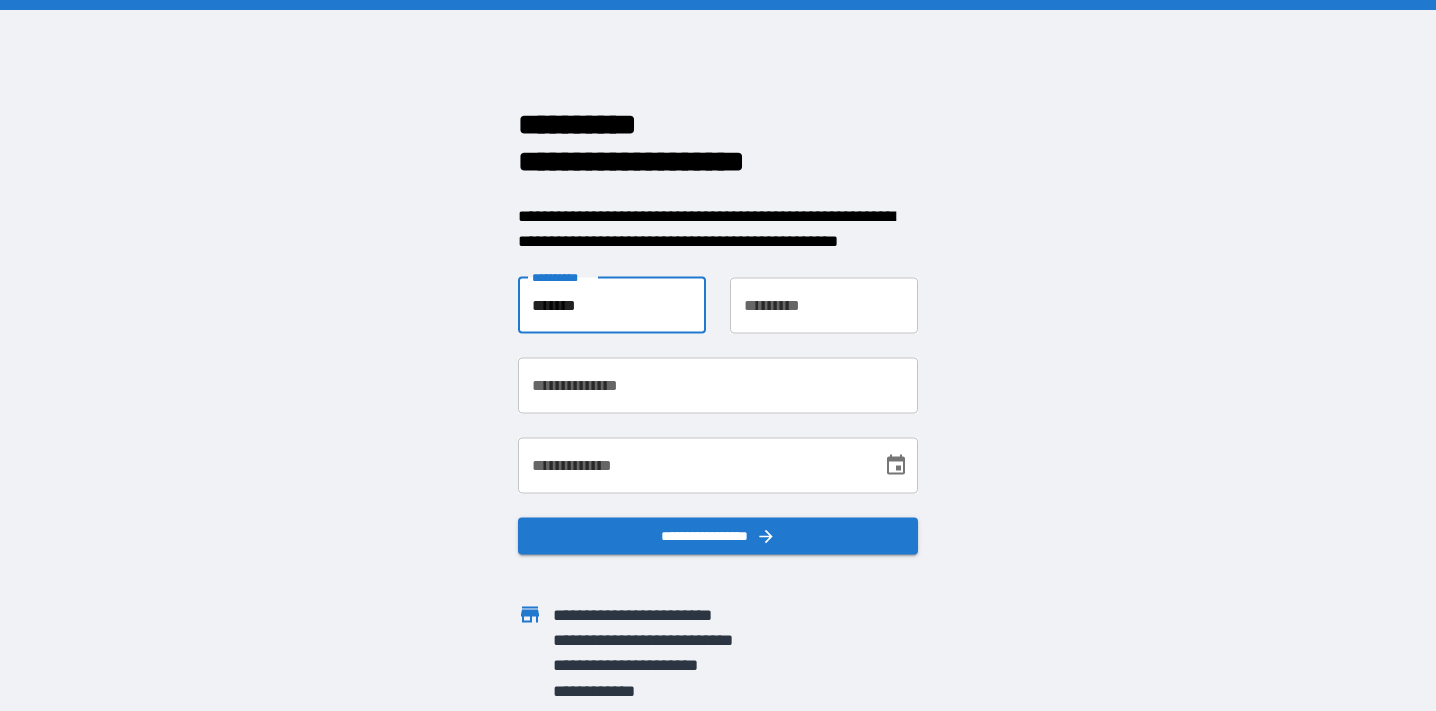type on "*******" 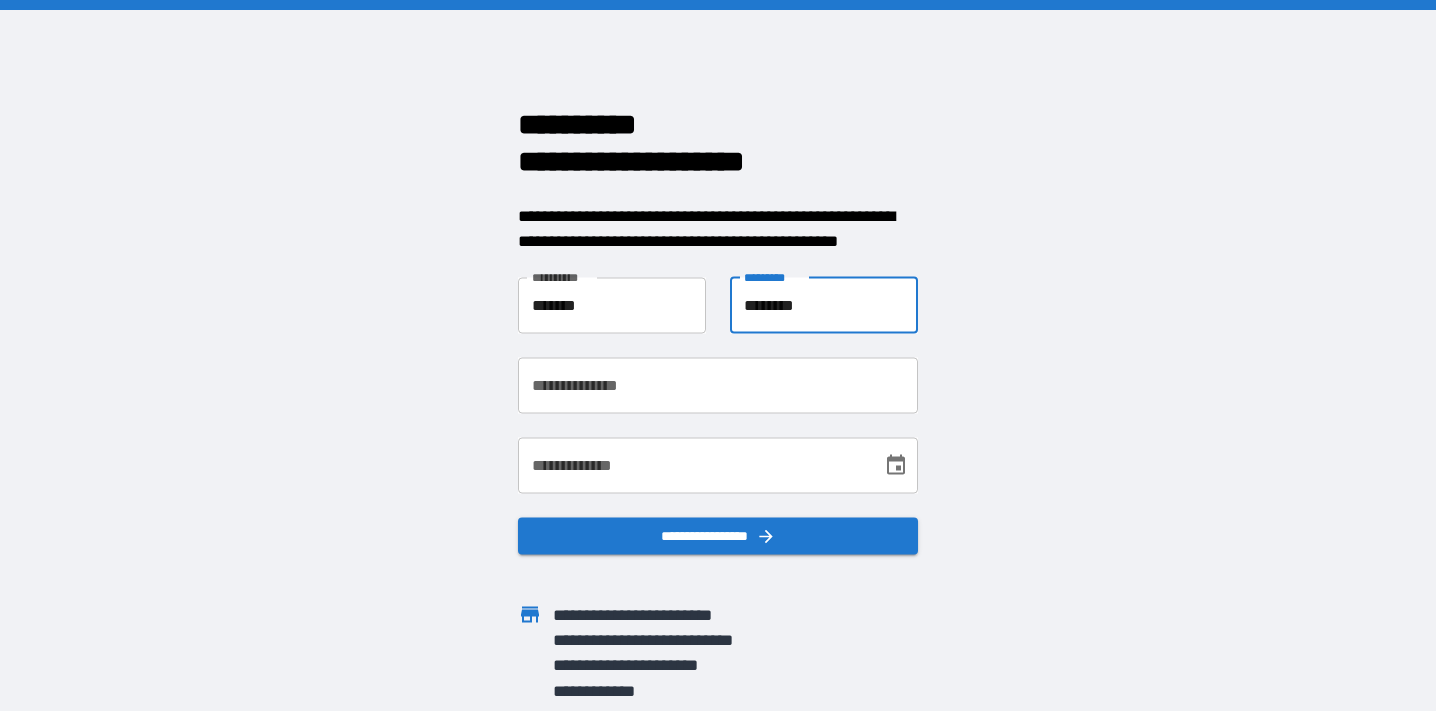 type on "********" 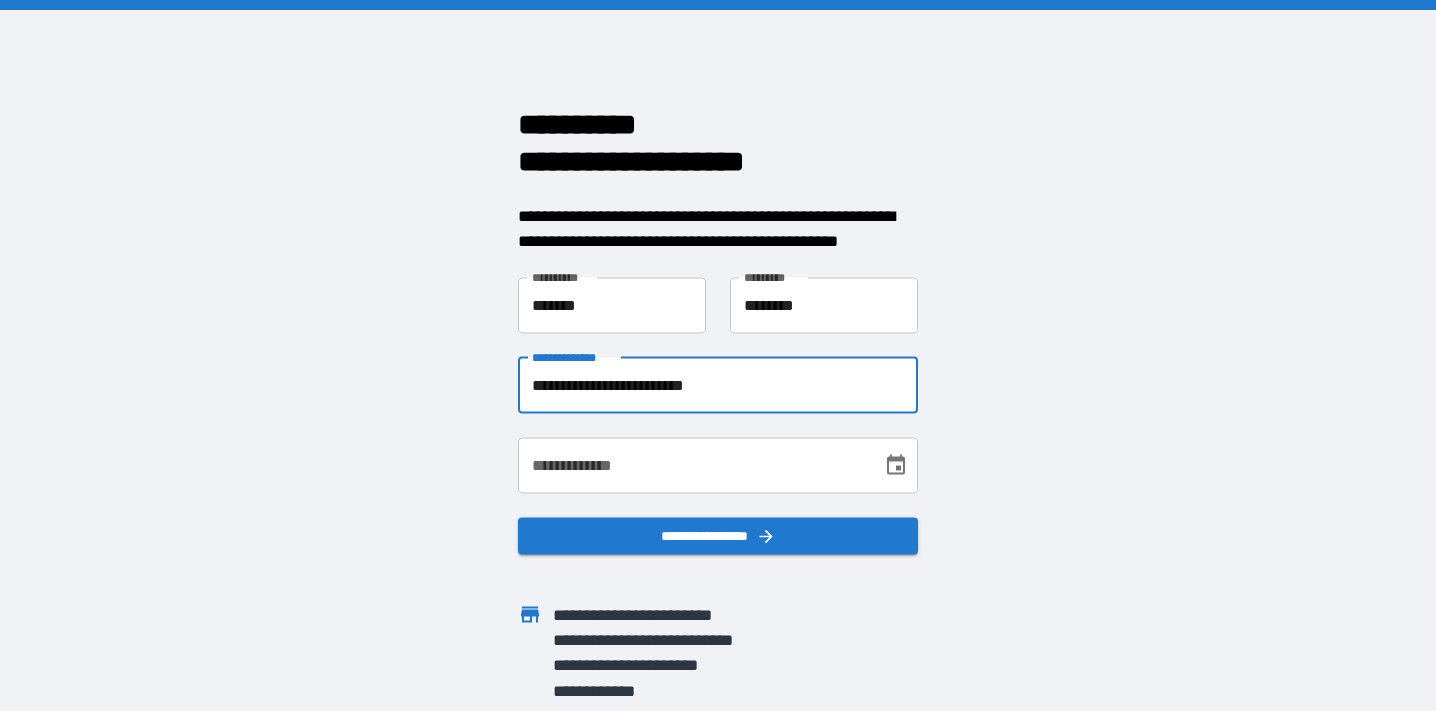 type on "**********" 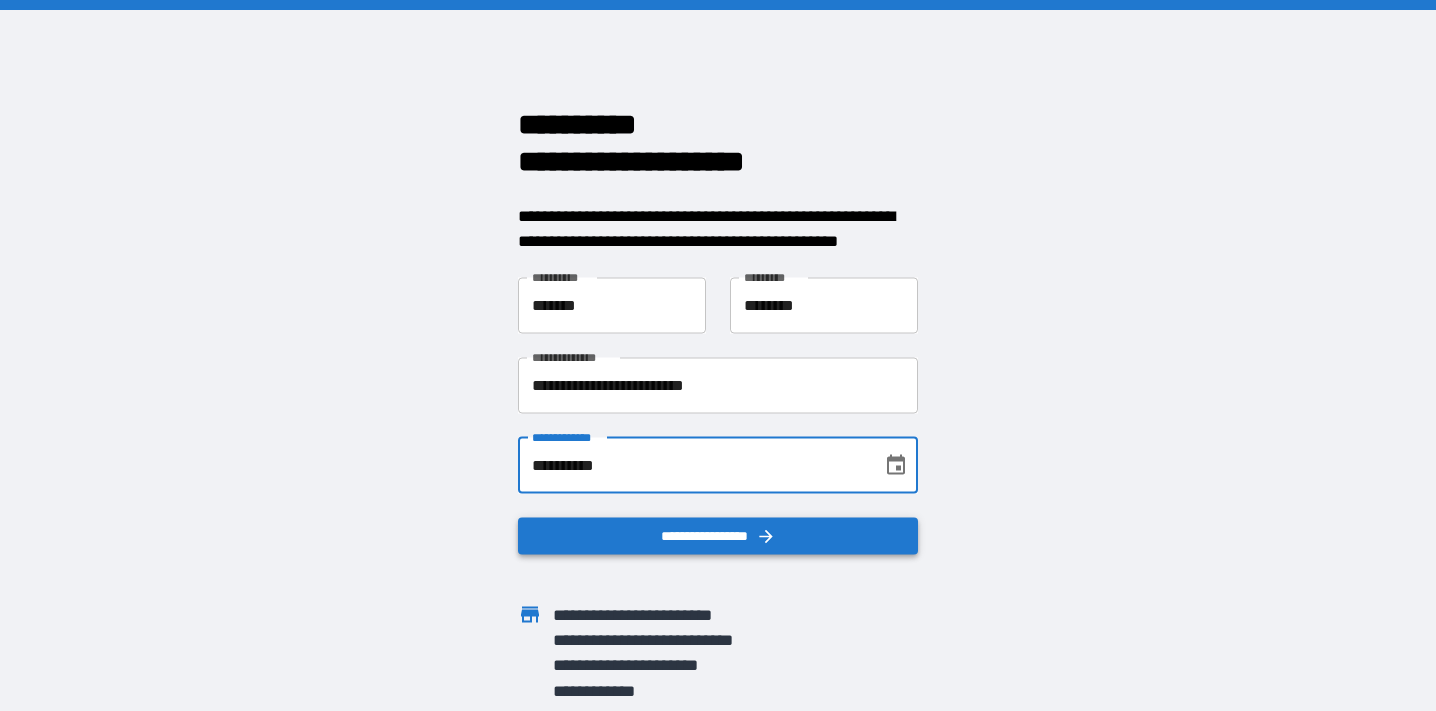 type on "**********" 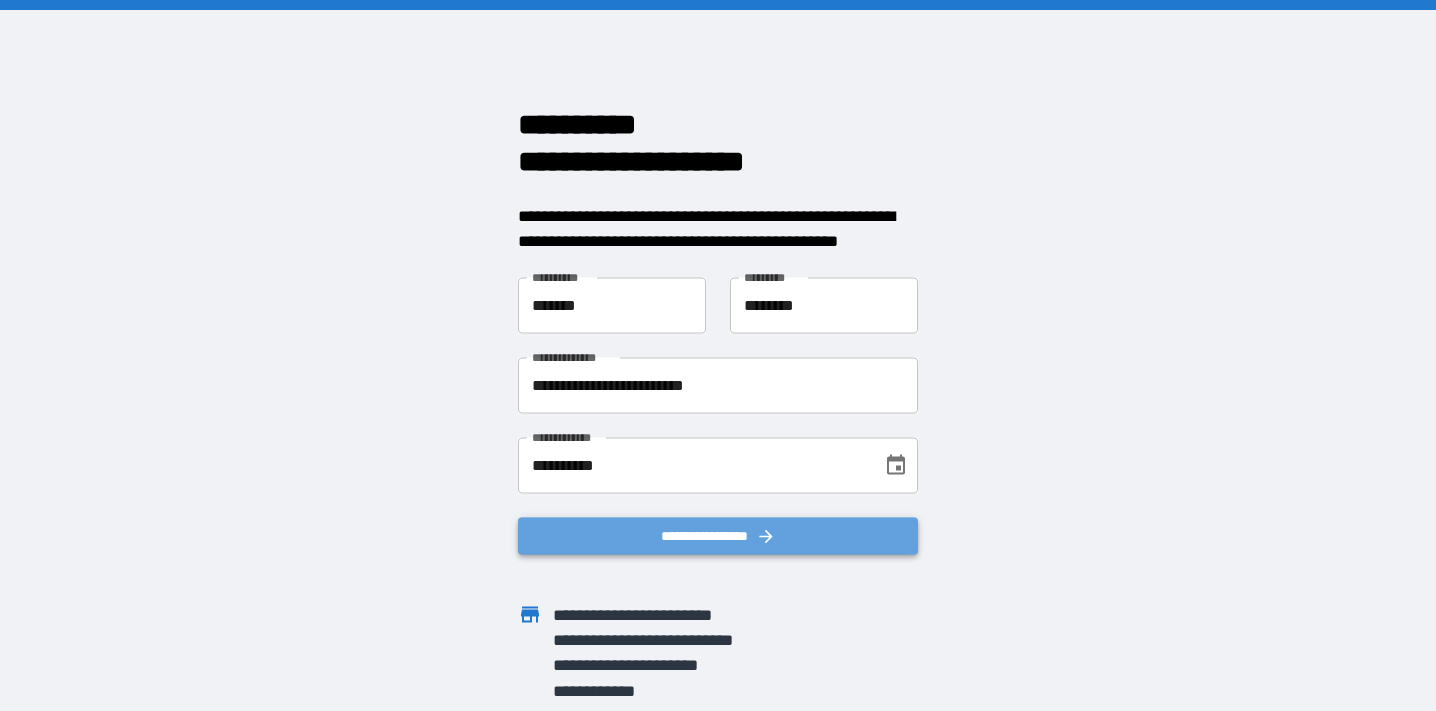 click on "**********" at bounding box center [718, 535] 